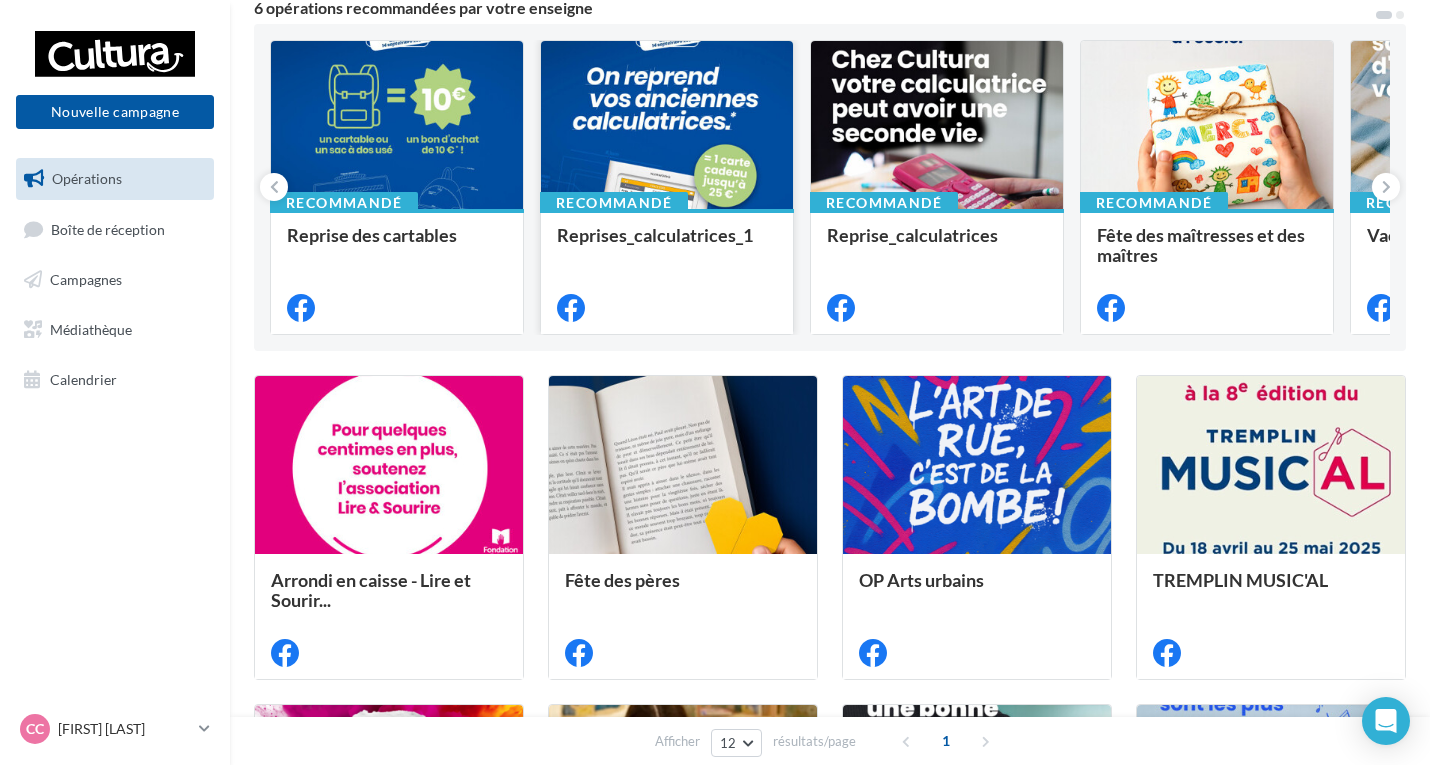 scroll, scrollTop: 0, scrollLeft: 0, axis: both 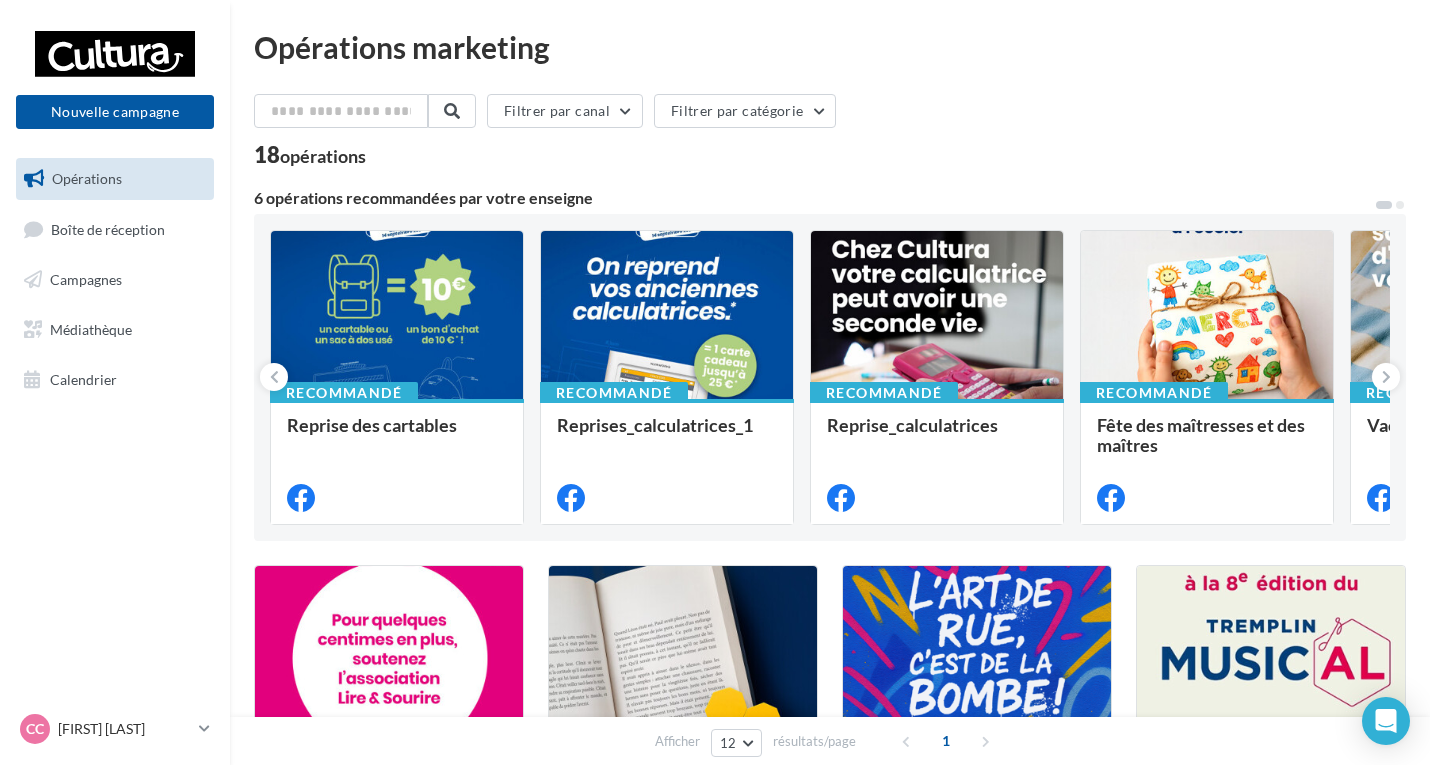 drag, startPoint x: 1161, startPoint y: 164, endPoint x: 872, endPoint y: 182, distance: 289.56 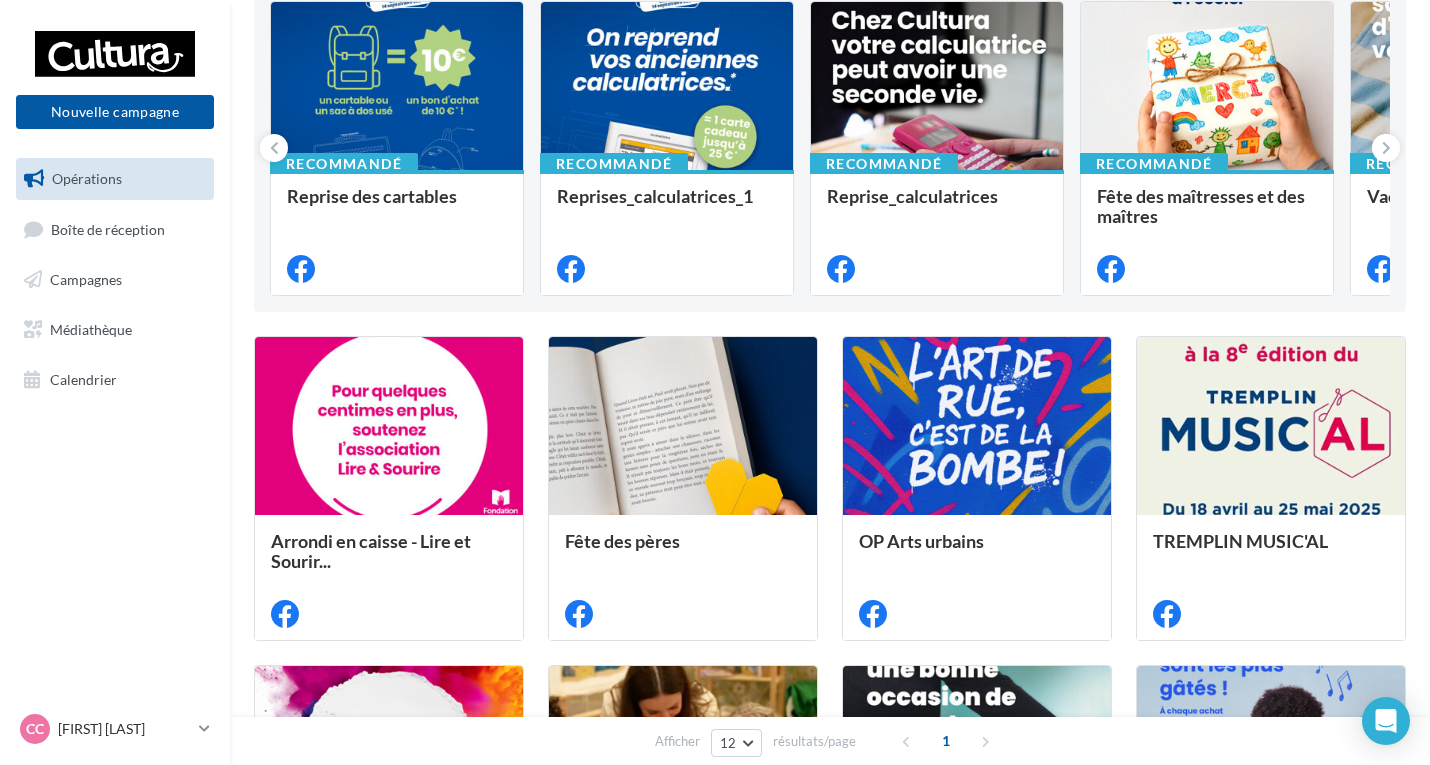 scroll, scrollTop: 0, scrollLeft: 0, axis: both 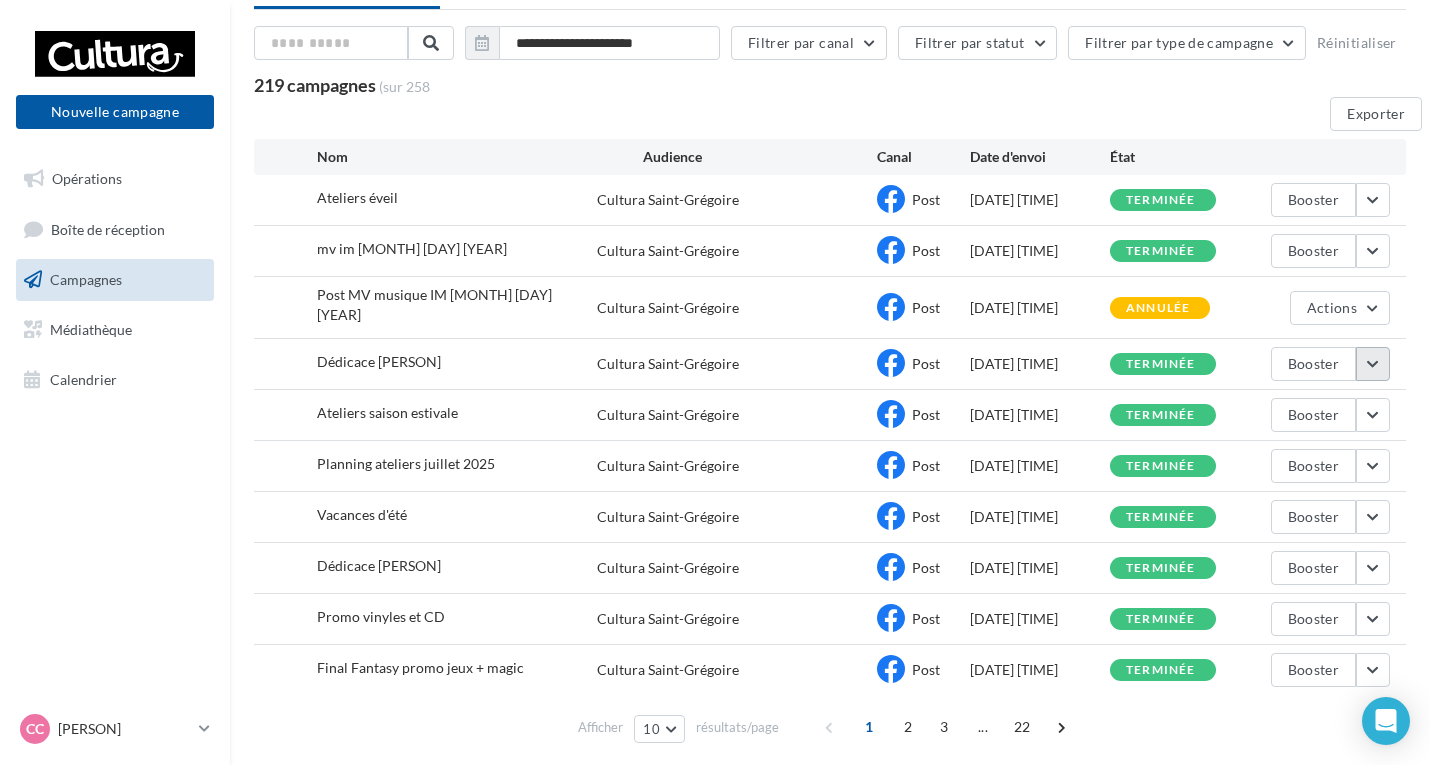 click at bounding box center [1373, 364] 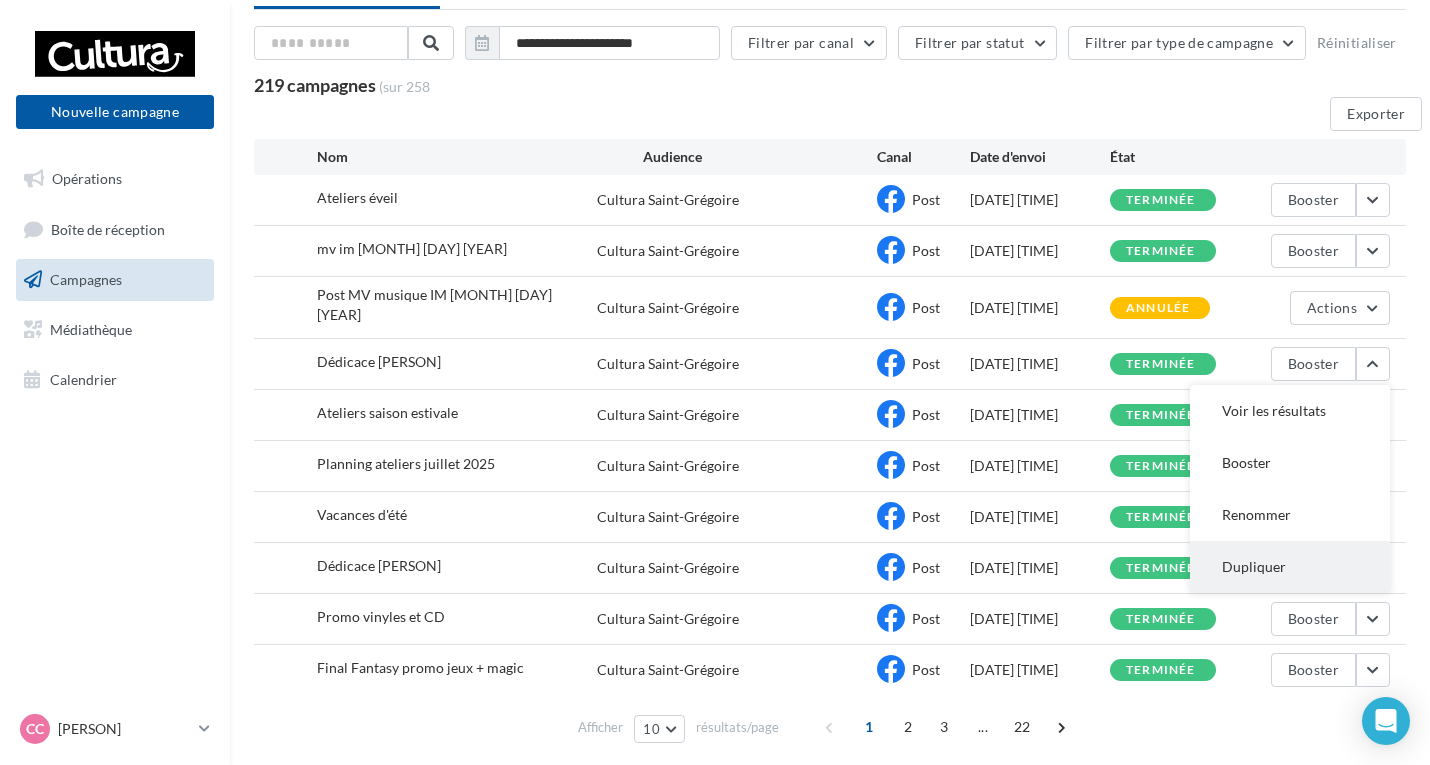 click on "Dupliquer" at bounding box center (1290, 567) 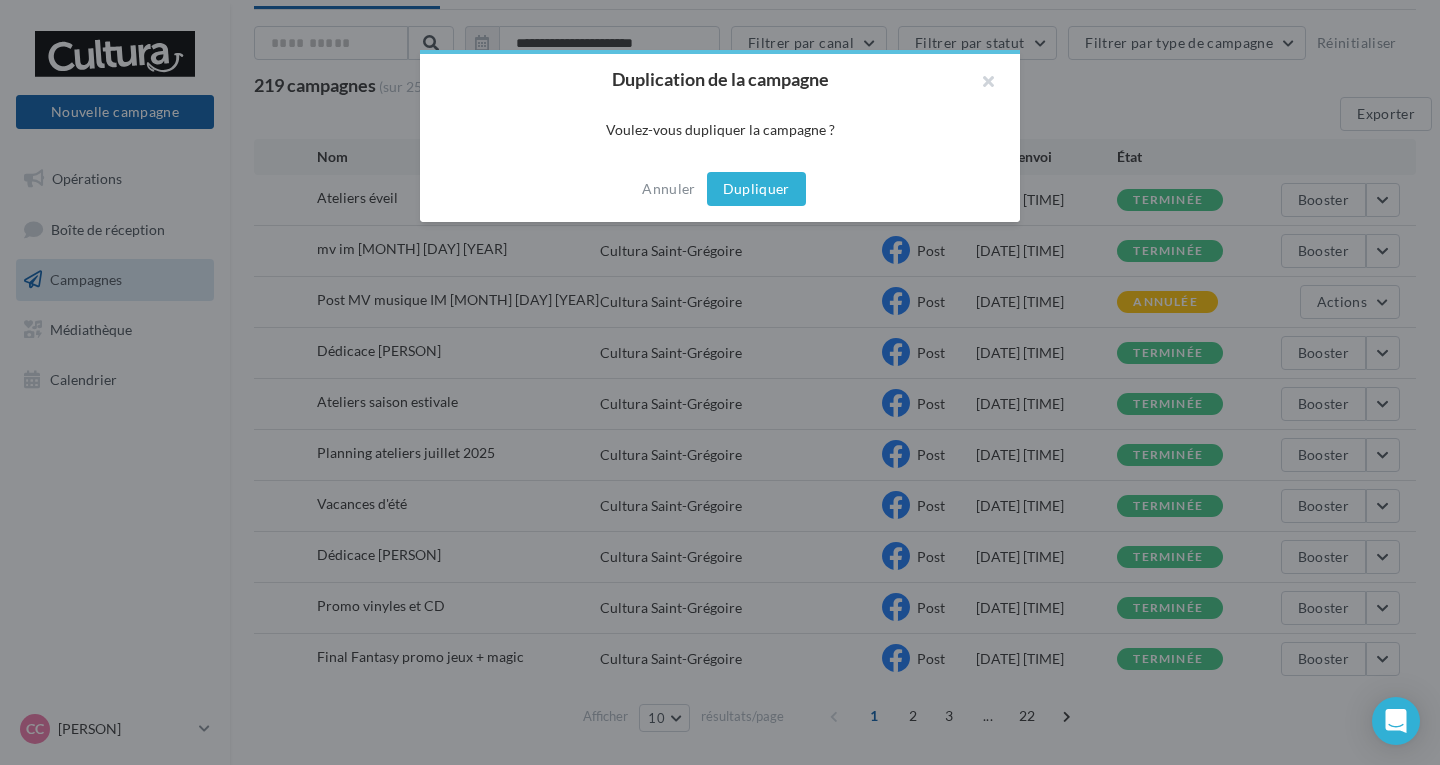 click on "Dupliquer" at bounding box center [756, 189] 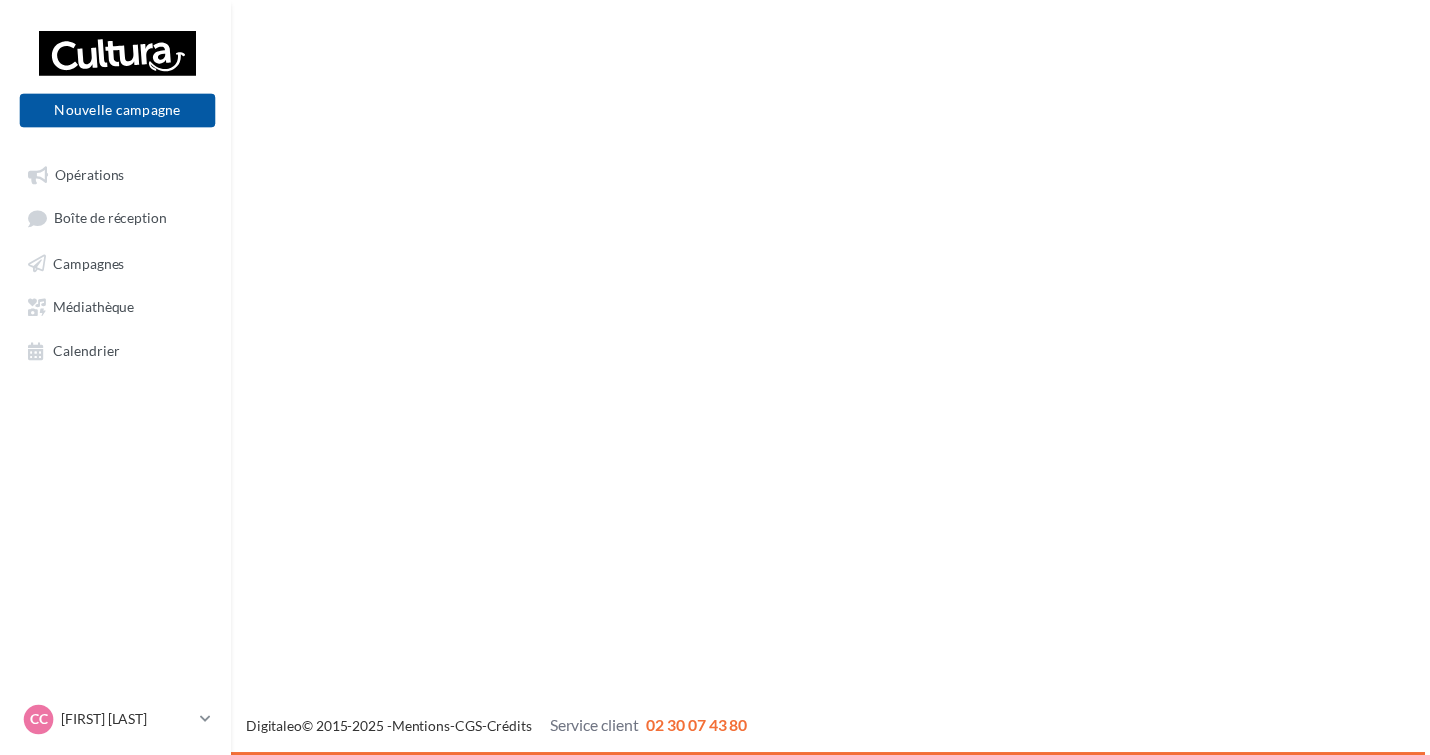 scroll, scrollTop: 0, scrollLeft: 0, axis: both 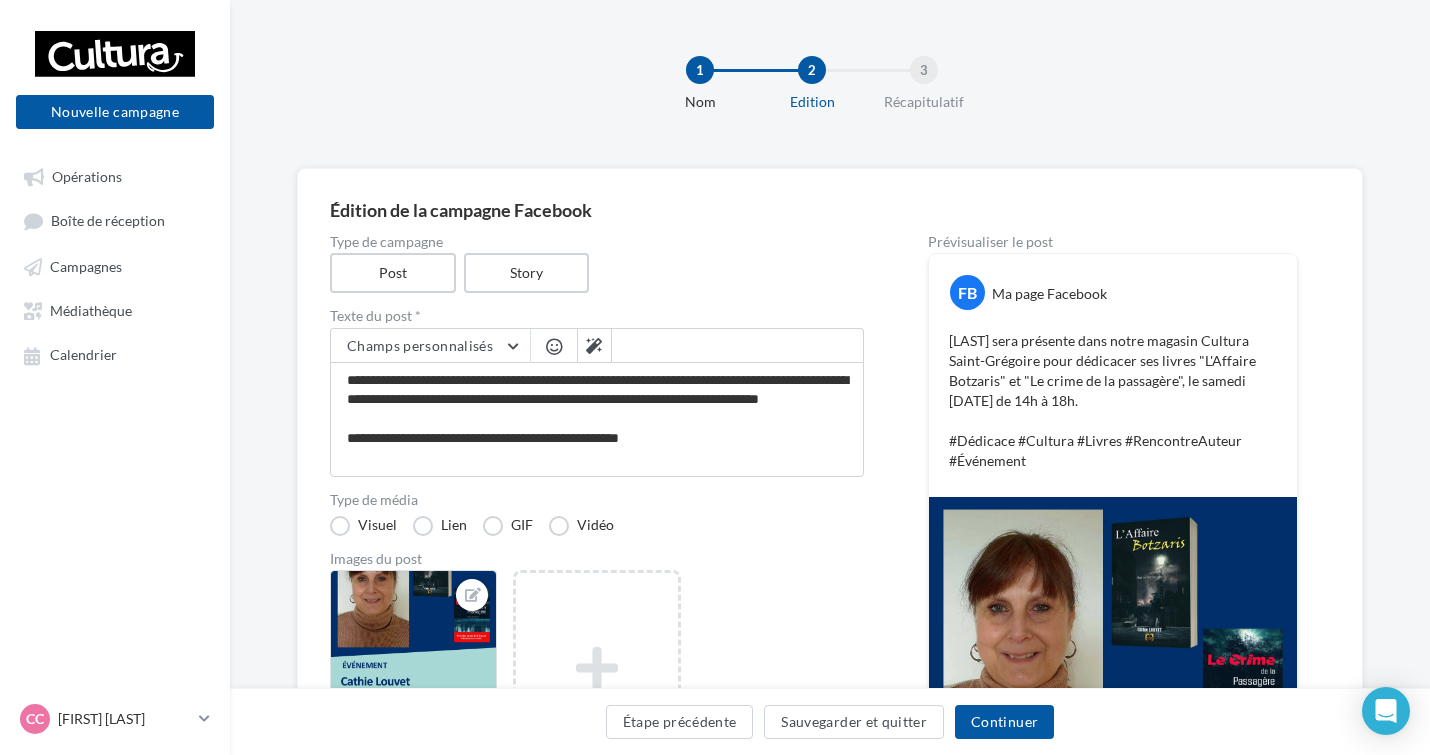 drag, startPoint x: 1197, startPoint y: 112, endPoint x: 891, endPoint y: 277, distance: 347.6507 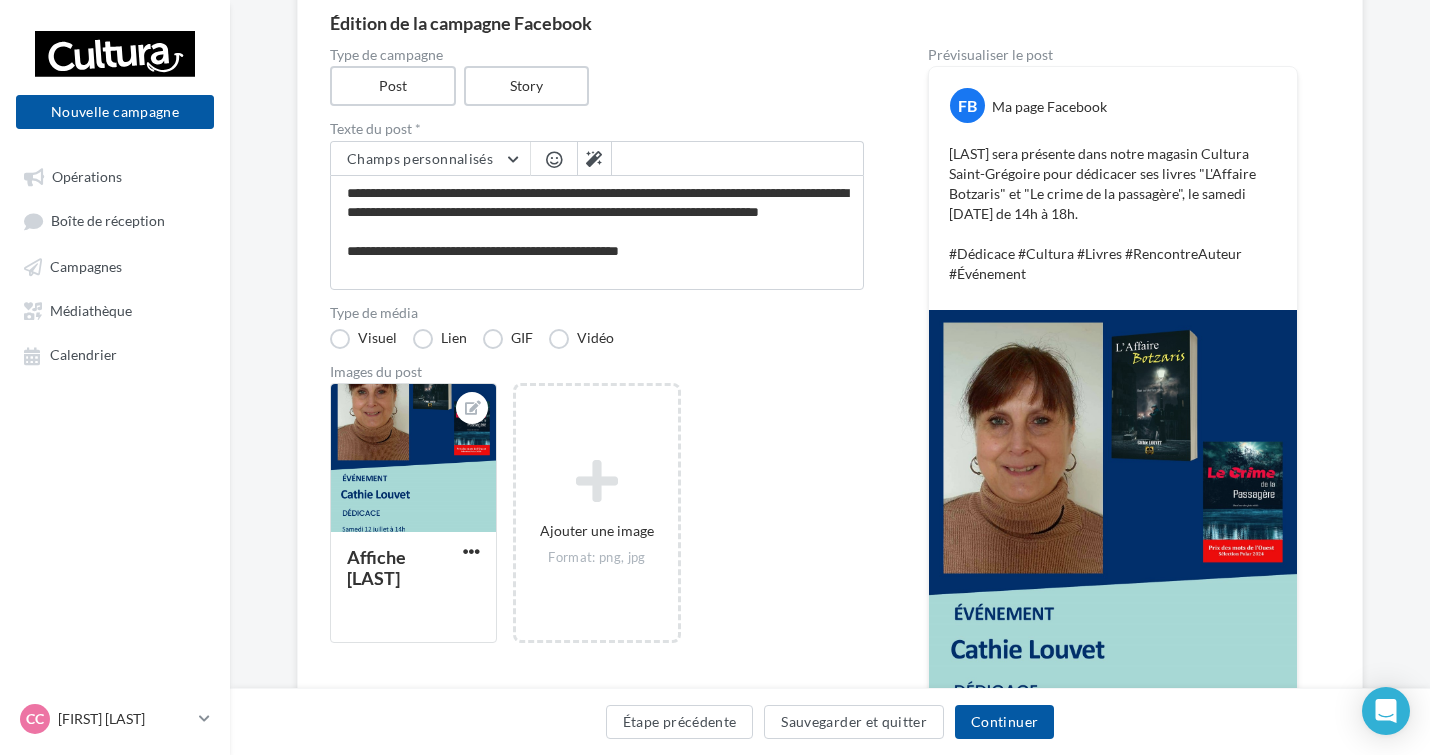 scroll, scrollTop: 400, scrollLeft: 0, axis: vertical 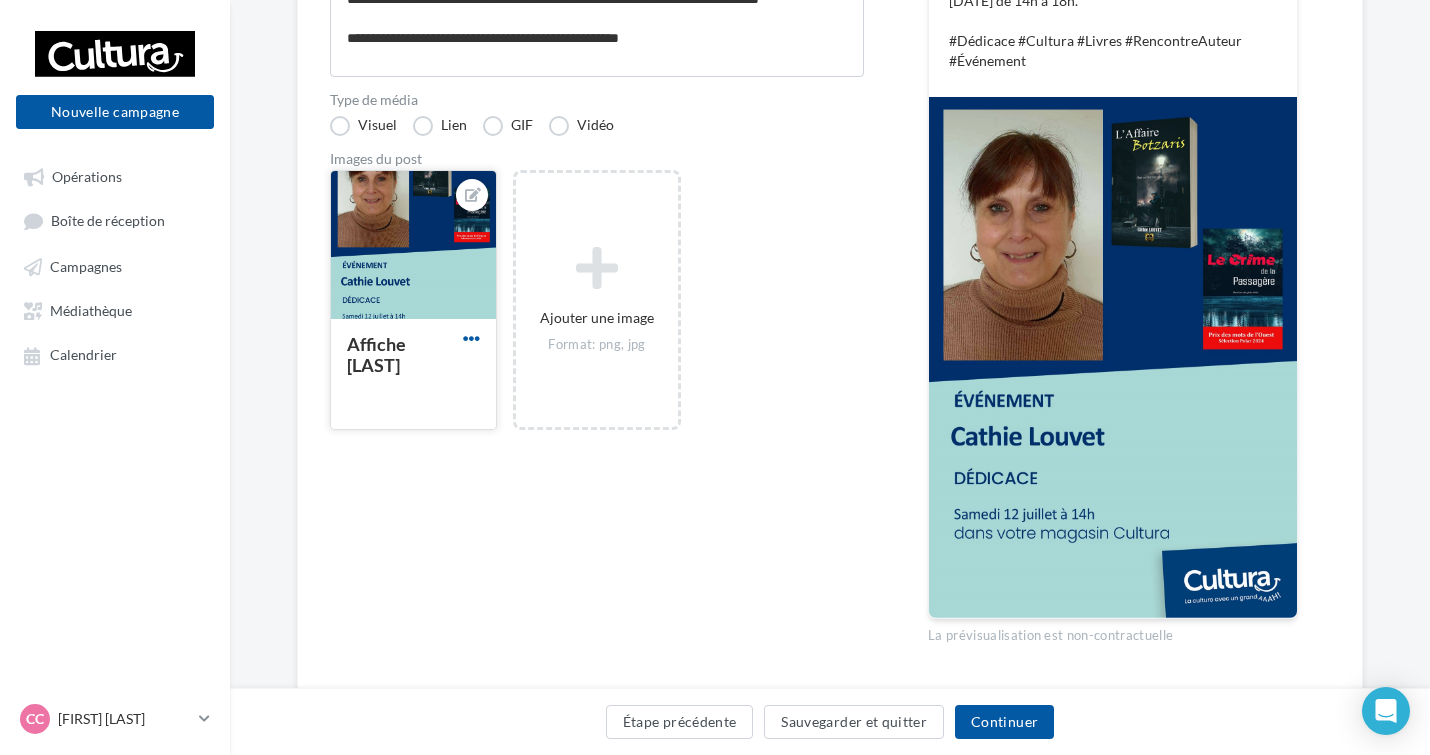 click at bounding box center (471, 338) 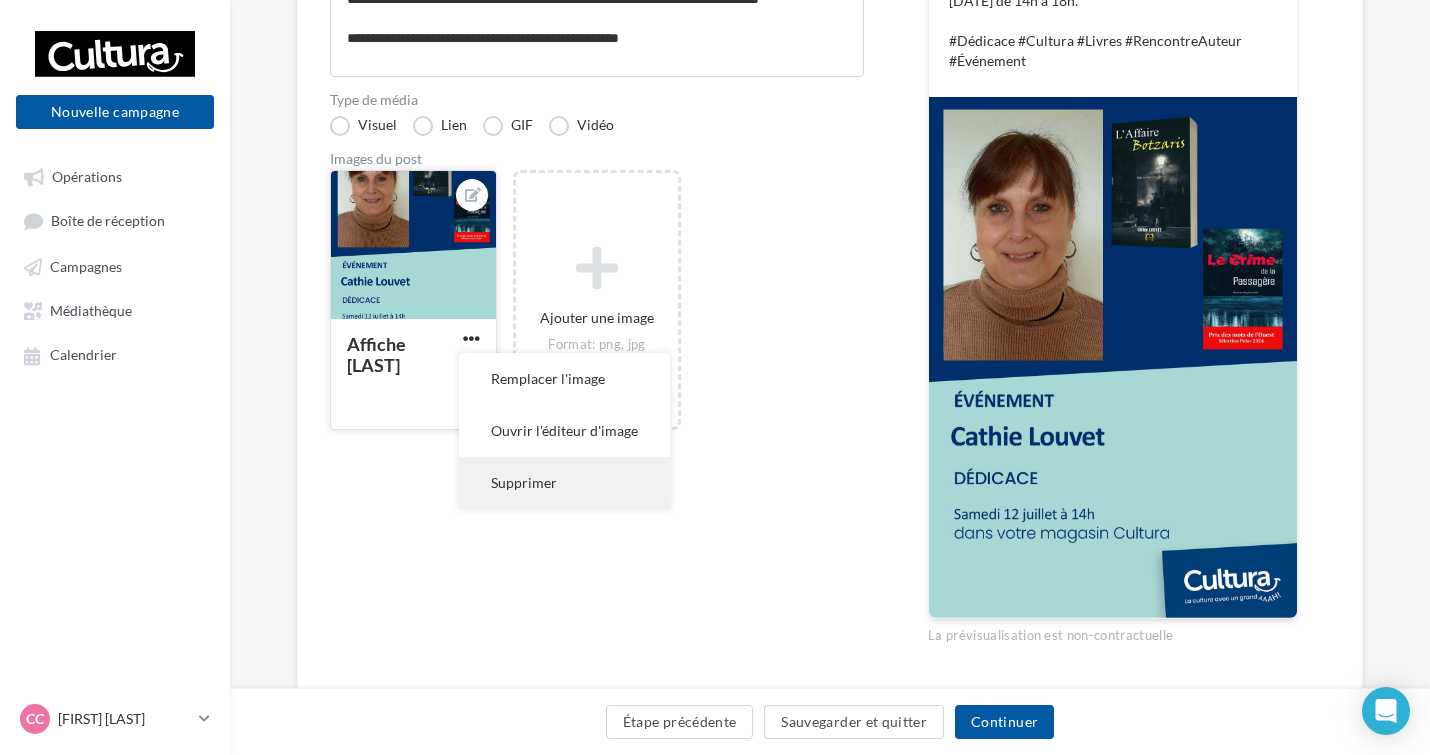 click on "Supprimer" at bounding box center (564, 483) 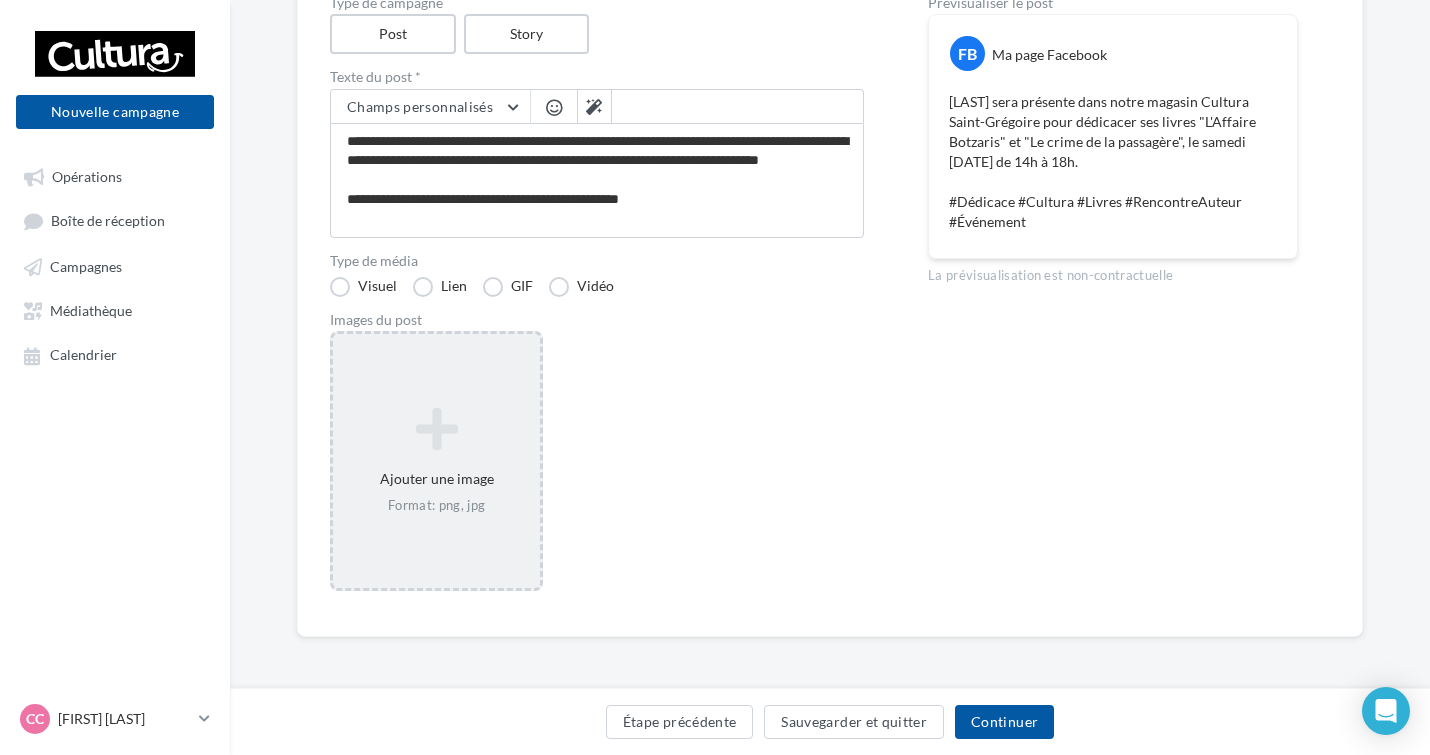 click on "Ajouter une image     Format: png, jpg" at bounding box center [436, 461] 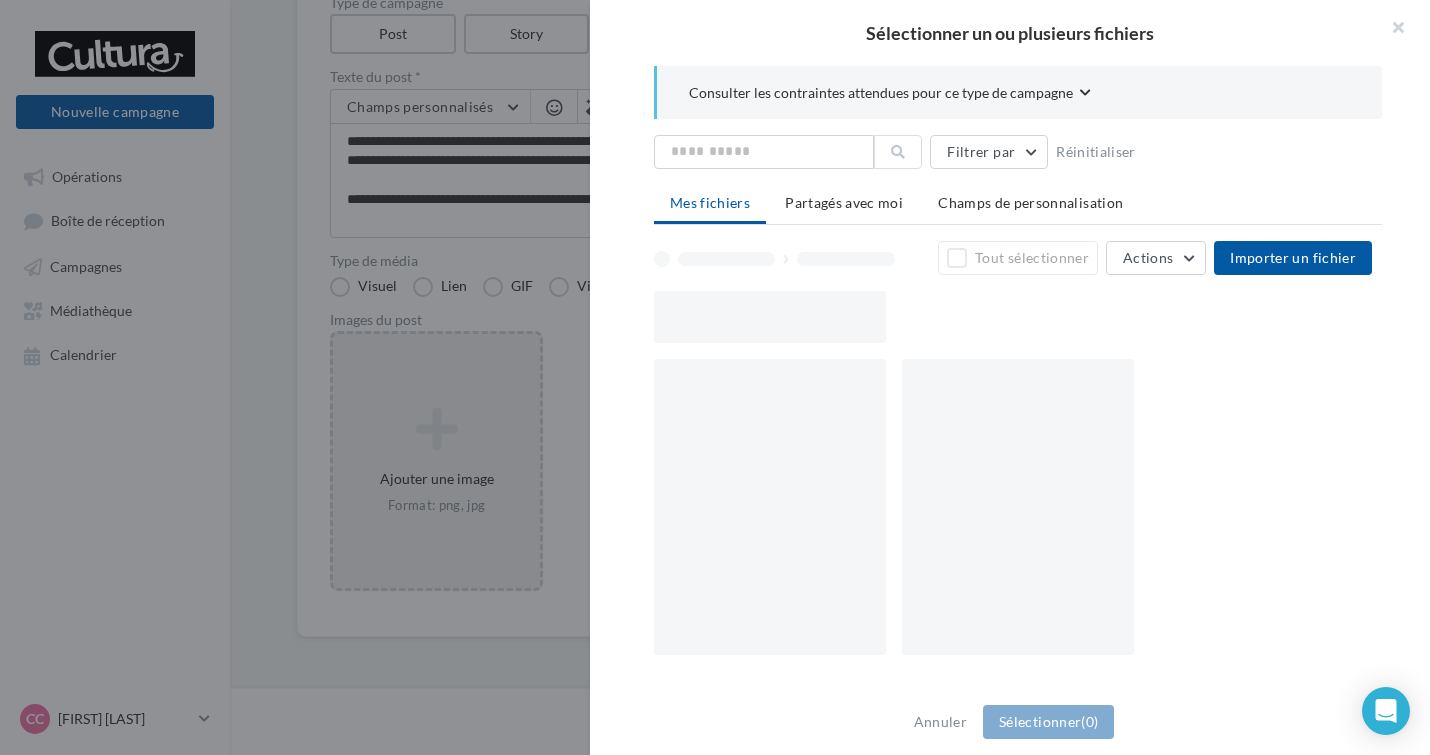 scroll, scrollTop: 229, scrollLeft: 0, axis: vertical 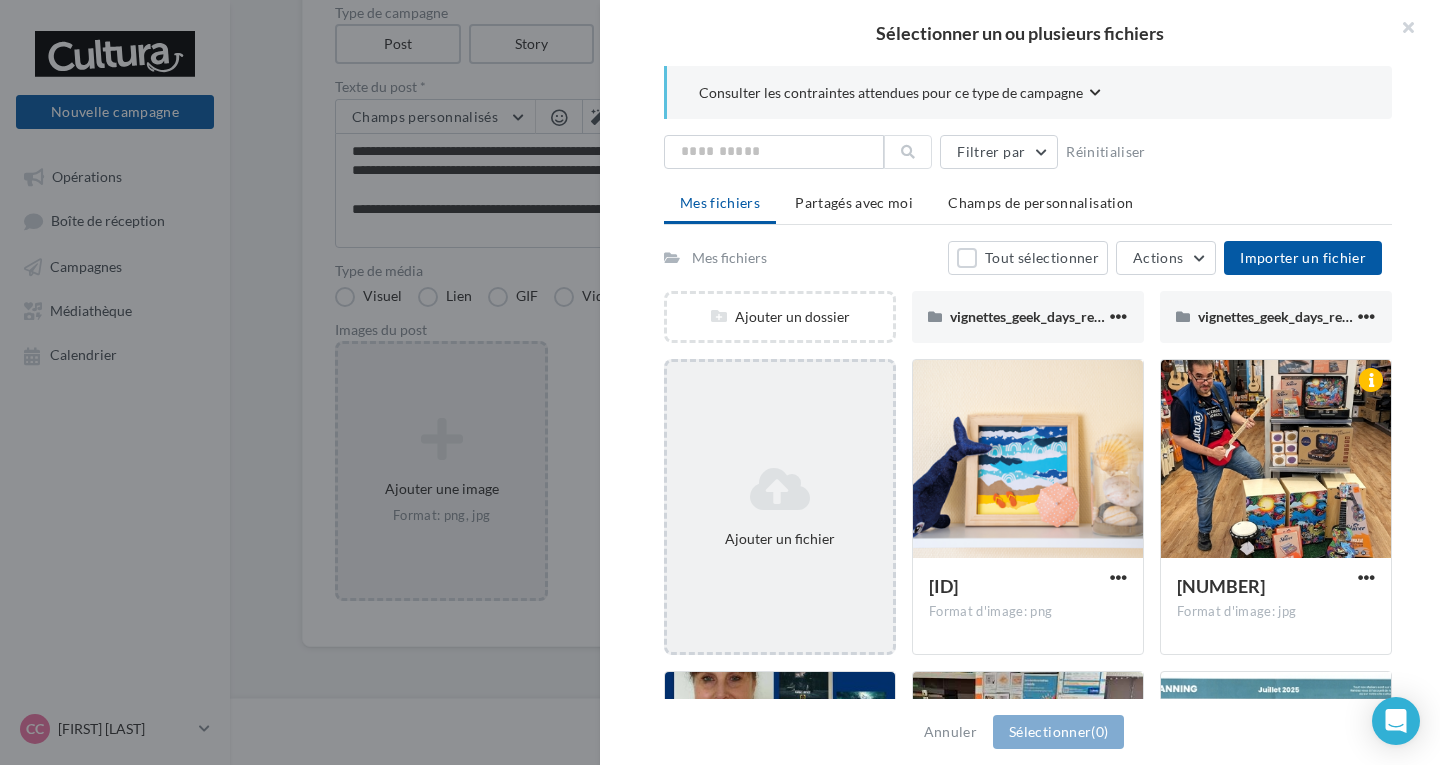 click at bounding box center (780, 489) 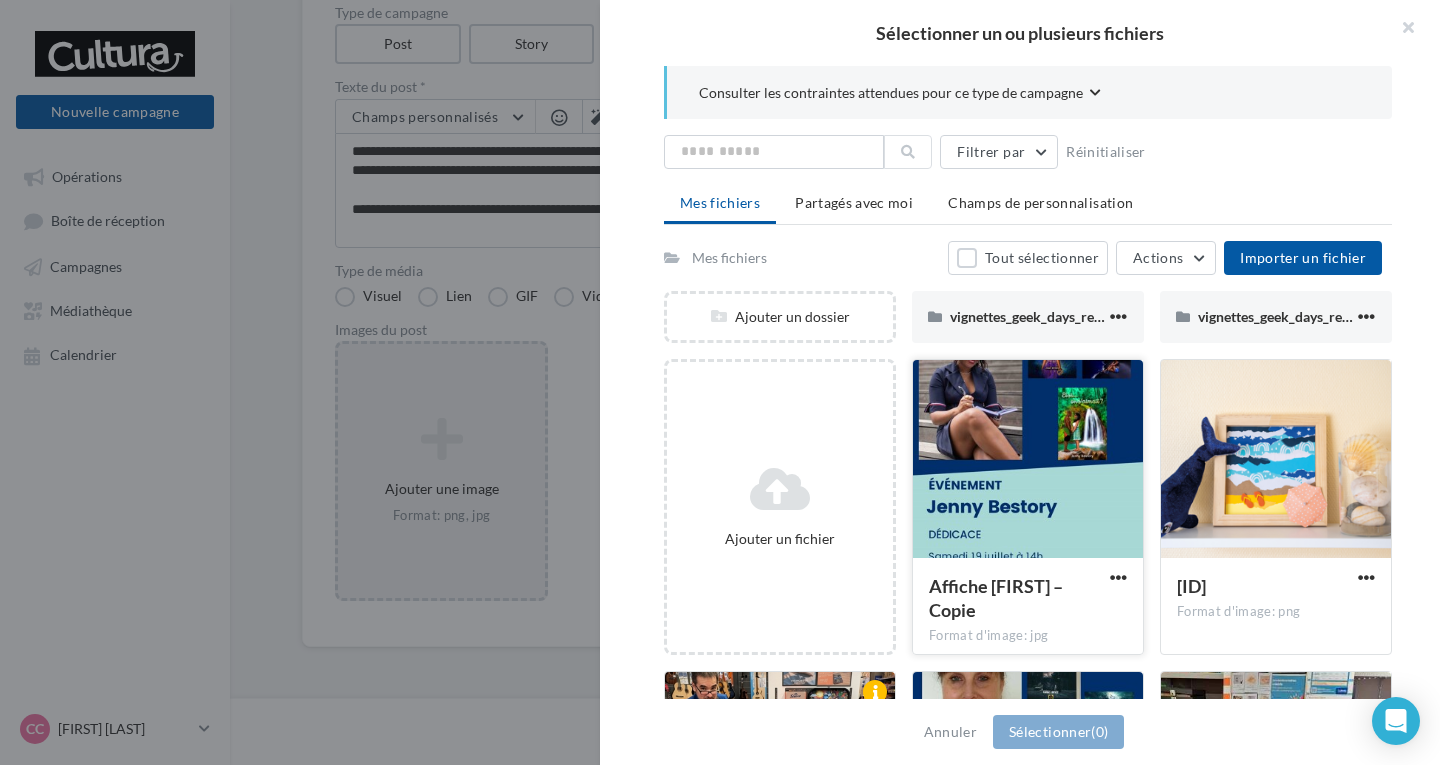 click at bounding box center [1028, 460] 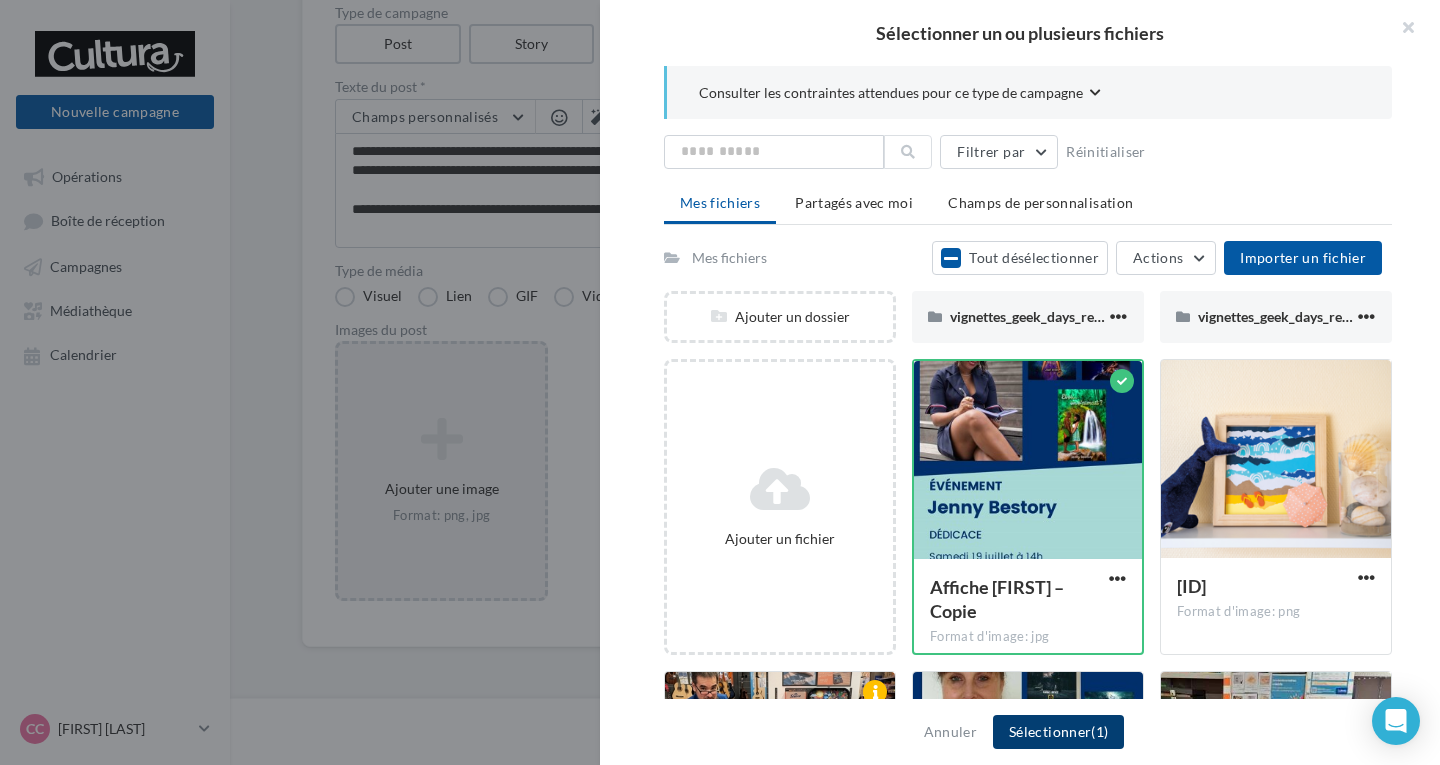 click on "Sélectionner   (1)" at bounding box center (1058, 732) 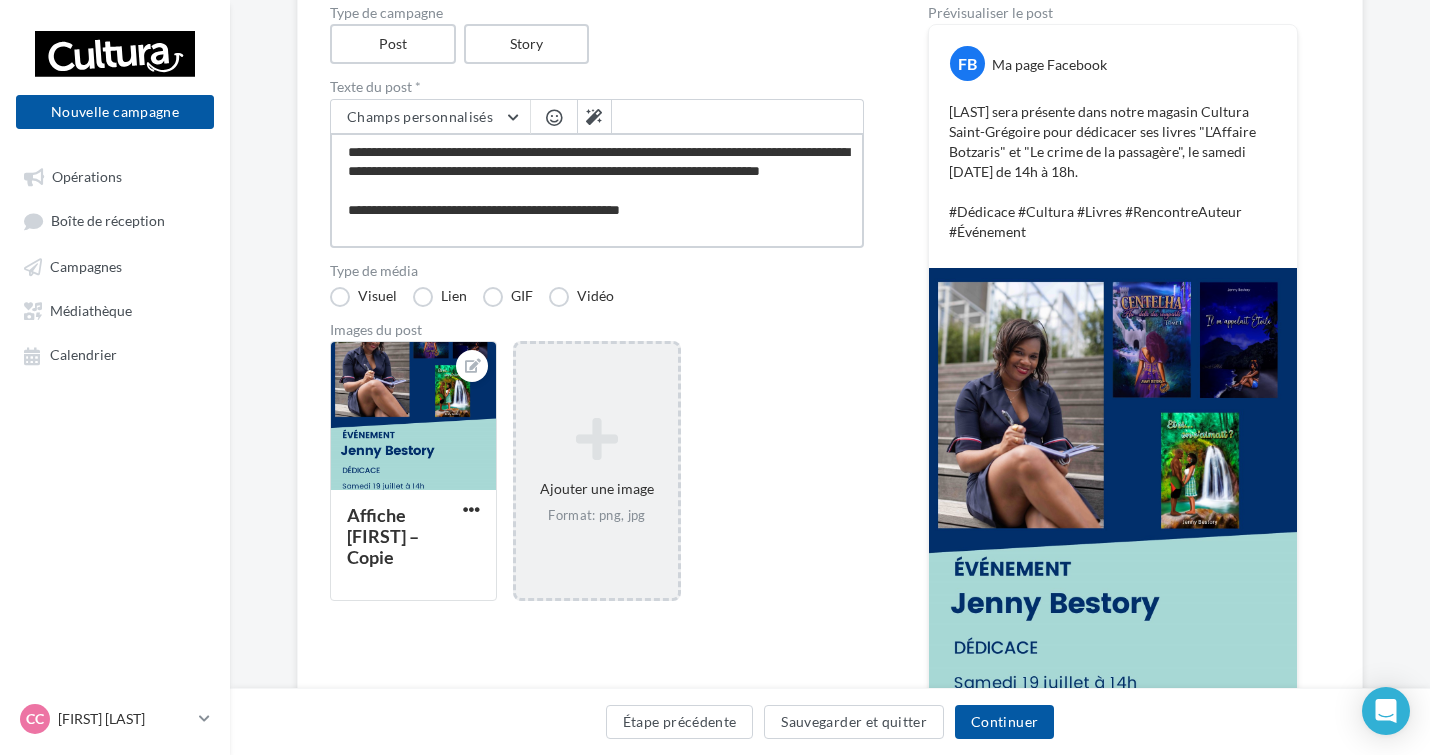 drag, startPoint x: 433, startPoint y: 150, endPoint x: 335, endPoint y: 155, distance: 98.12747 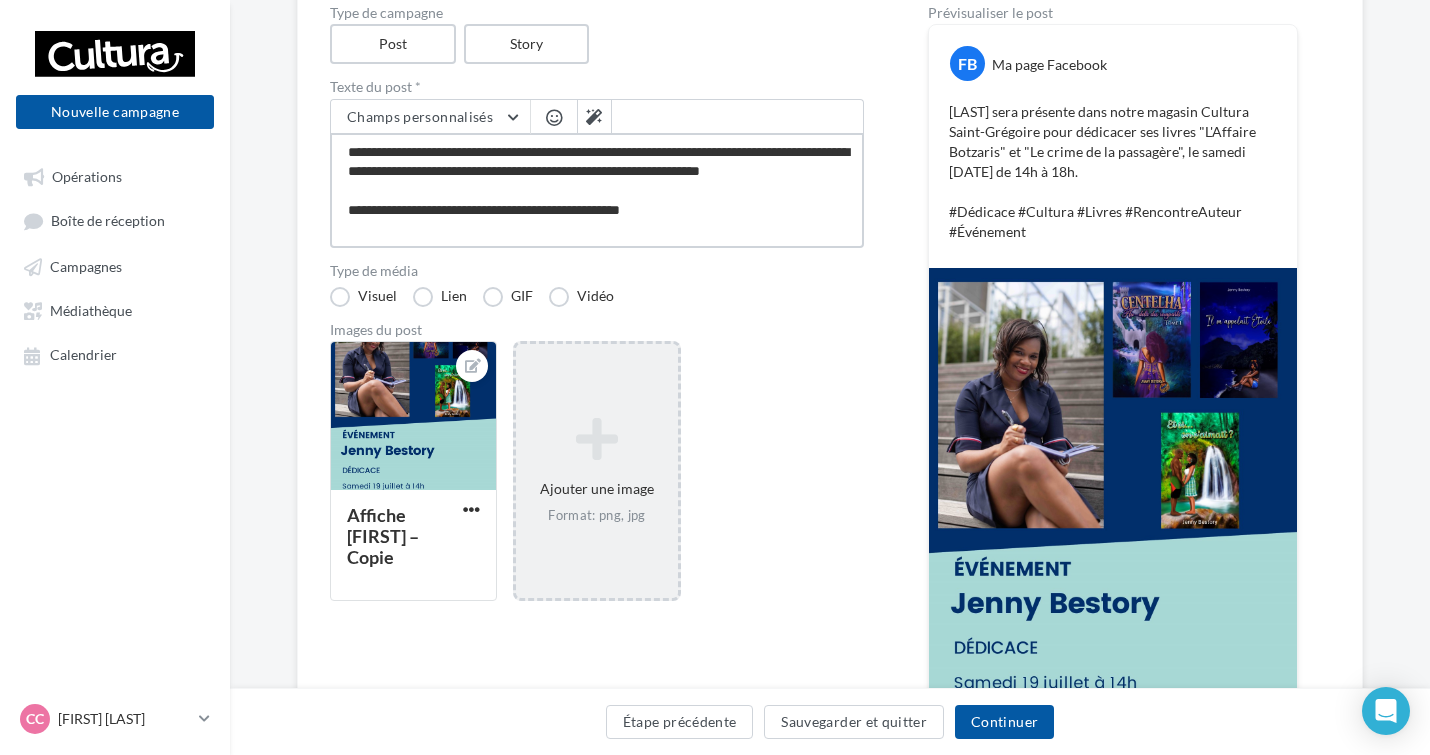 type on "**********" 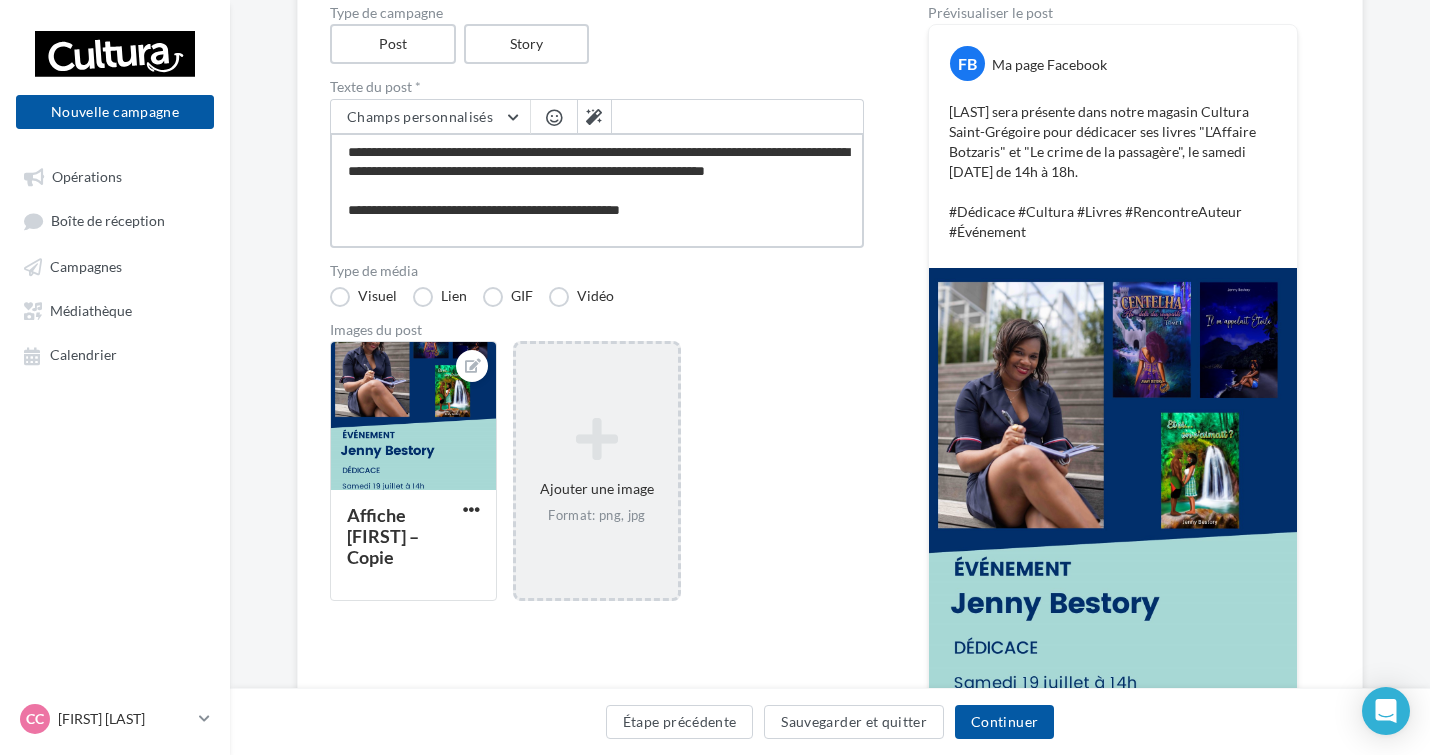 type on "**********" 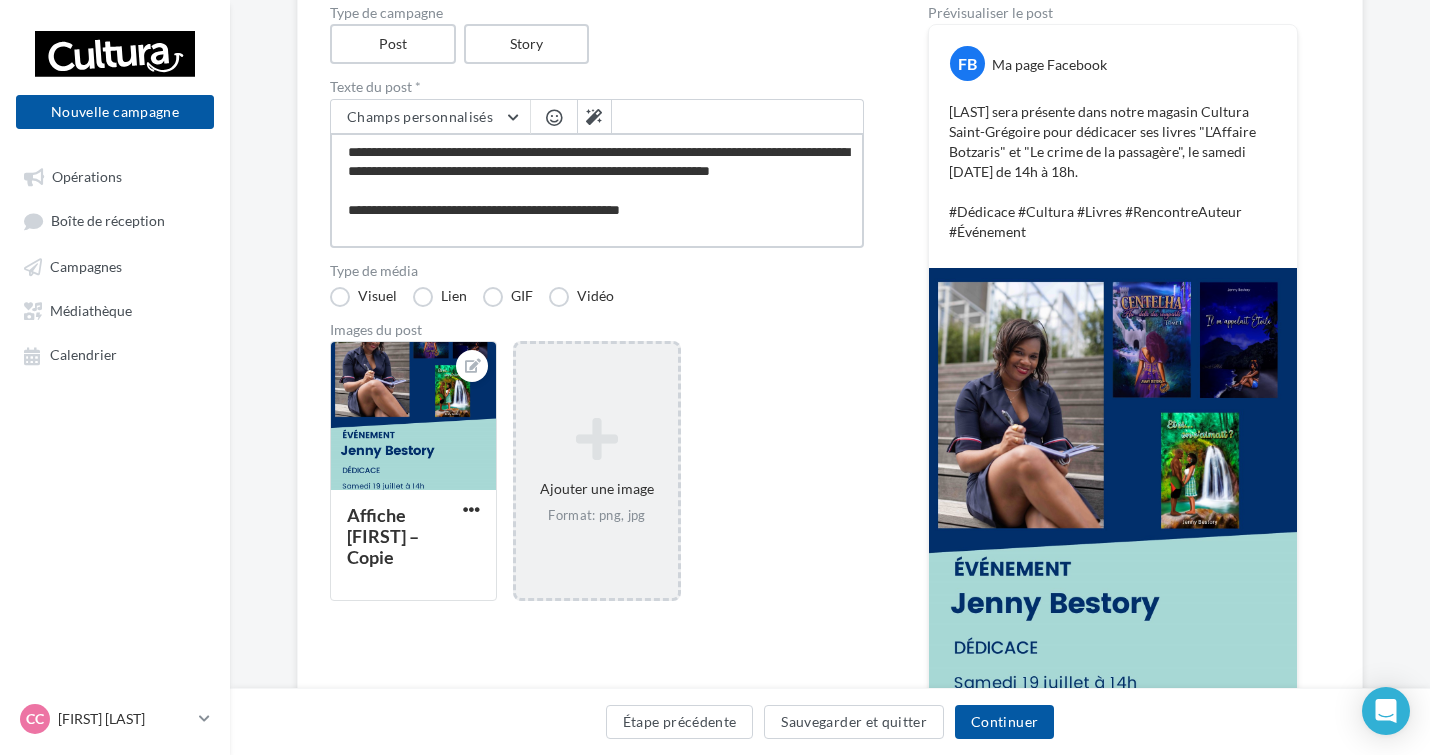 type on "**********" 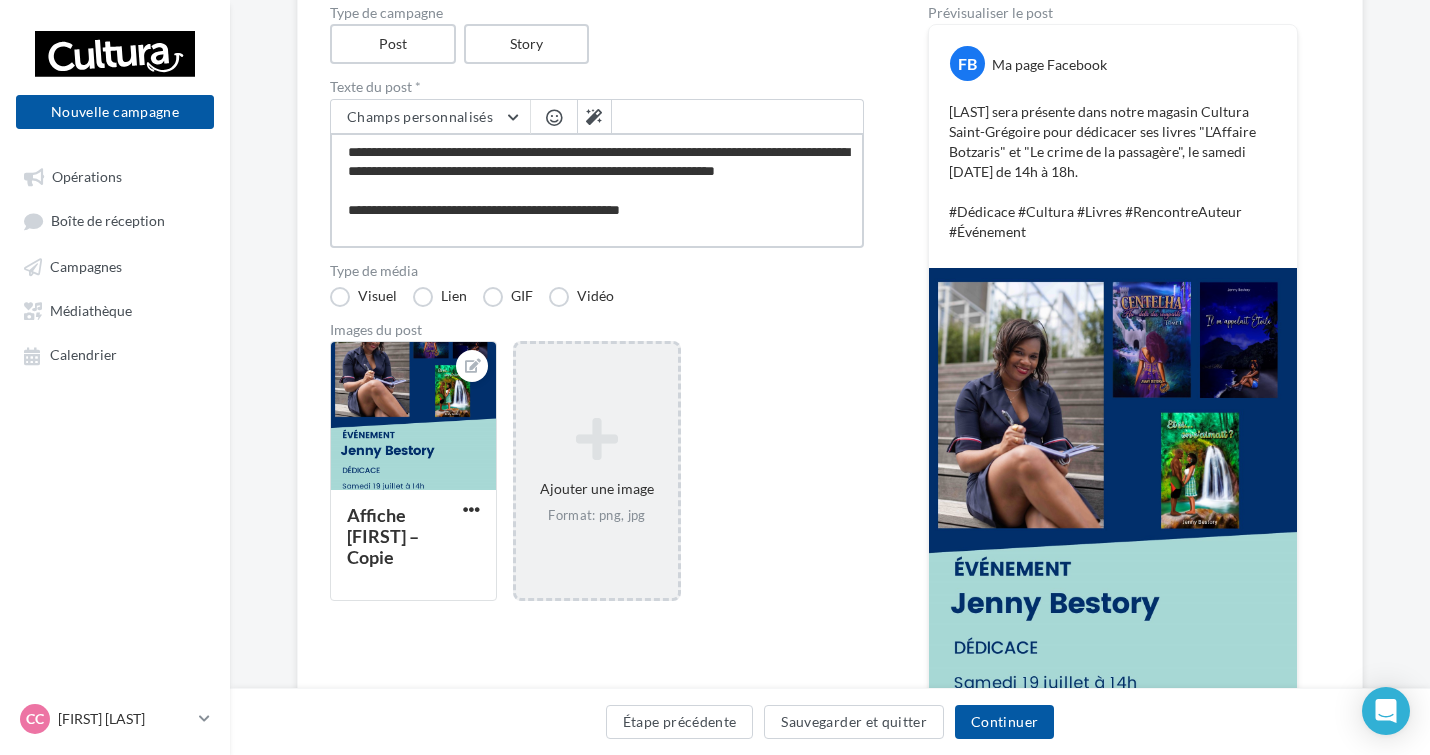 type on "**********" 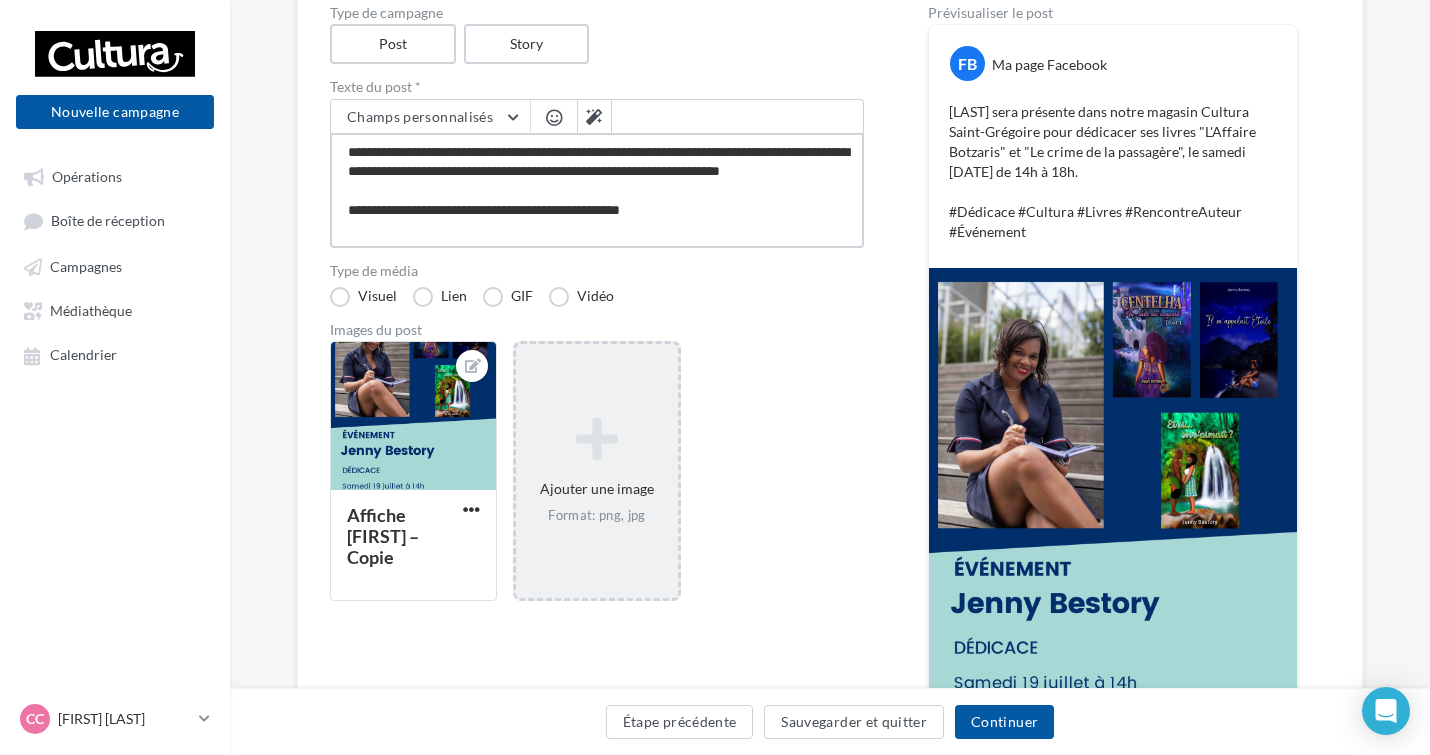 type on "**********" 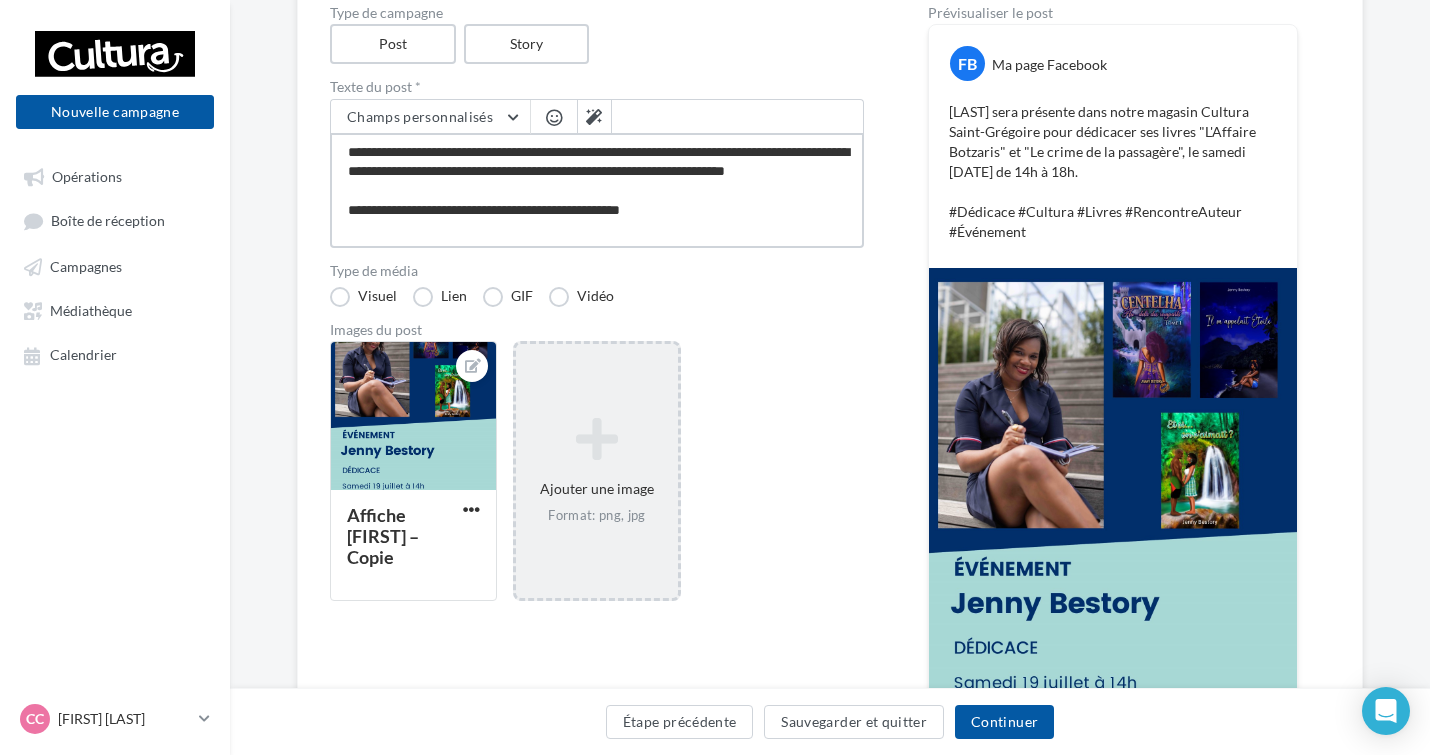 type on "**********" 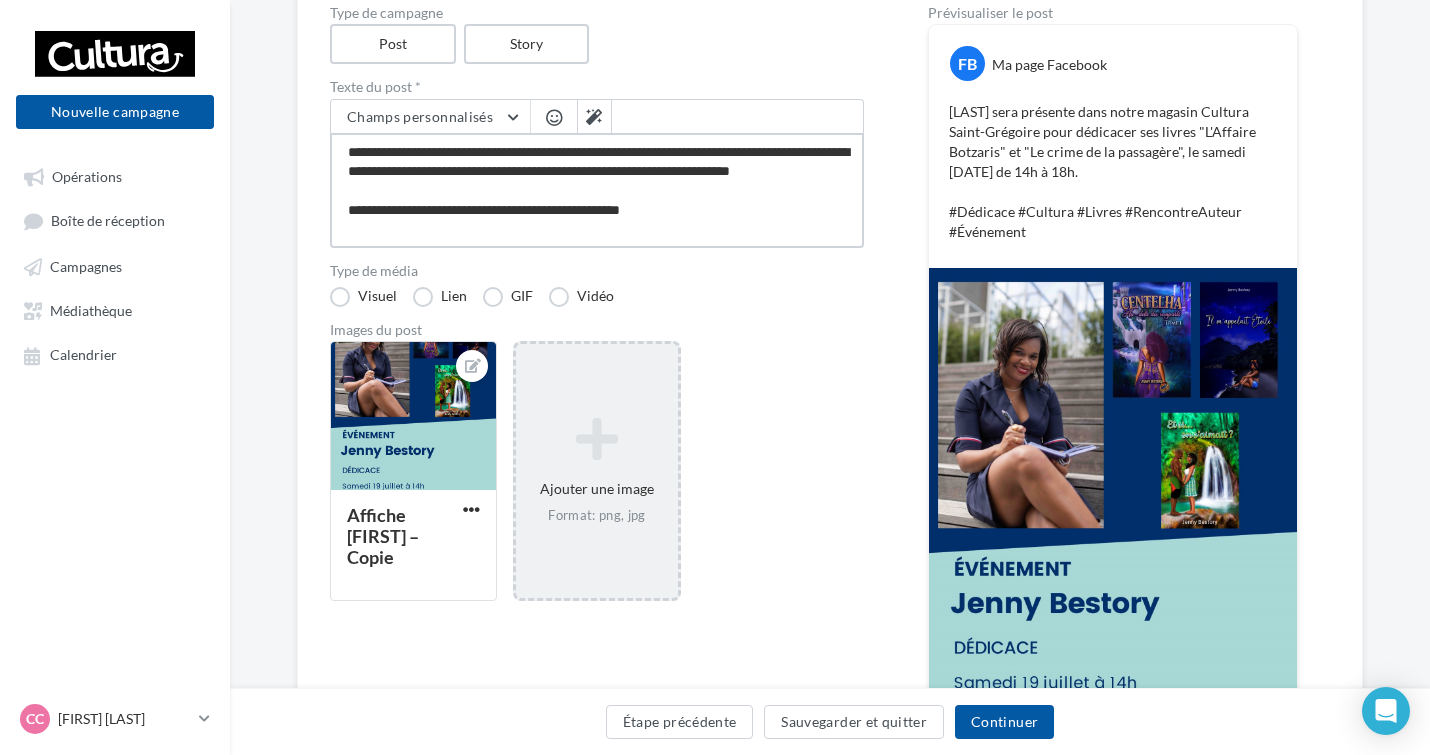 type on "**********" 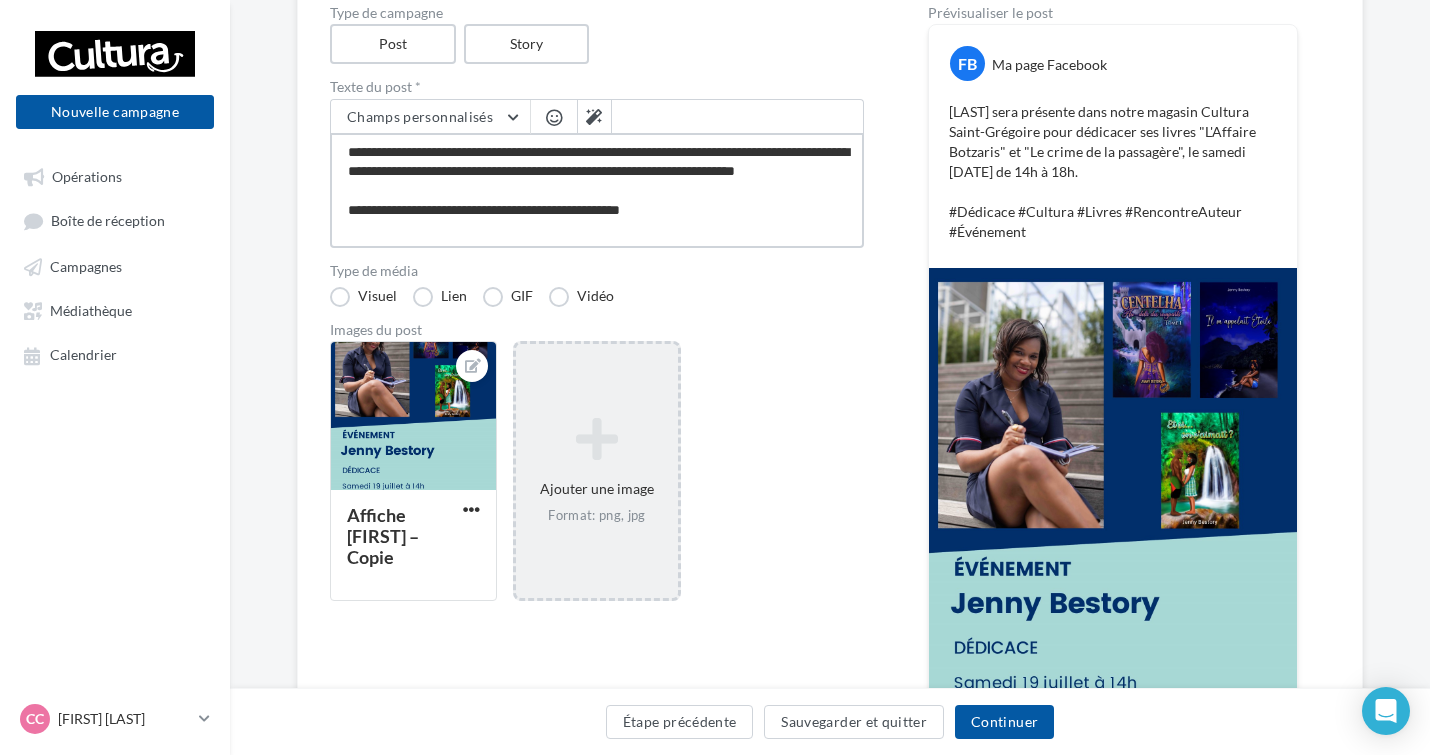 type on "**********" 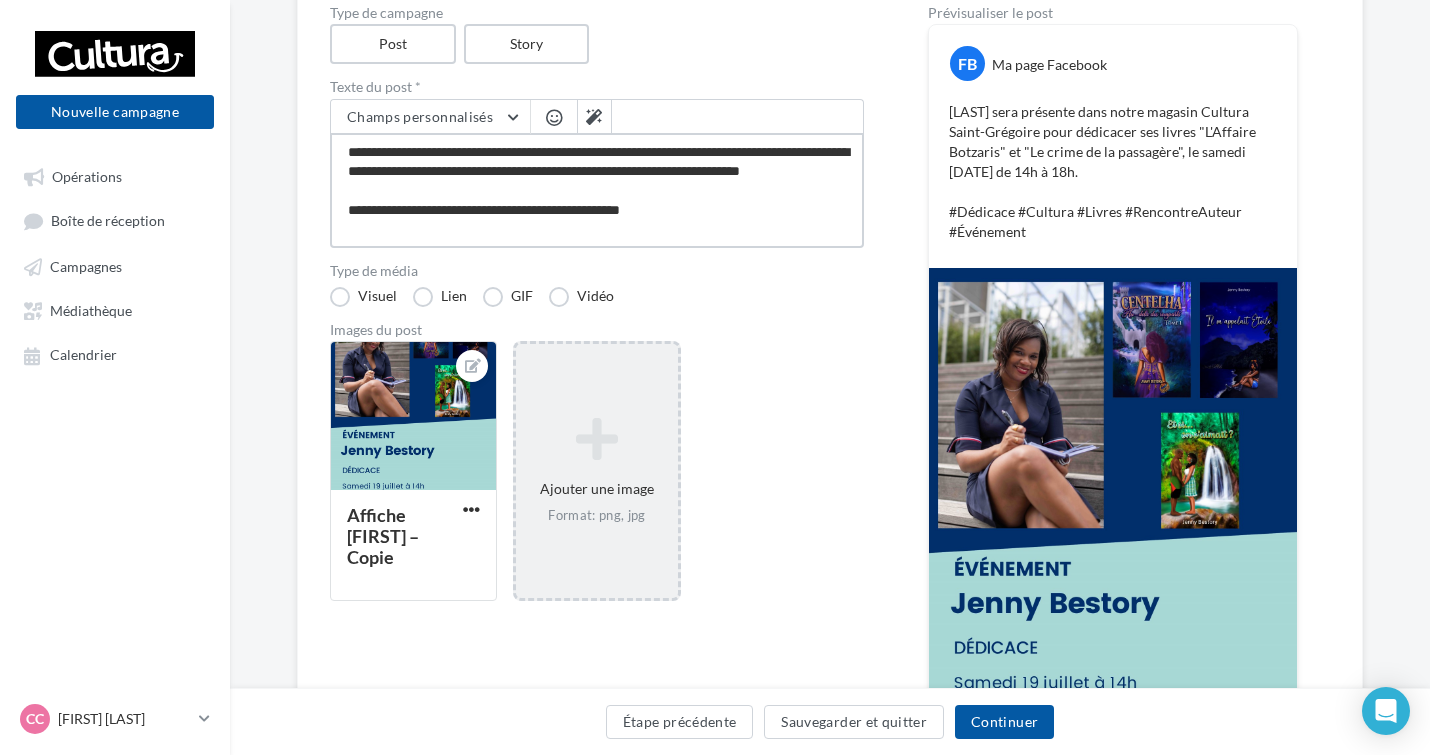 type on "**********" 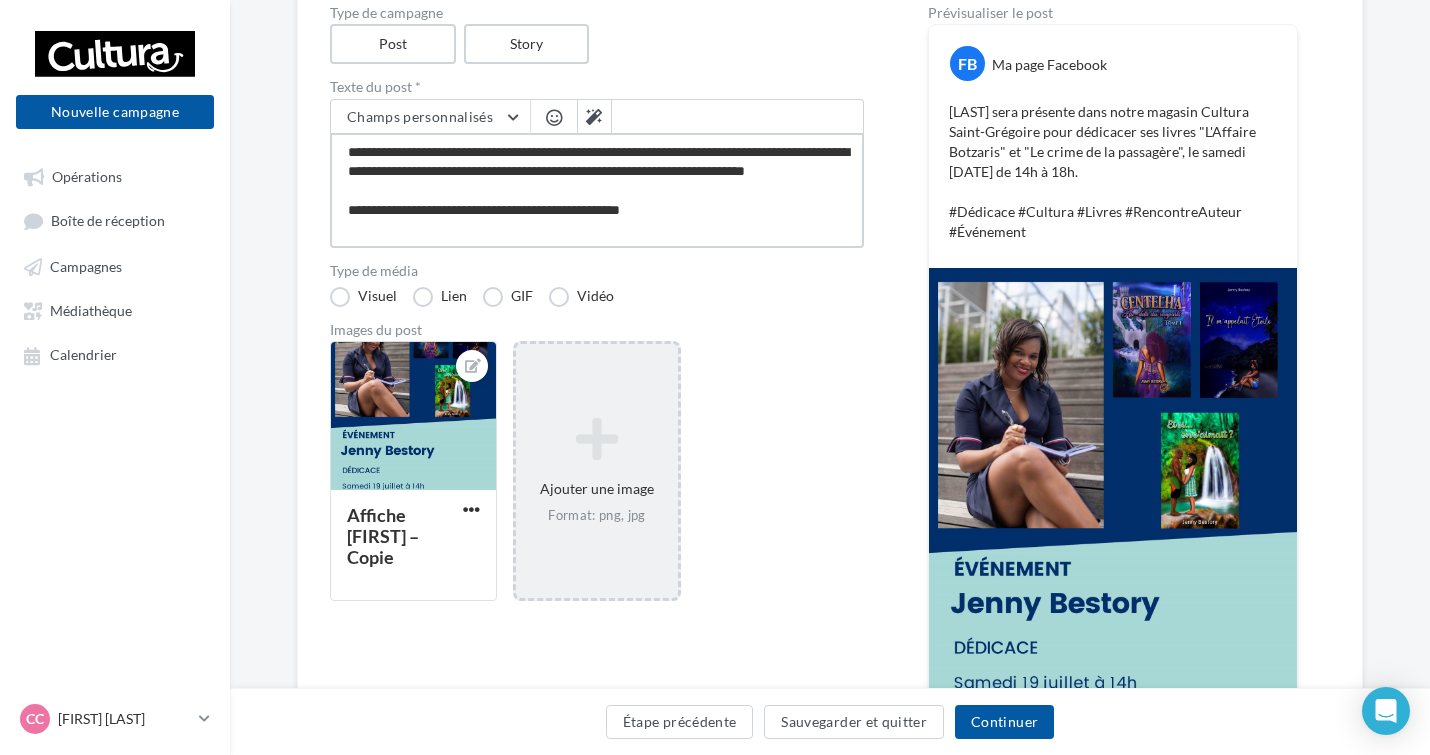 type on "**********" 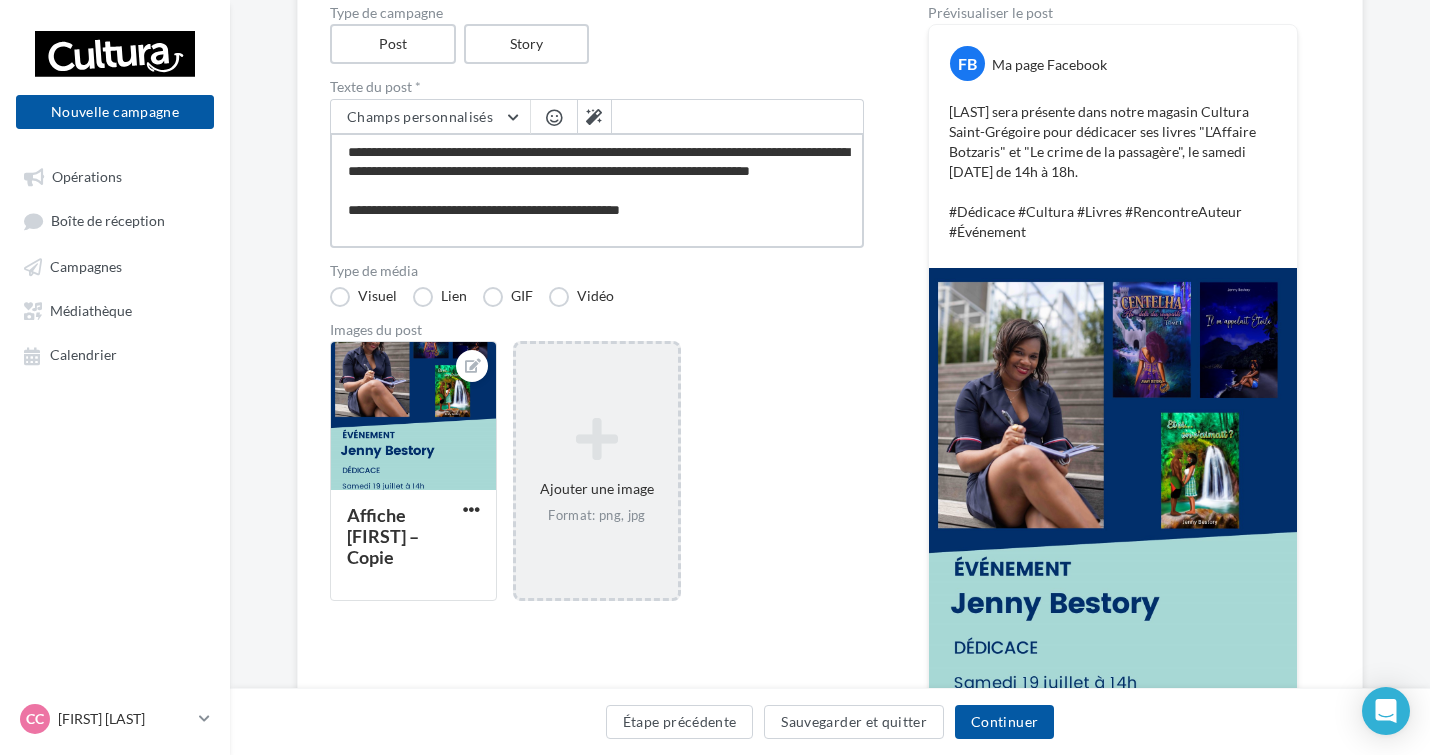 type on "**********" 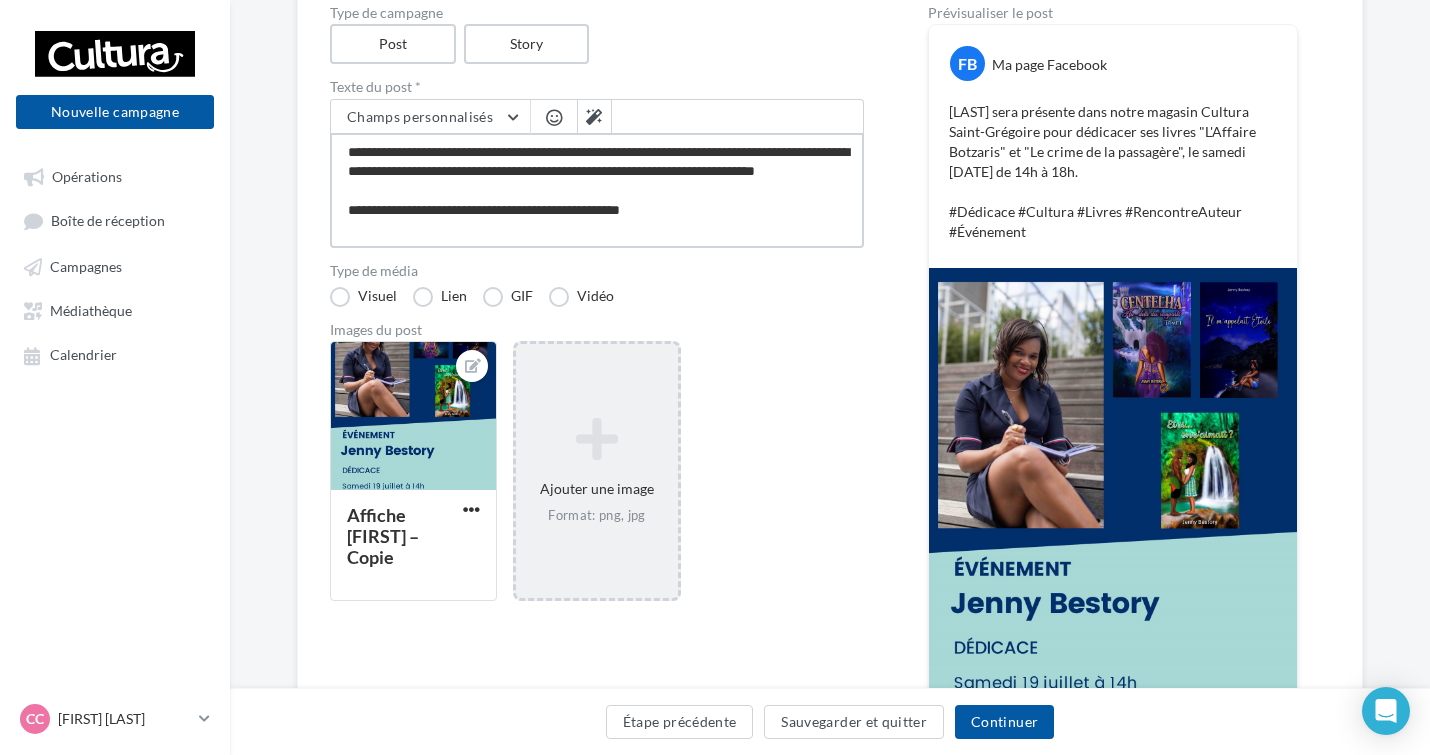 type on "**********" 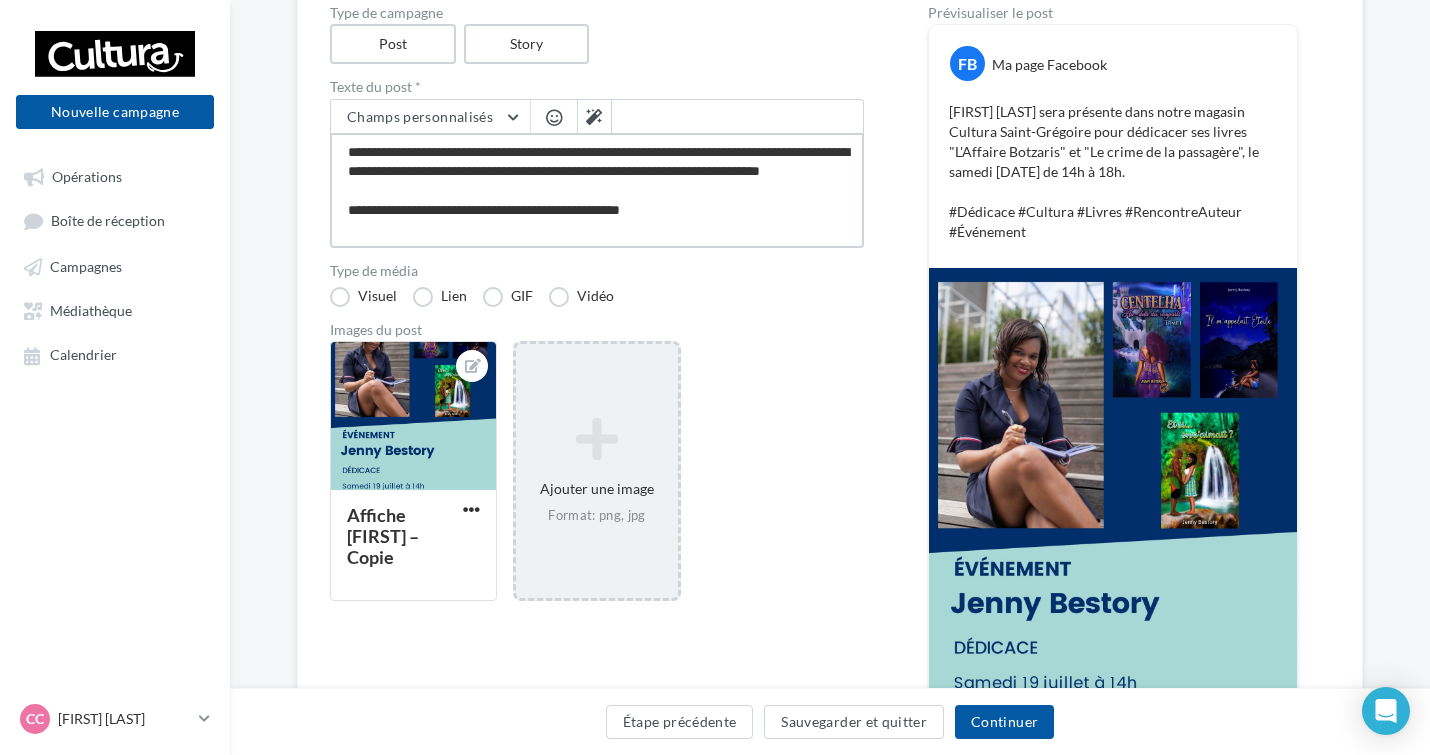 drag, startPoint x: 470, startPoint y: 170, endPoint x: 762, endPoint y: 181, distance: 292.20712 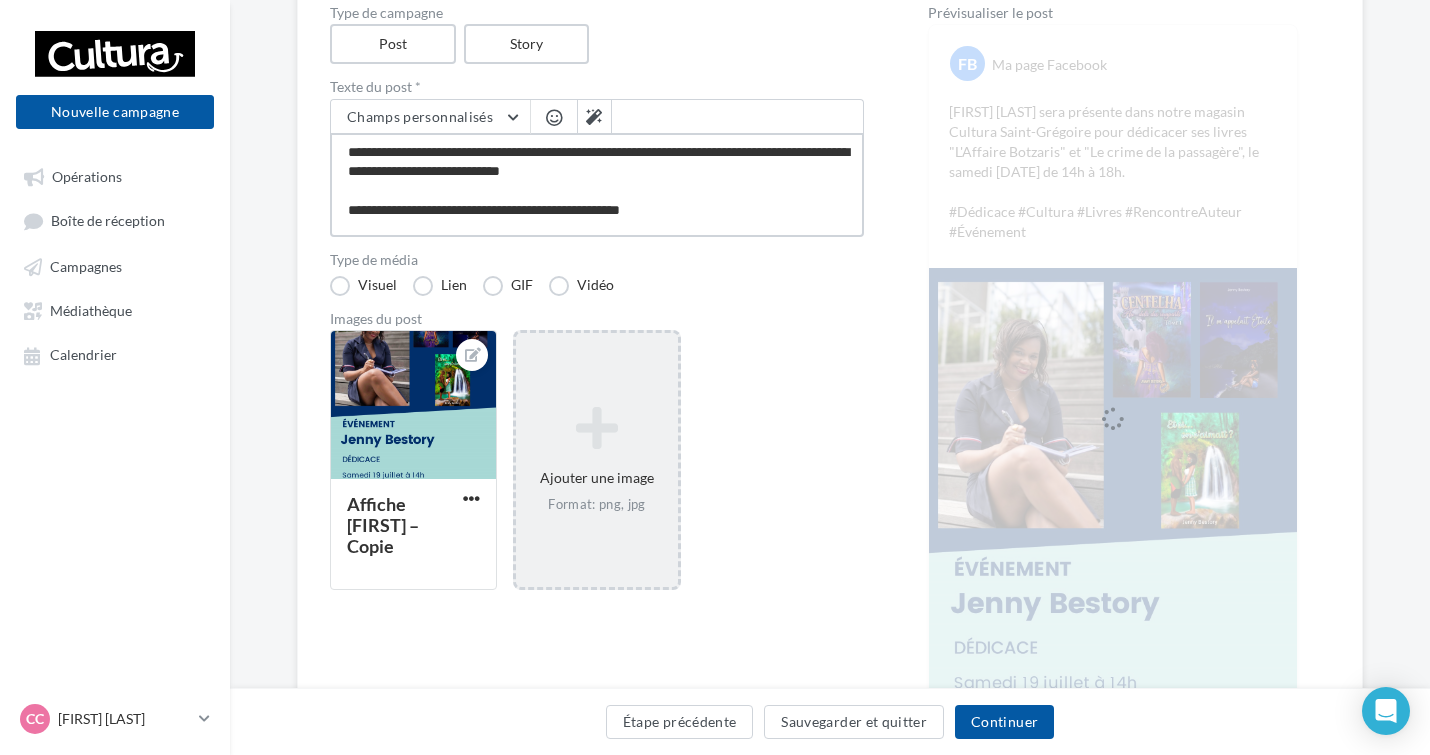 click on "**********" at bounding box center [597, 185] 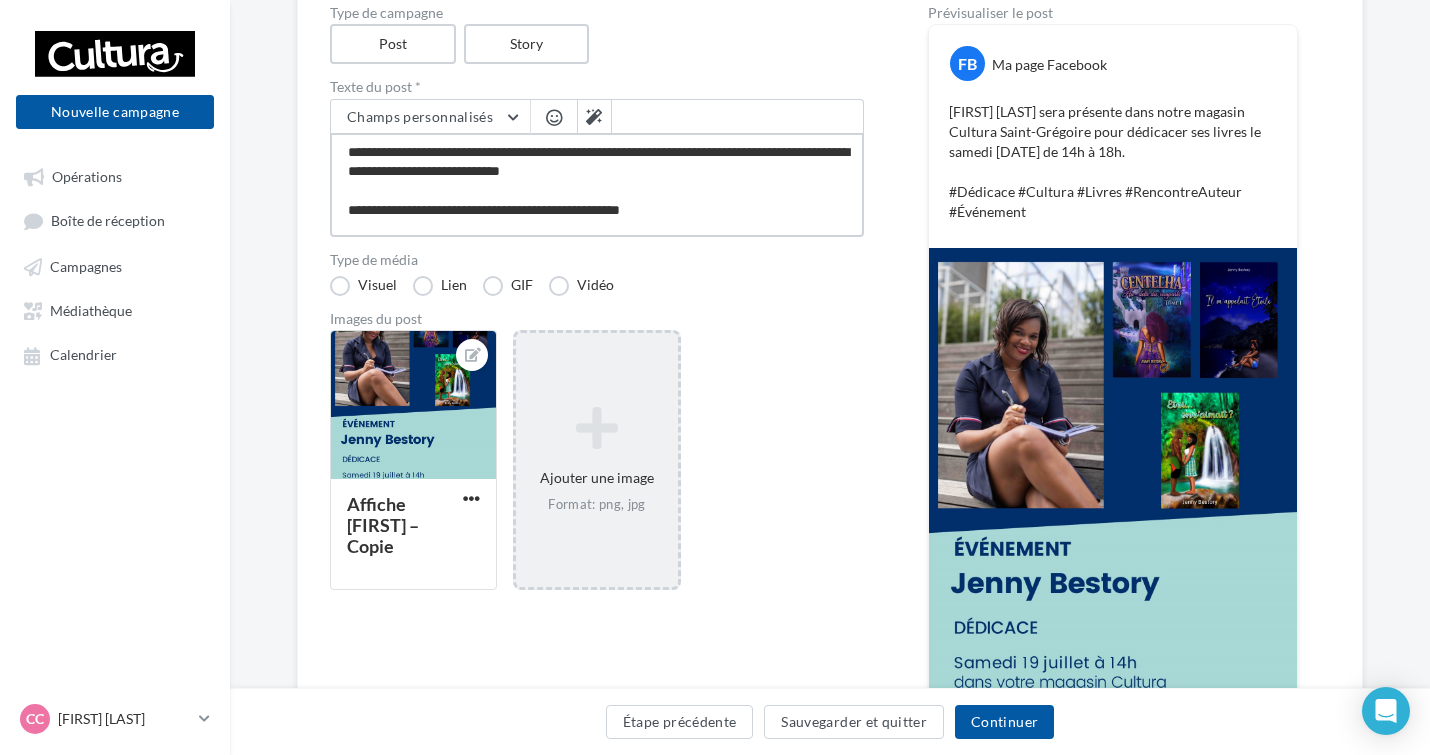 type on "**********" 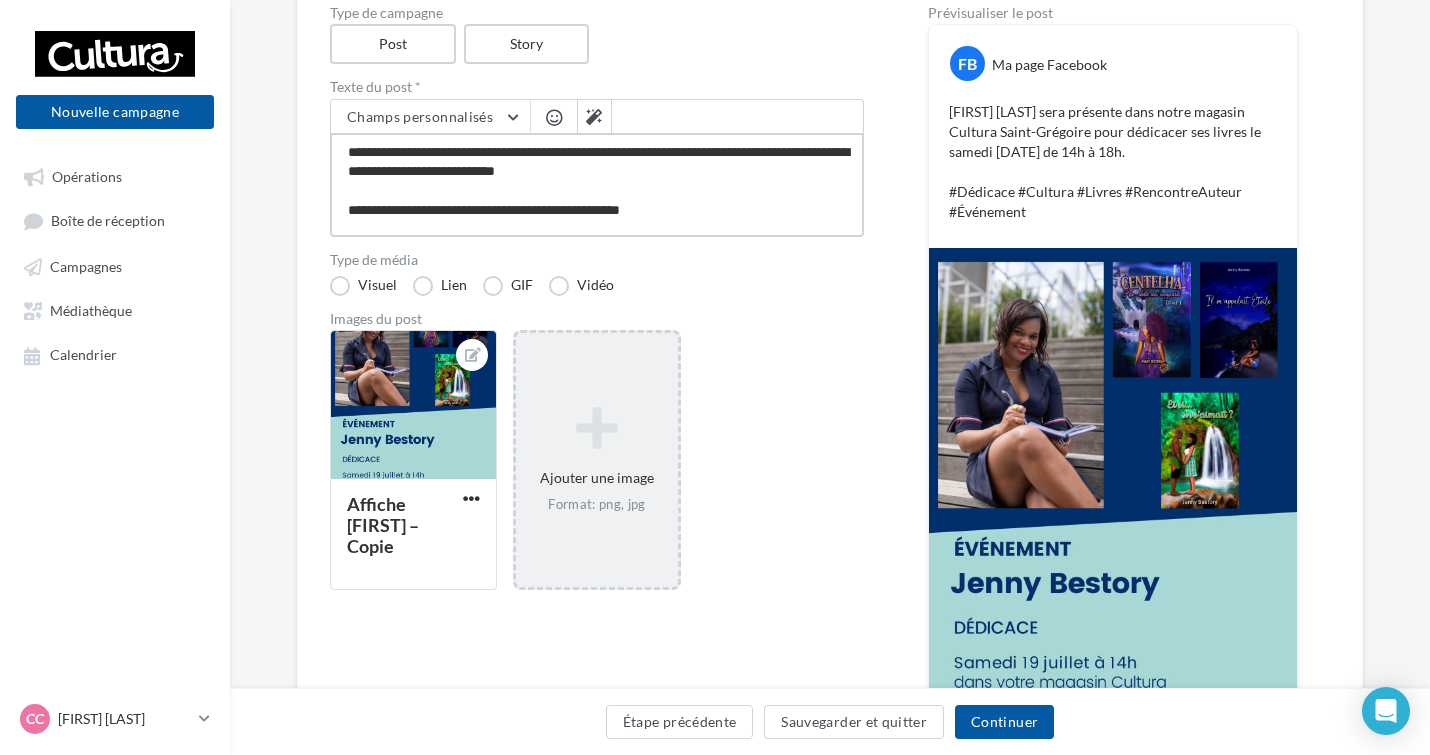 type on "**********" 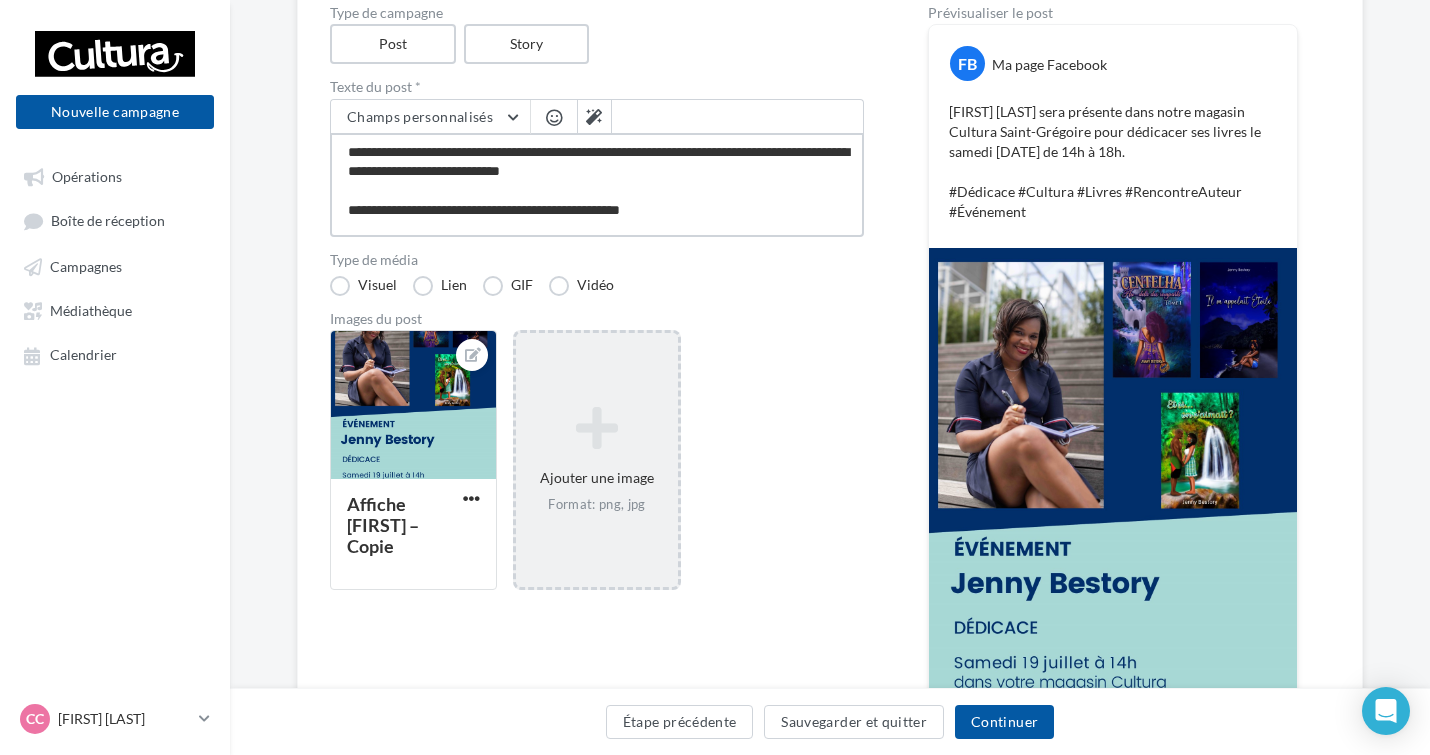 click on "**********" at bounding box center [597, 185] 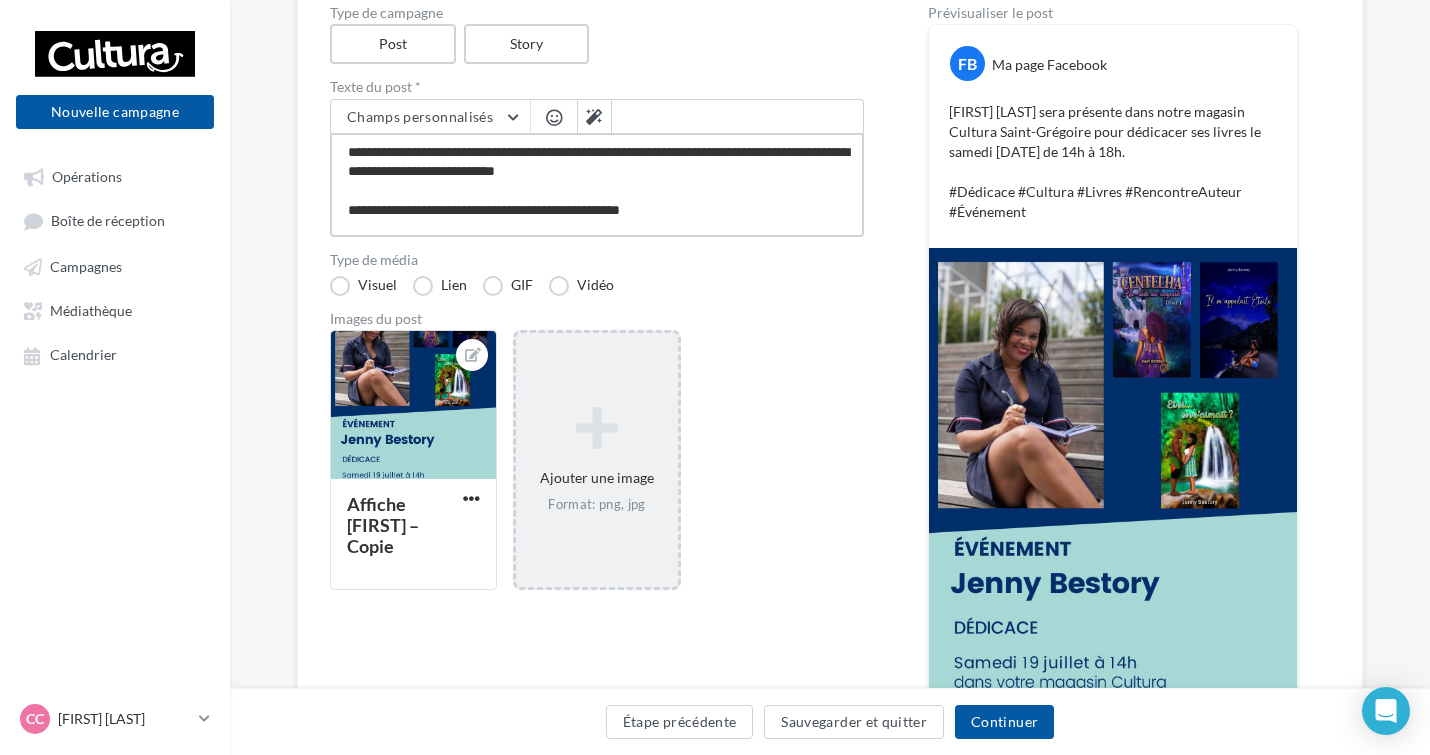 type on "**********" 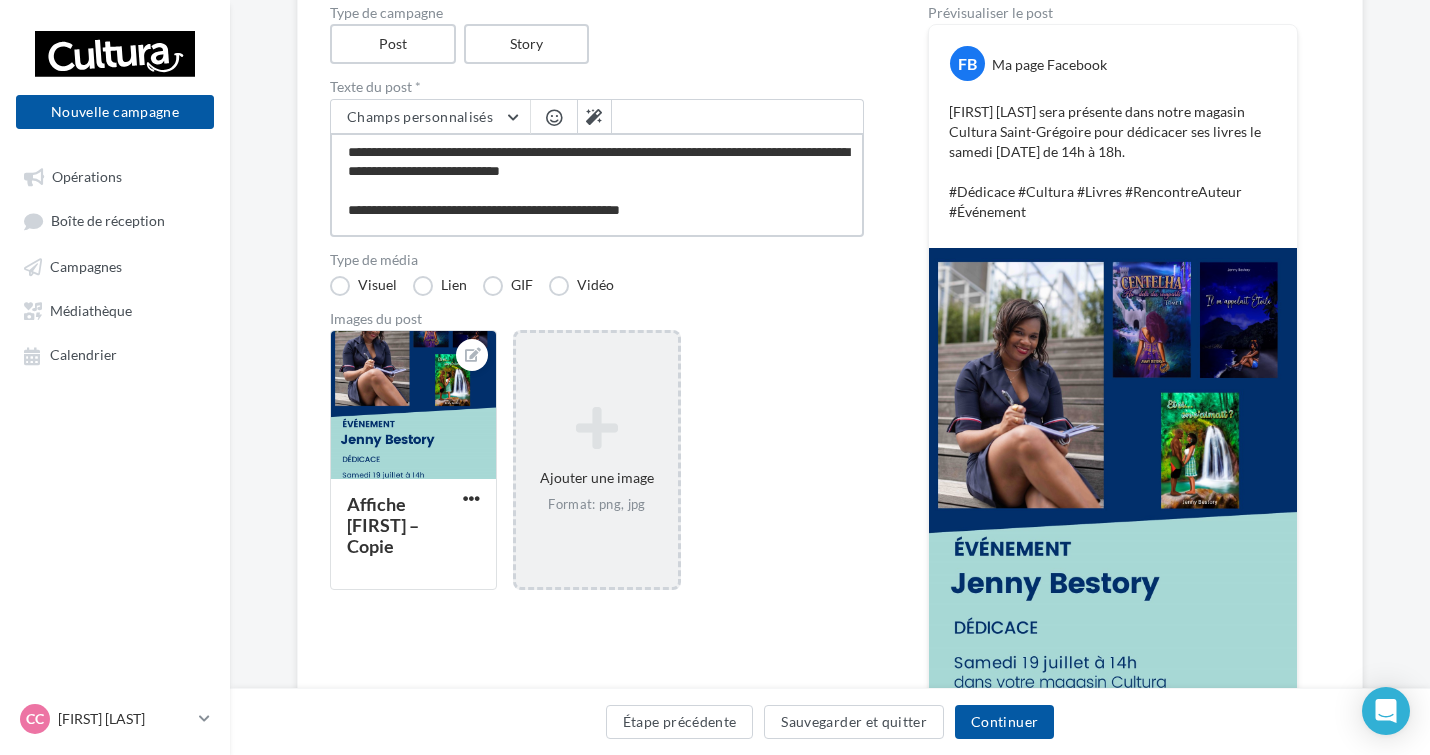 type on "**********" 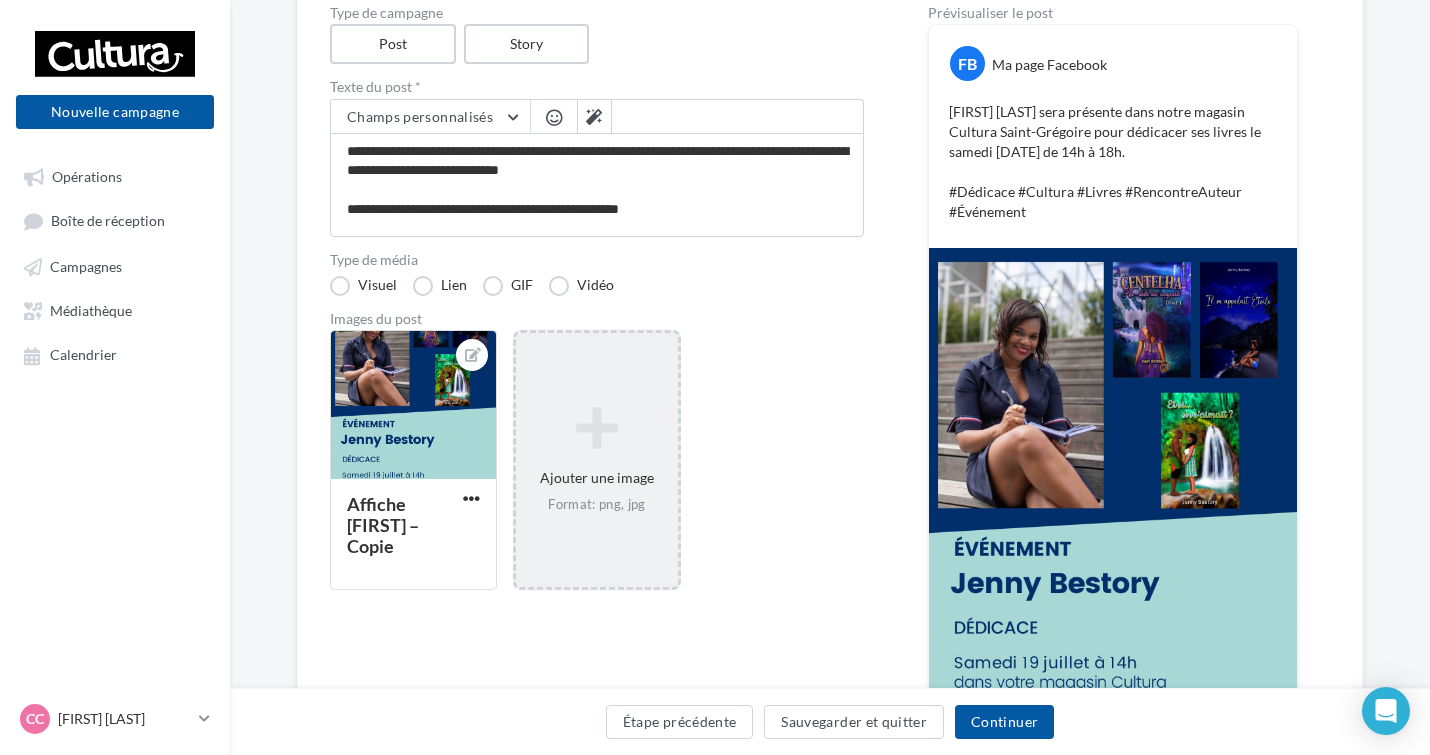click at bounding box center [554, 117] 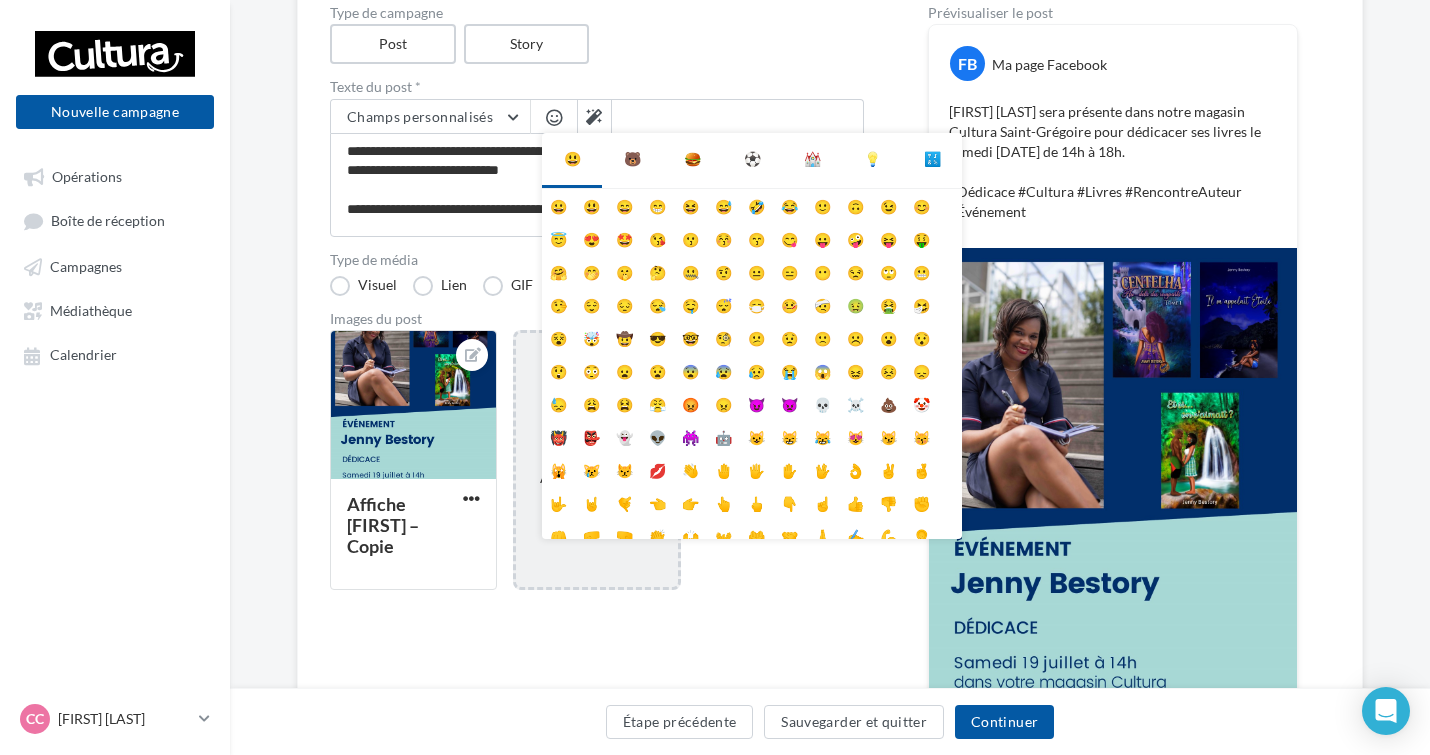 click on "💡" 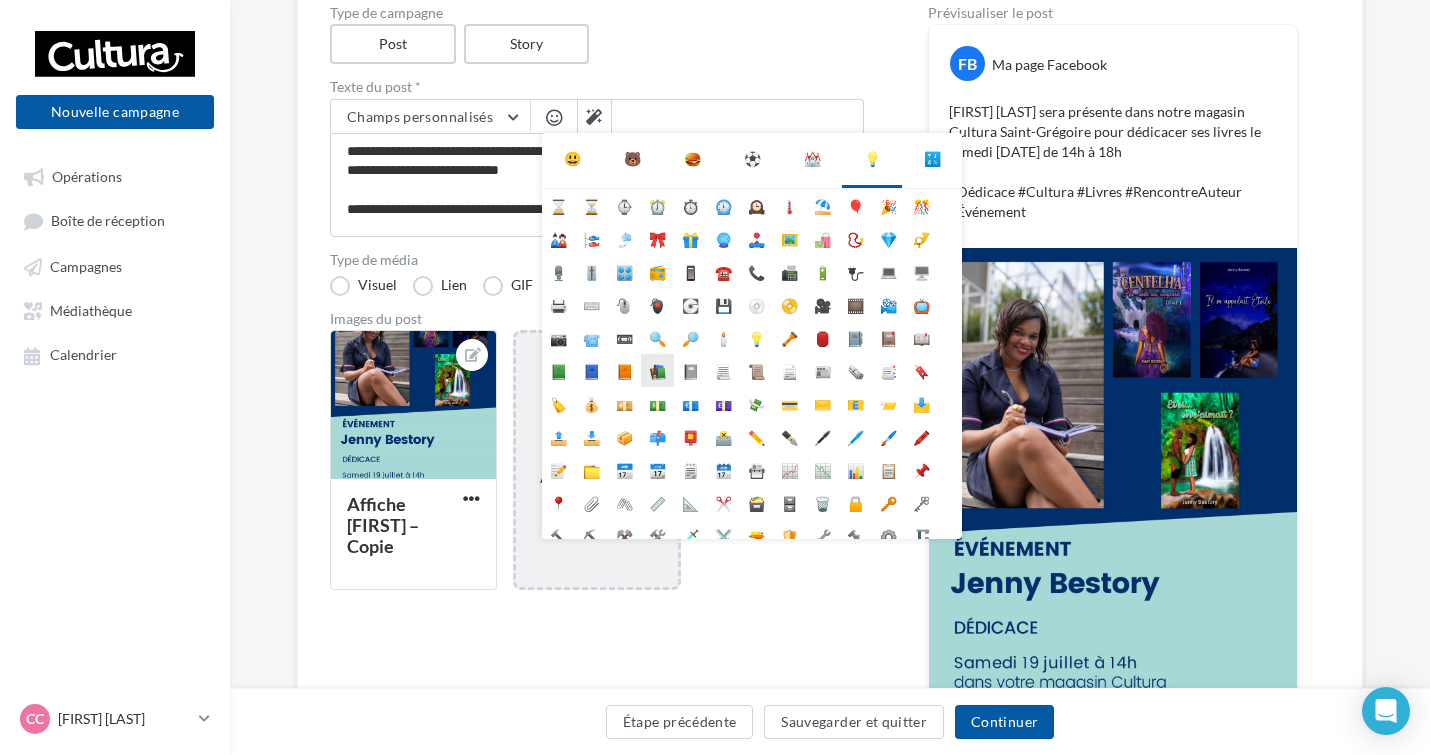 click on "📚" at bounding box center (657, 370) 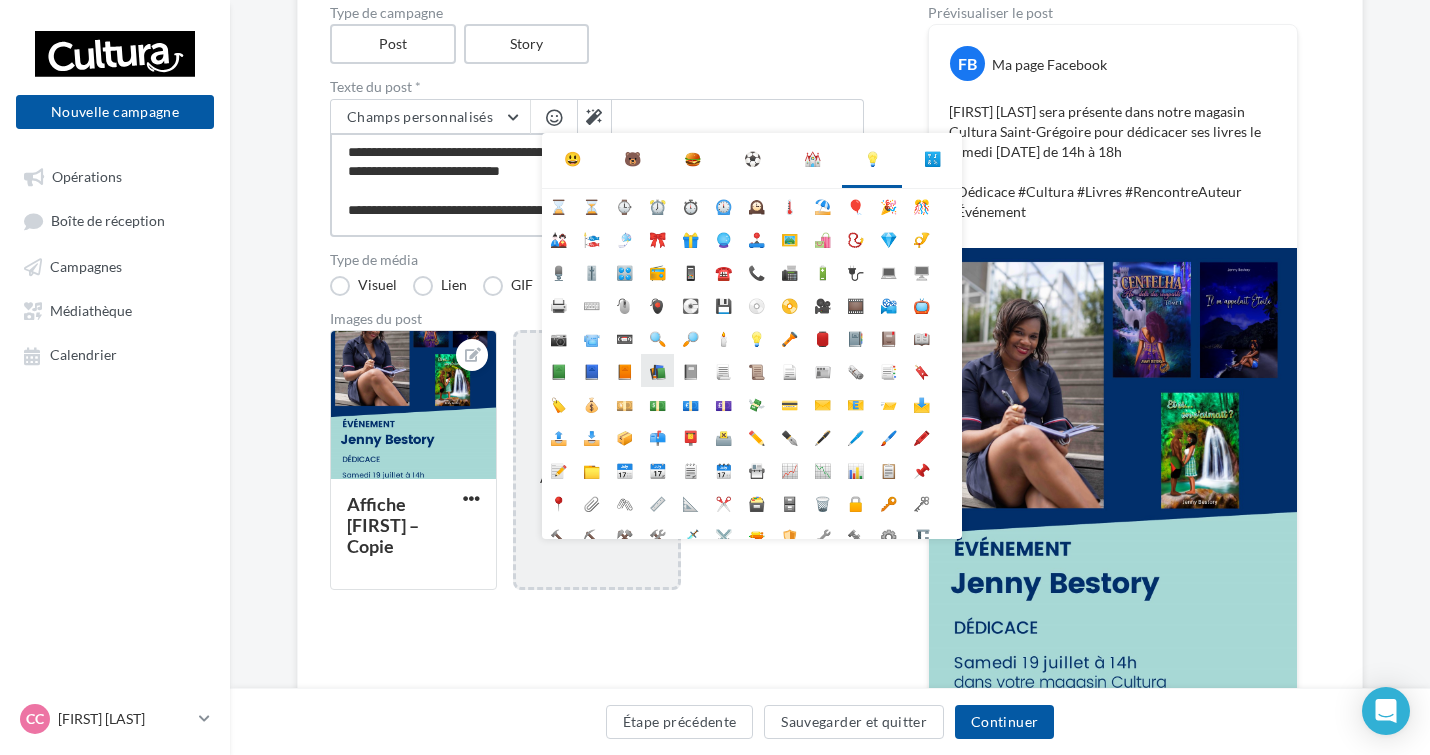 type on "**********" 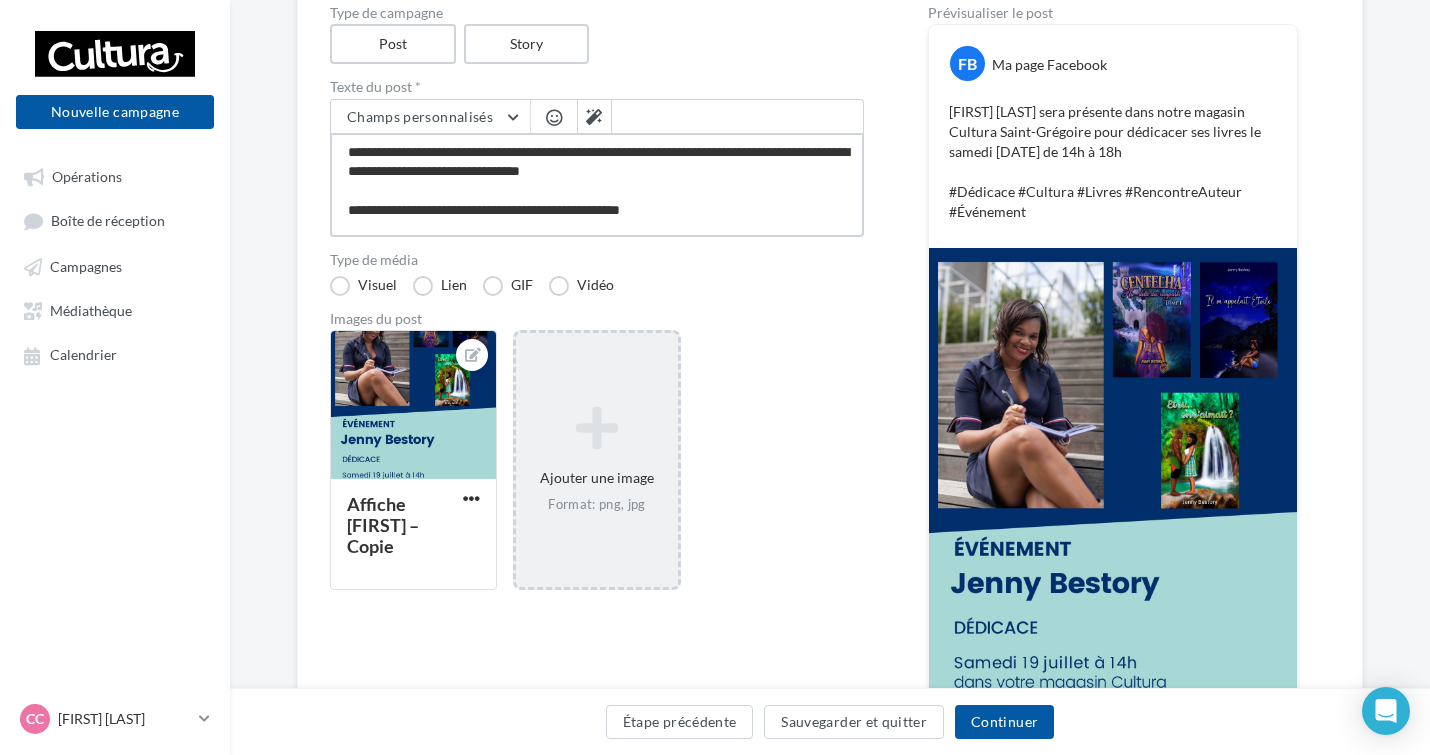 drag, startPoint x: 696, startPoint y: 176, endPoint x: 676, endPoint y: 174, distance: 20.09975 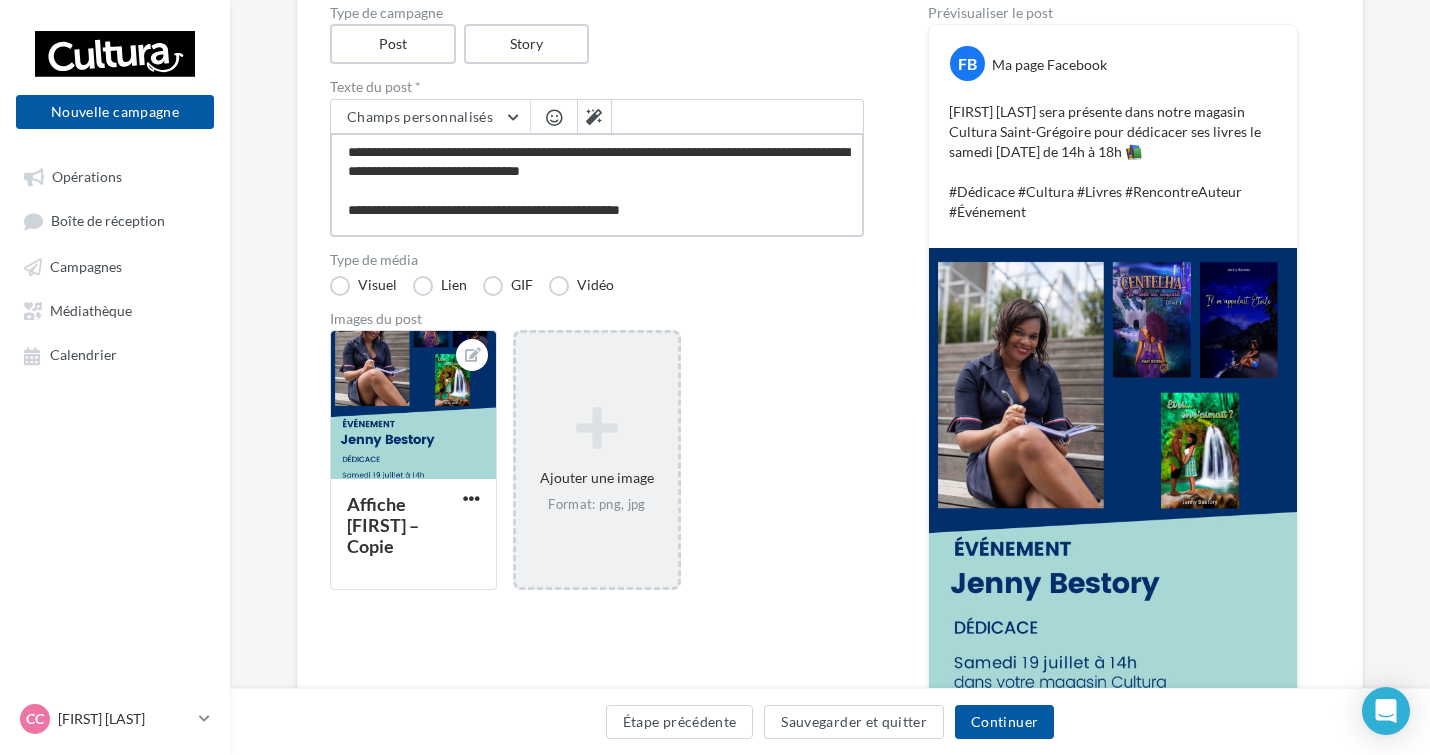 click on "**********" at bounding box center (597, 185) 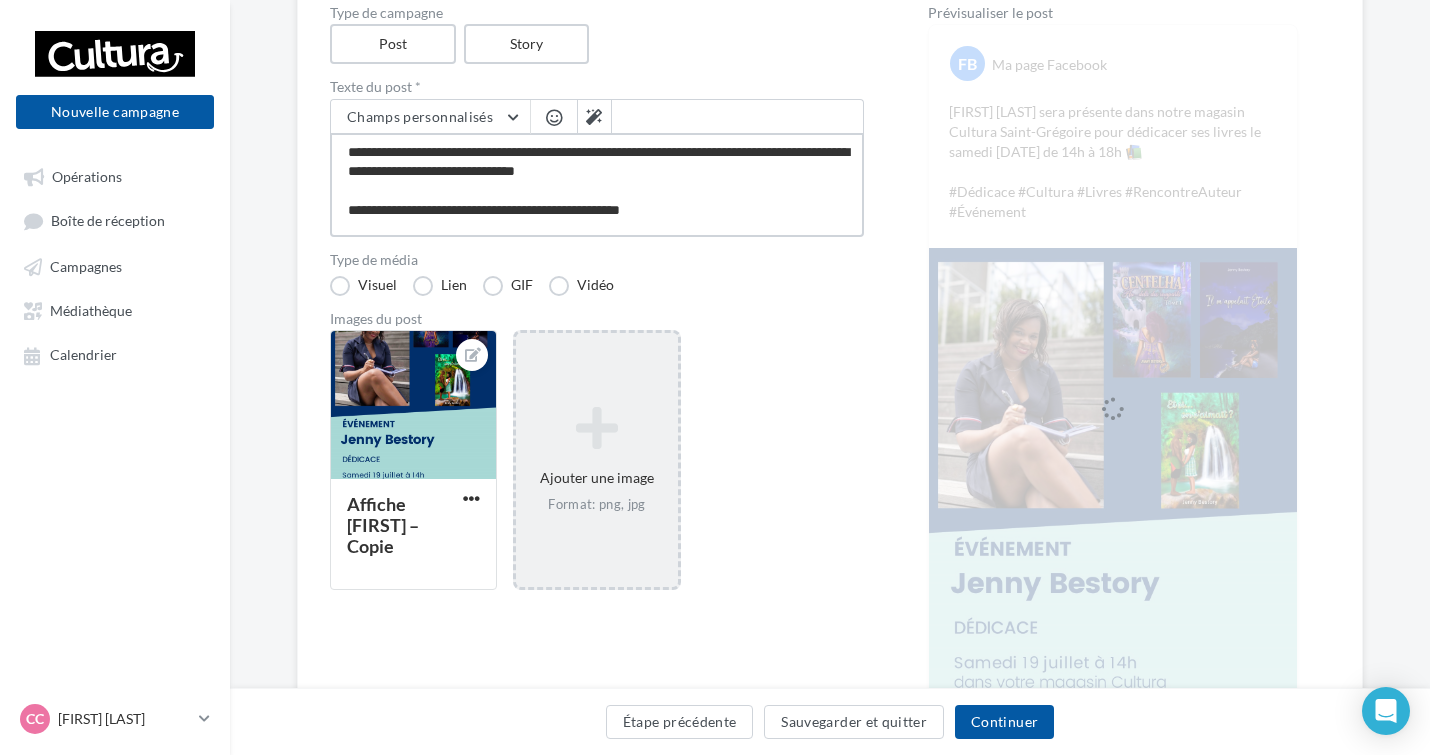 type on "**********" 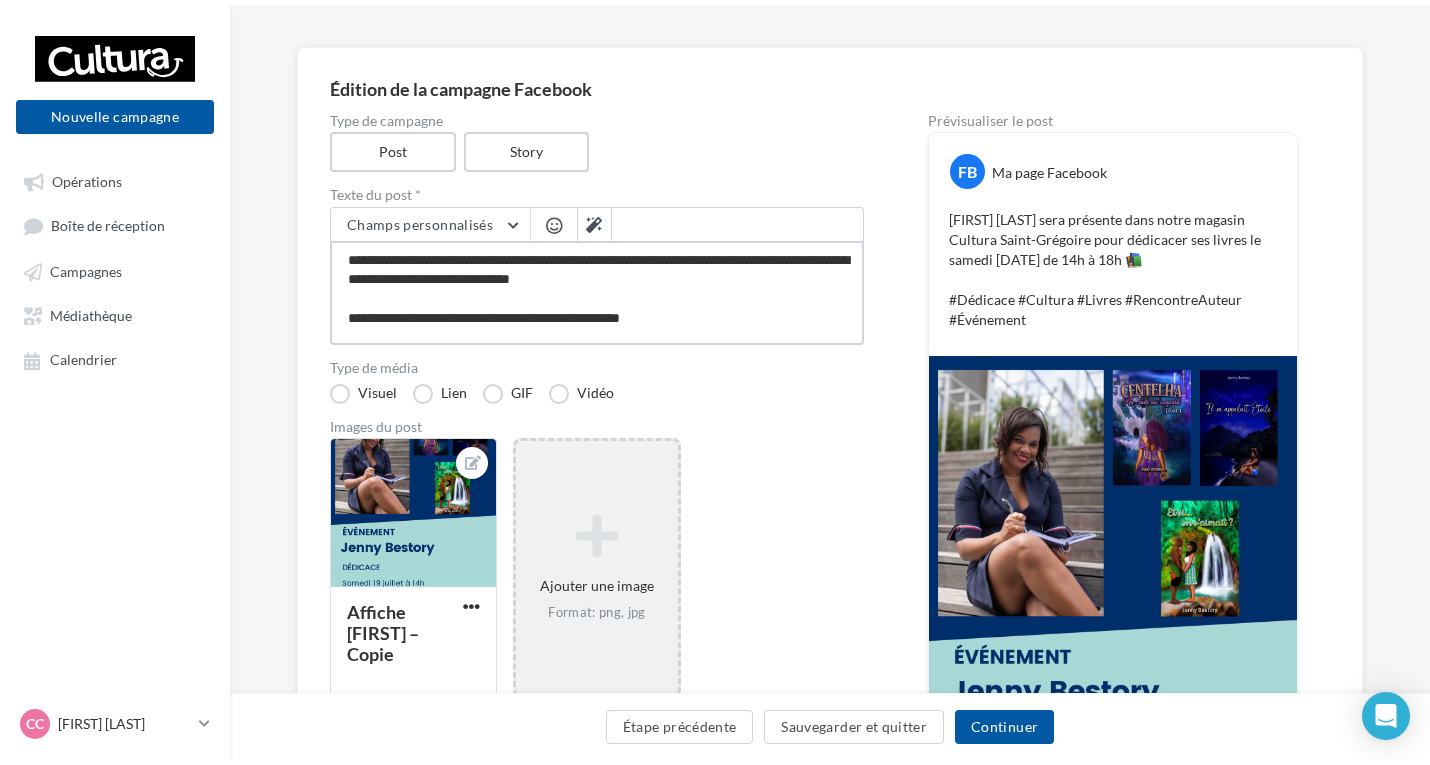 scroll, scrollTop: 0, scrollLeft: 0, axis: both 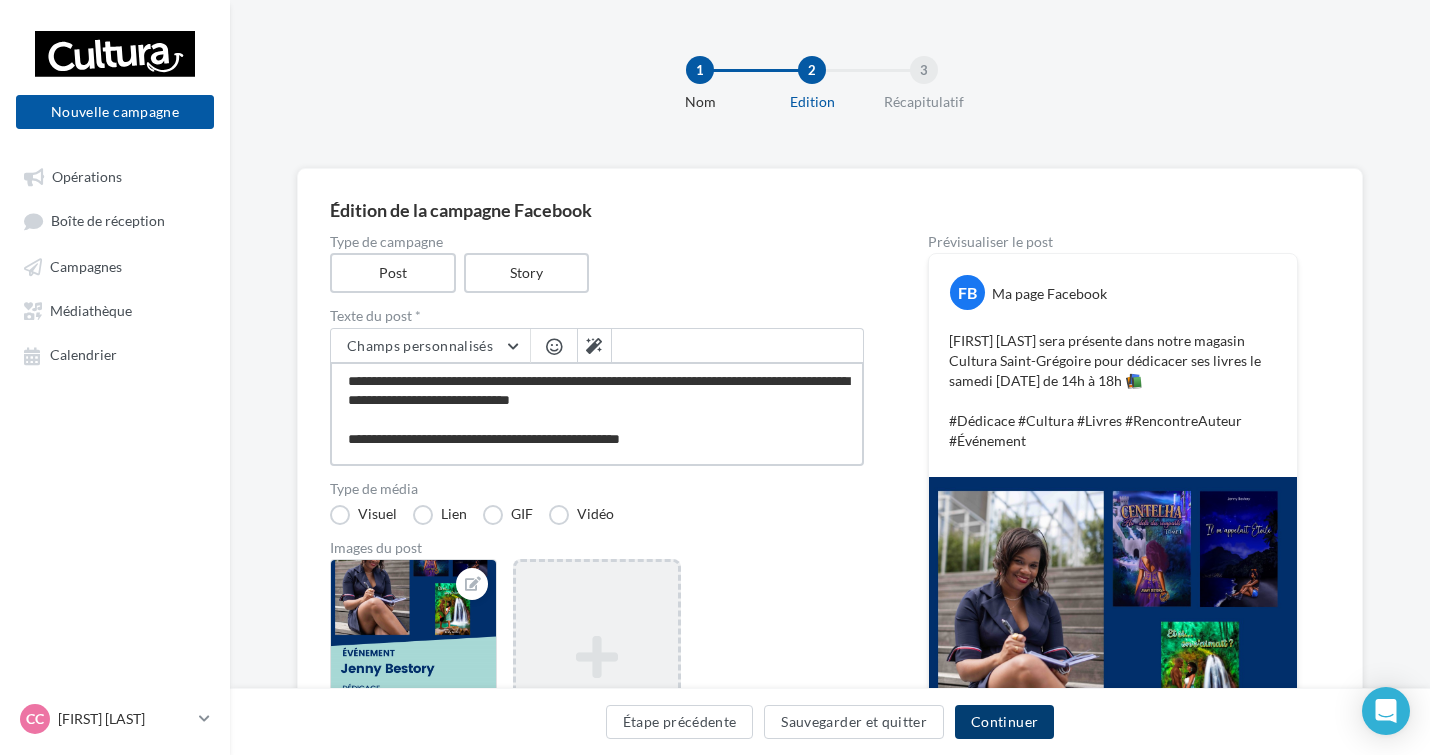 type on "**********" 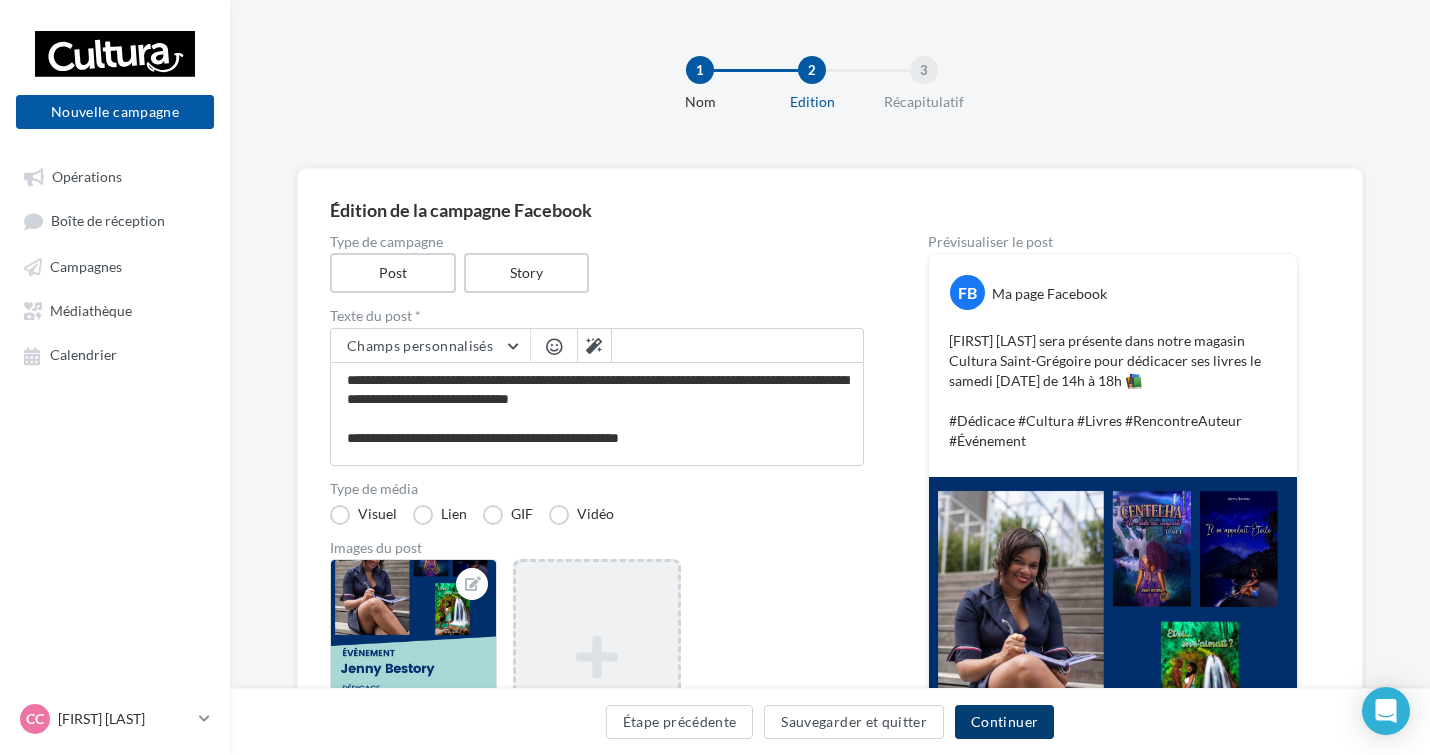 click on "Continuer" at bounding box center (1004, 722) 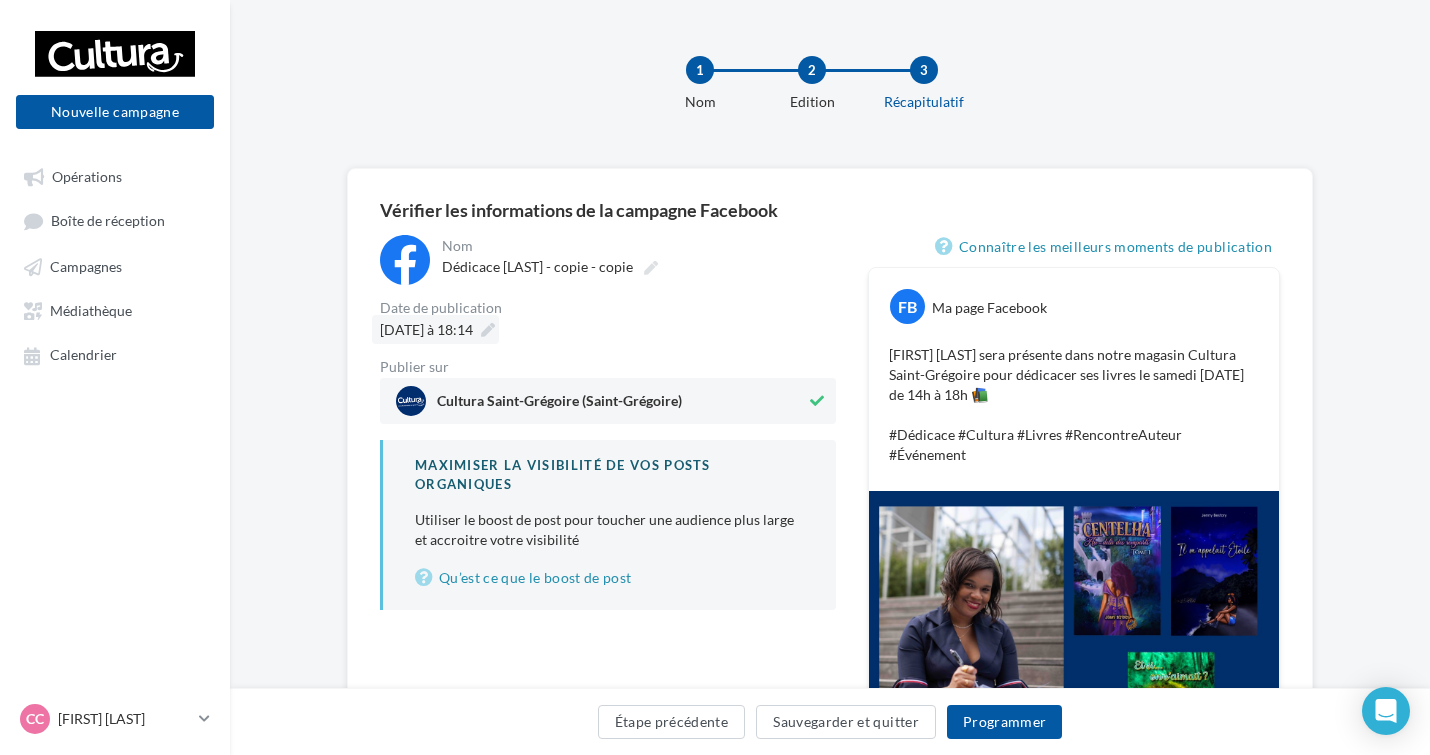 click at bounding box center [488, 330] 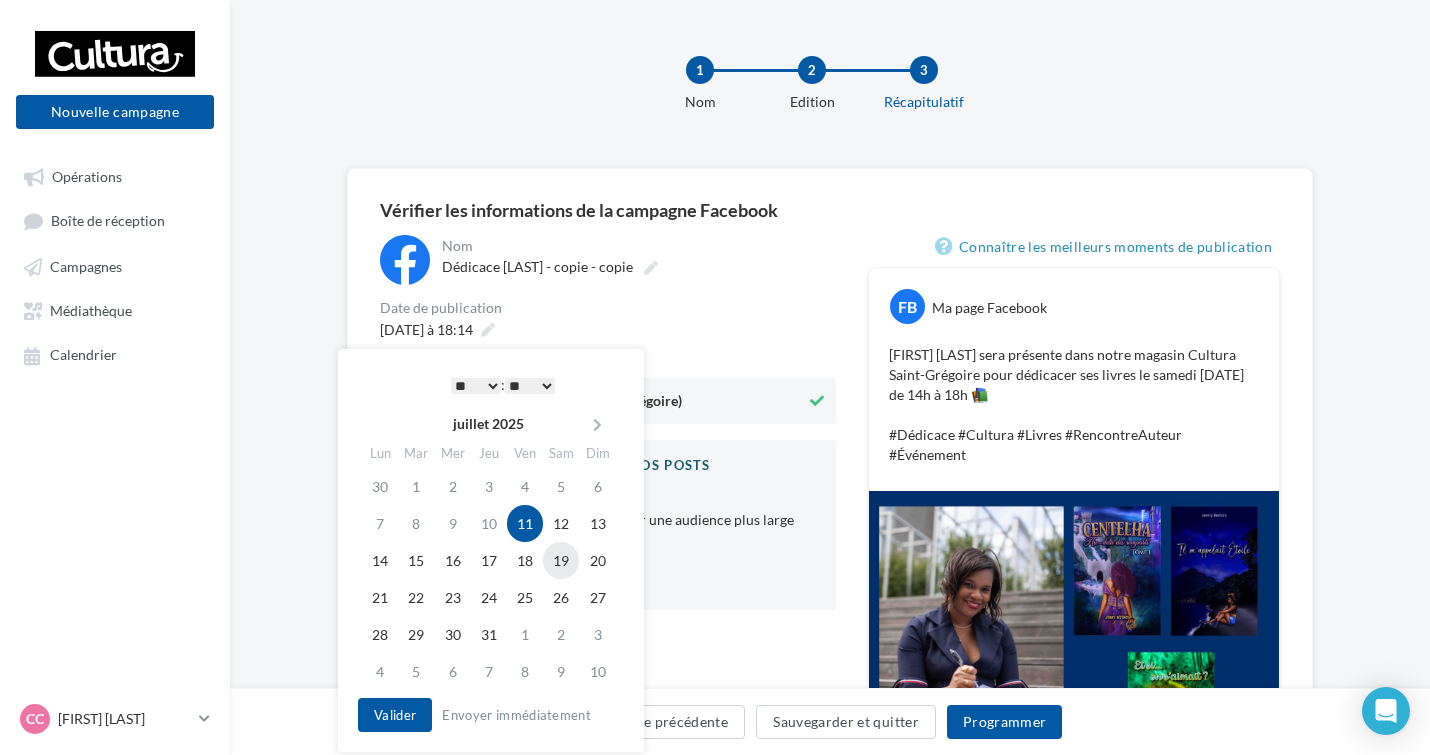 click on "19" at bounding box center (561, 560) 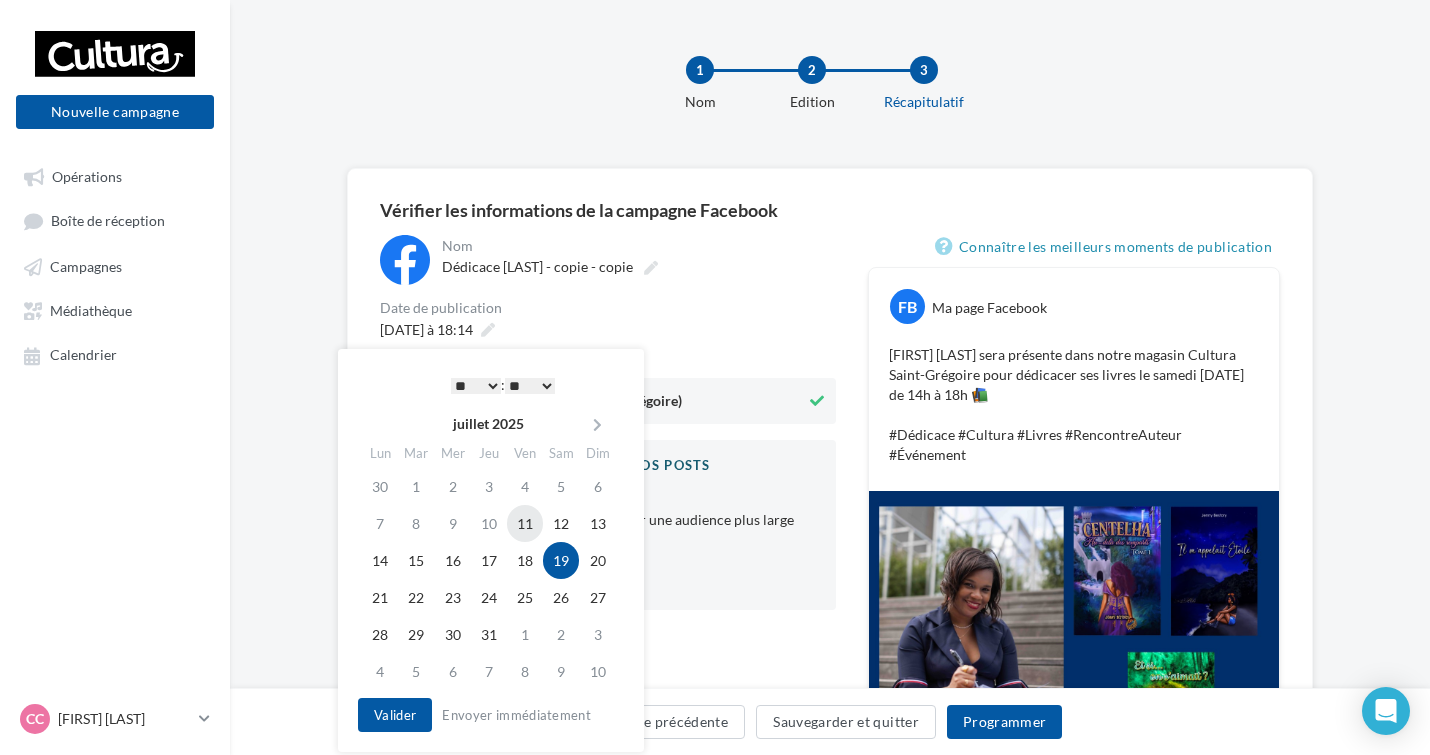 click on "11" at bounding box center (525, 523) 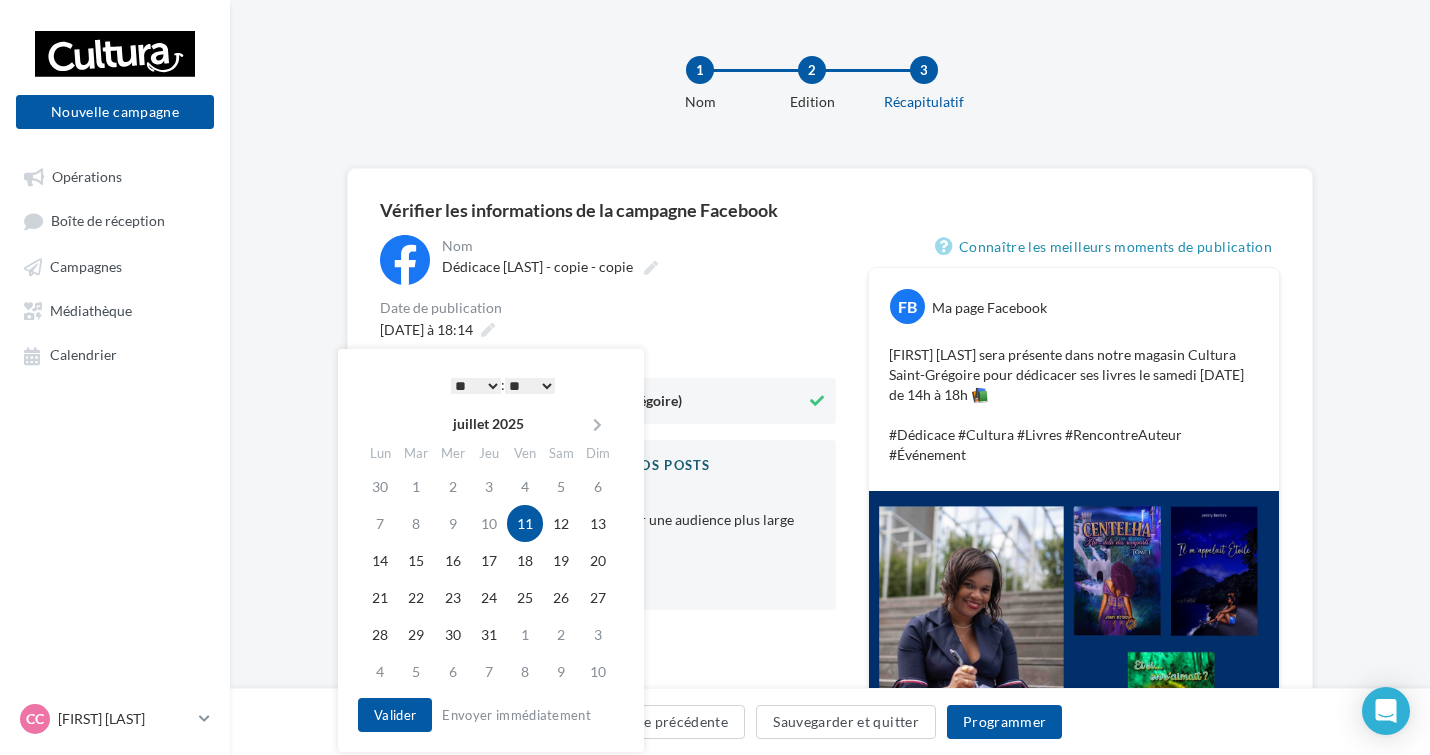 click on "** ** ** ** ** **" at bounding box center [530, 386] 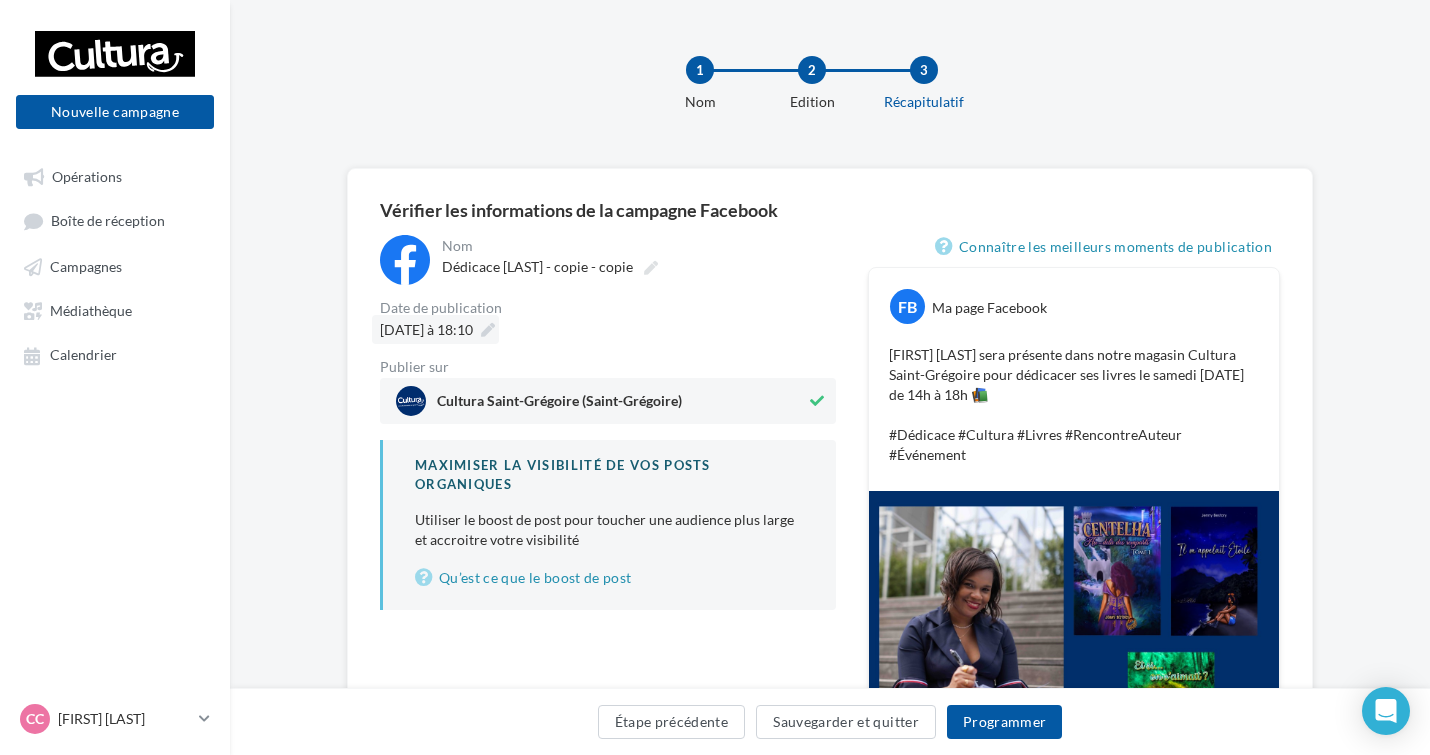 click at bounding box center (488, 330) 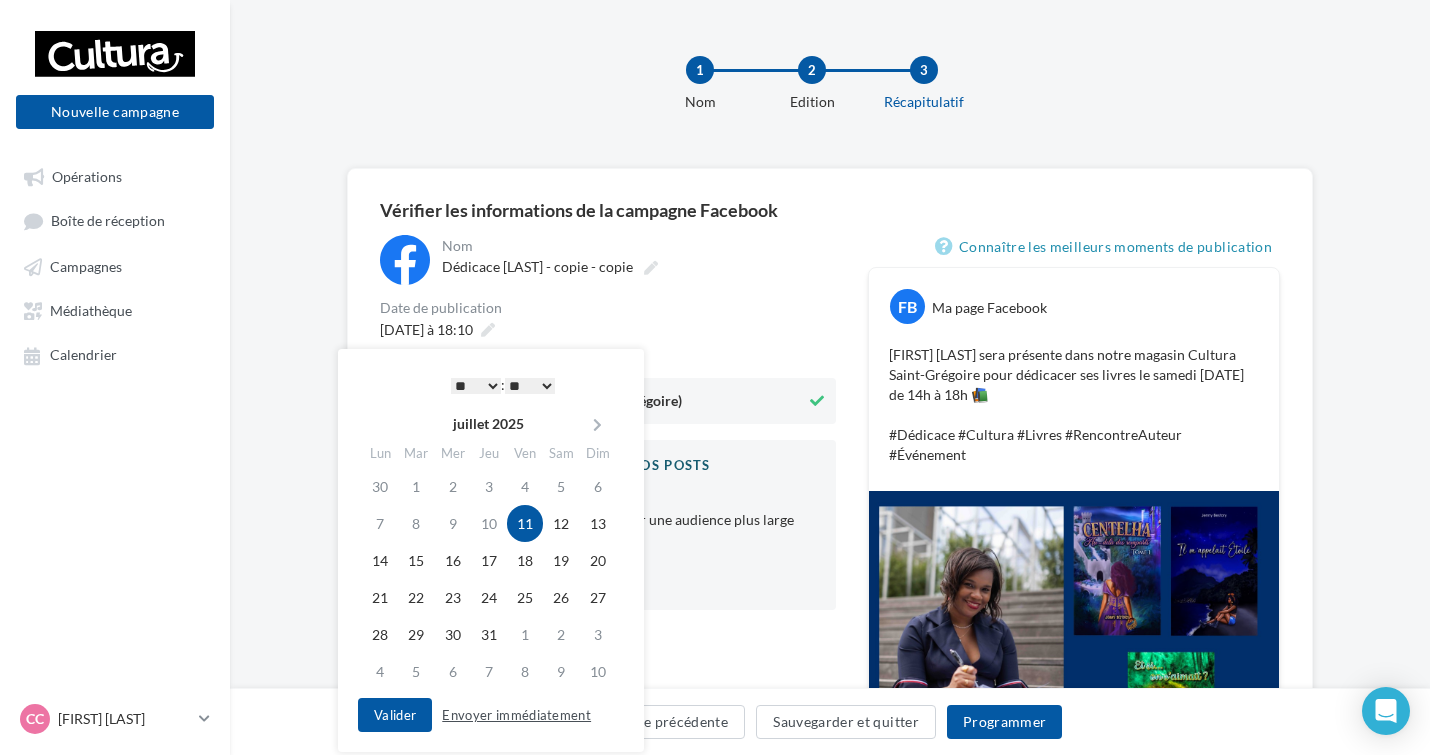 click on "Envoyer immédiatement" at bounding box center (516, 715) 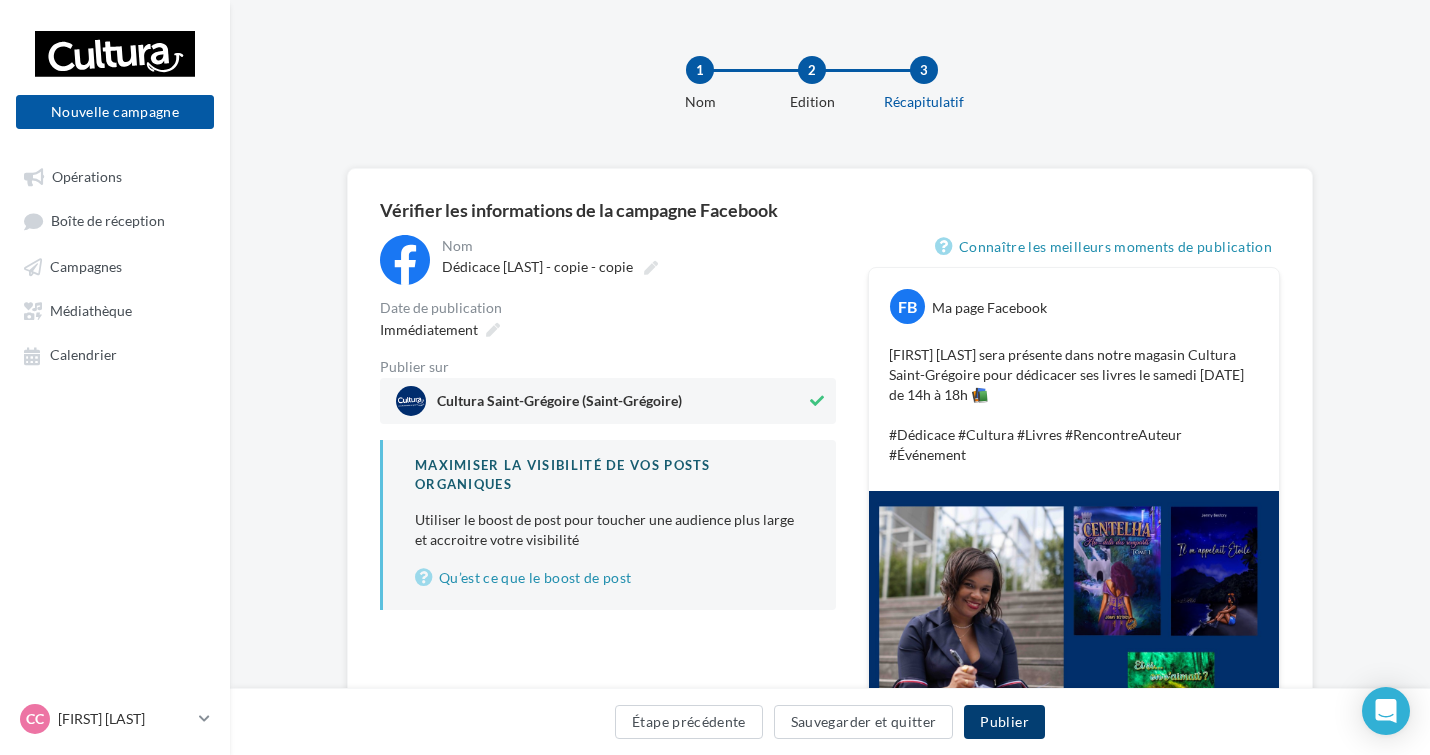 click on "Publier" at bounding box center (1004, 722) 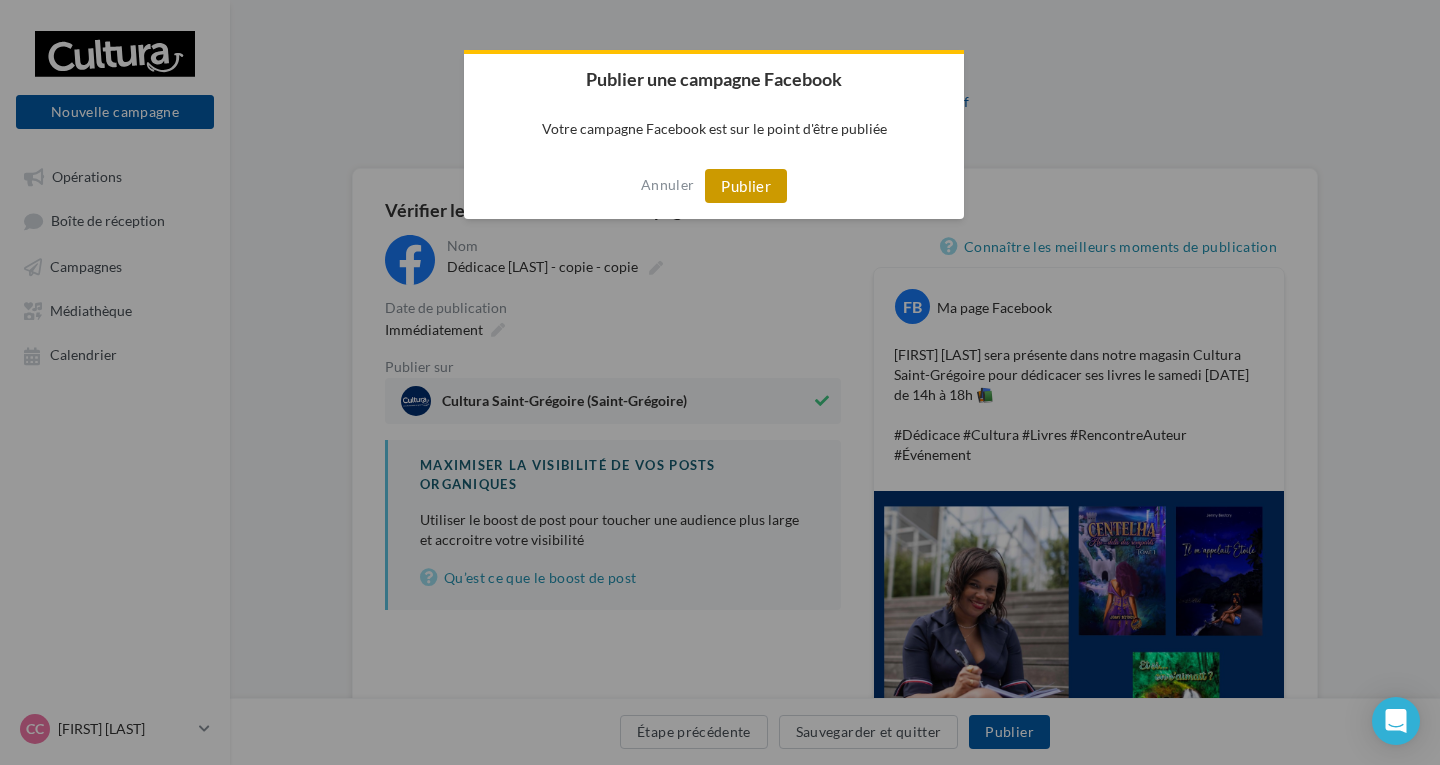 click on "Publier" at bounding box center [746, 186] 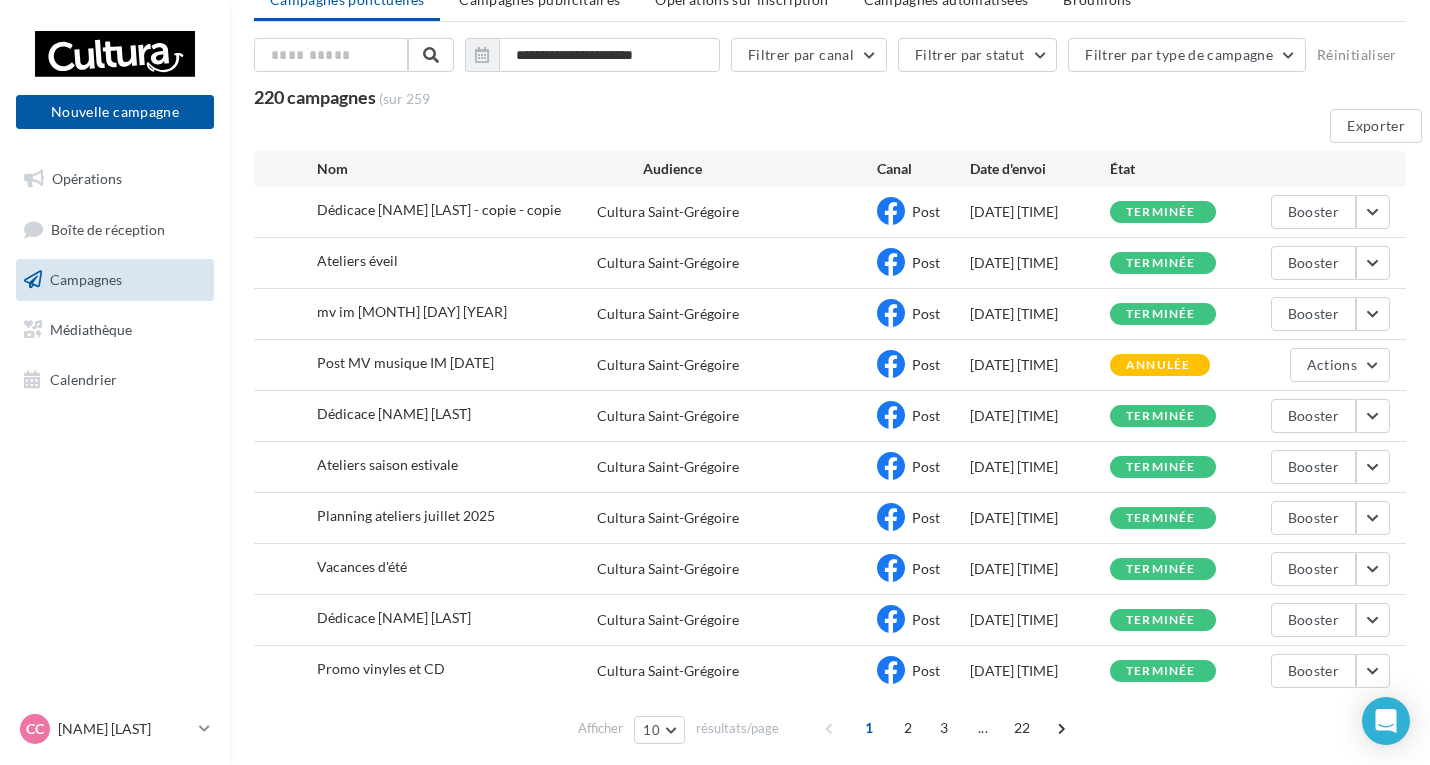 scroll, scrollTop: 0, scrollLeft: 0, axis: both 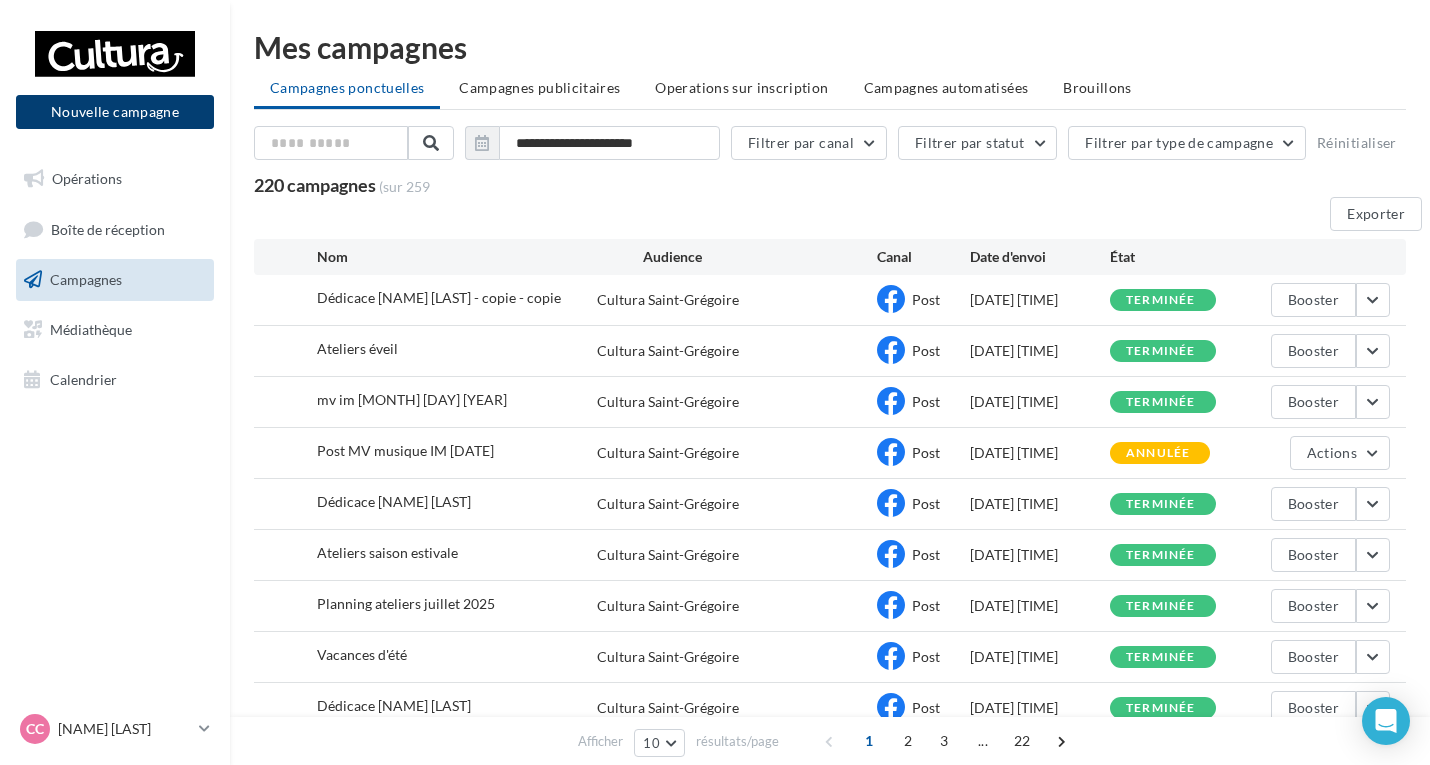 click on "Nouvelle campagne" at bounding box center [115, 112] 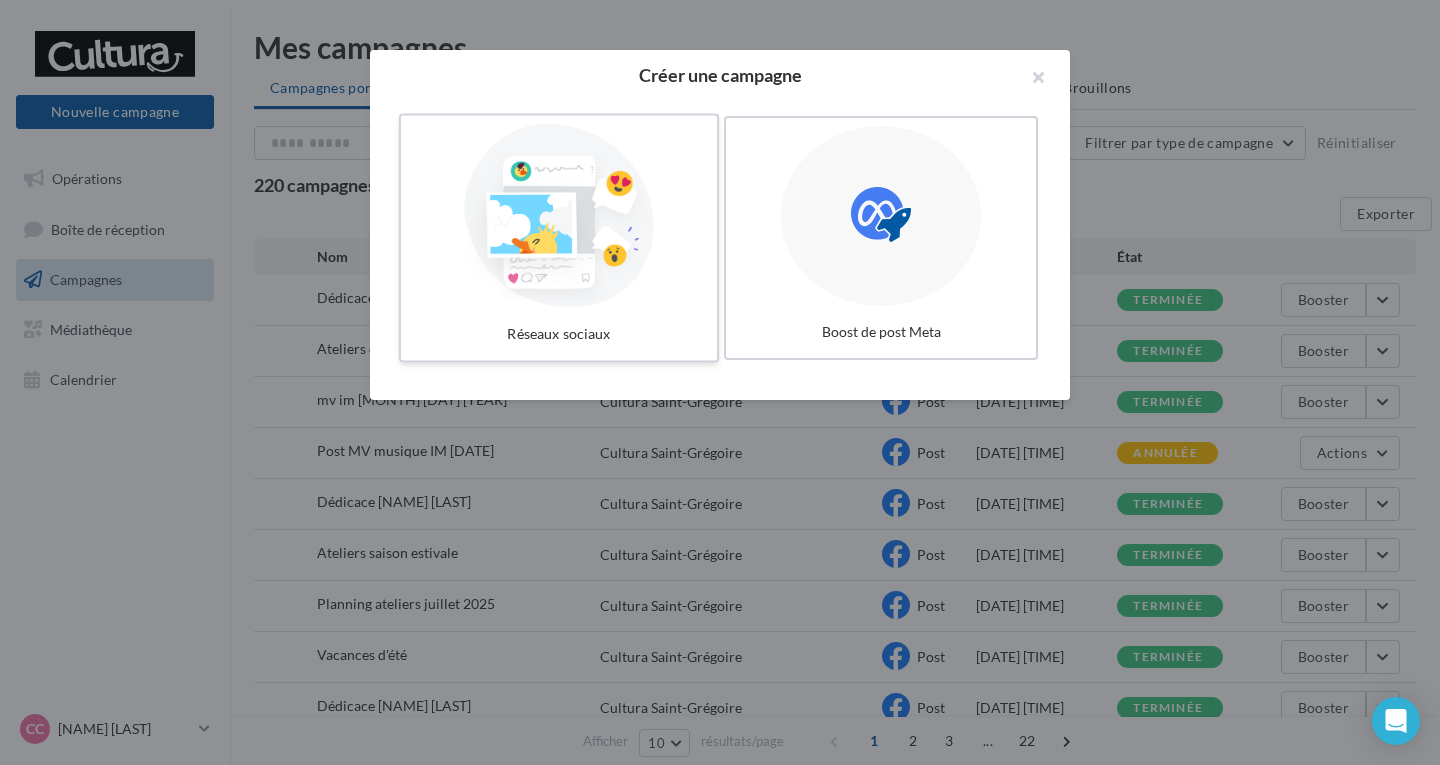 click at bounding box center [559, 216] 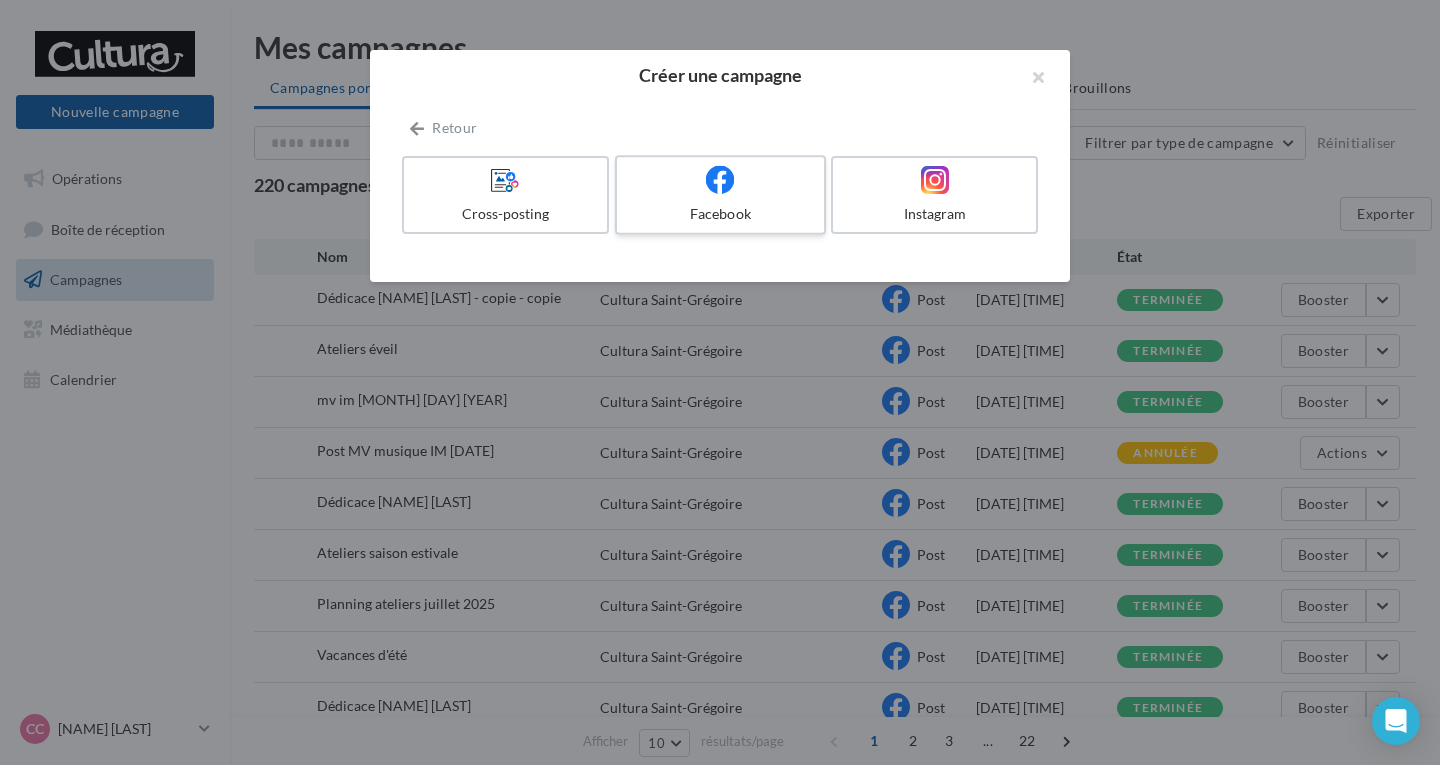 click on "Facebook" at bounding box center (720, 214) 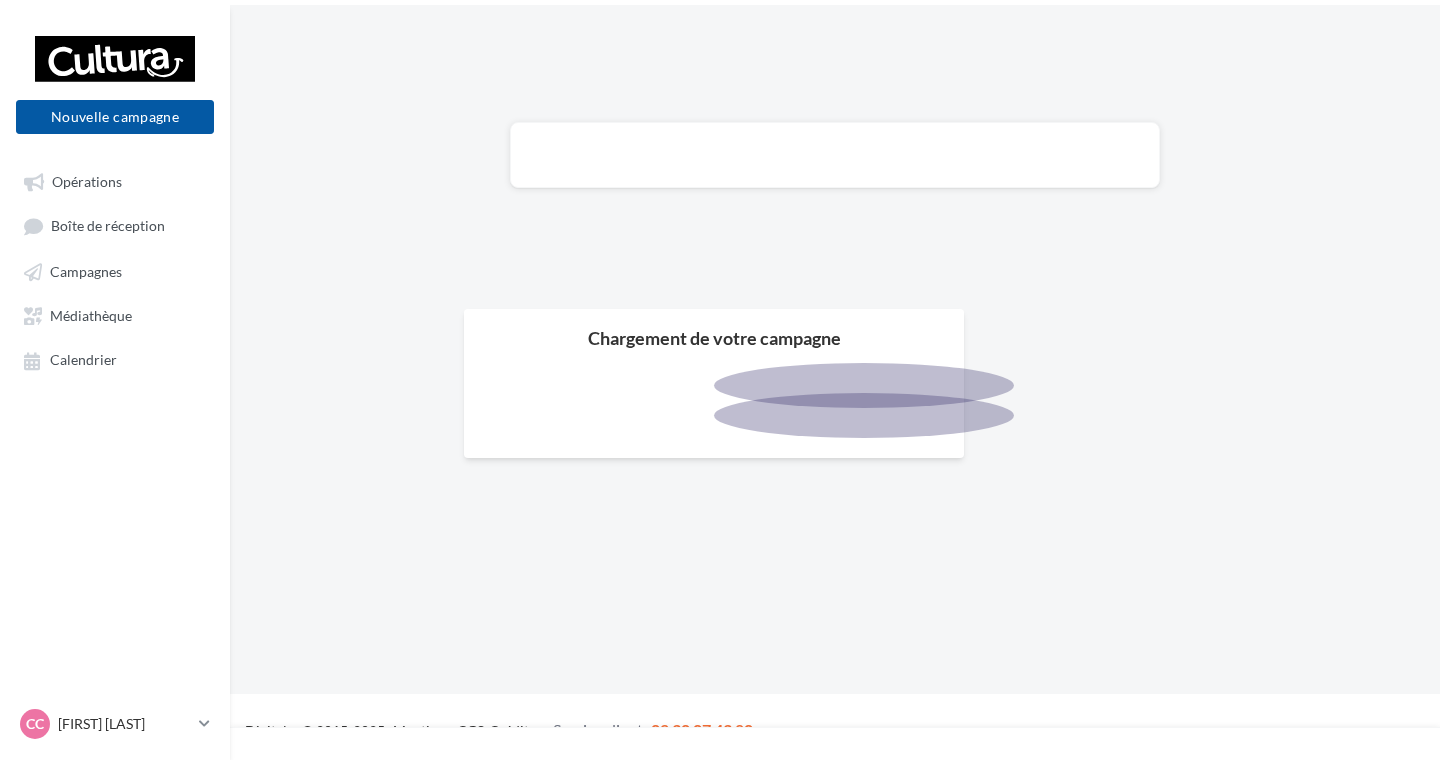 scroll, scrollTop: 0, scrollLeft: 0, axis: both 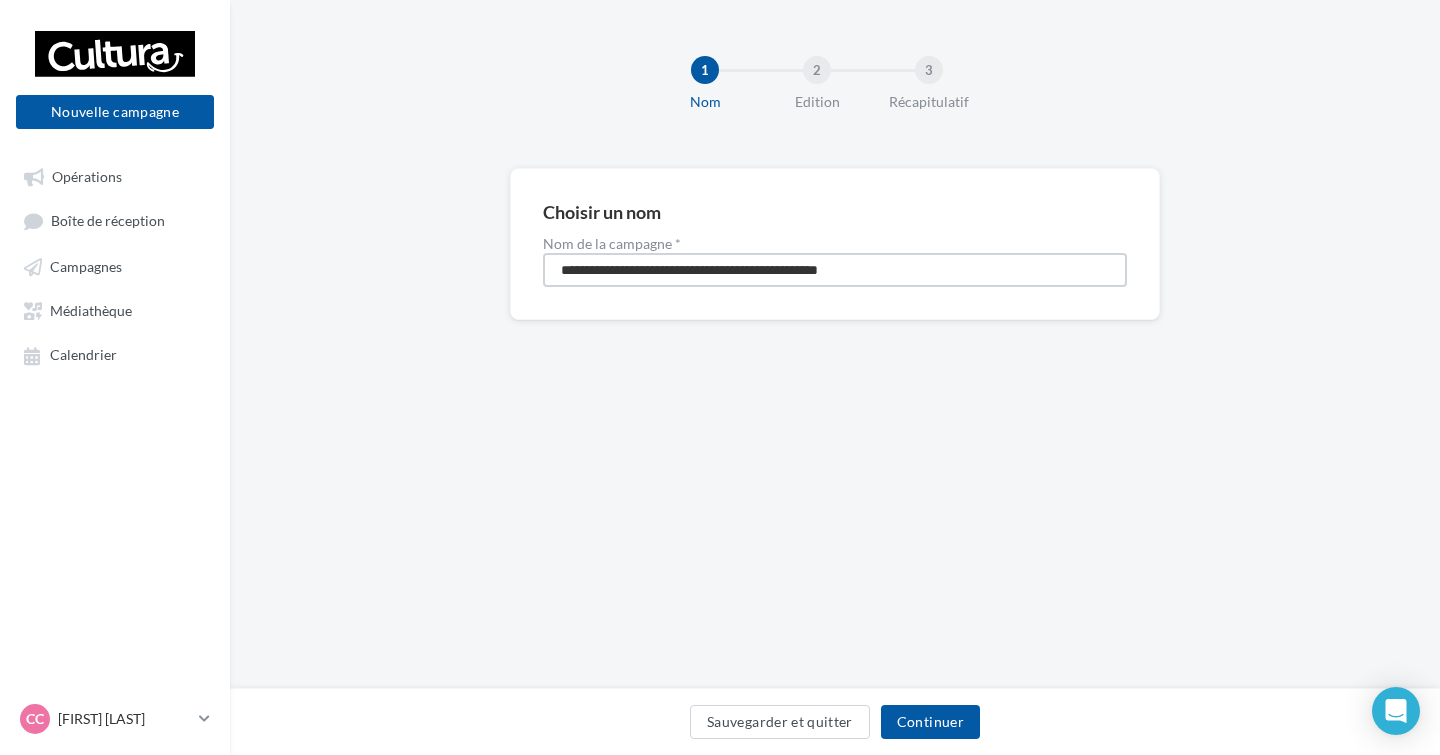 drag, startPoint x: 924, startPoint y: 268, endPoint x: 227, endPoint y: 299, distance: 697.689 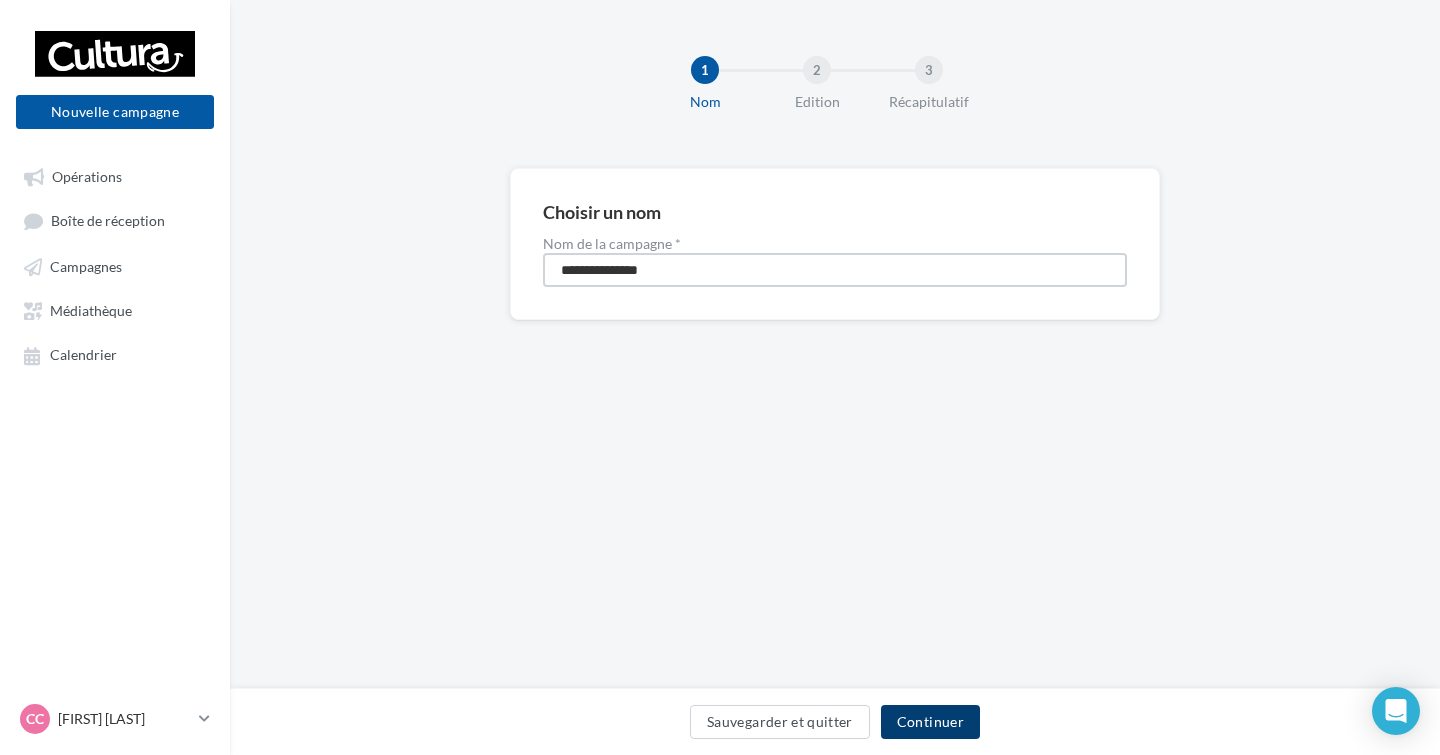 type on "**********" 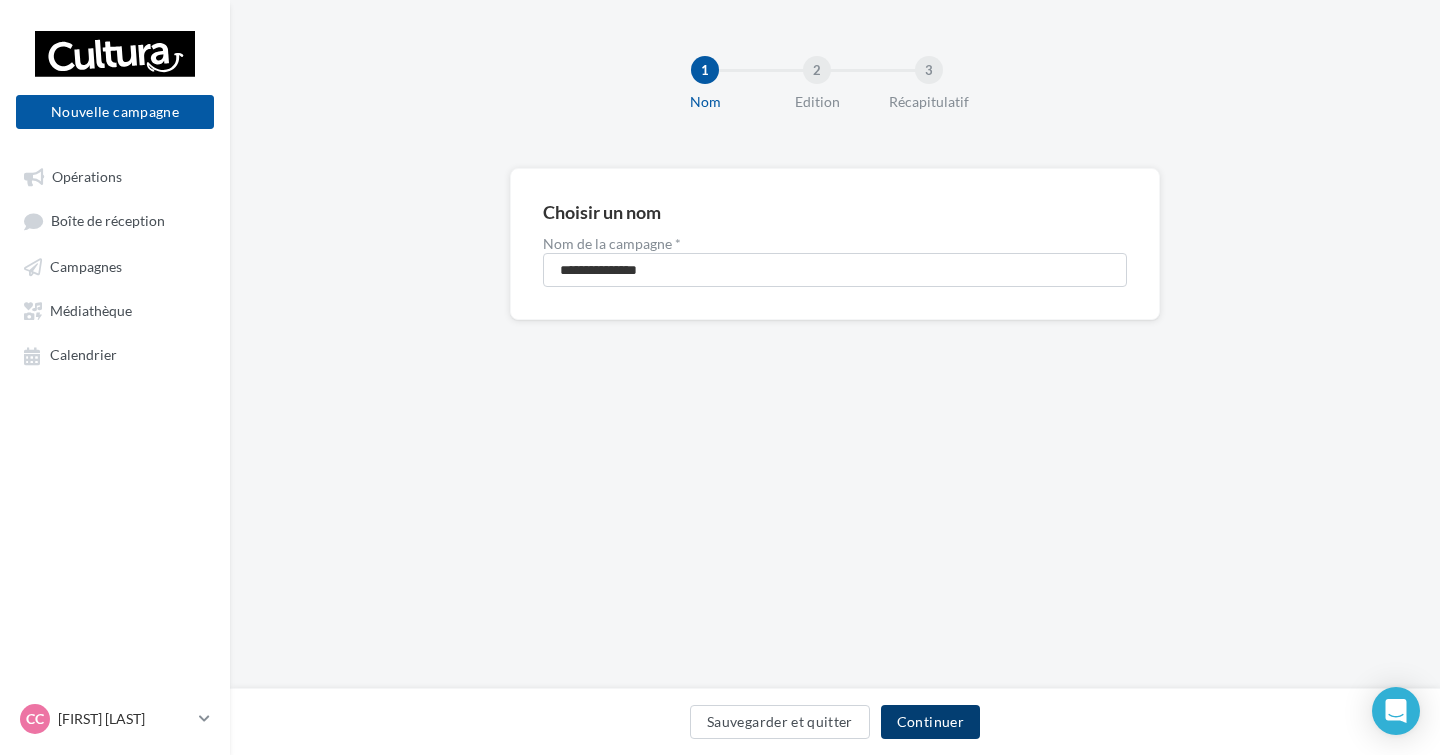 click on "Continuer" at bounding box center [930, 722] 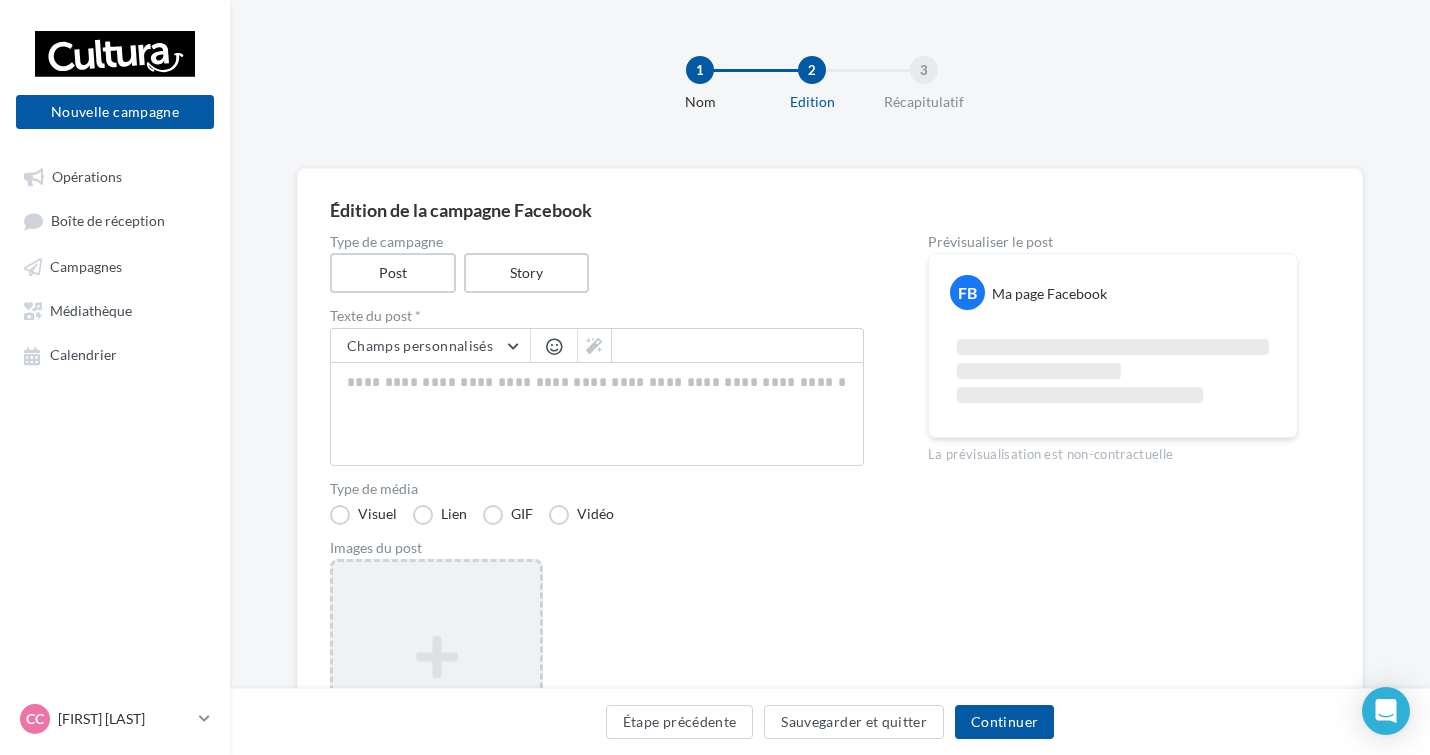 click on "Ajouter une image     Format: png, jpg" at bounding box center (436, 689) 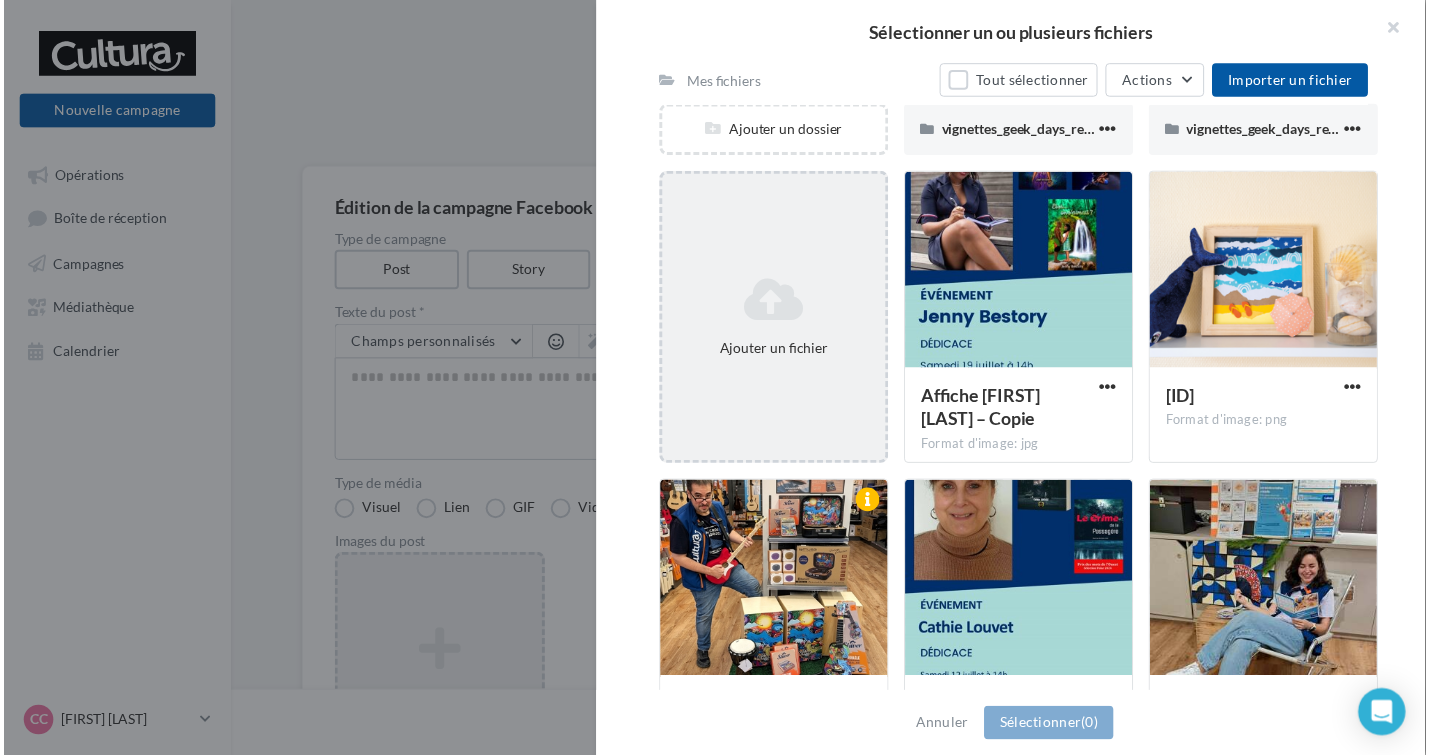 scroll, scrollTop: 0, scrollLeft: 0, axis: both 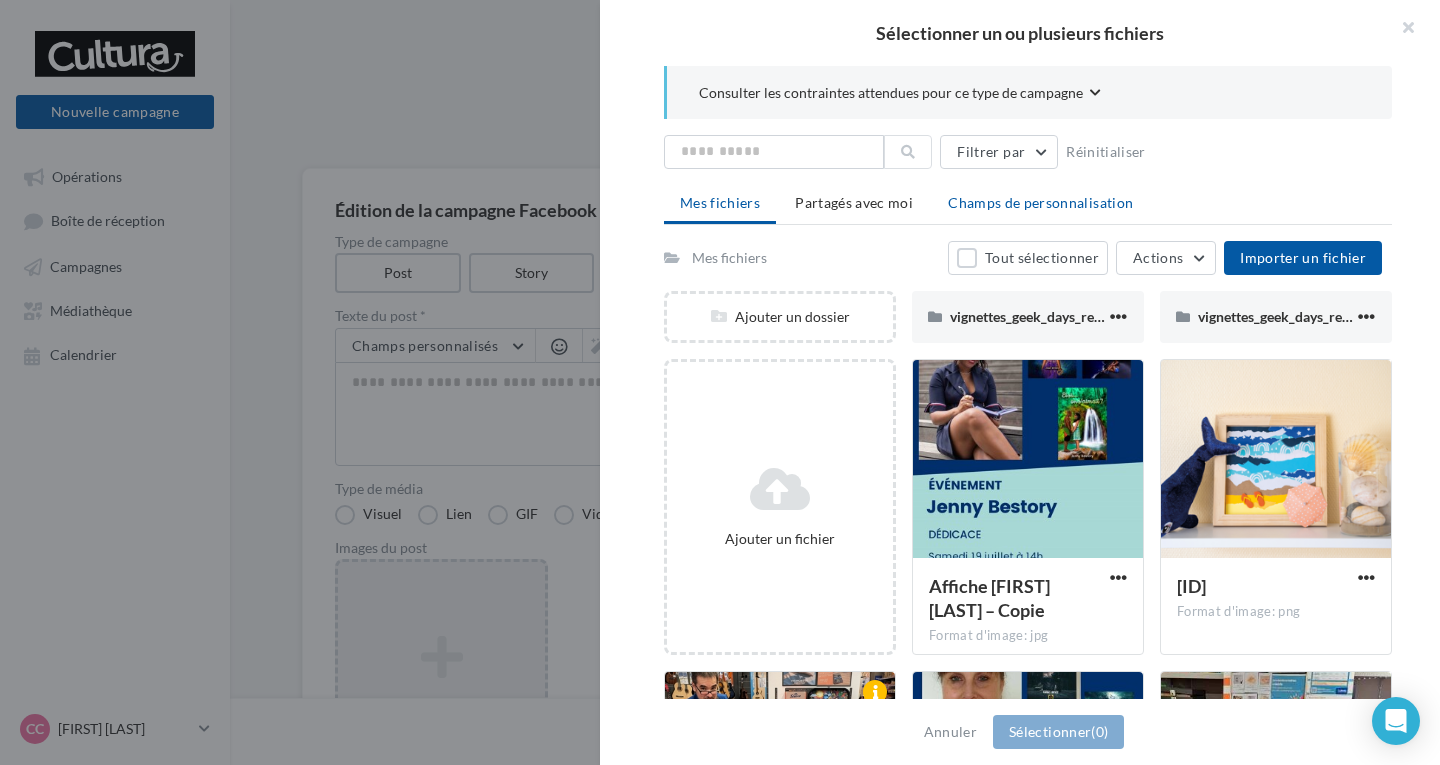 click on "Champs de personnalisation" at bounding box center [1040, 203] 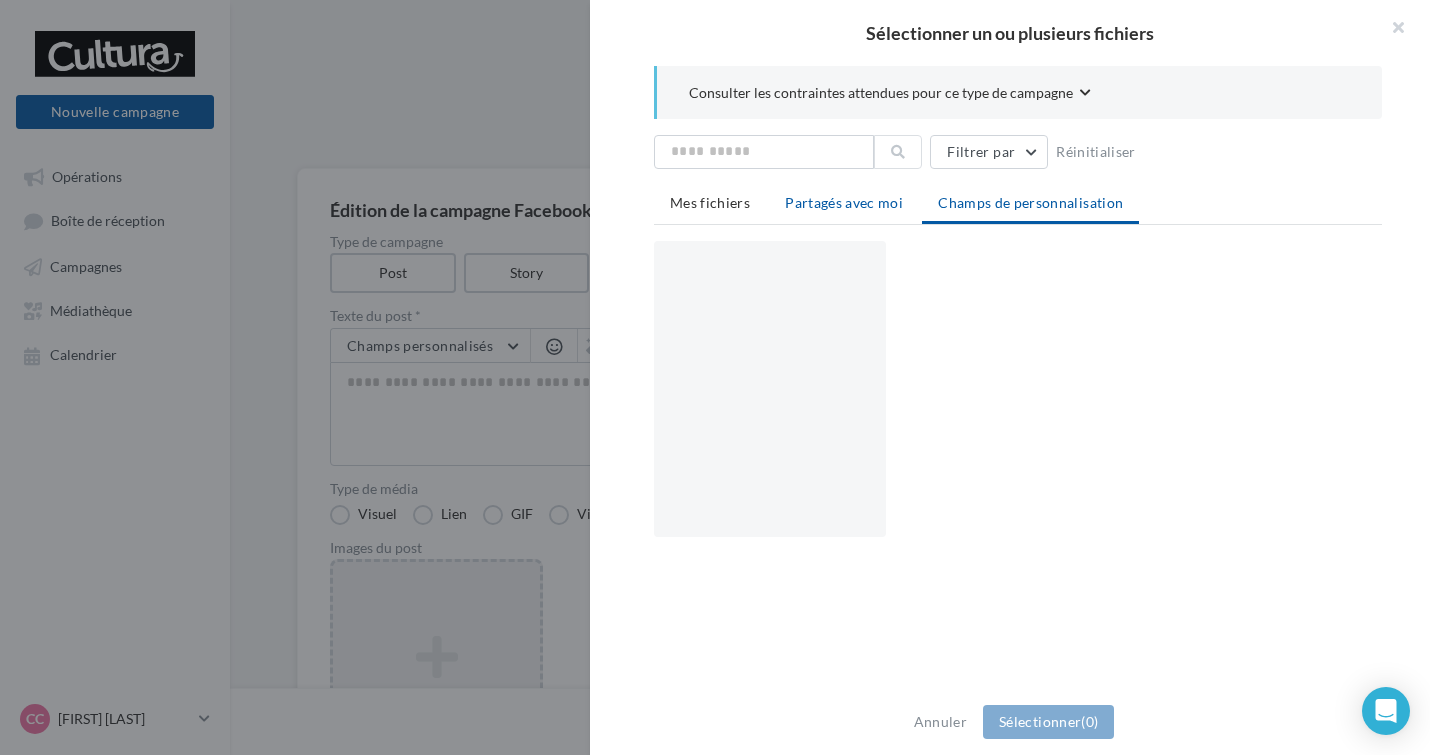 click on "Partagés avec moi" at bounding box center (844, 202) 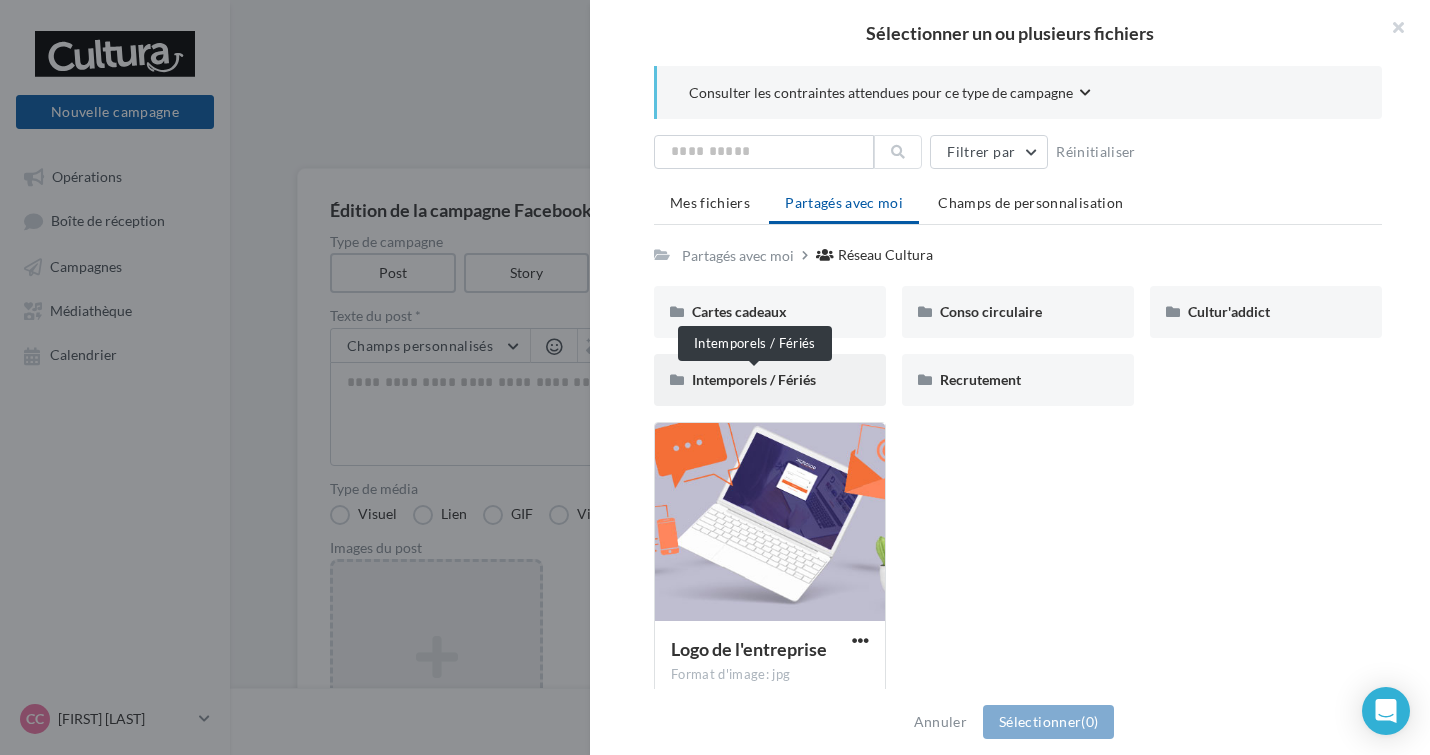click on "Intemporels / Fériés" at bounding box center (754, 379) 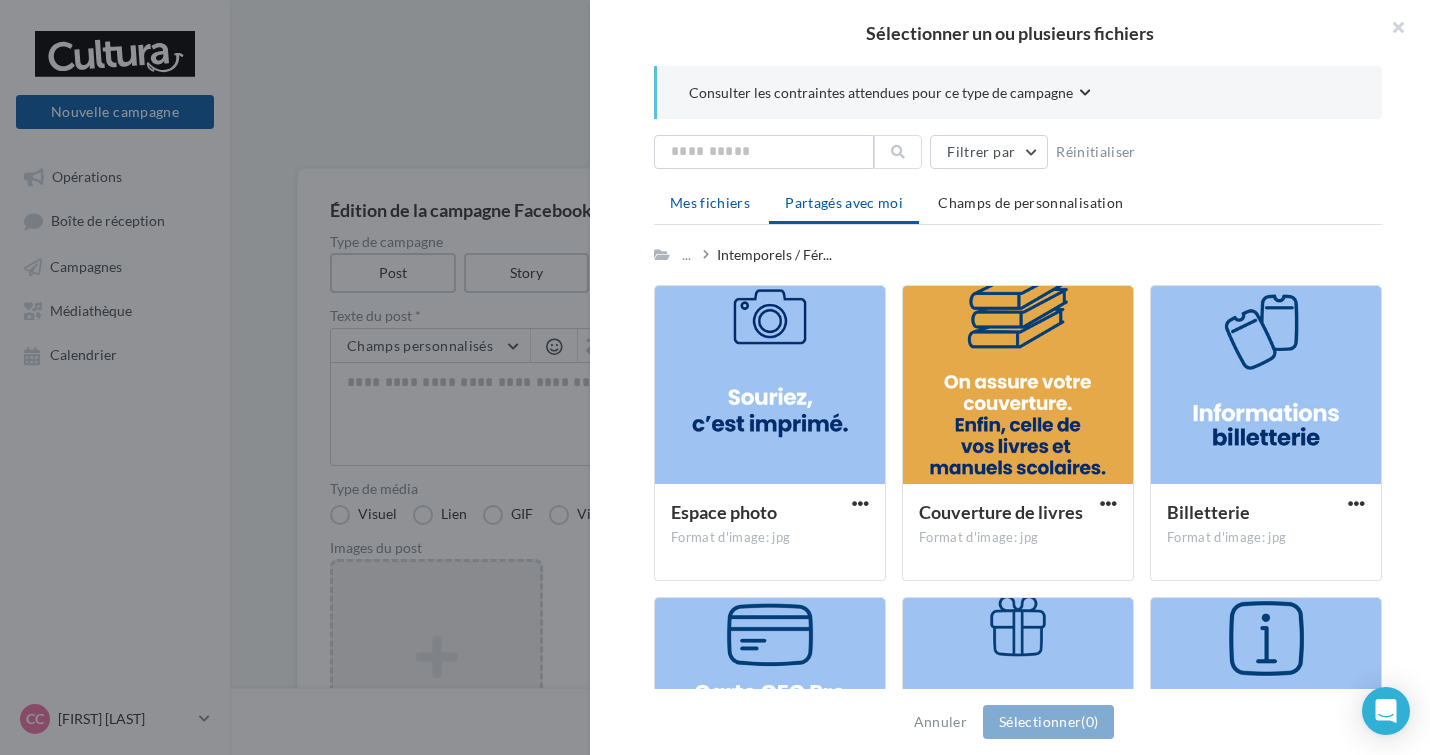 click on "Mes fichiers" at bounding box center (710, 202) 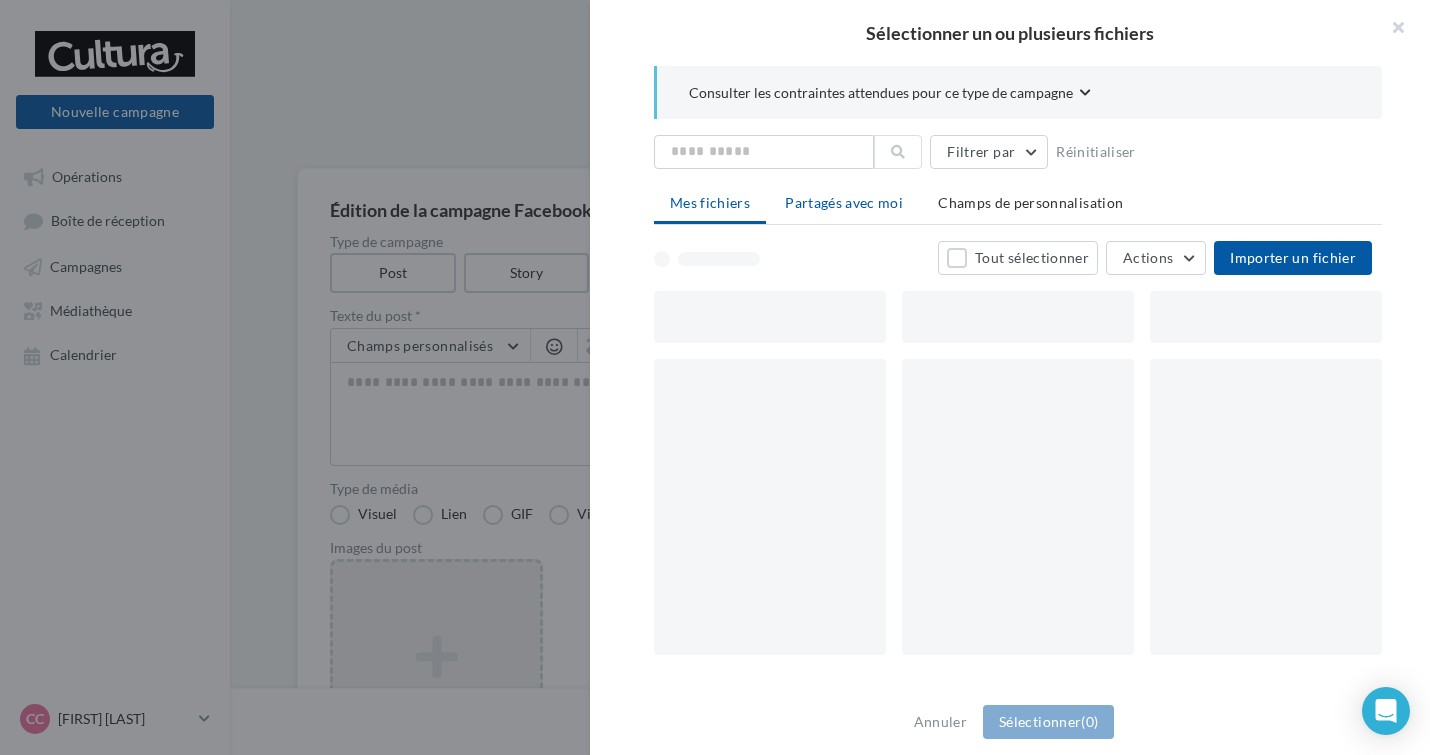 click on "Partagés avec moi" at bounding box center (844, 202) 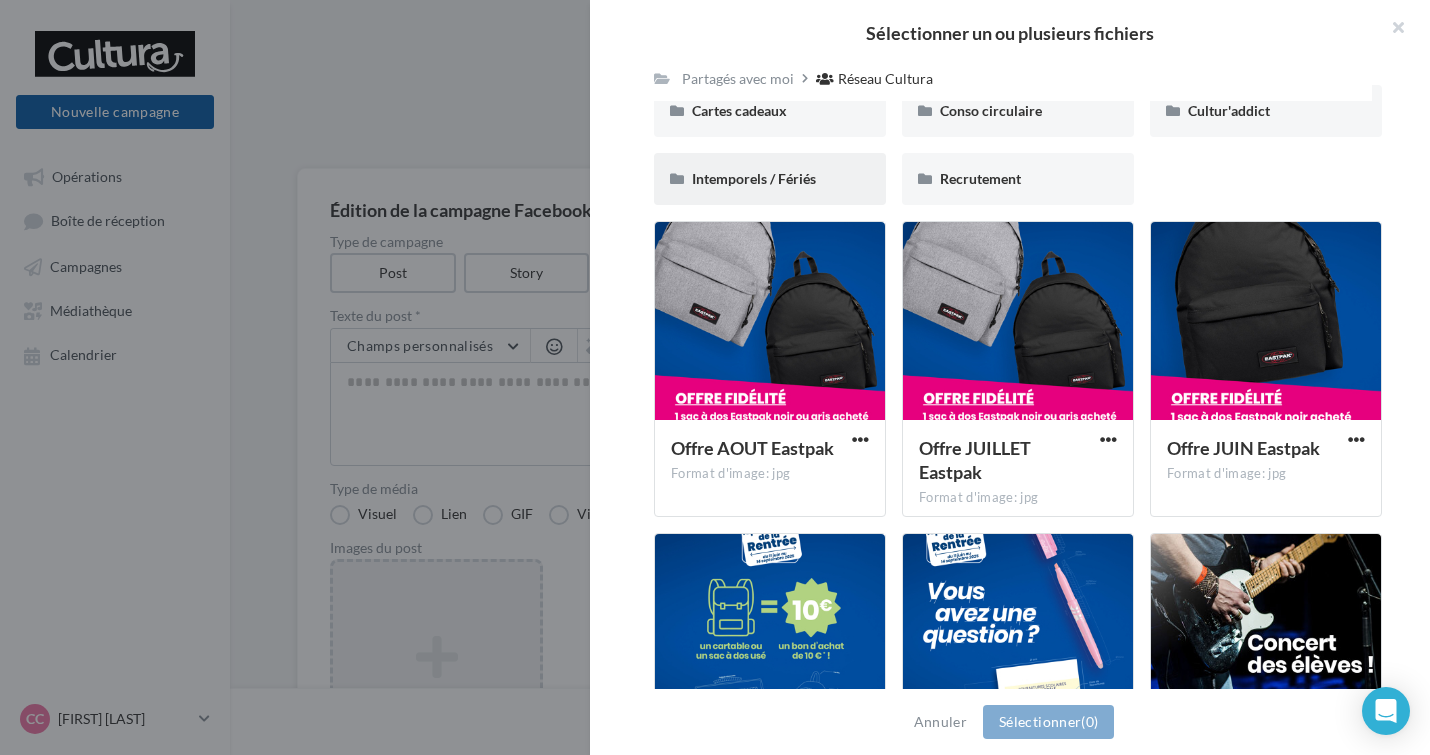 scroll, scrollTop: 0, scrollLeft: 0, axis: both 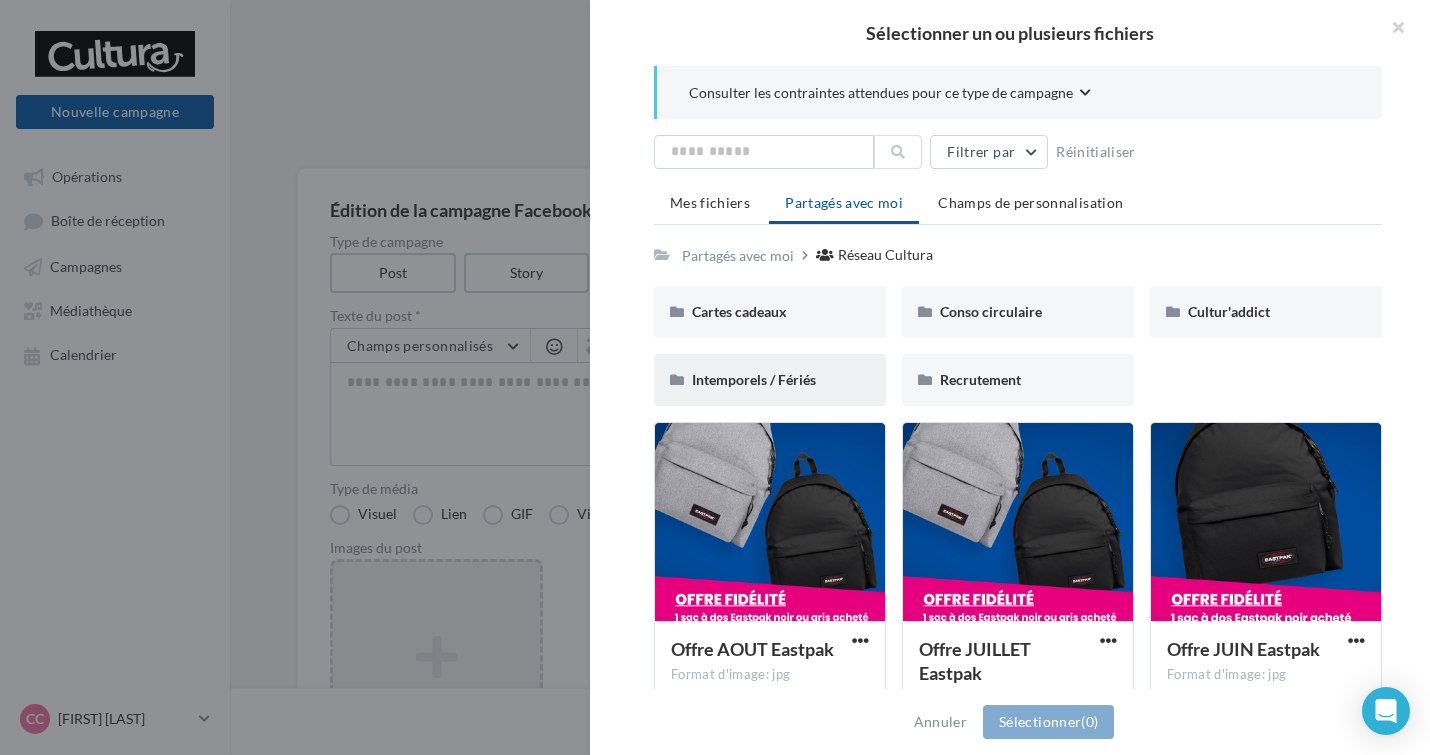 click on "Intemporels / Fériés" at bounding box center (754, 379) 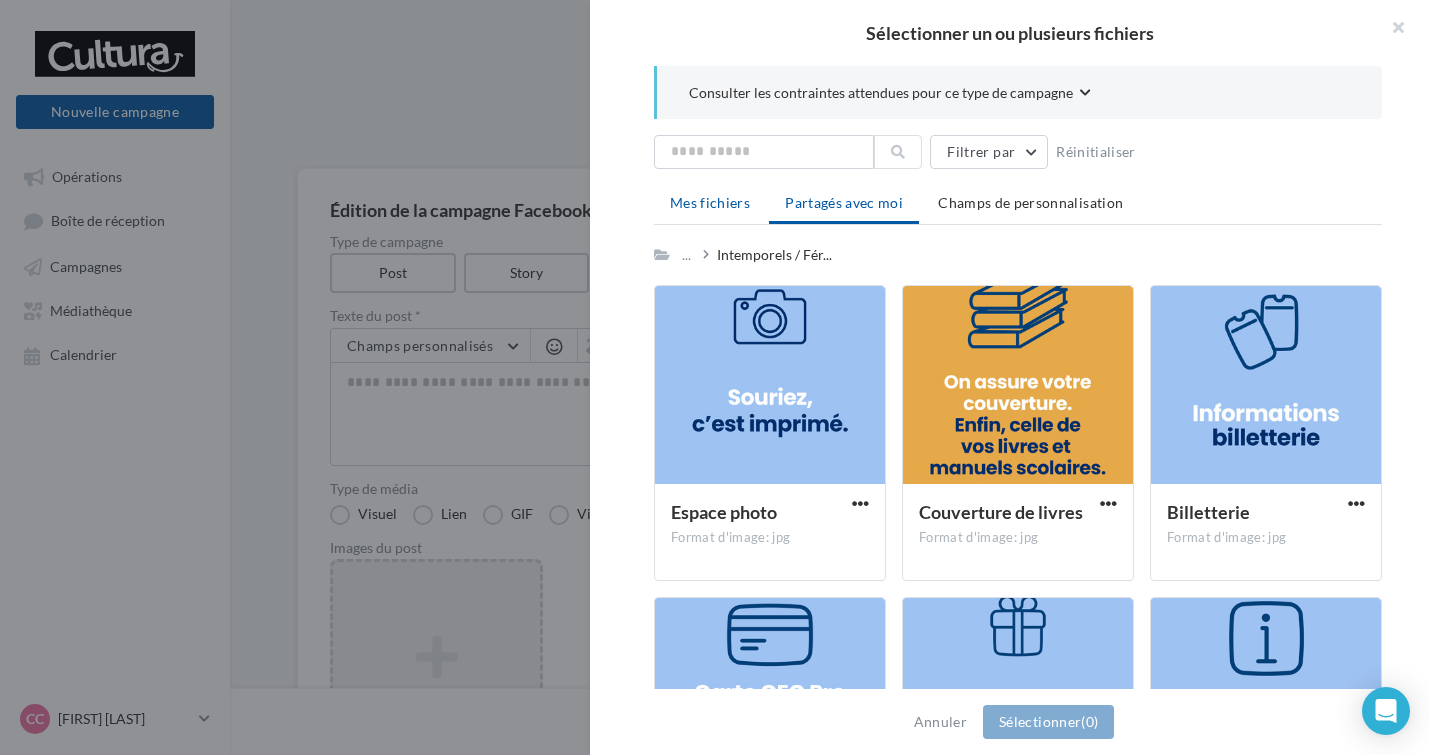 click on "Mes fichiers" at bounding box center [710, 202] 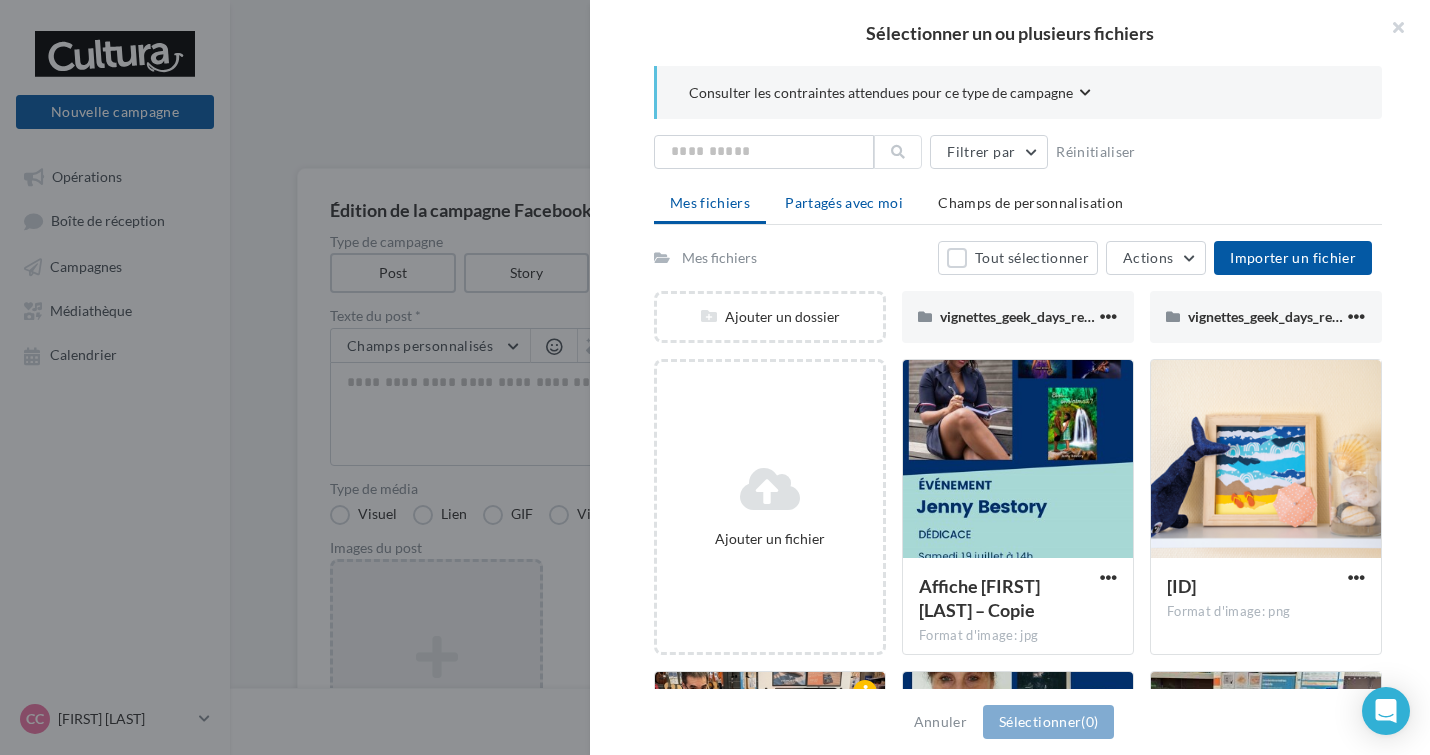 click on "Partagés avec moi" at bounding box center (844, 202) 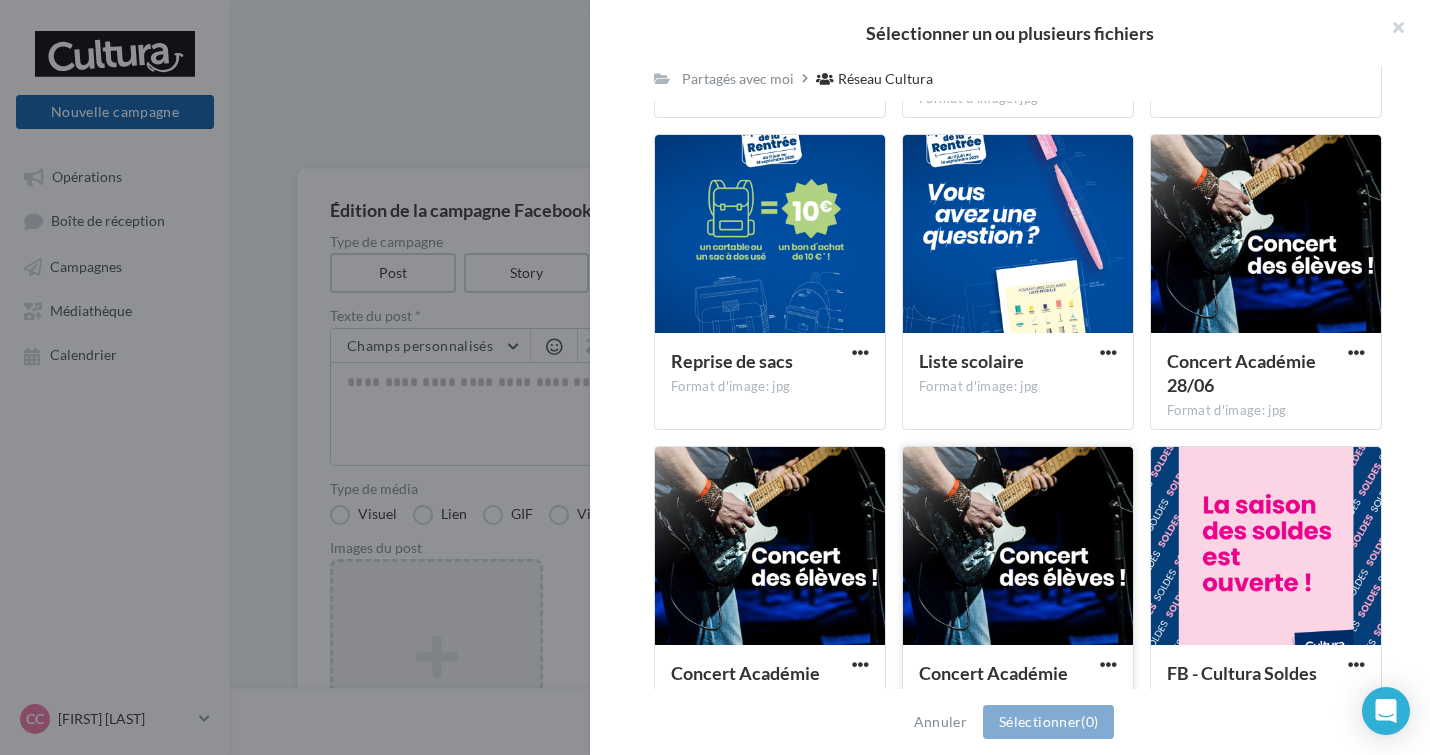 scroll, scrollTop: 600, scrollLeft: 0, axis: vertical 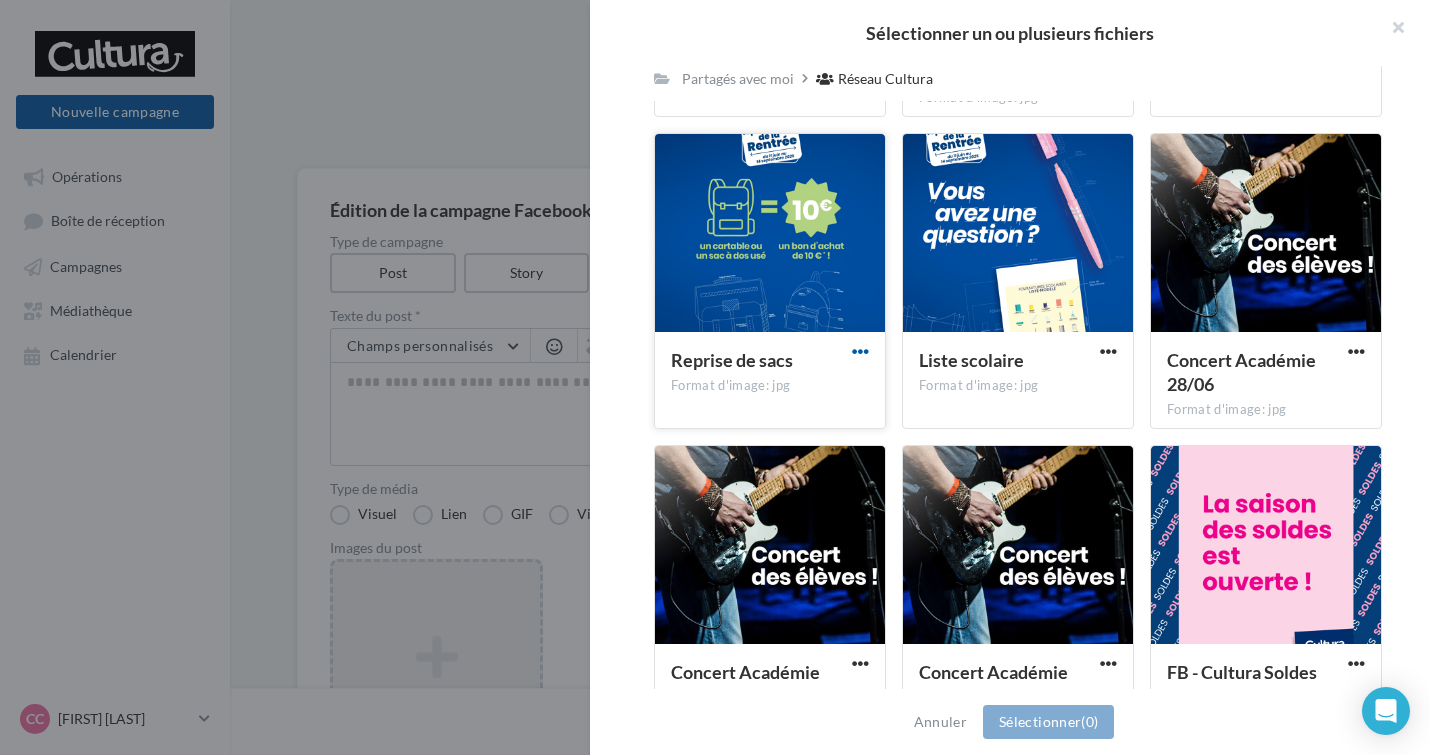 click at bounding box center [860, 351] 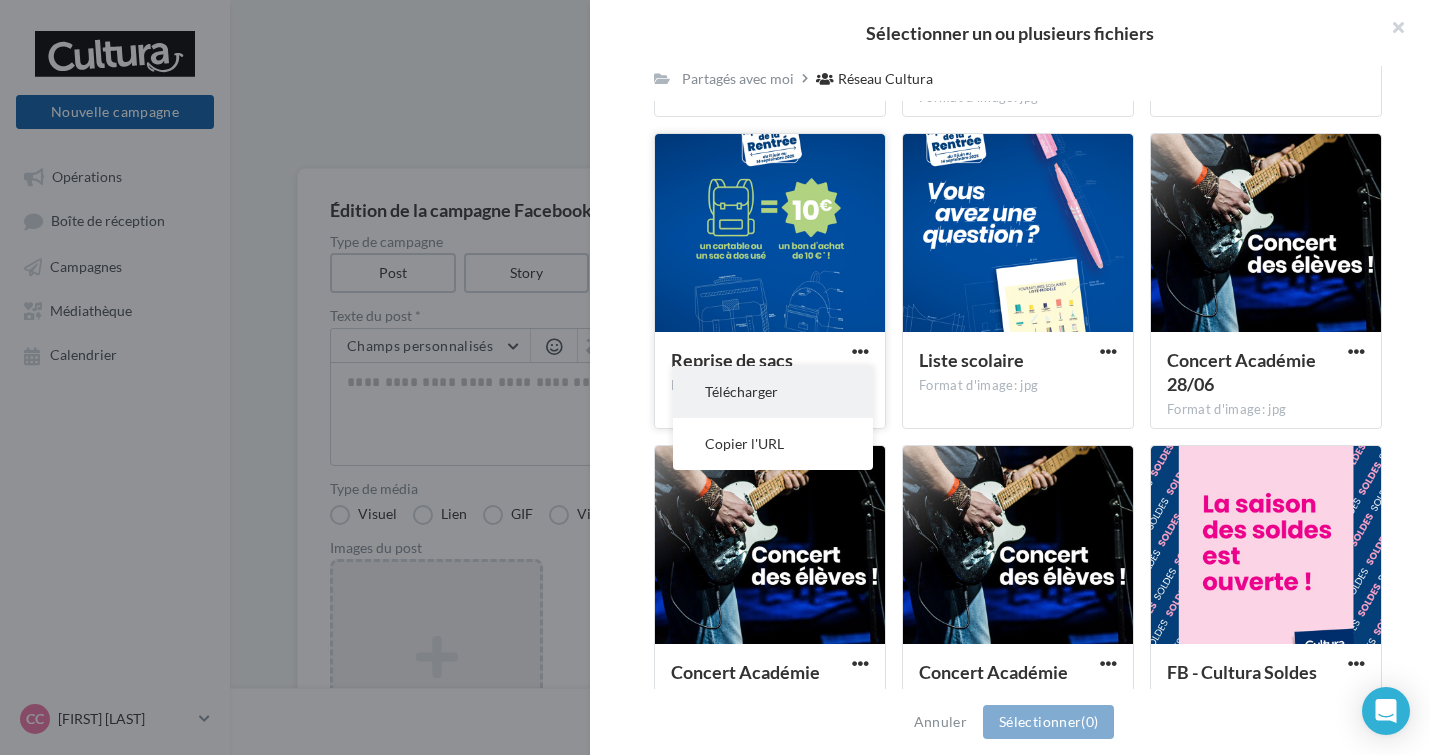 click on "Télécharger" at bounding box center (773, 392) 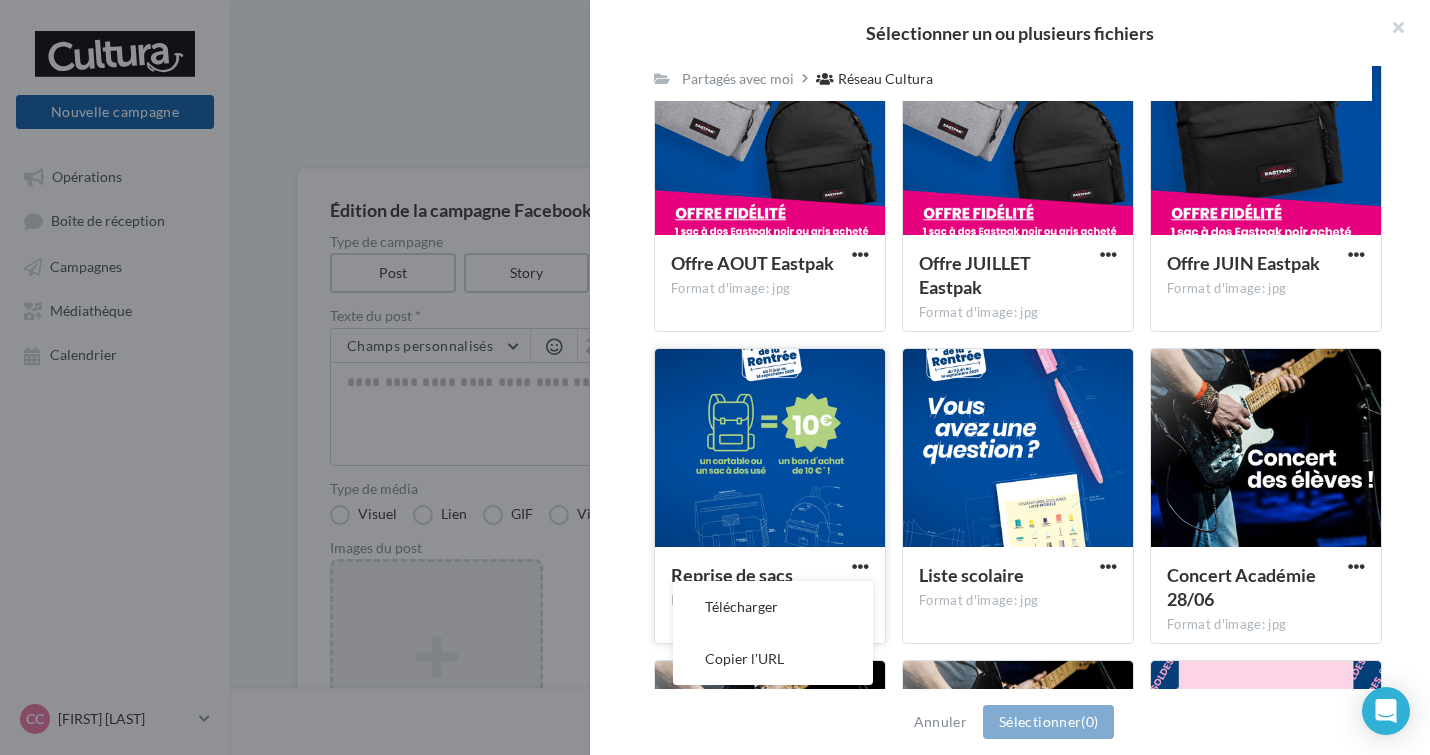 scroll, scrollTop: 416, scrollLeft: 0, axis: vertical 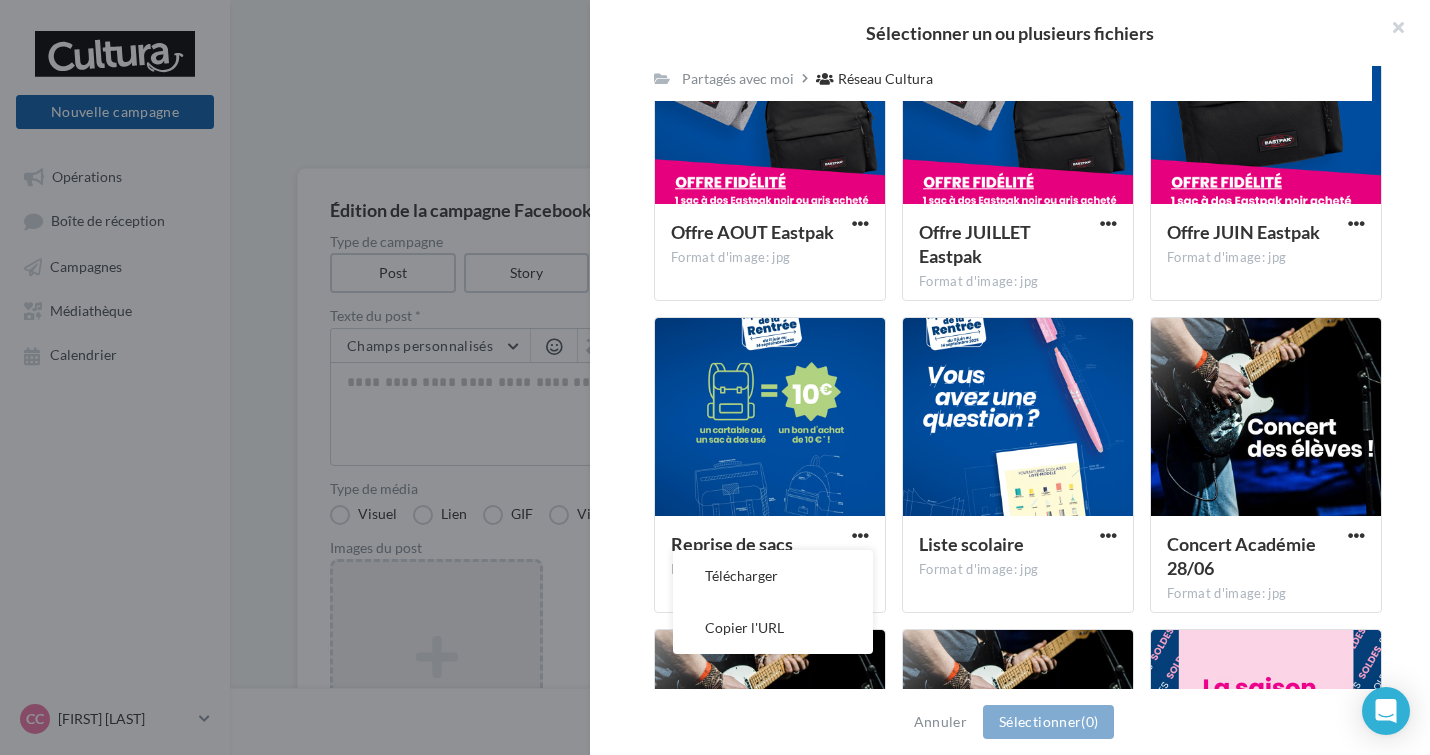 click on "Consulter les contraintes attendues pour ce type de campagne                   Filtrer par        Réinitialiser
Mes fichiers
Partagés avec moi
Champs de personnalisation
Partagés avec moi              Réseau Cultura                   Rs           Partagé par  Réseau Cultura            Cartes cadeaux            Cartes cadeaux      Conso circulaire            Conso circulaire      Cultur'addict            Cultur'addict      Intemporels / Fériés            Intemporels / Fériés      Recrutement            Recrutement                      Offre AOUT Eastpak  Format d'image: jpg                   Offre AOUT Eastpak                      Offre JUILLET Eastpak  Format d'image: jpg                   Offre JUILLET Eastpak                      Offre JUIN Eastpak  Format d'image: jpg                   Offre JUIN Eastpak                      Reprise de sacs  Format d'image: jpg           Télécharger       Copier l'URL" at bounding box center [1018, 378] 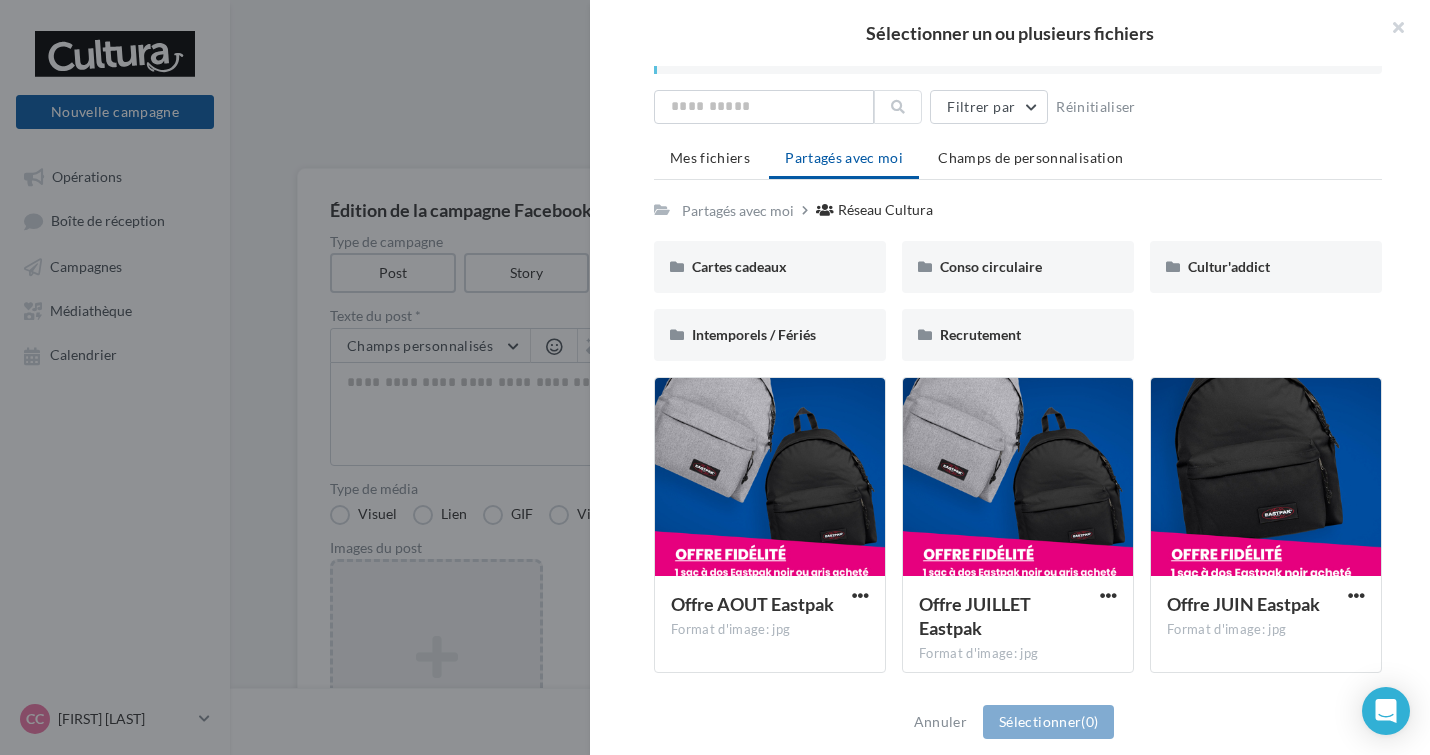 scroll, scrollTop: 0, scrollLeft: 0, axis: both 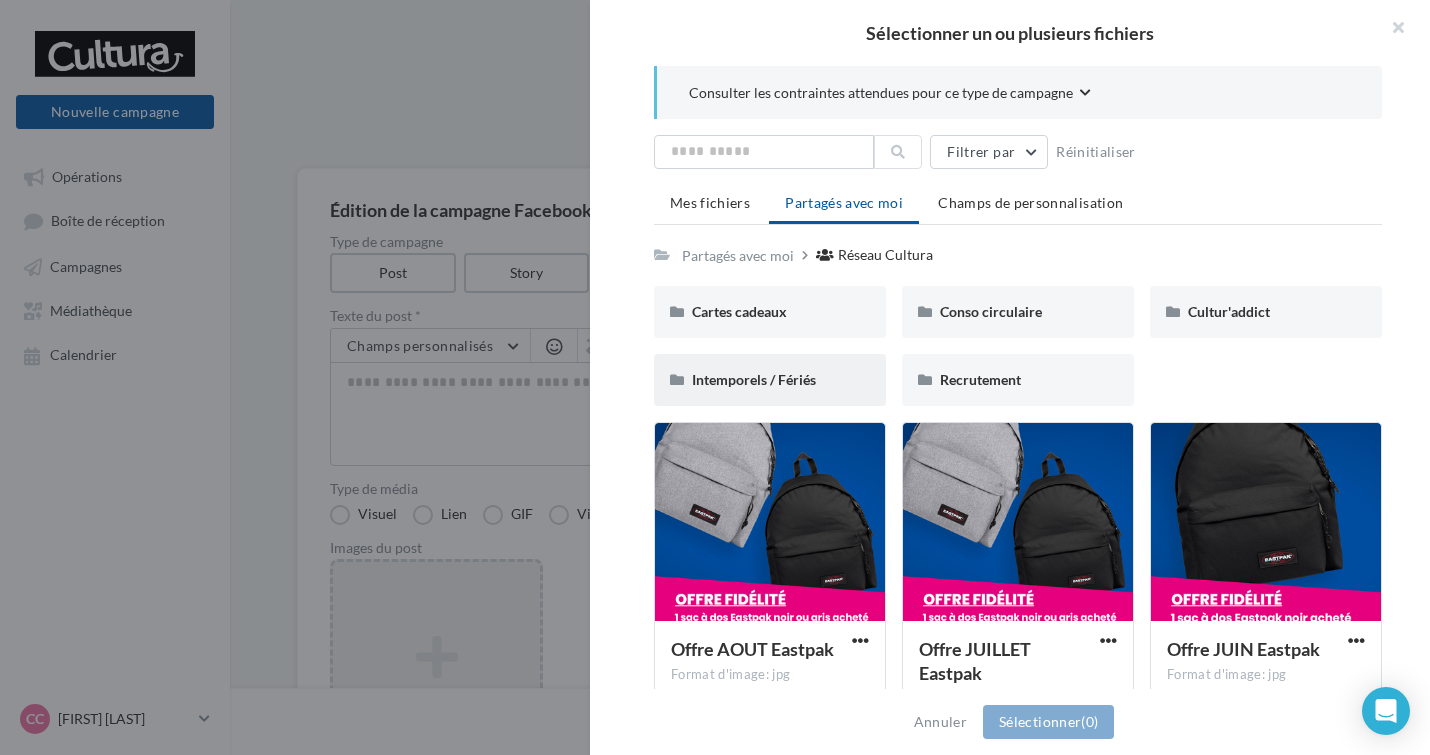 click on "Intemporels / Fériés" at bounding box center (770, 380) 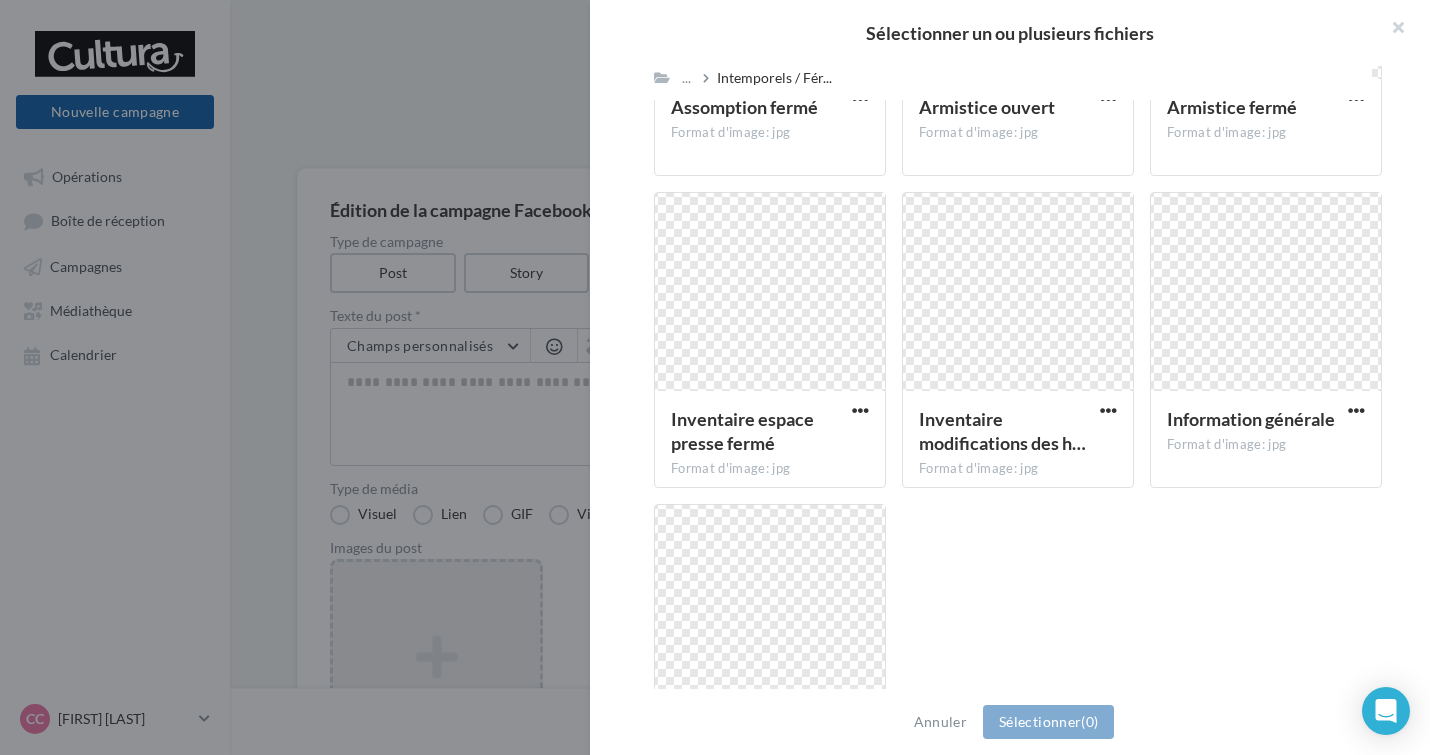 scroll, scrollTop: 4576, scrollLeft: 0, axis: vertical 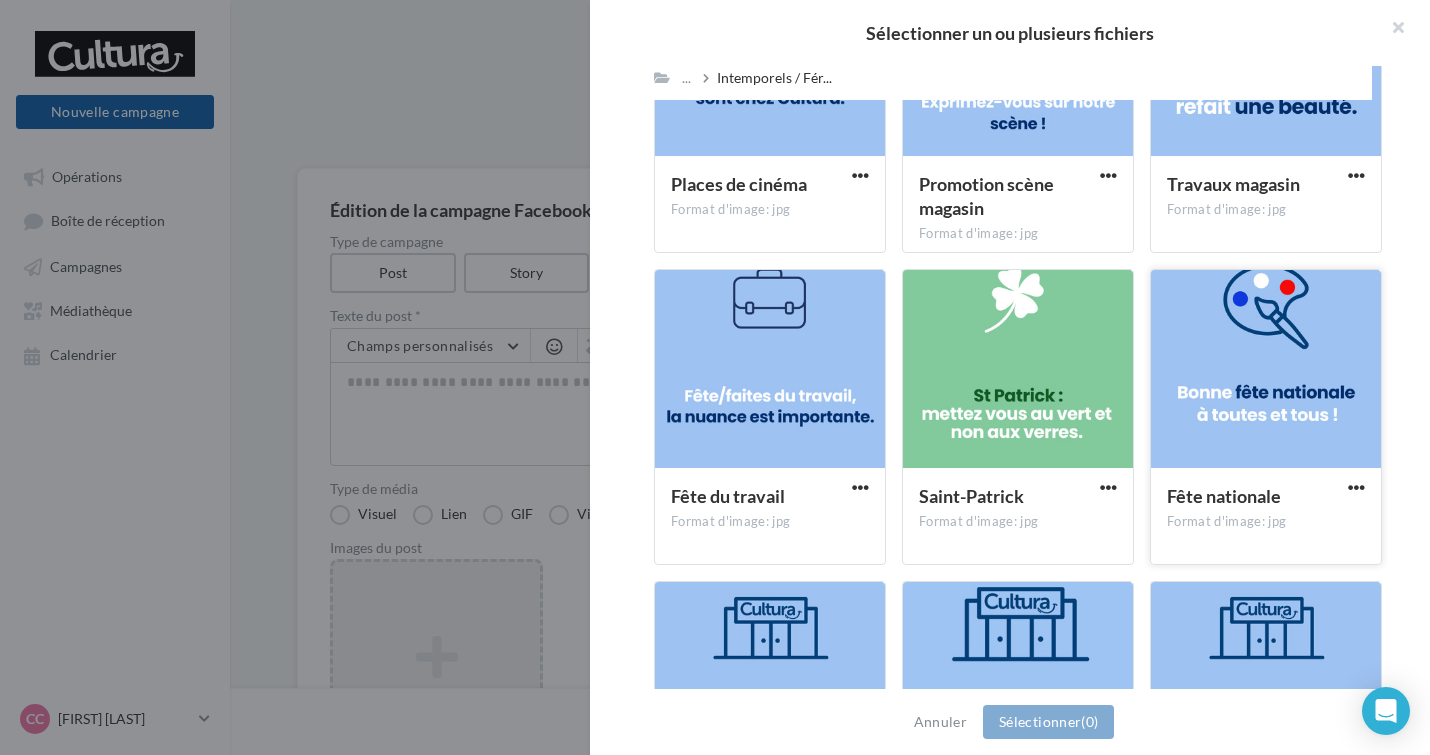 click at bounding box center (1266, 370) 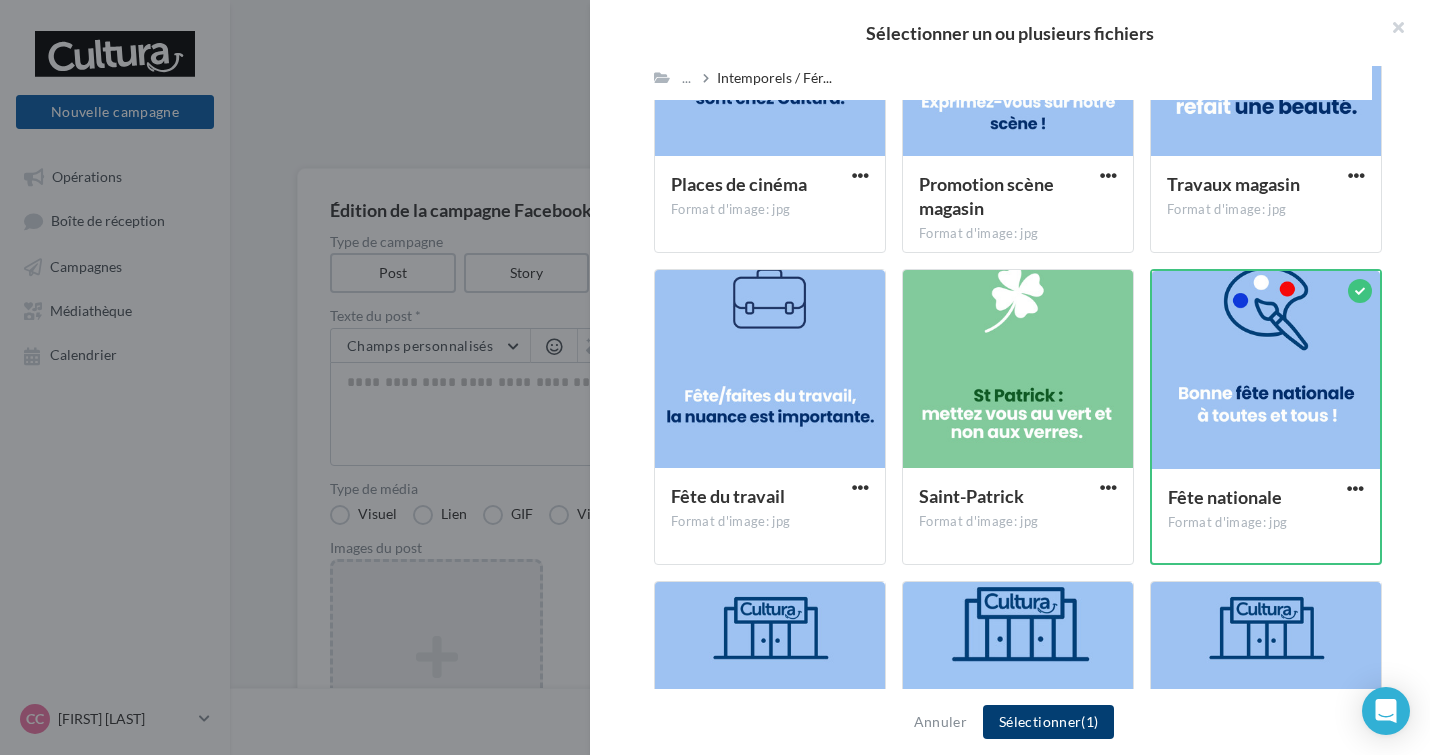 click on "(1)" at bounding box center [1089, 721] 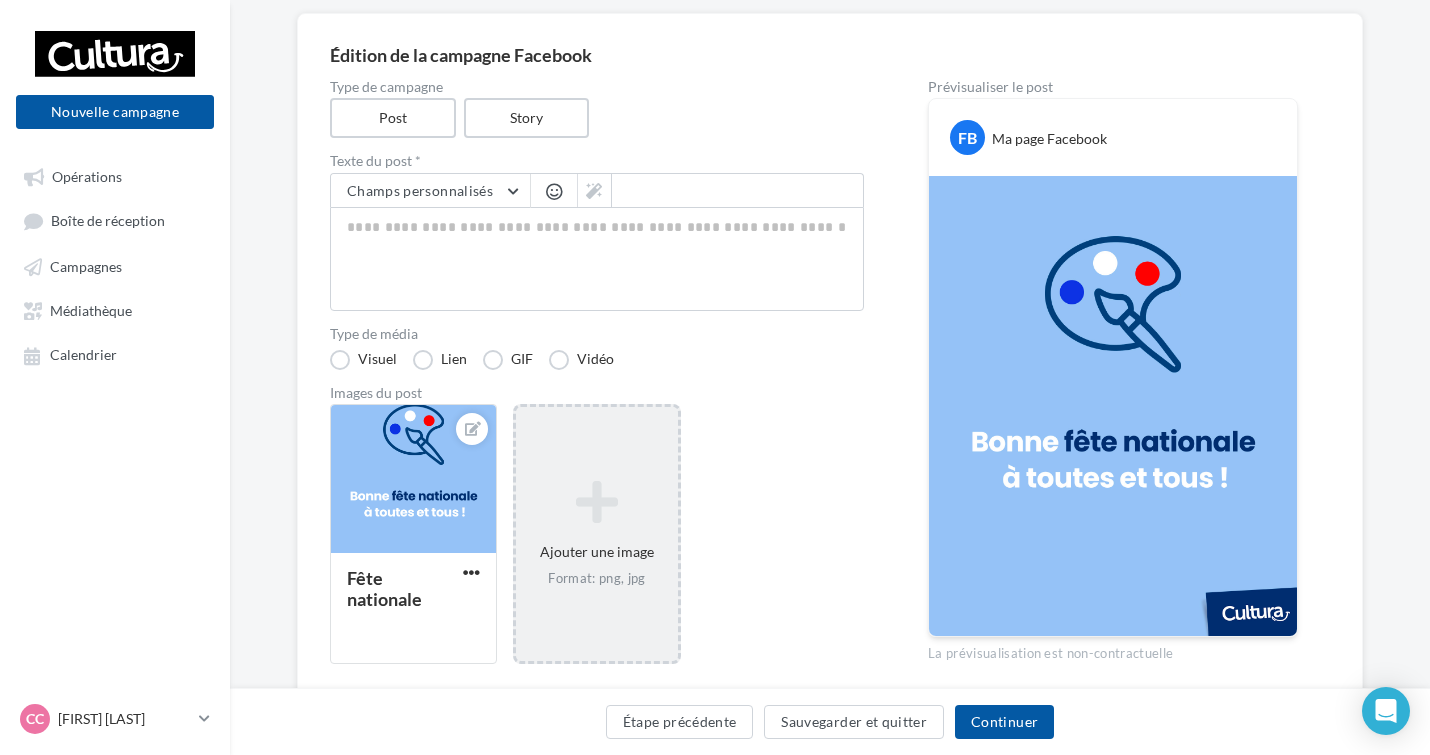 scroll, scrollTop: 200, scrollLeft: 0, axis: vertical 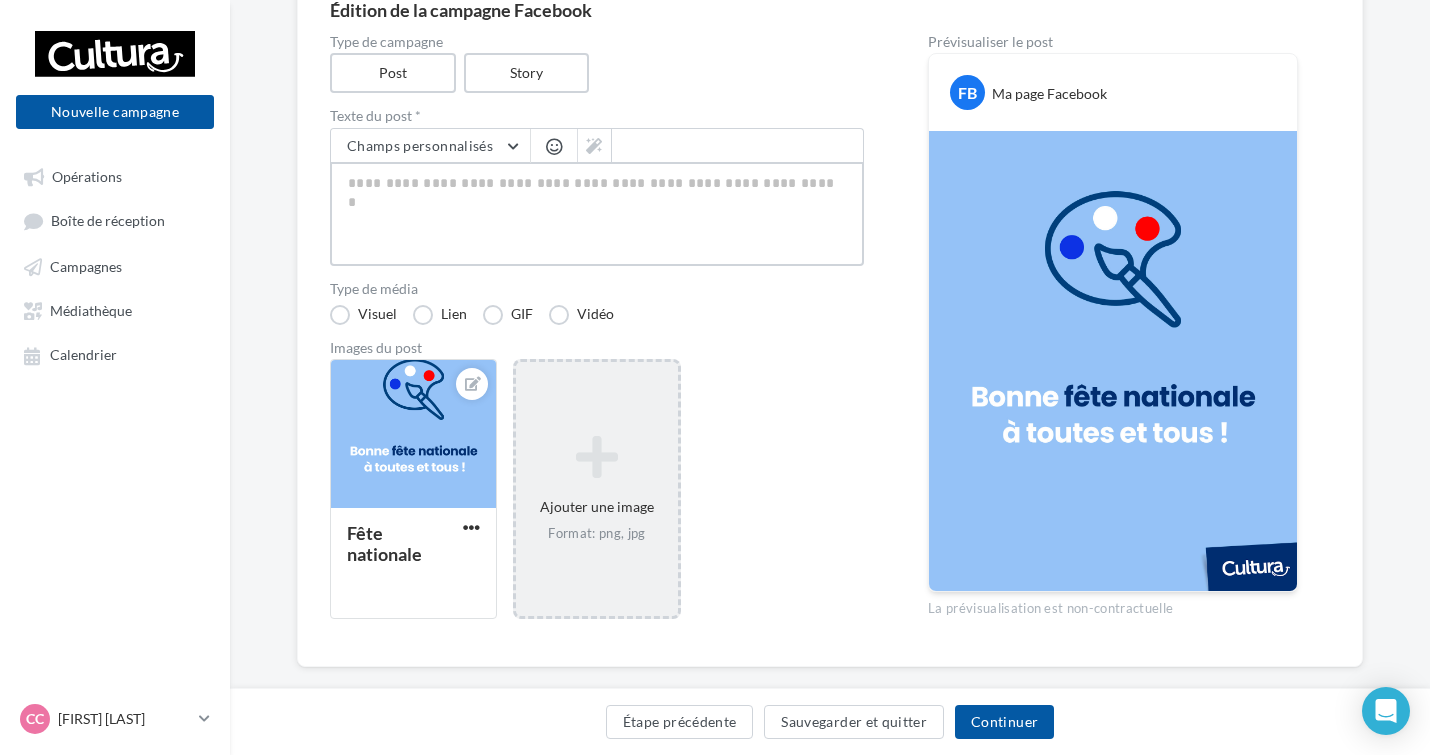 click at bounding box center [597, 214] 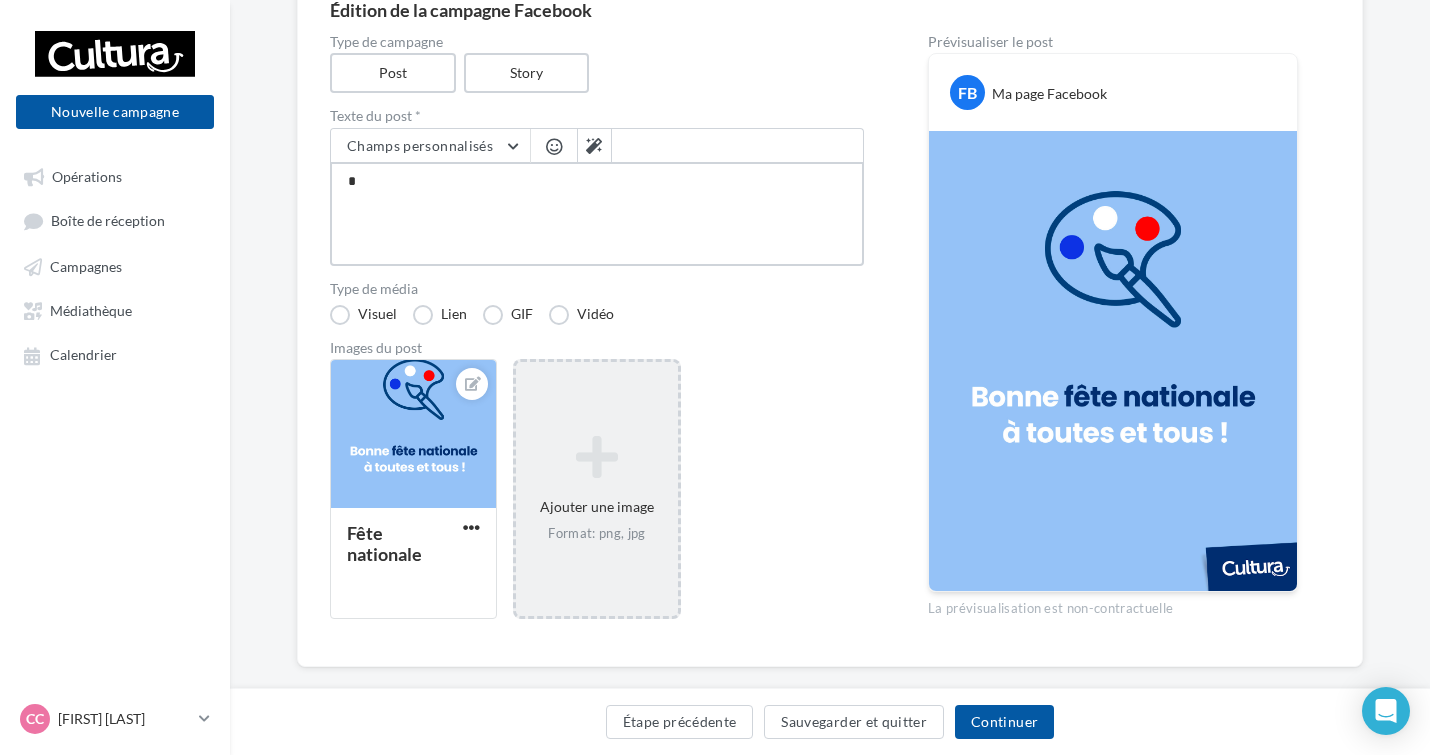 type on "**" 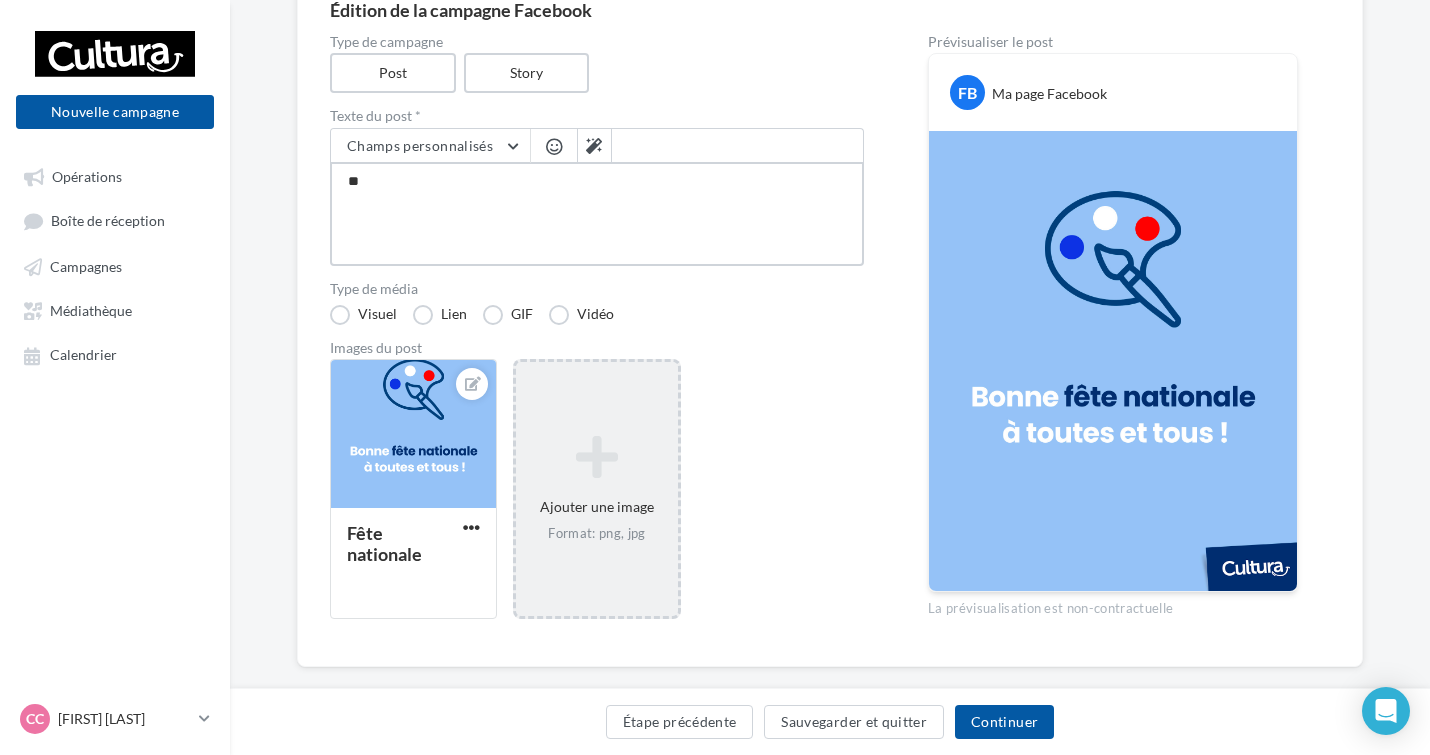 type on "***" 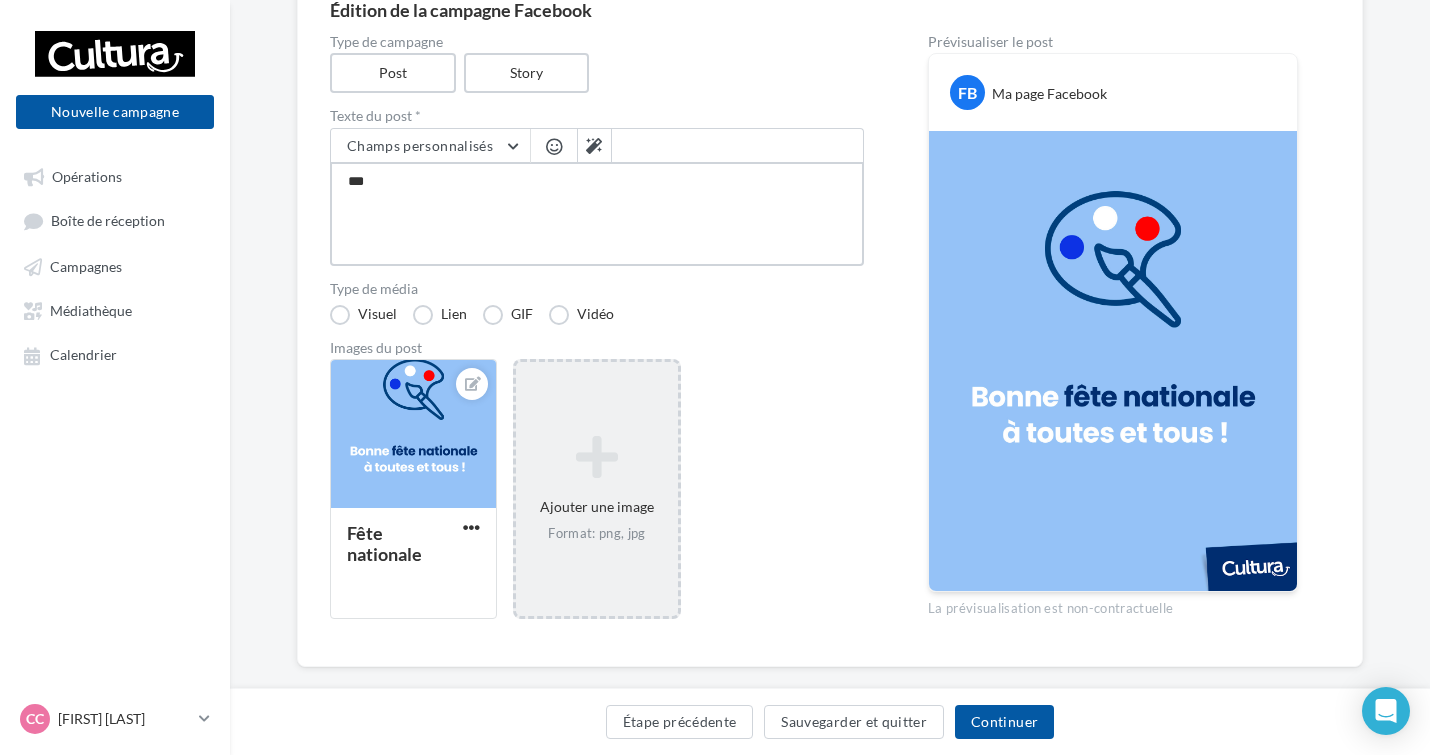 type on "****" 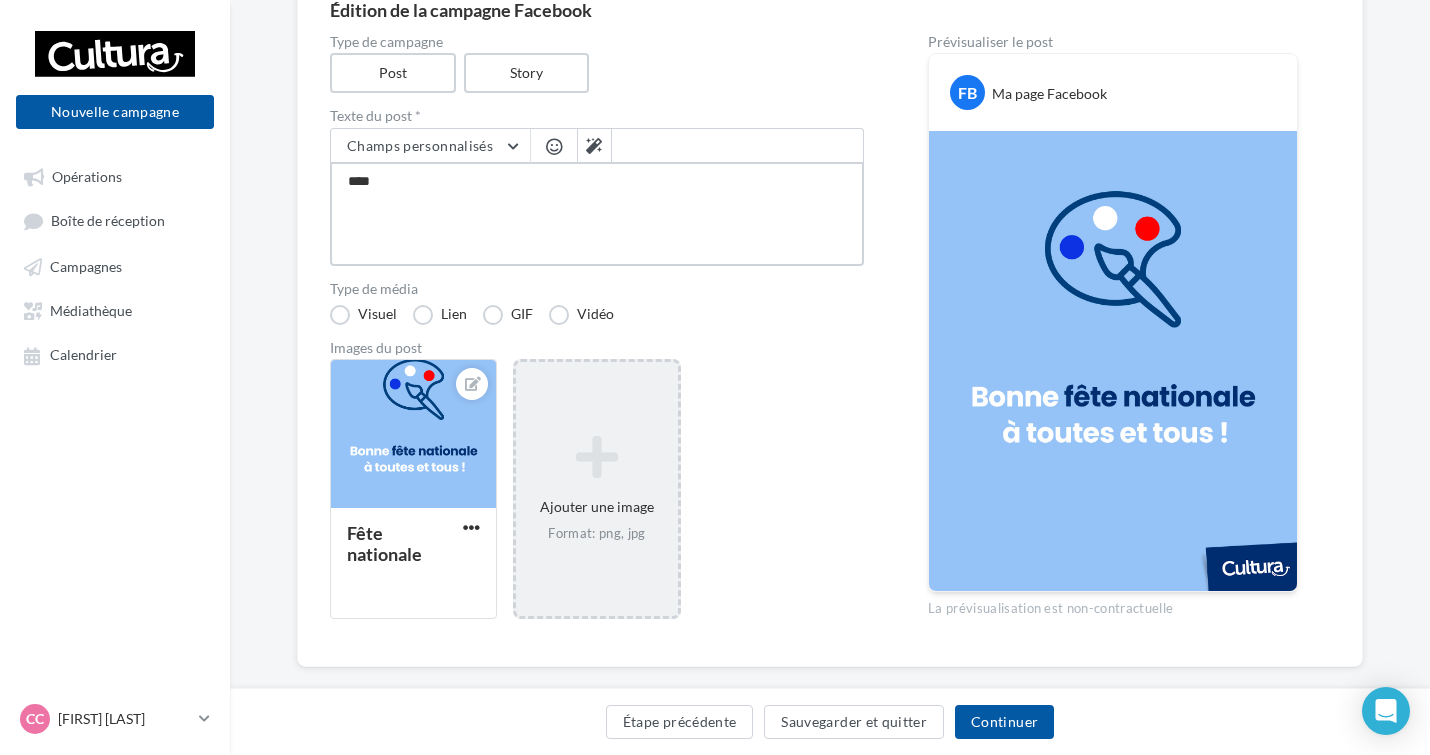 type on "*****" 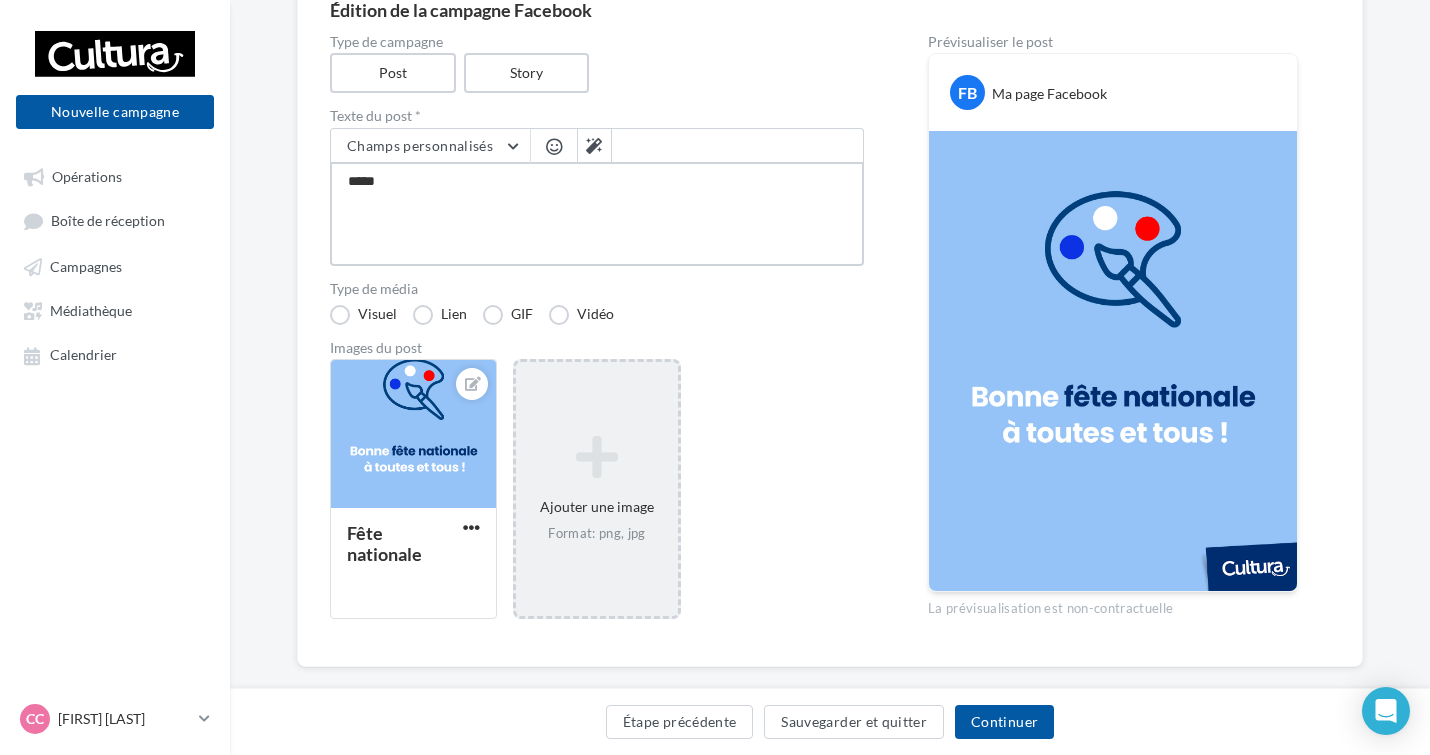 type on "*****" 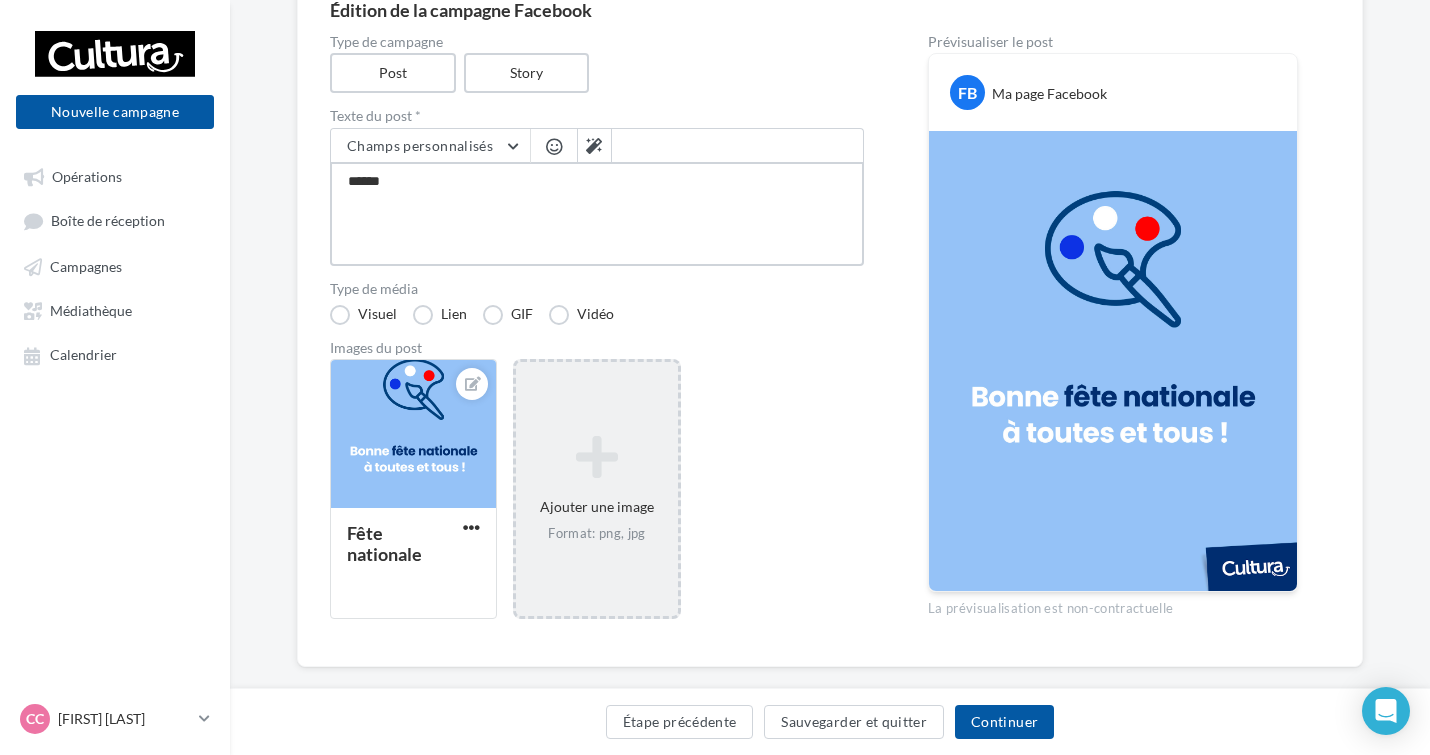 type on "*******" 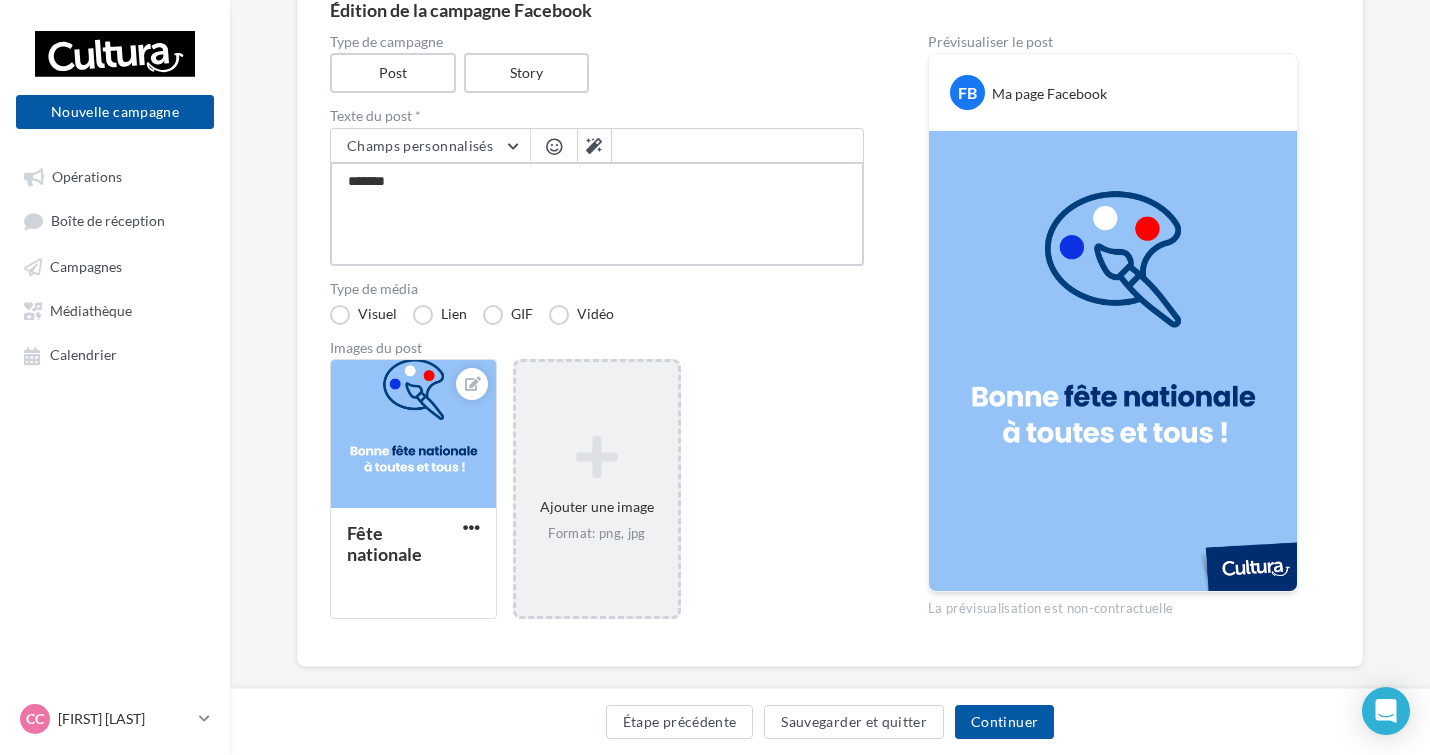 type on "********" 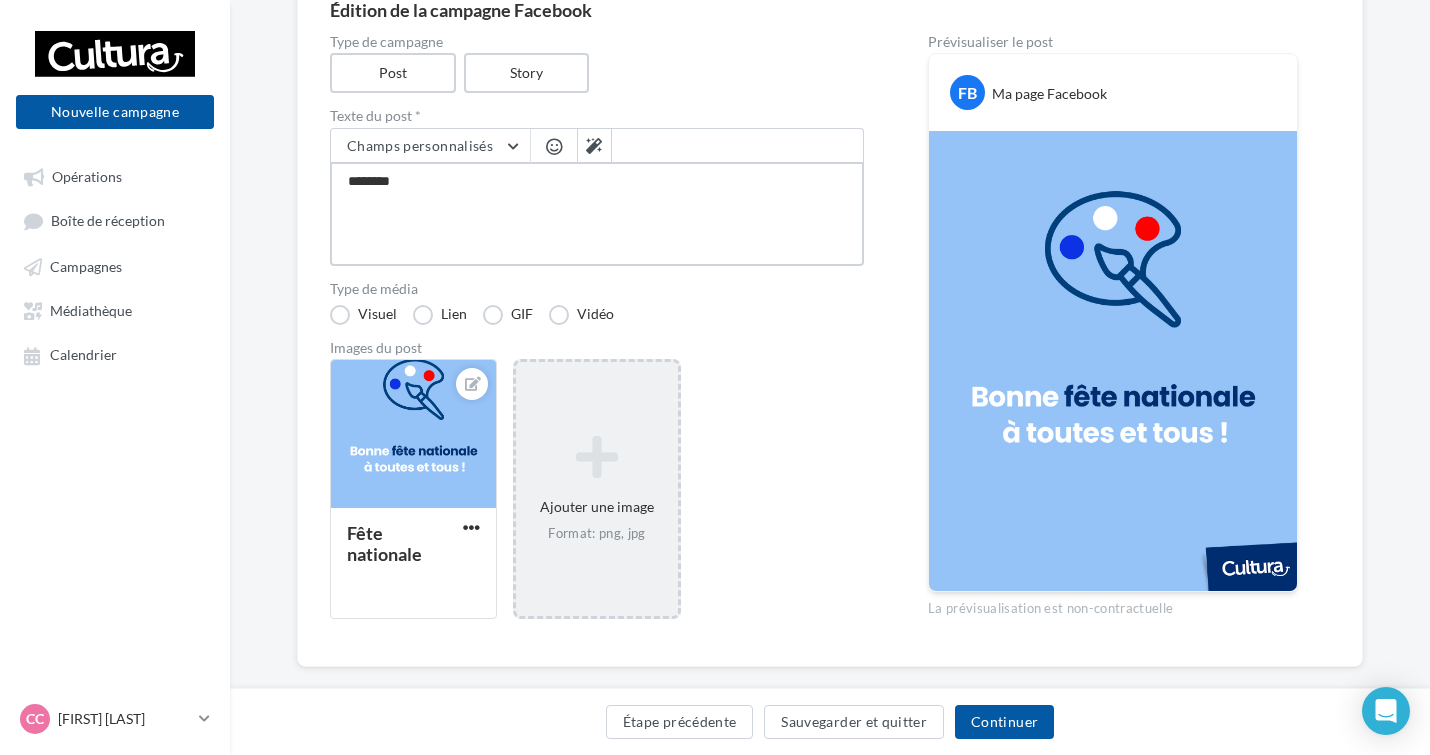 type on "*********" 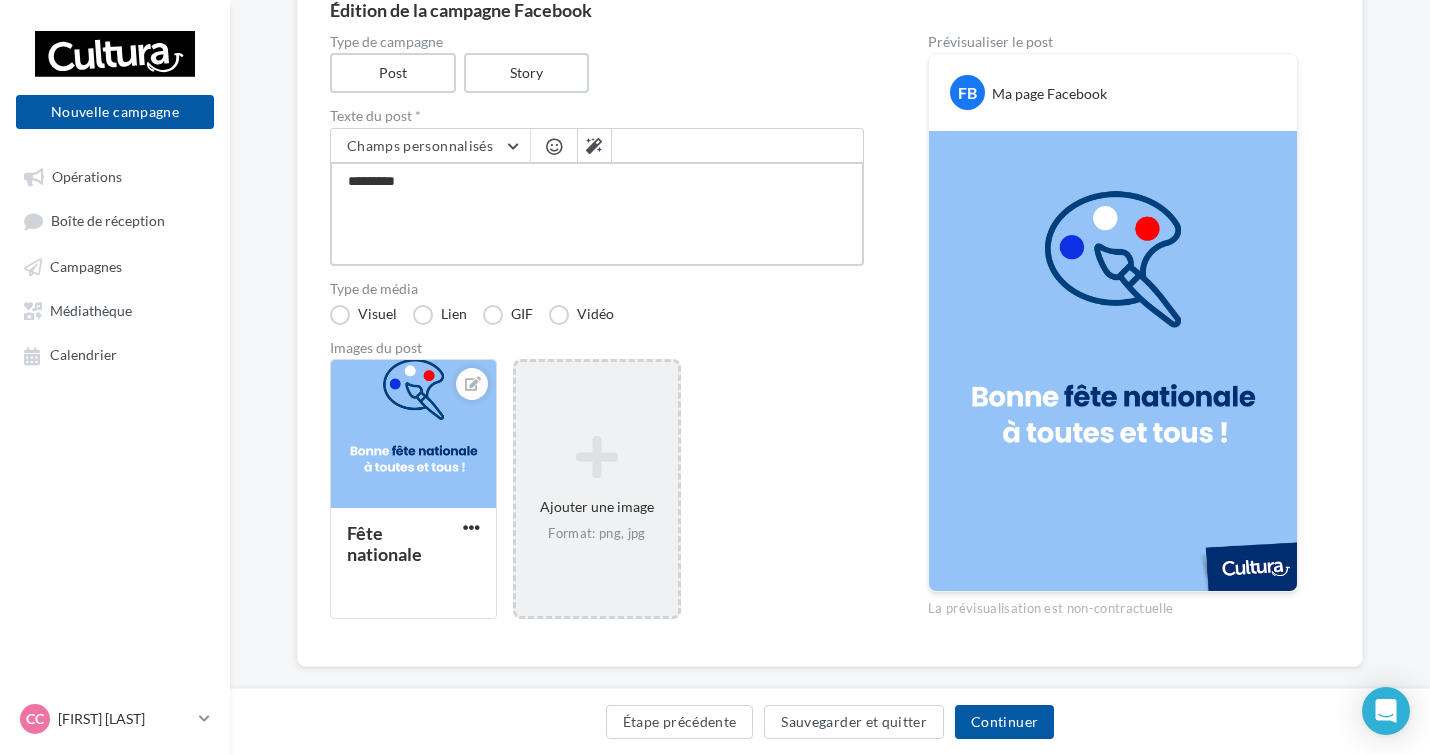 type on "**********" 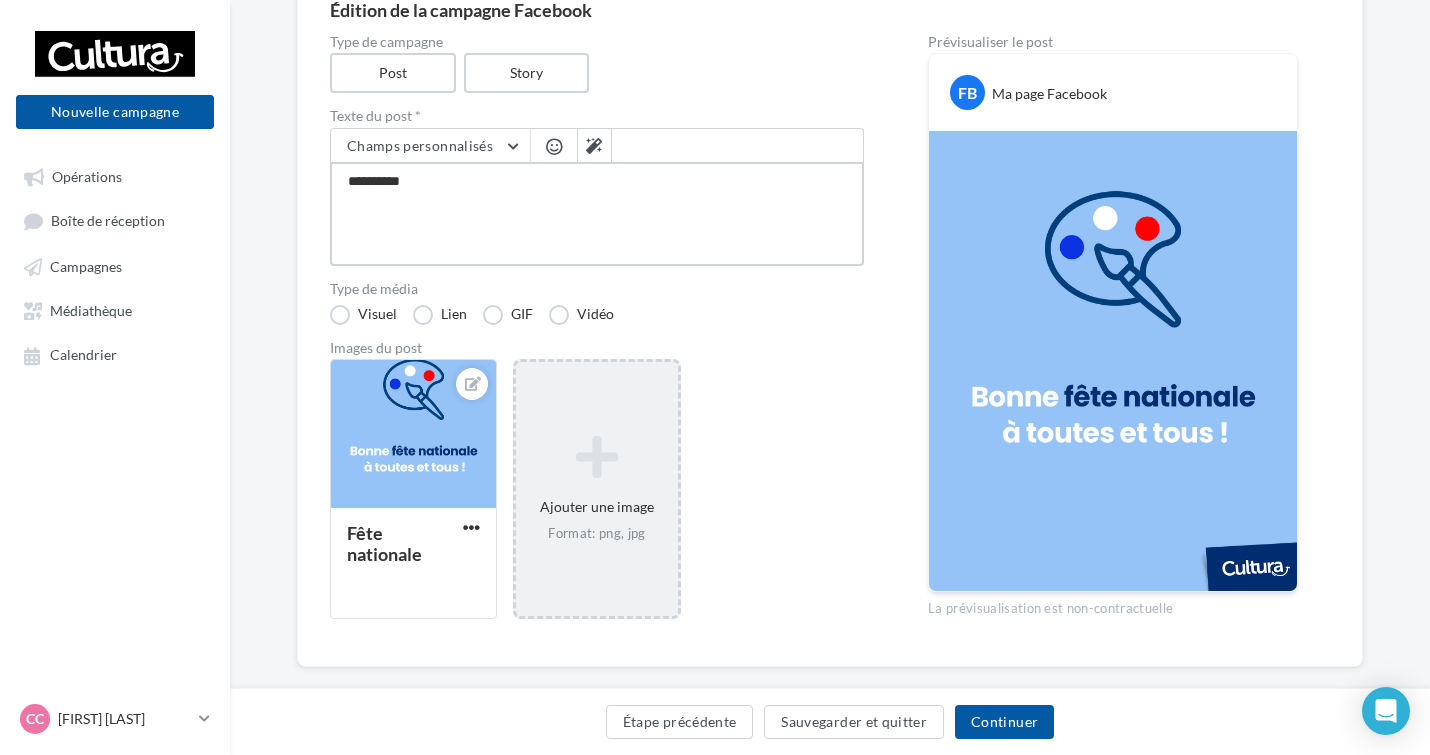 type on "**********" 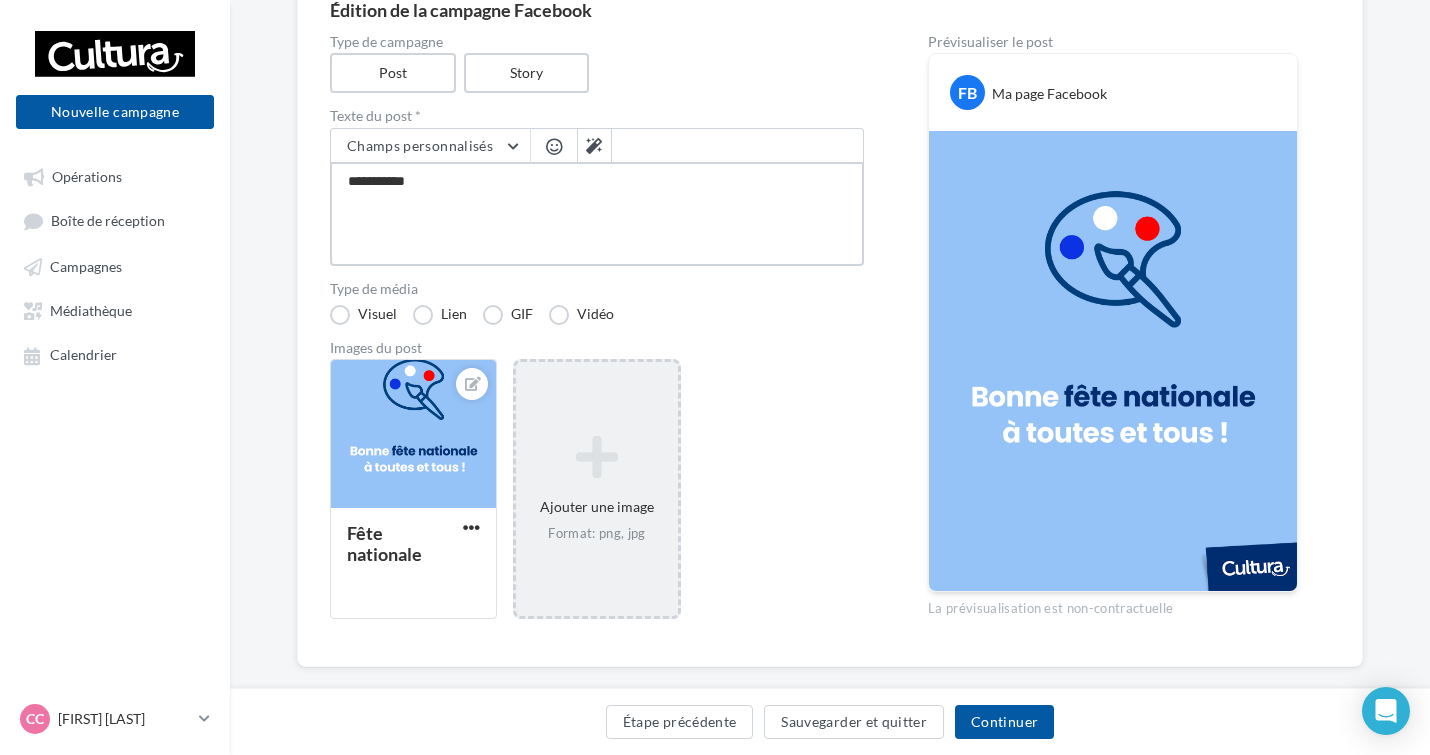 type on "**********" 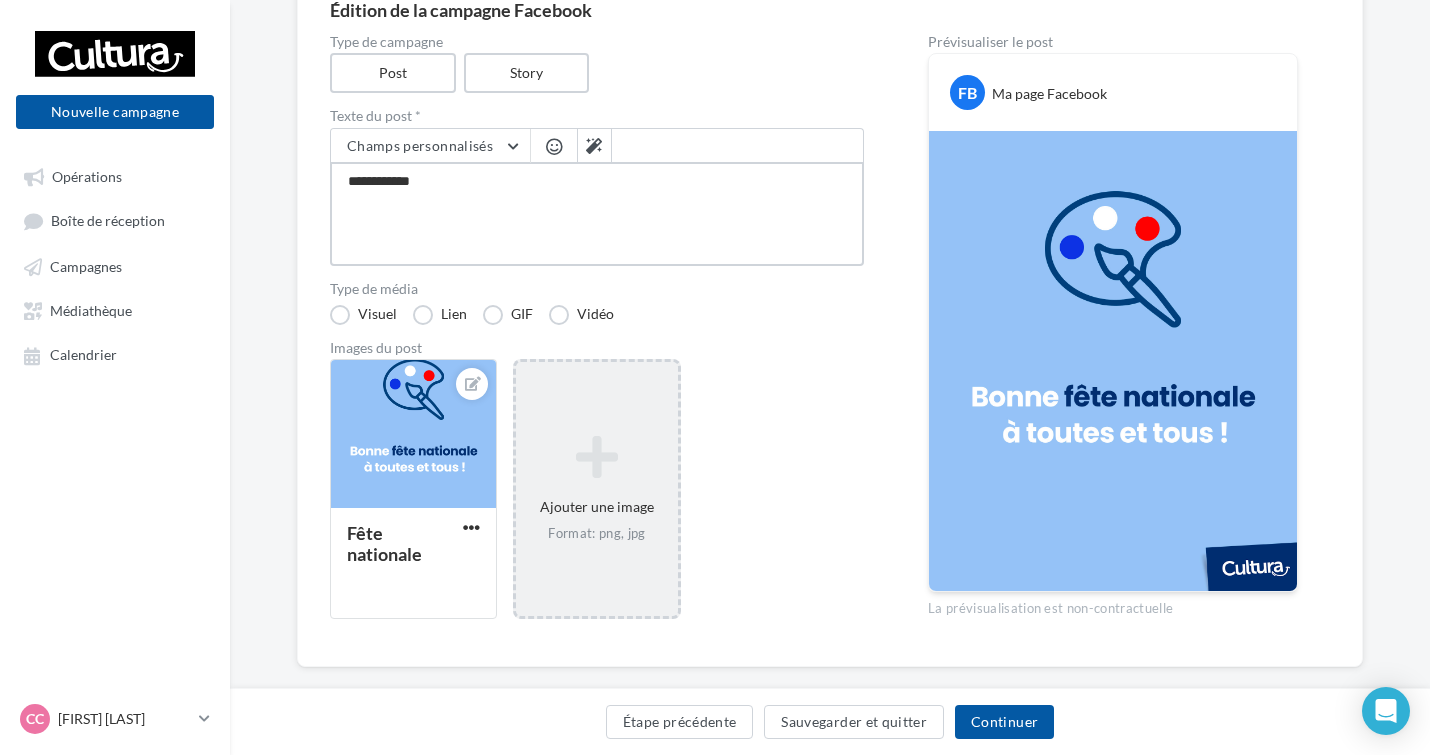 type on "**********" 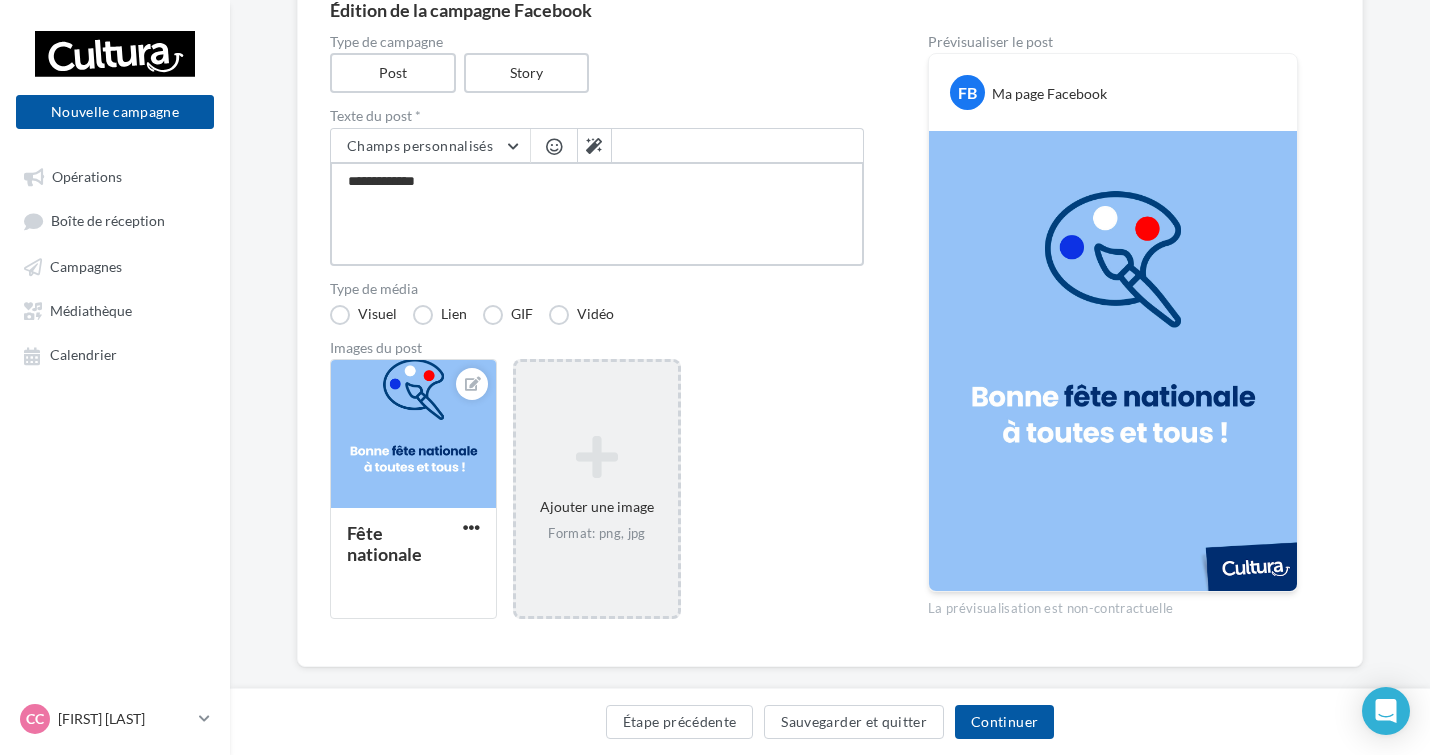 type on "**********" 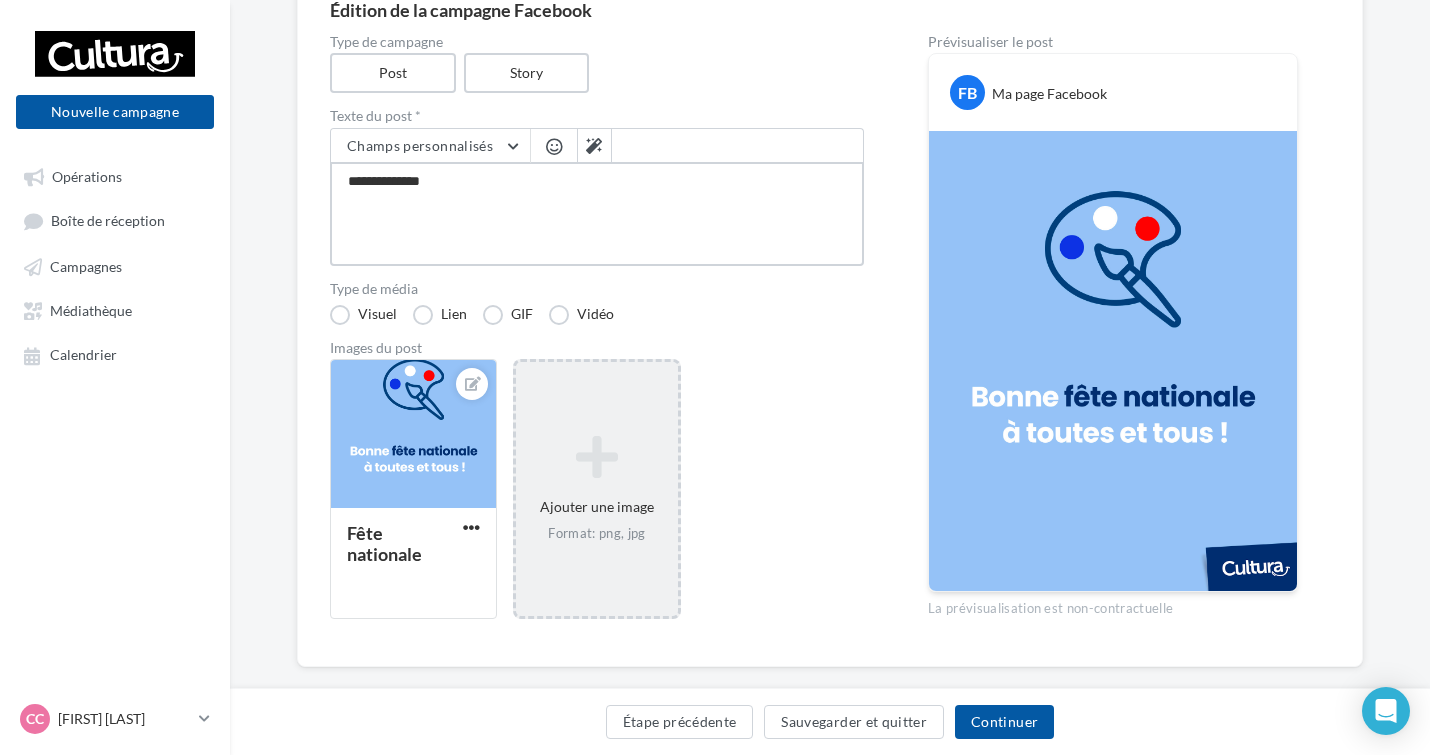type on "**********" 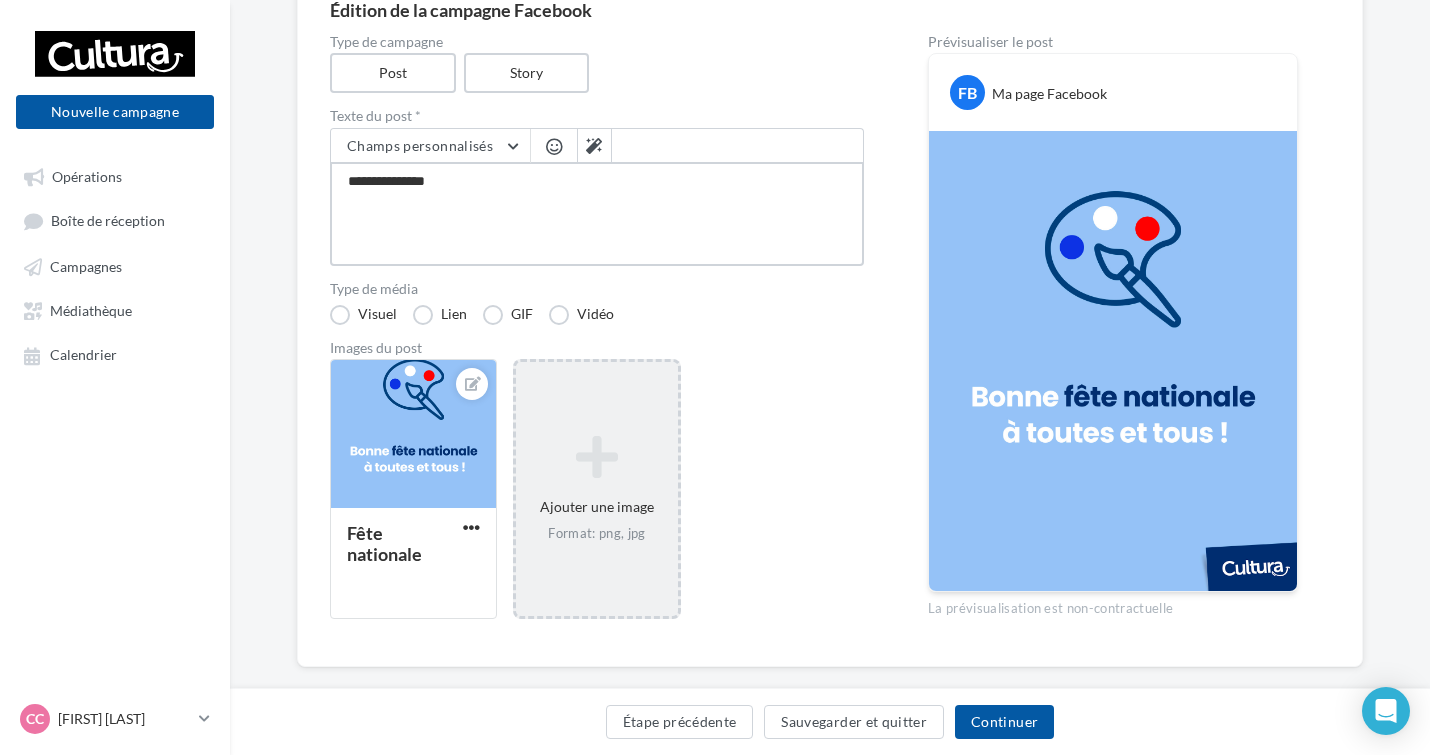 type on "**********" 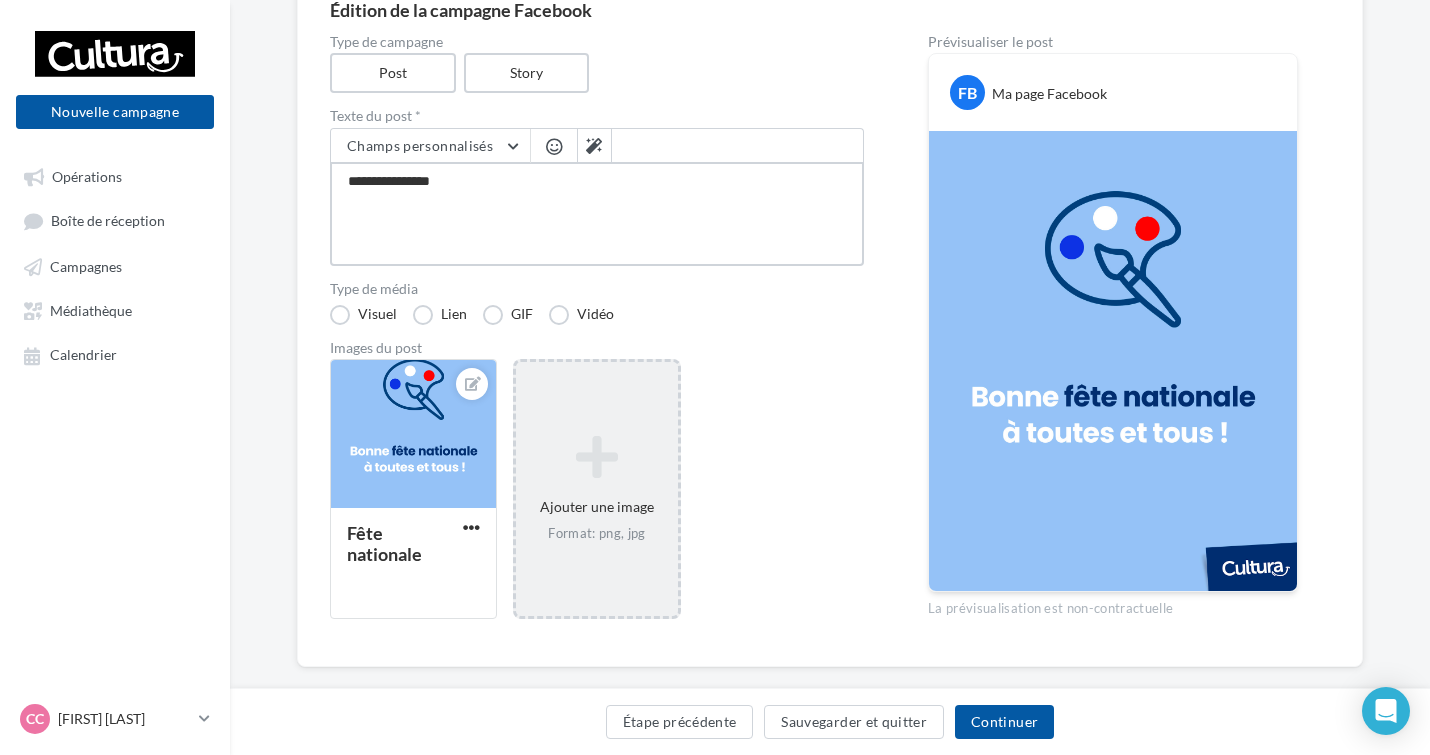 type on "**********" 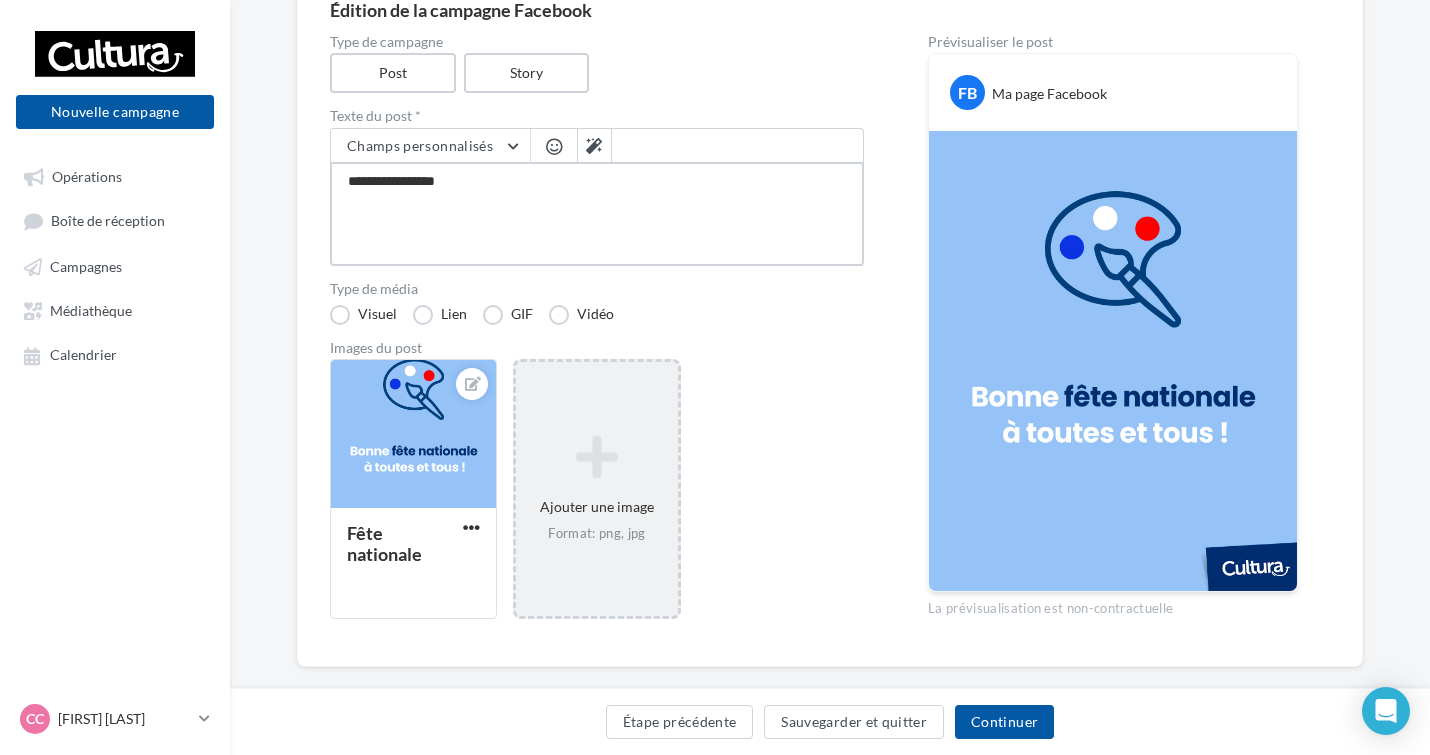 type on "**********" 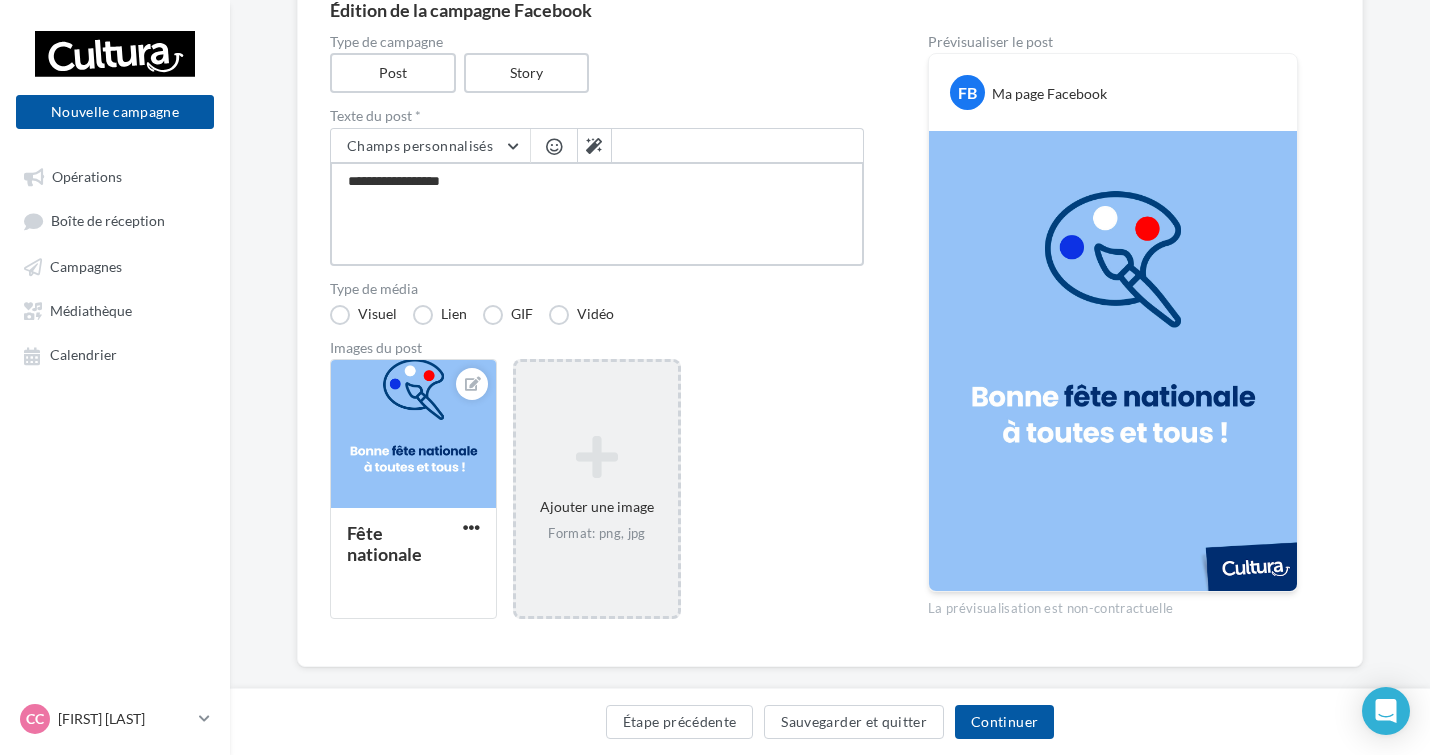 type on "**********" 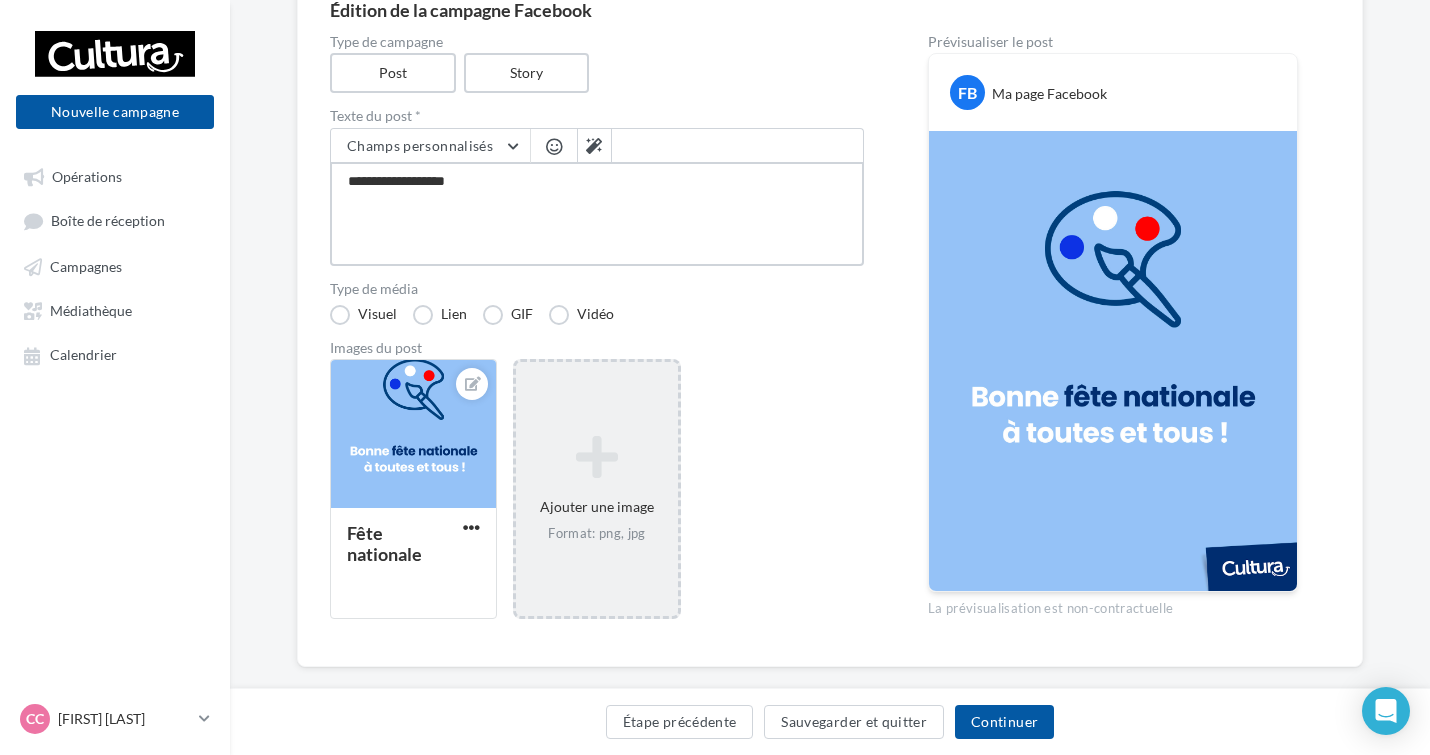 type on "**********" 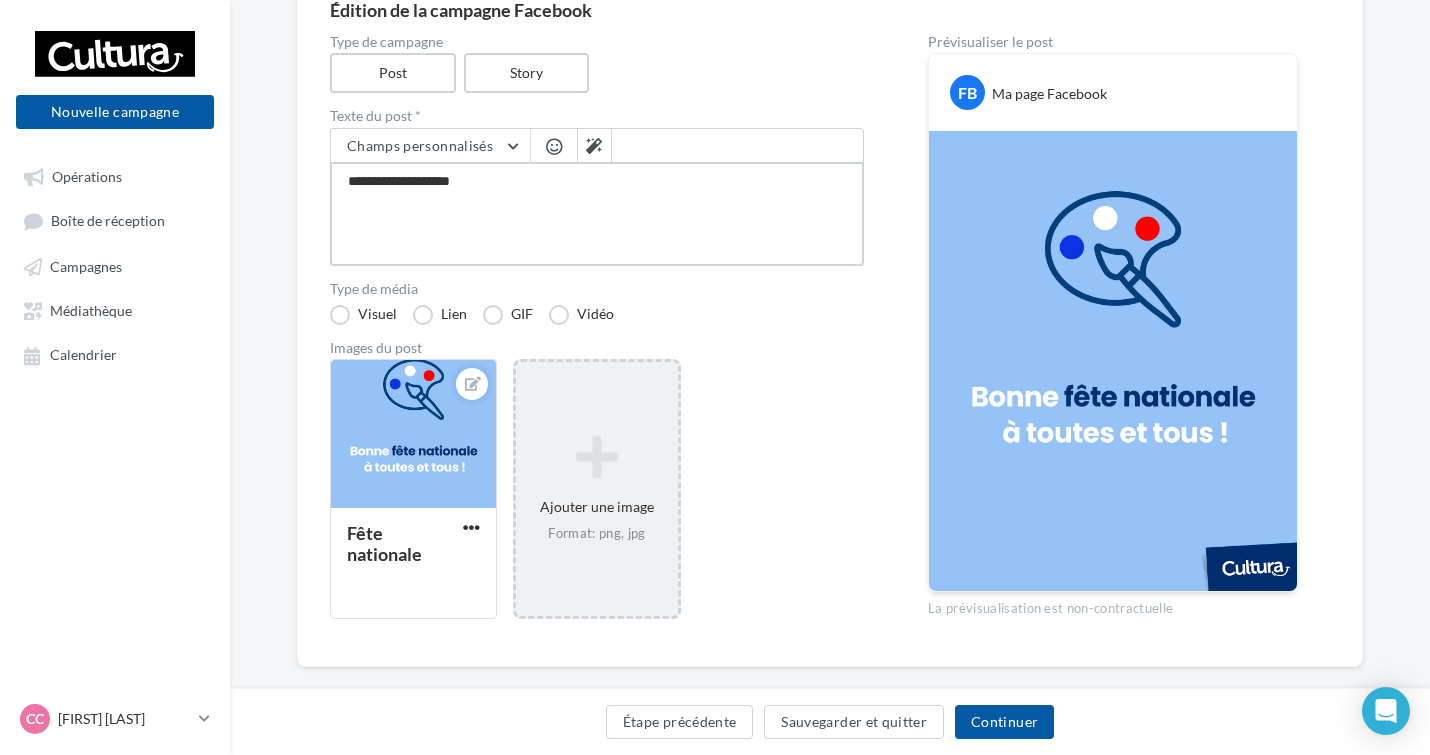 type on "**********" 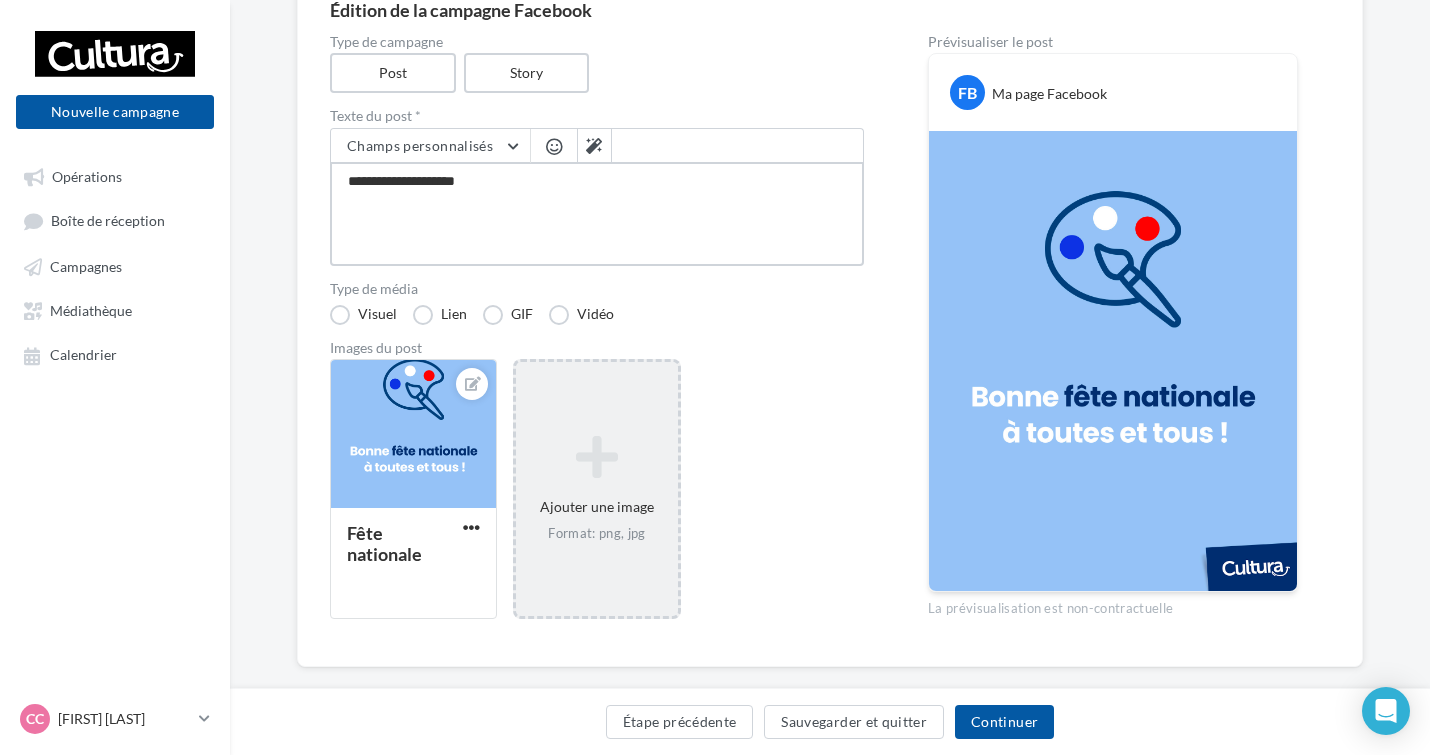 type on "**********" 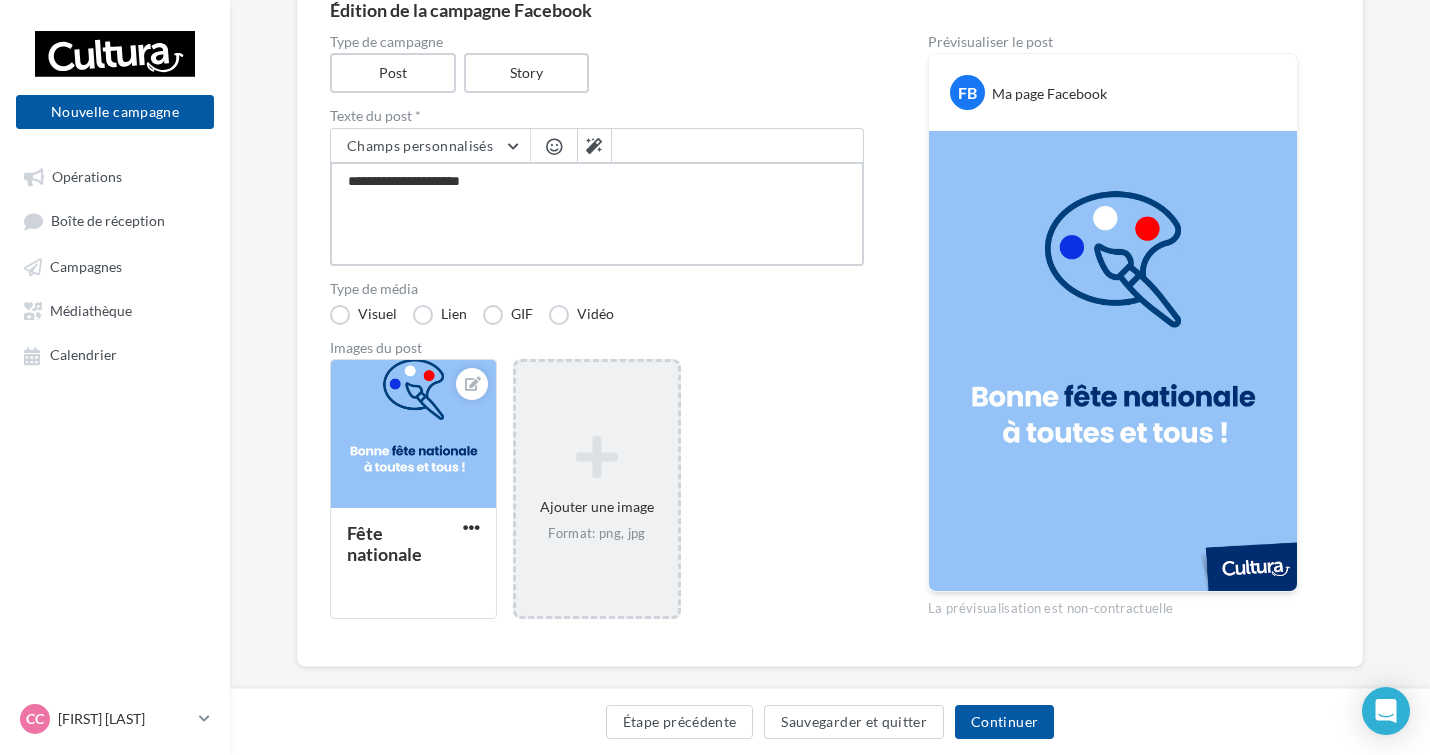 type on "**********" 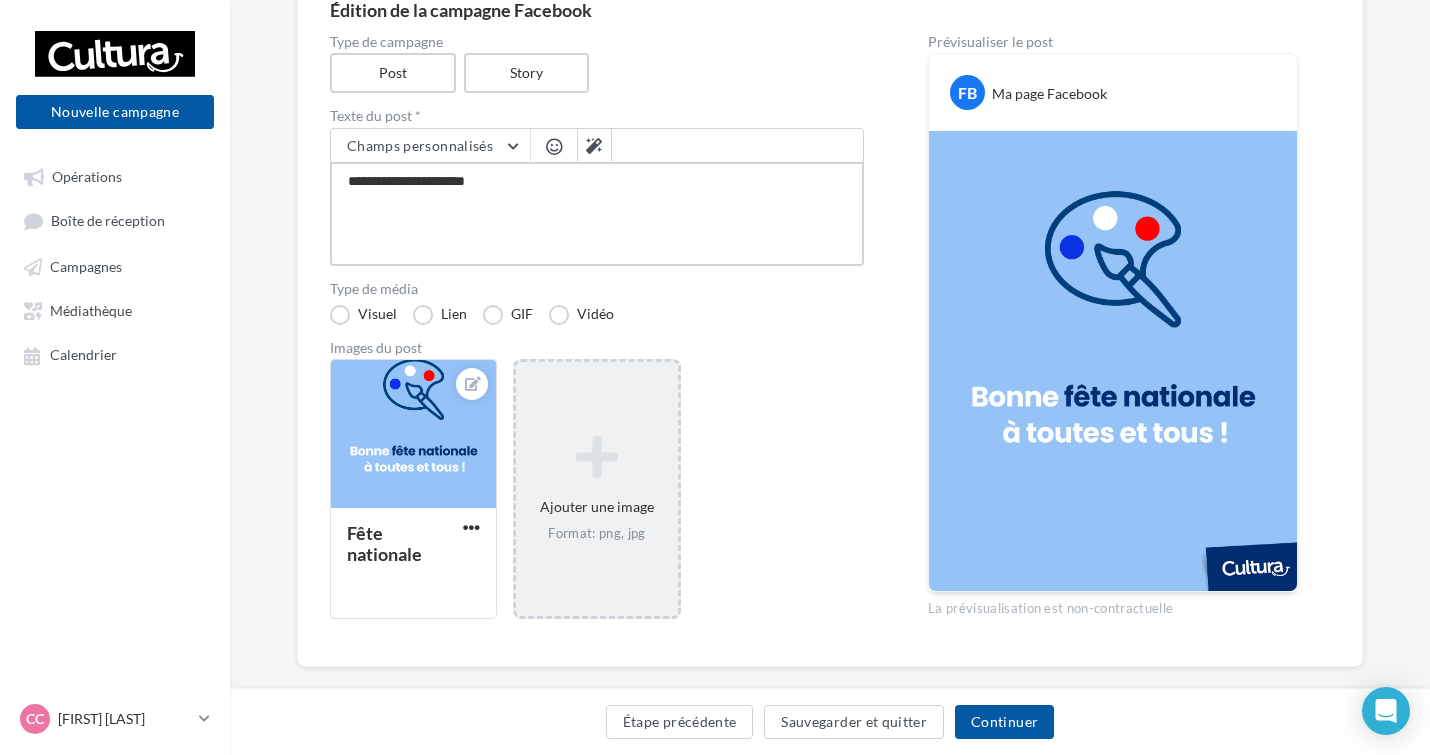type on "**********" 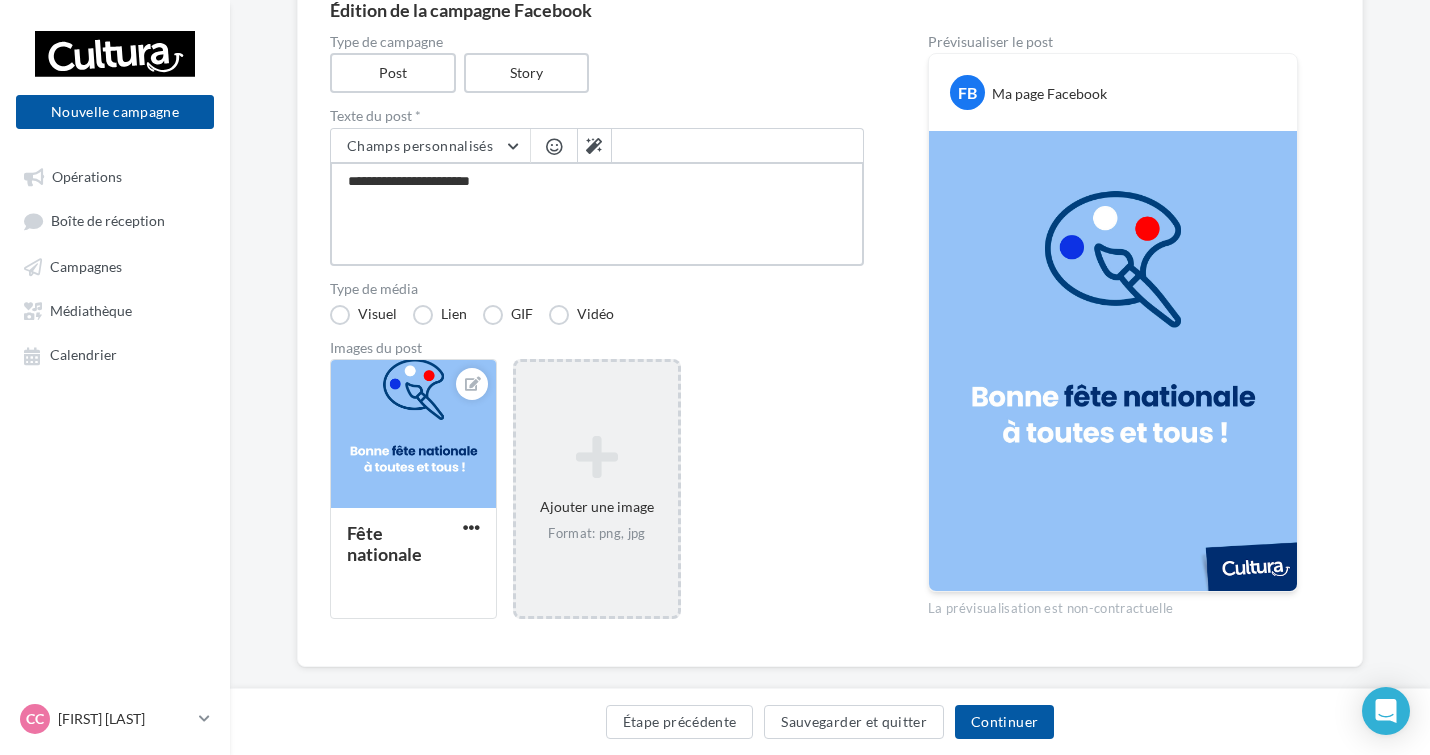 type on "**********" 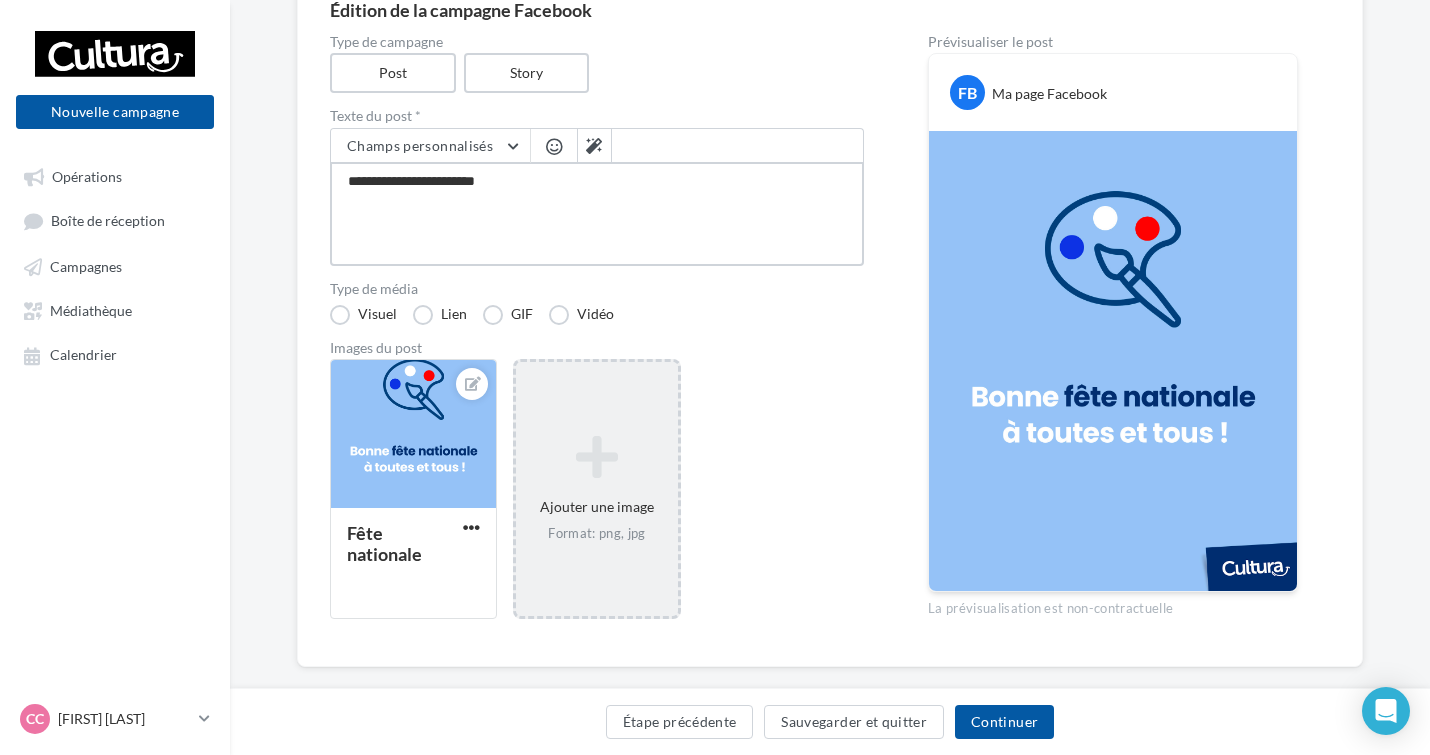 type on "**********" 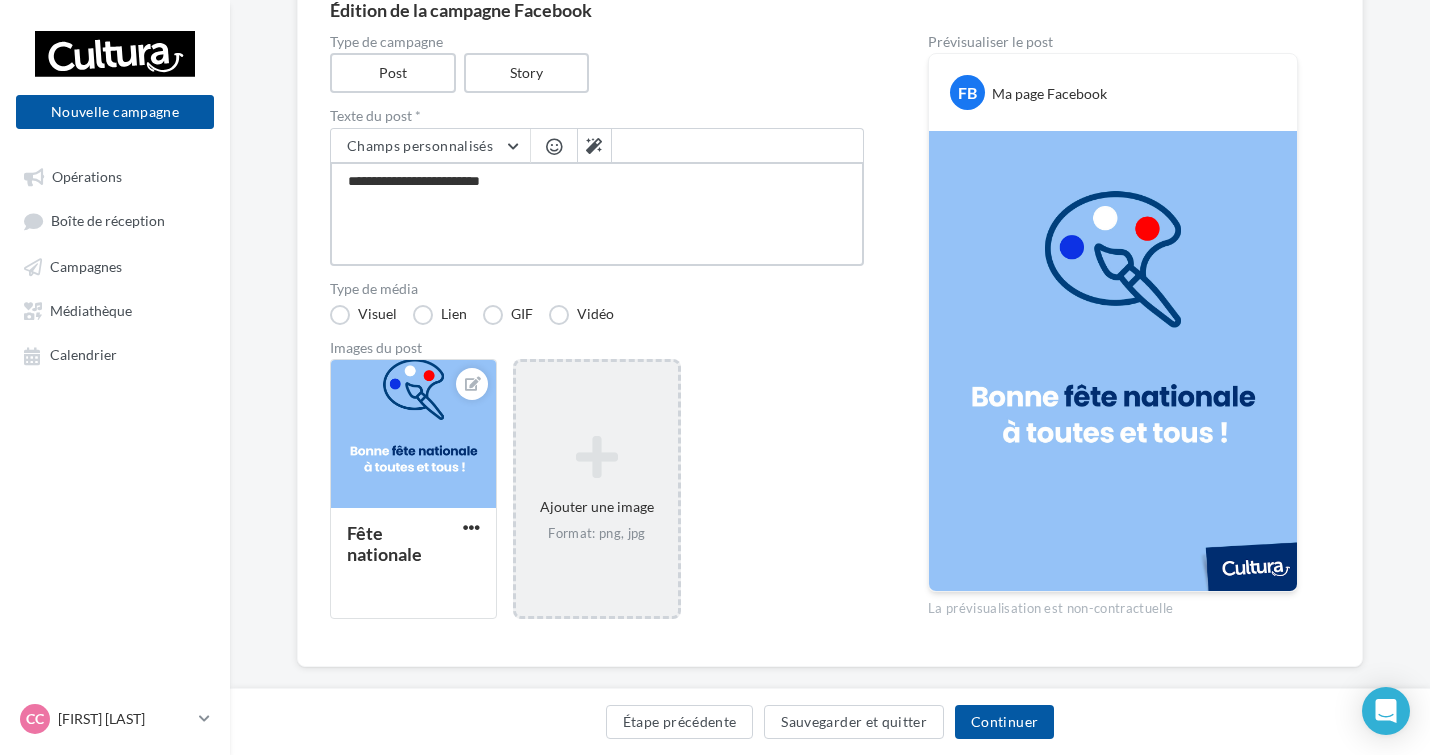 type on "**********" 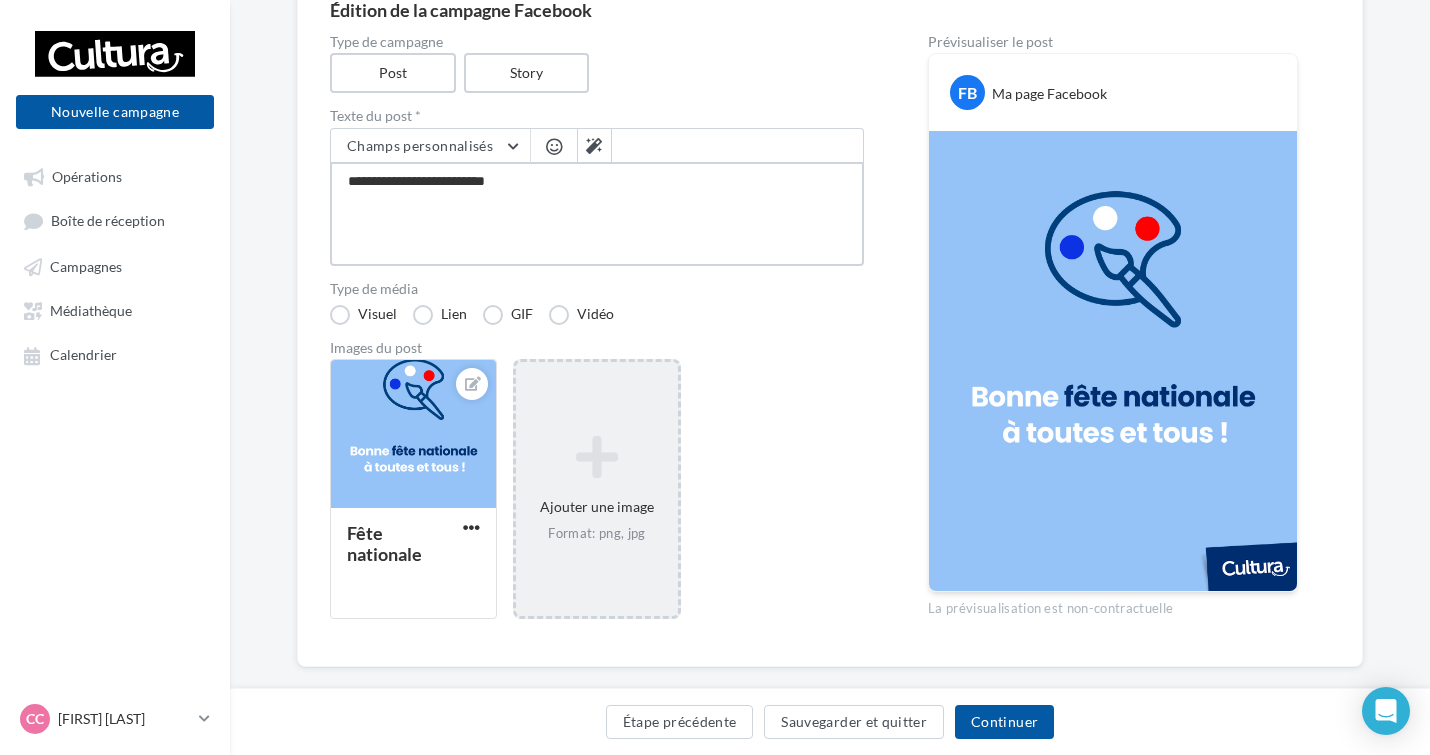 type on "**********" 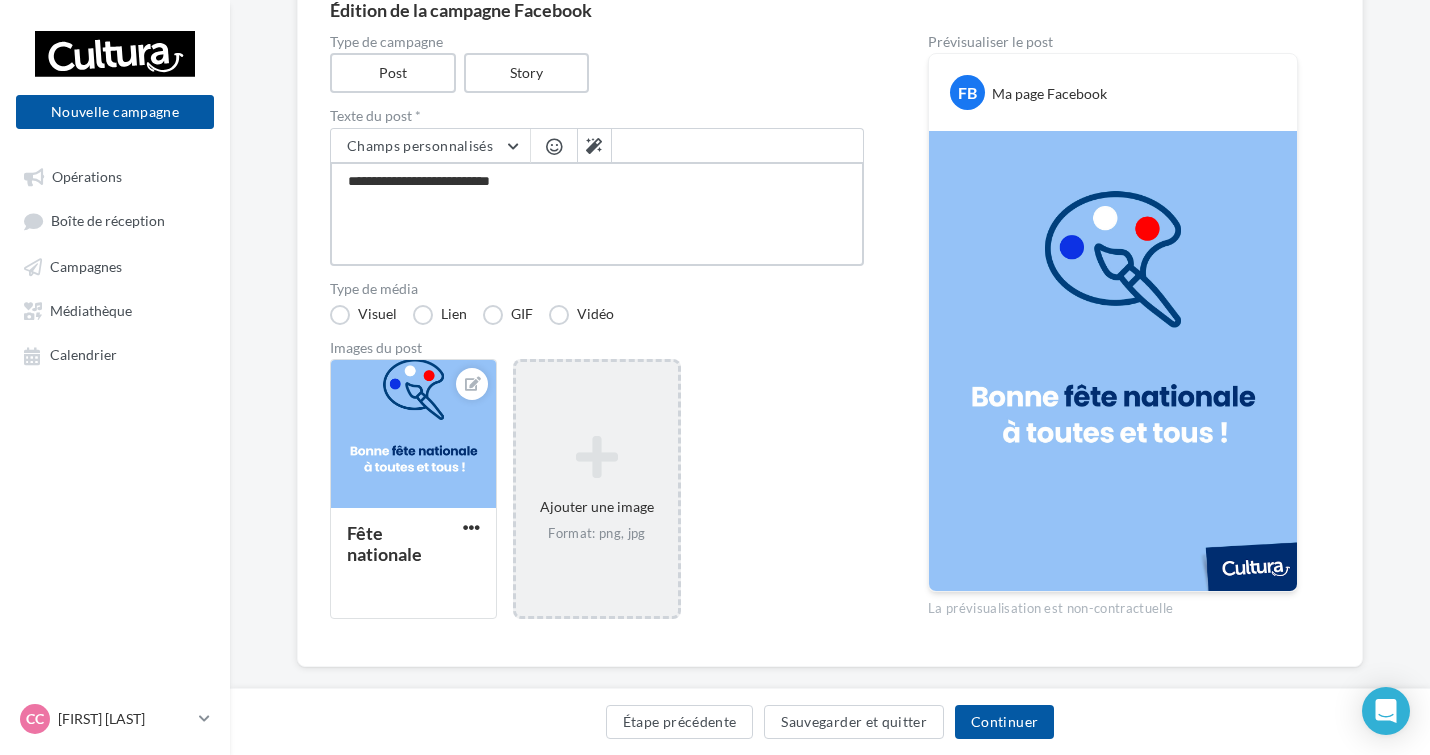 type on "**********" 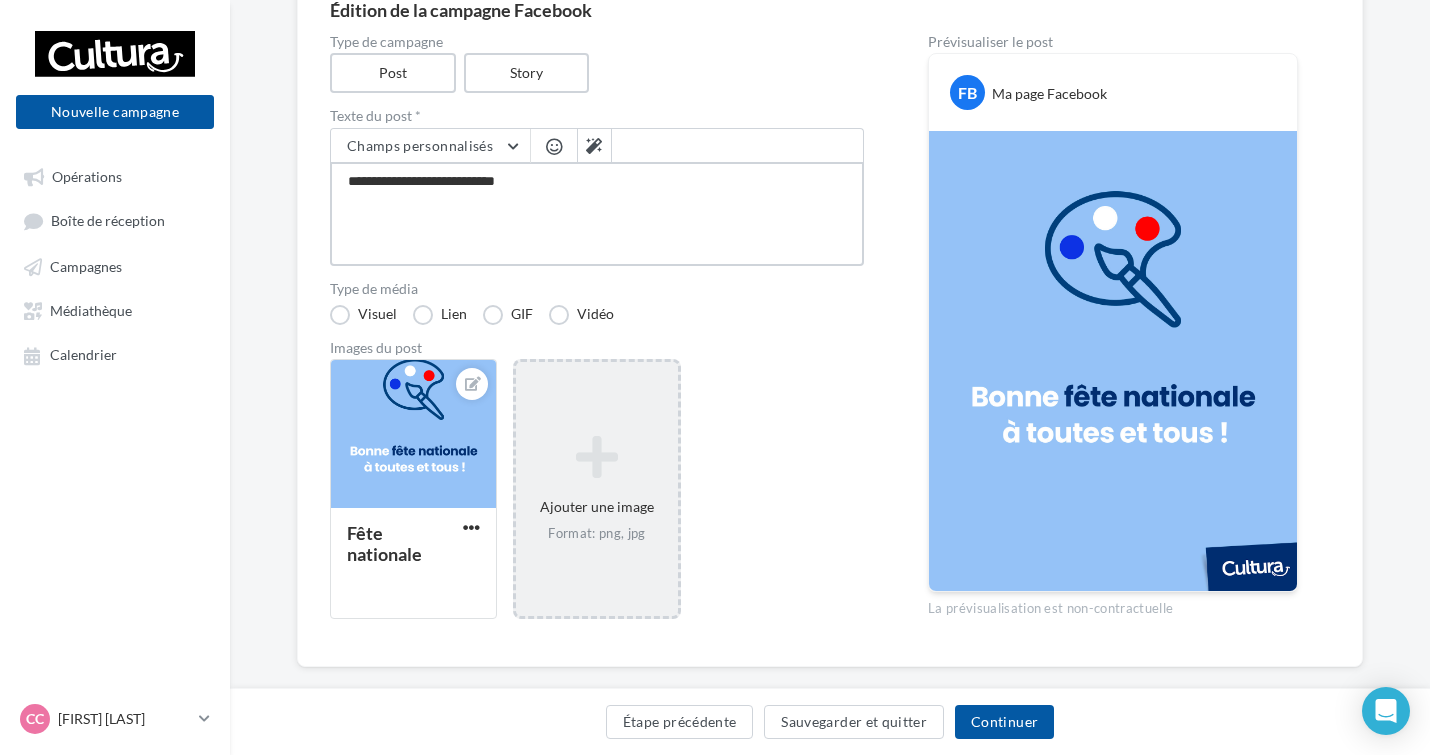 type on "**********" 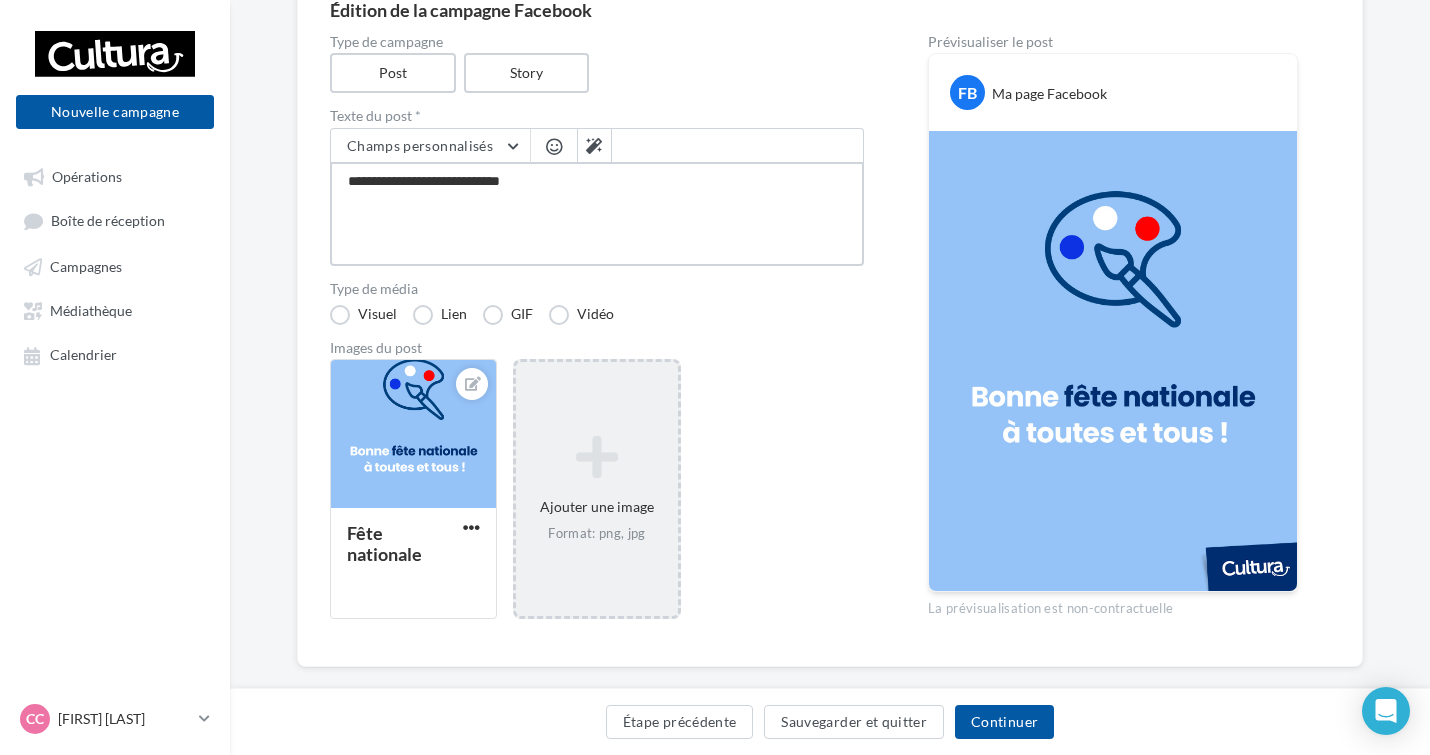 type on "**********" 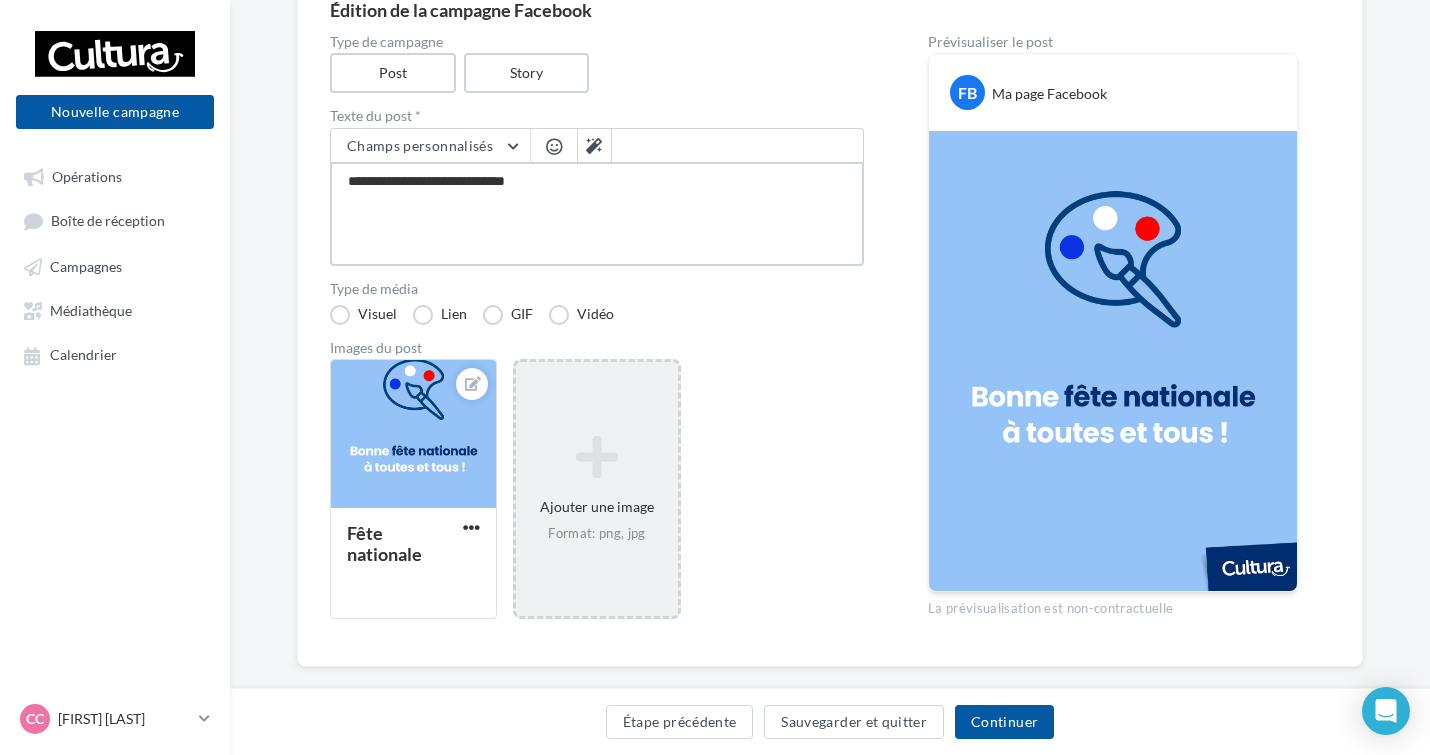 type on "**********" 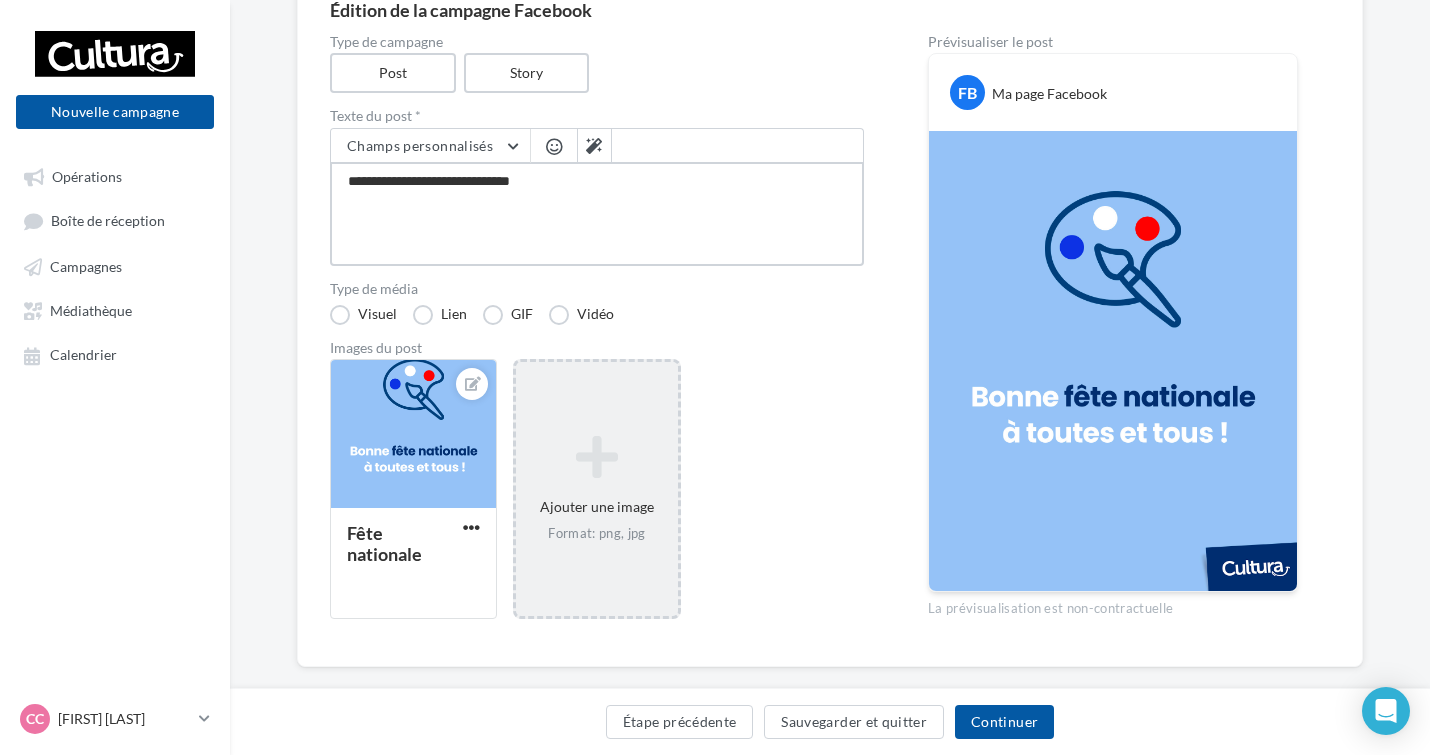 type on "**********" 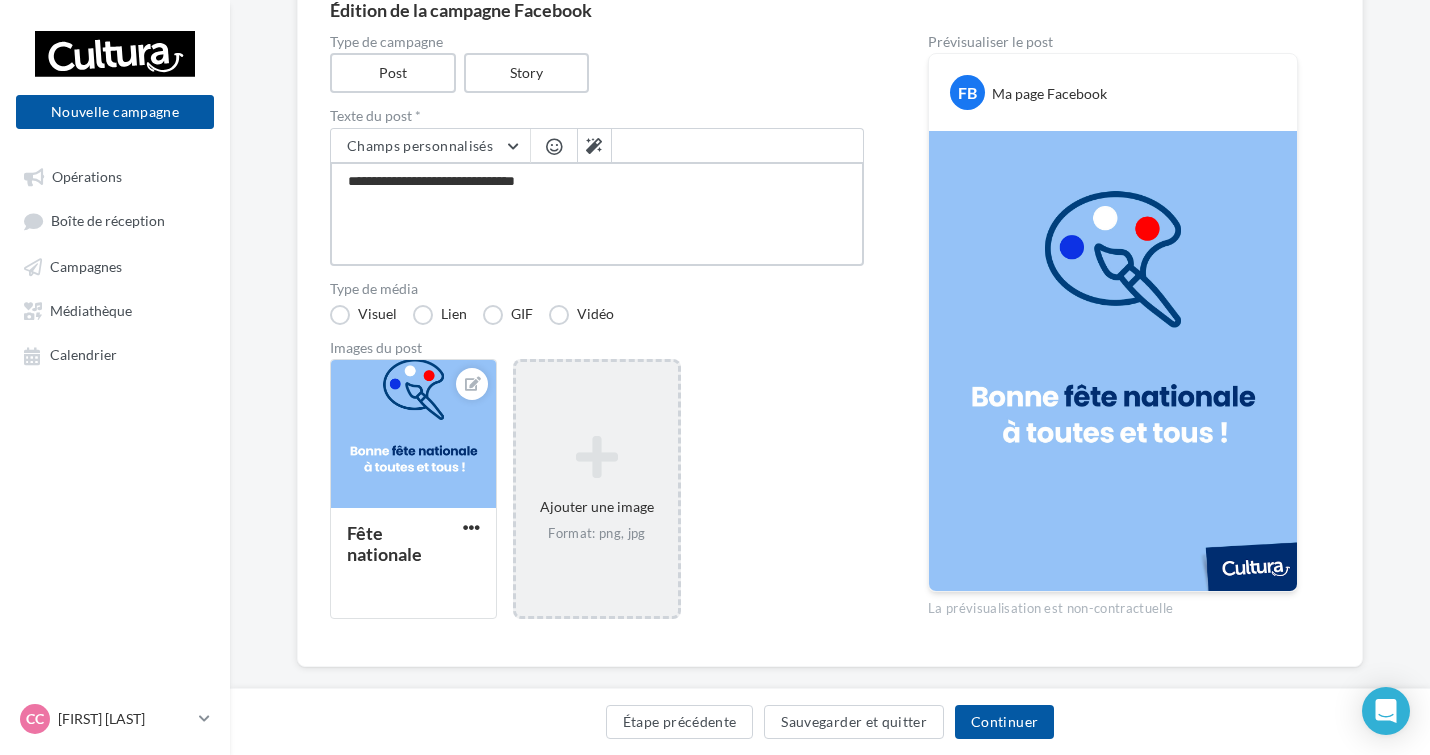 type on "**********" 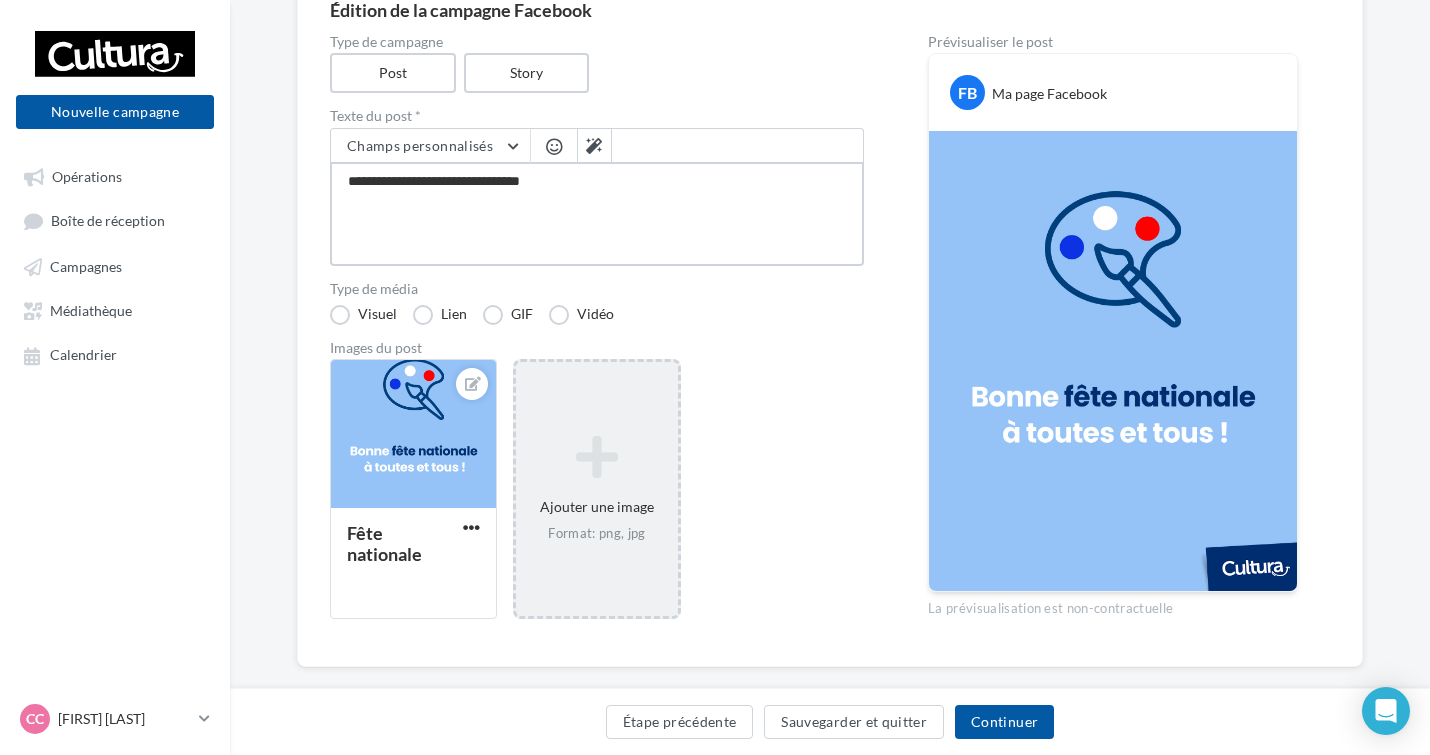 type on "**********" 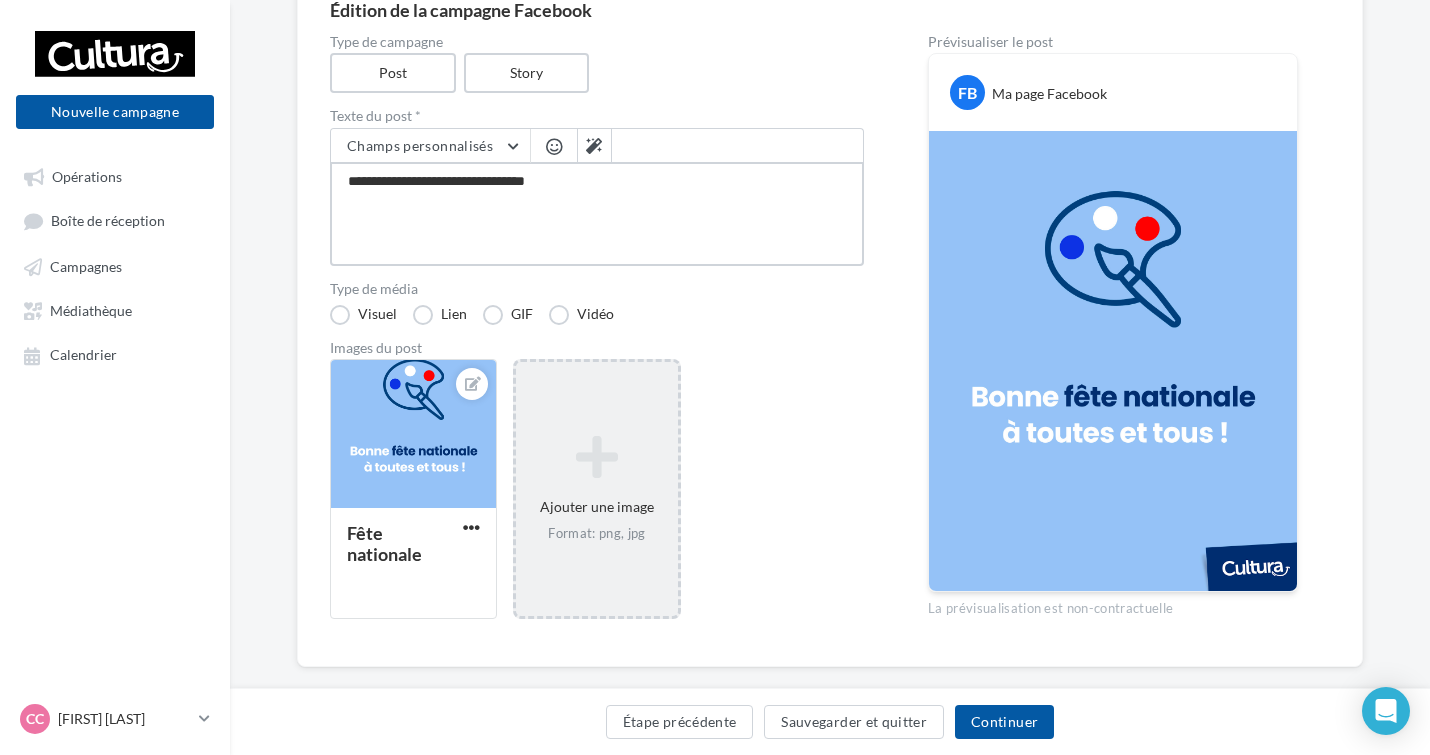 type on "**********" 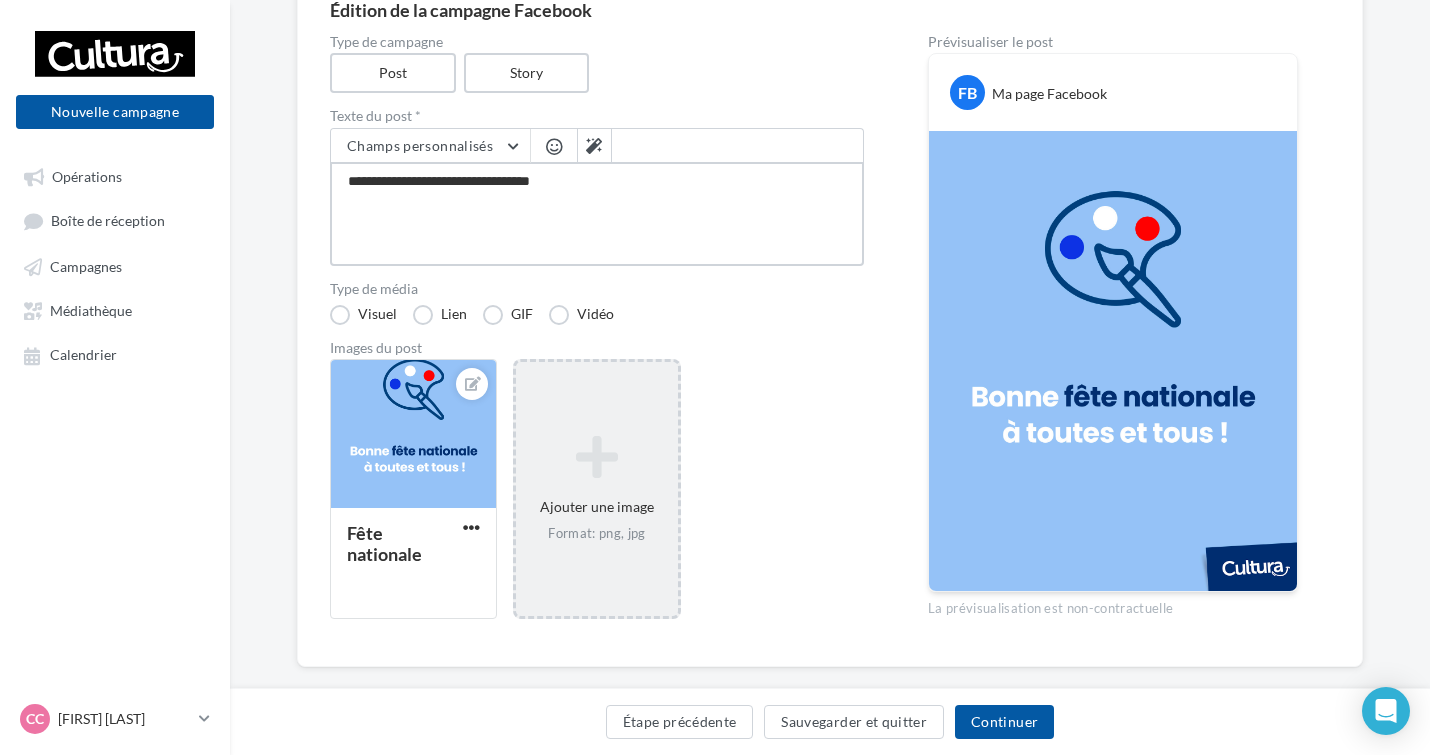 type on "**********" 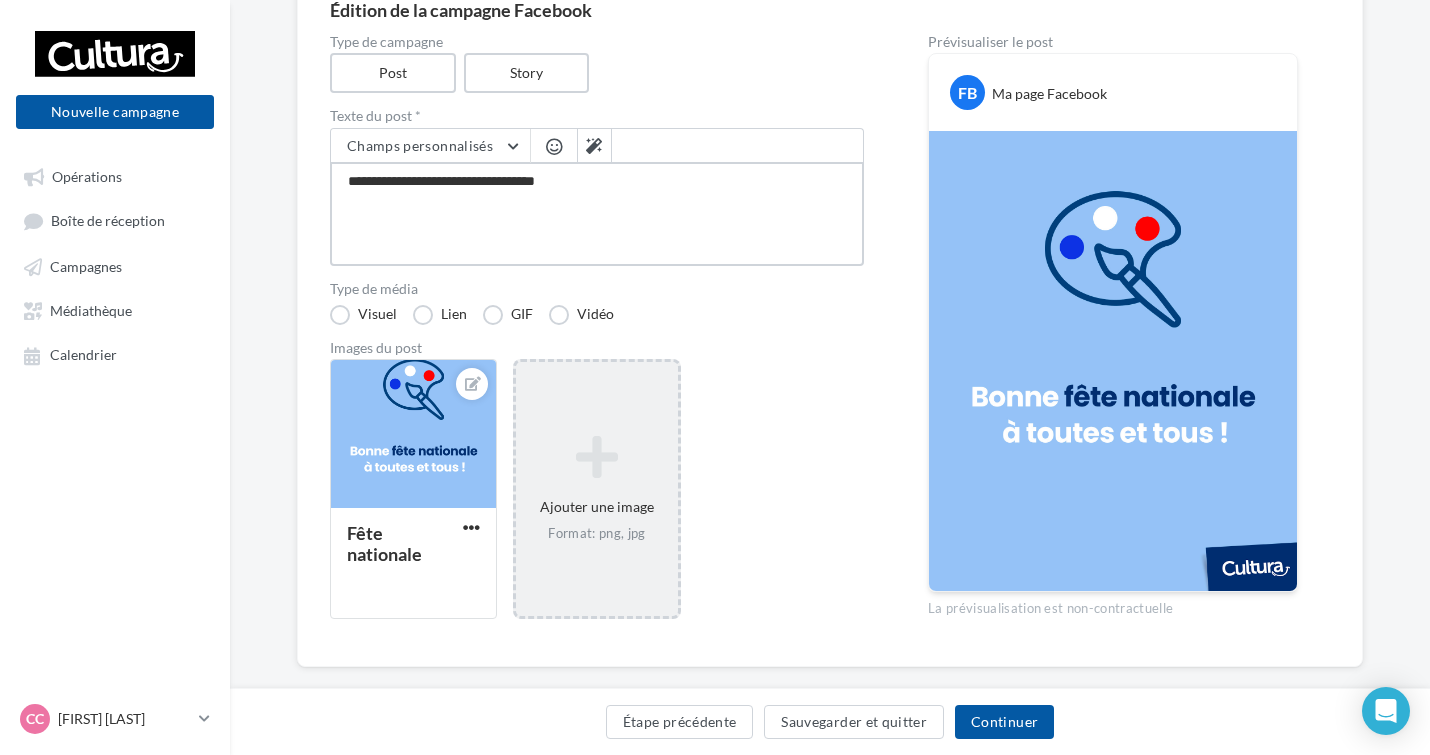 type on "**********" 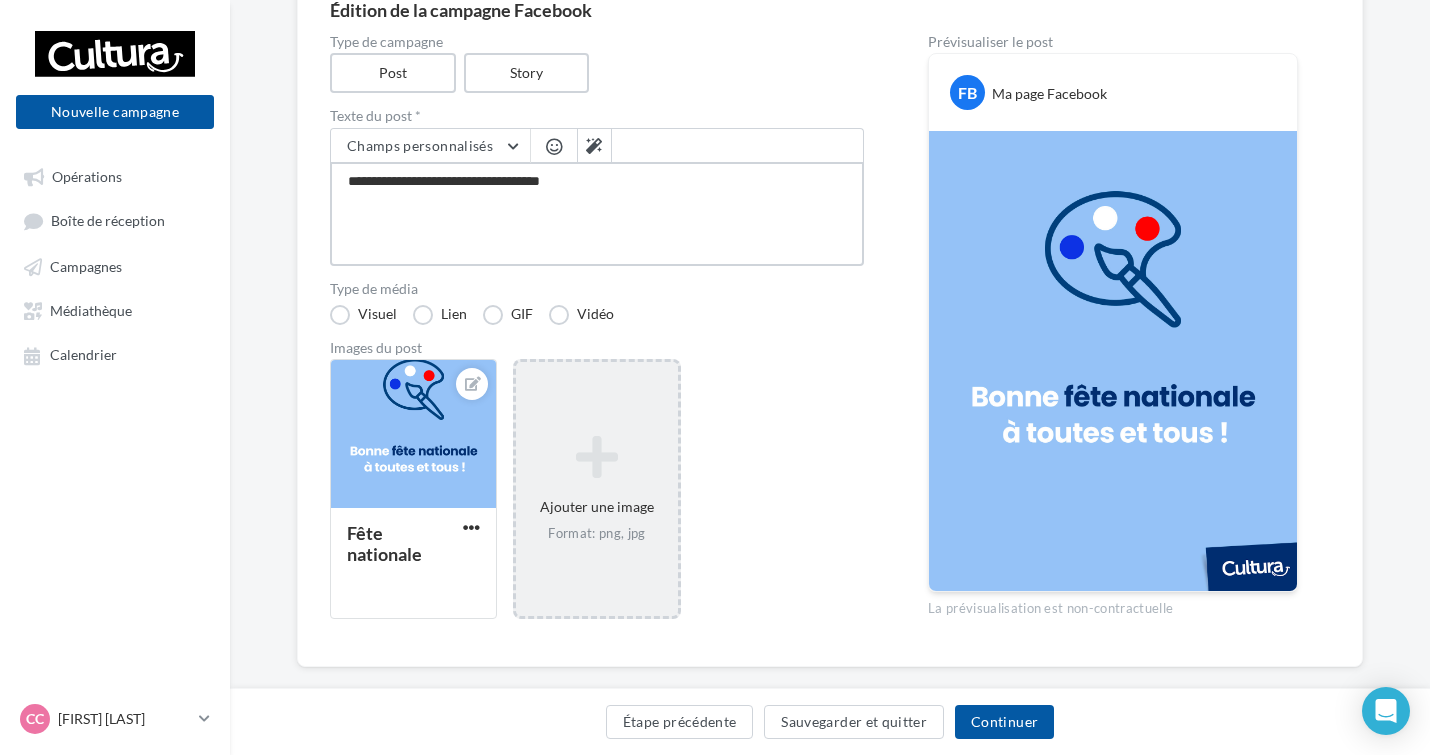 type on "**********" 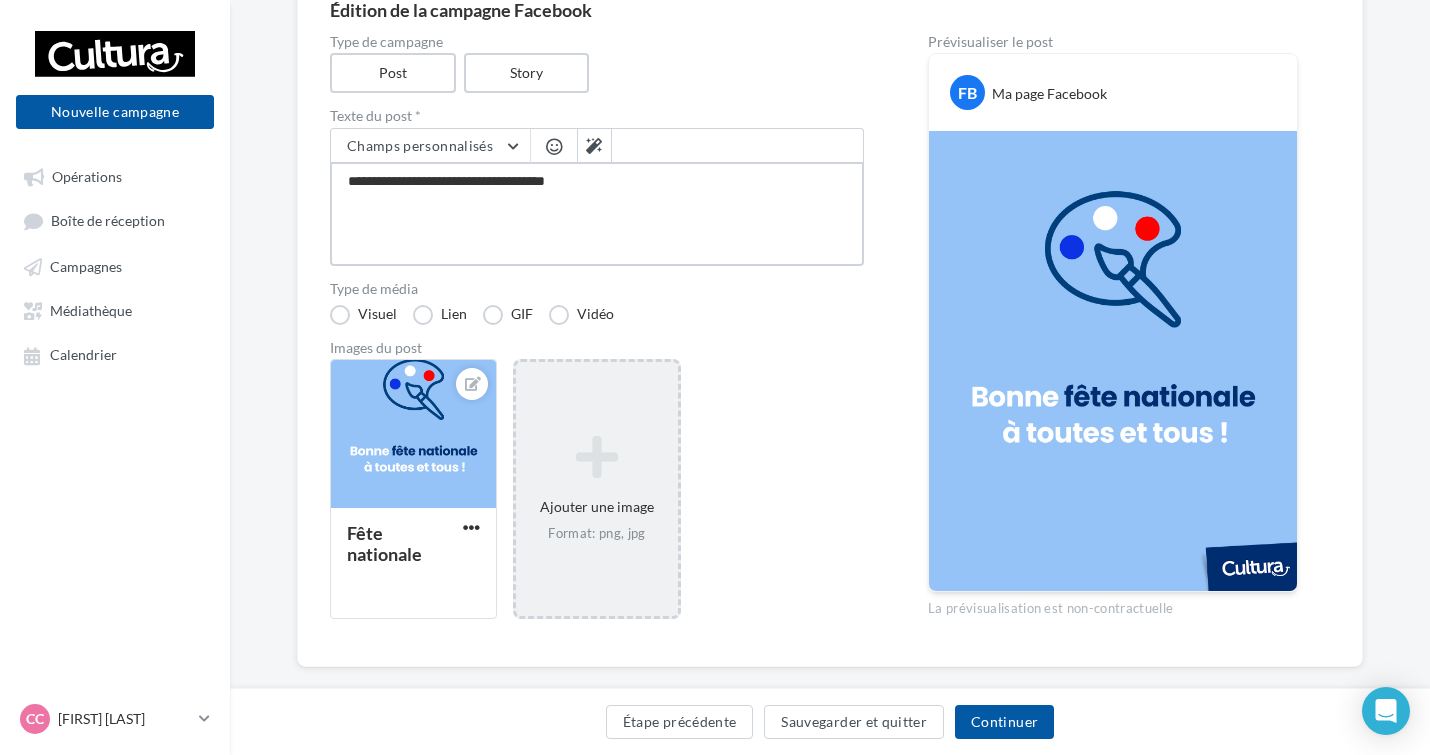 type on "**********" 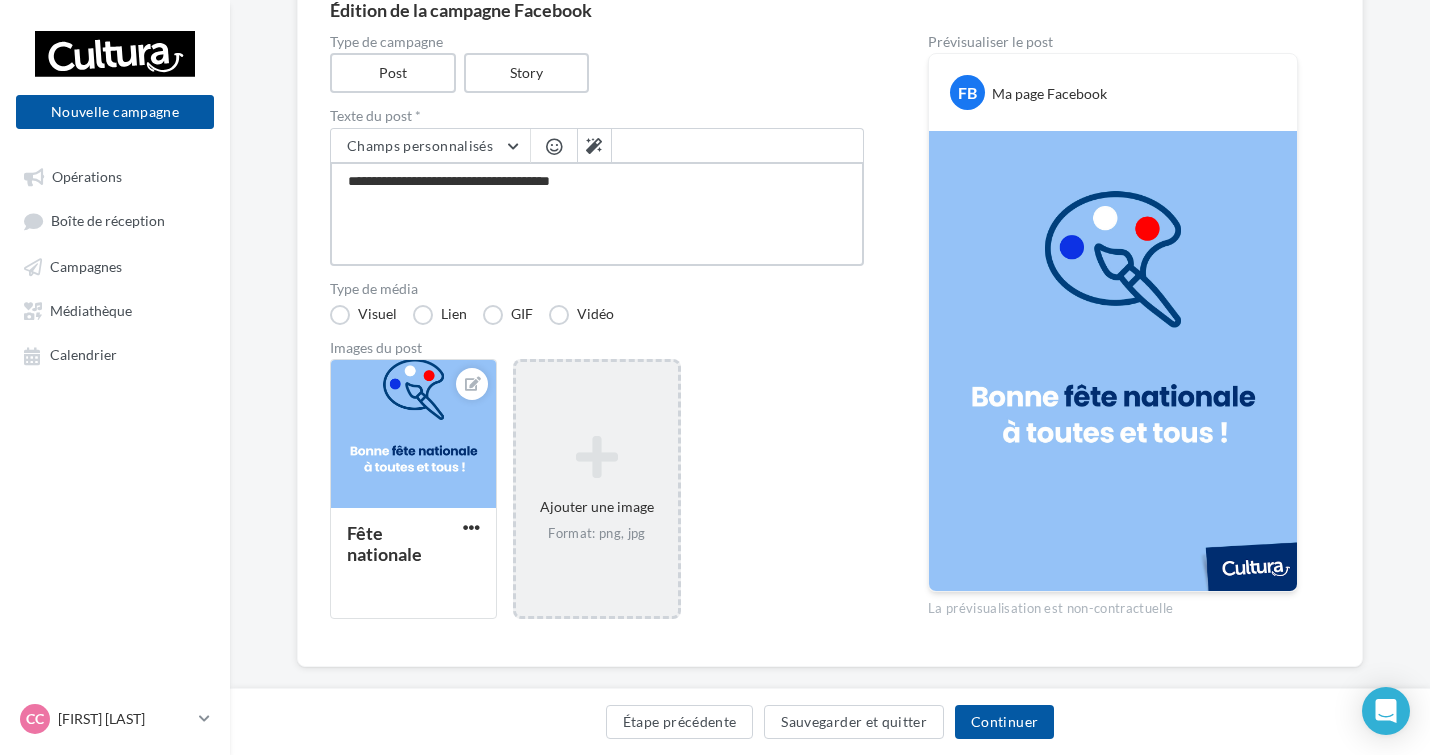 type on "**********" 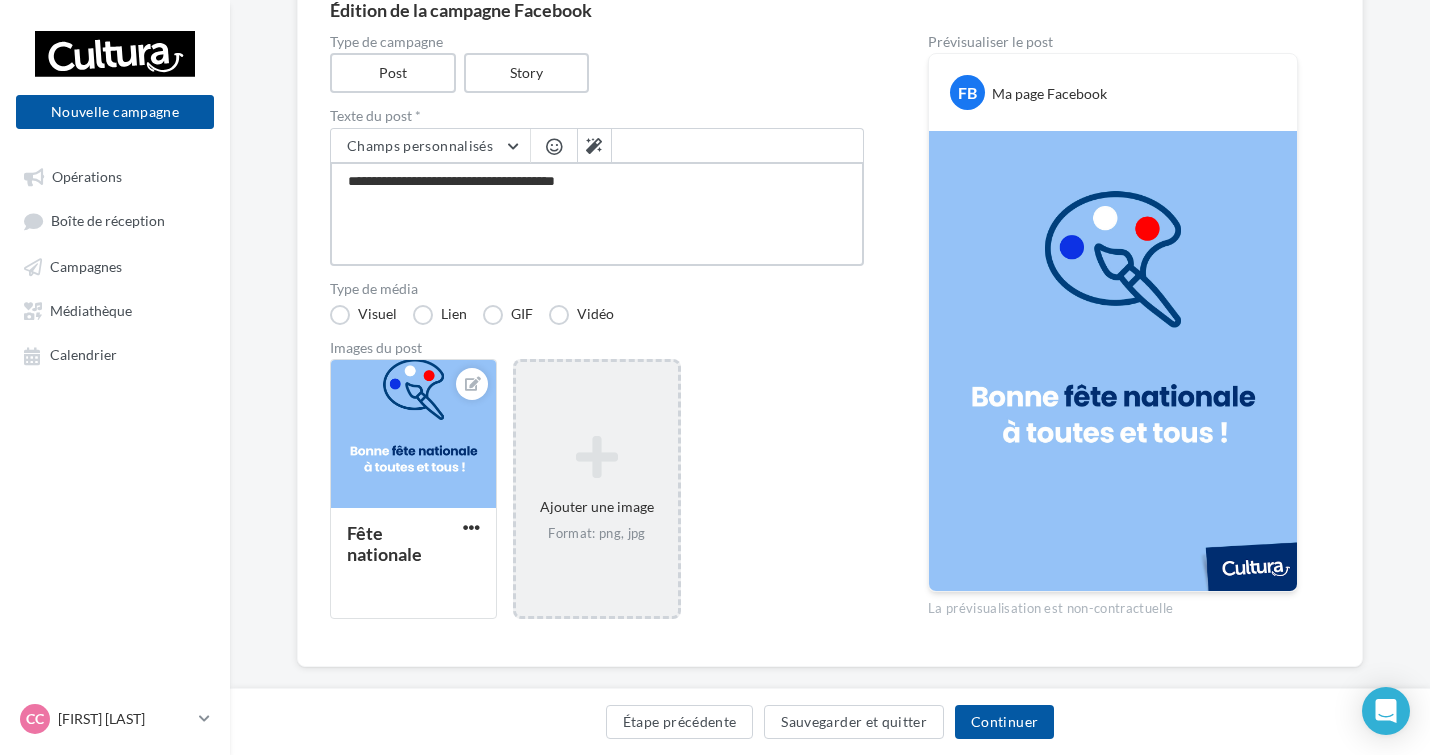 type on "**********" 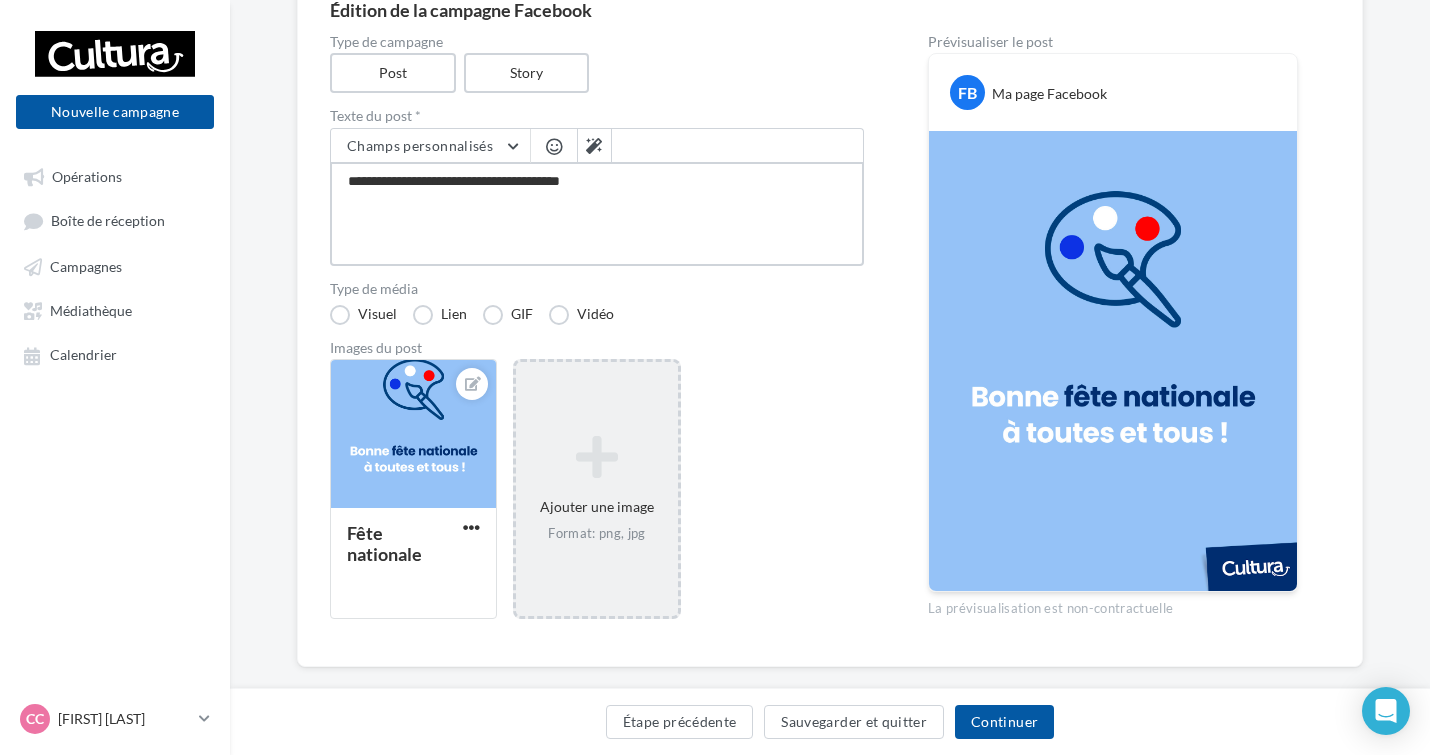 type on "**********" 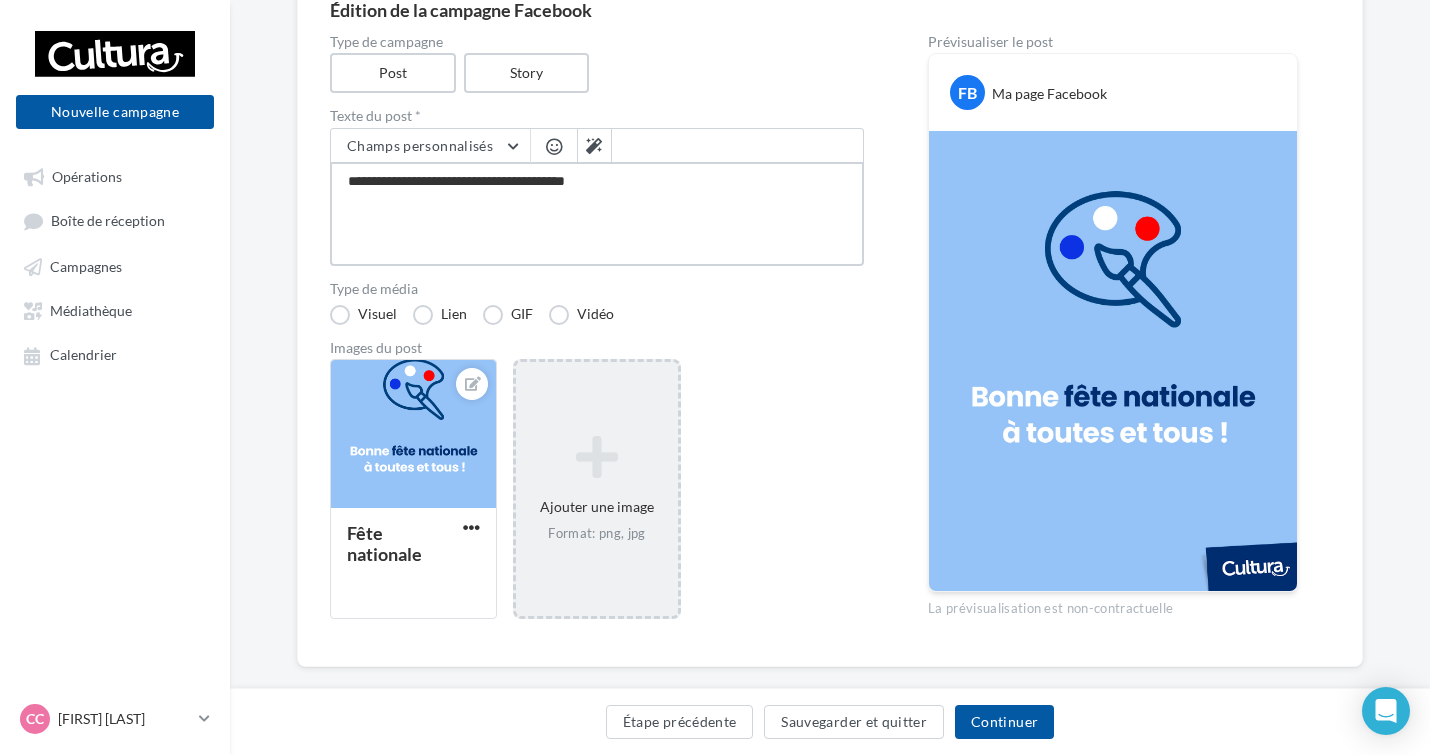 type on "**********" 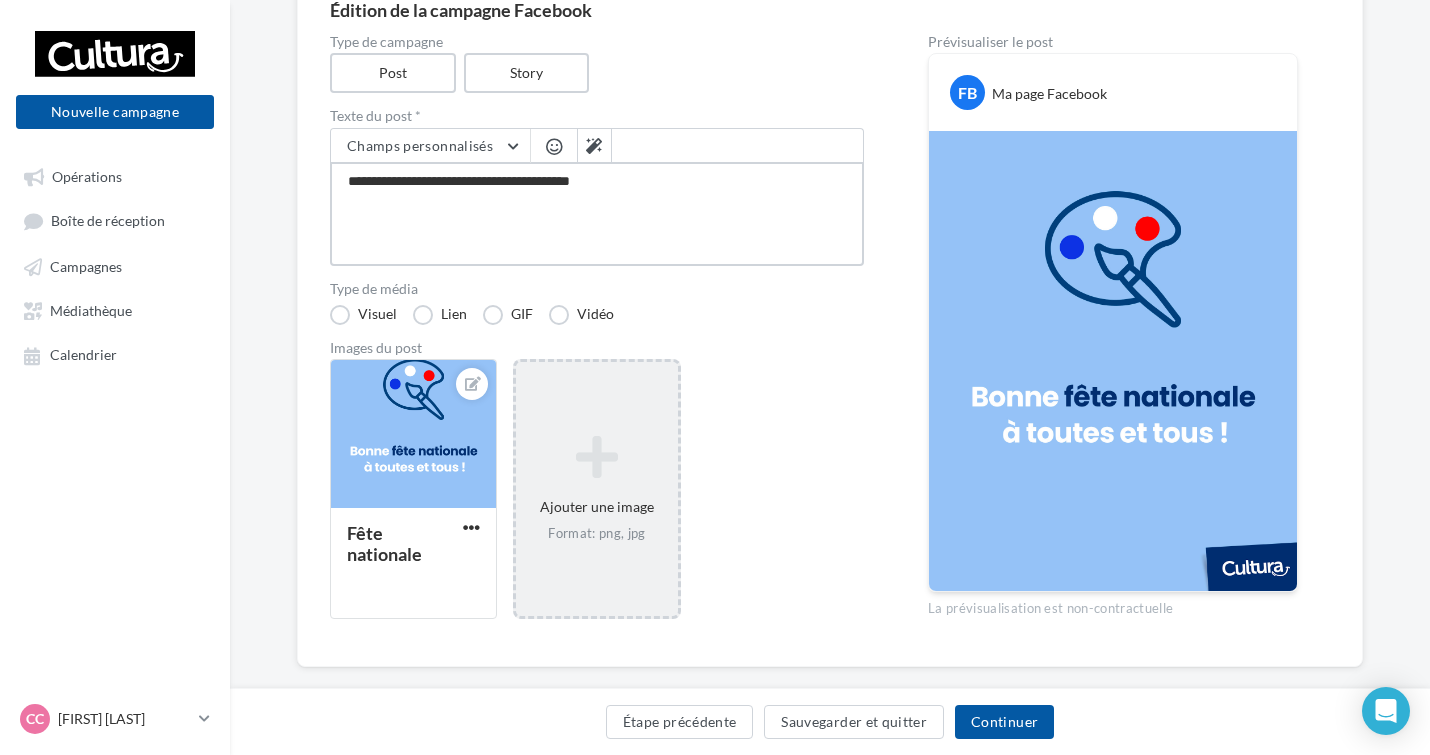 type on "**********" 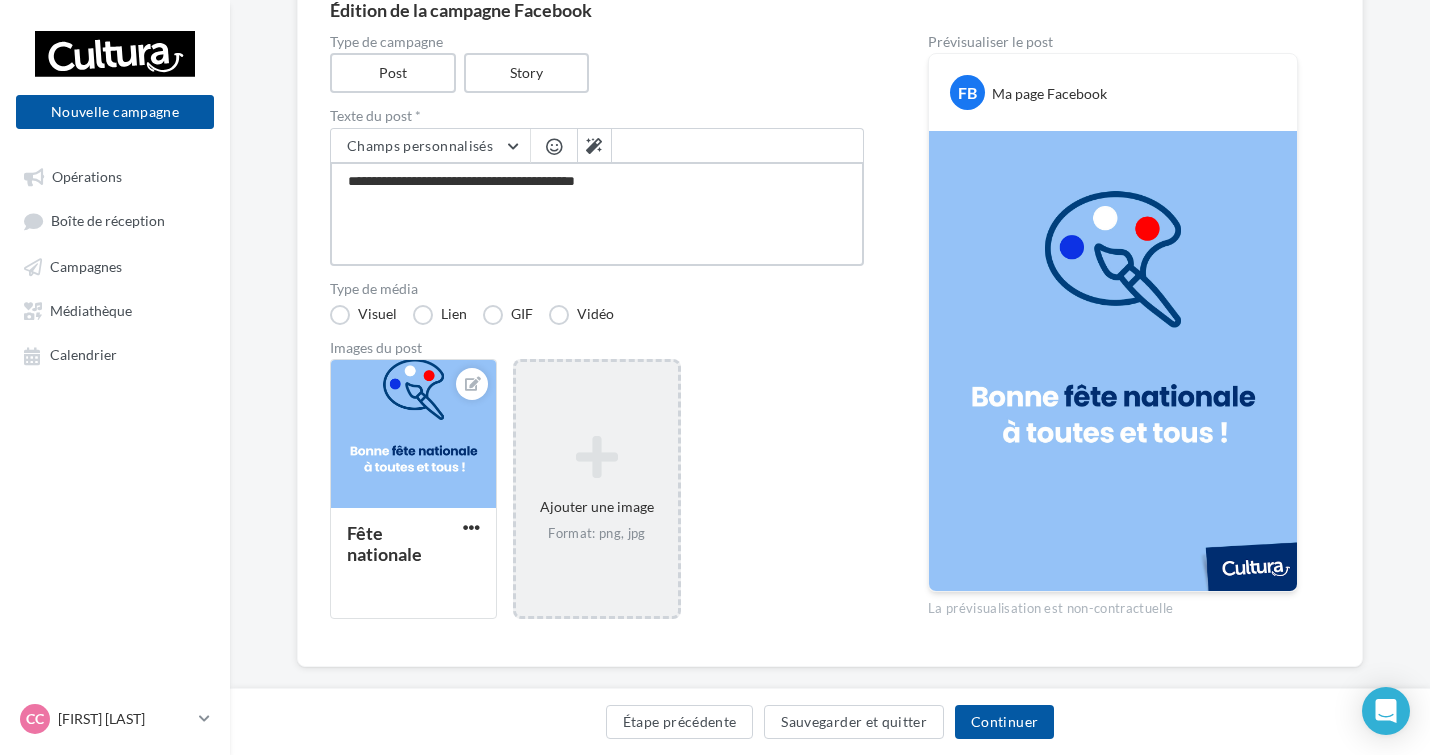 type on "**********" 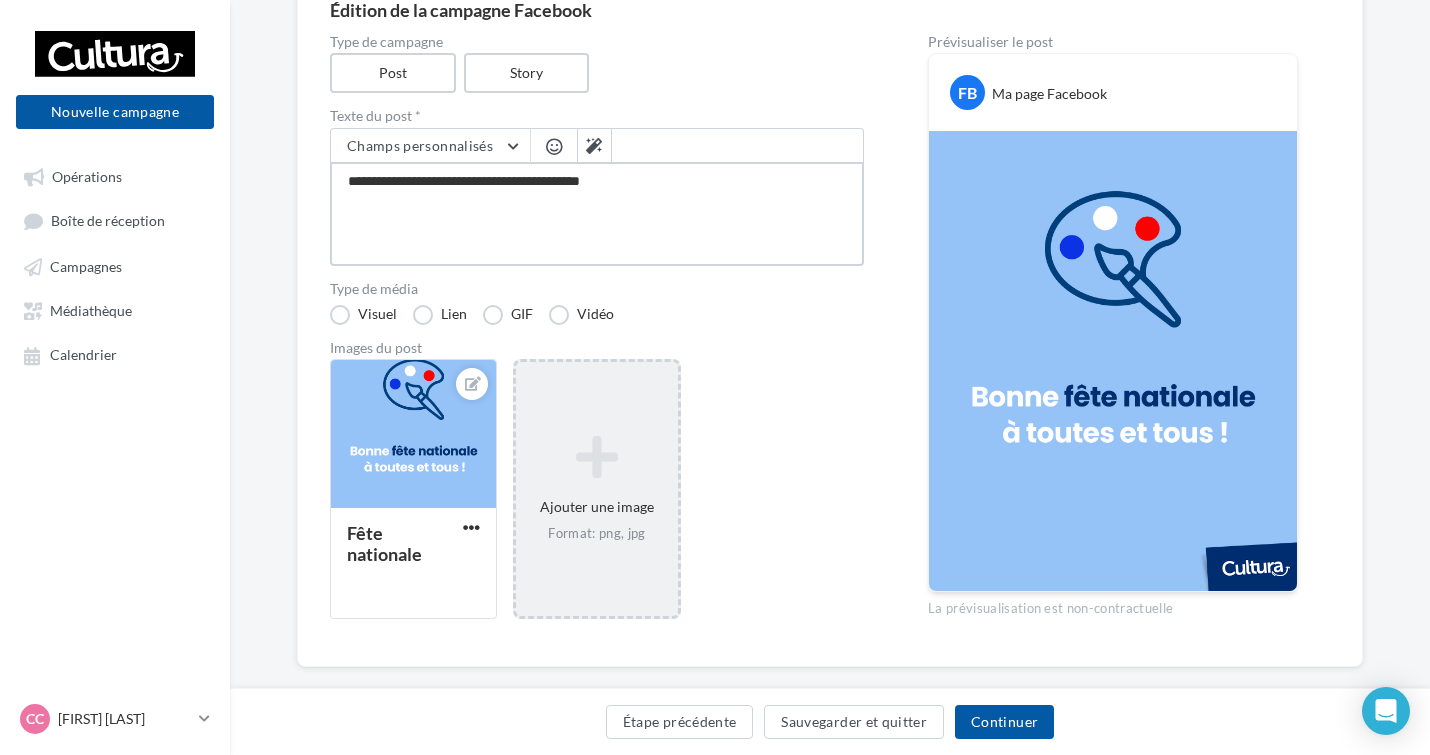 type on "**********" 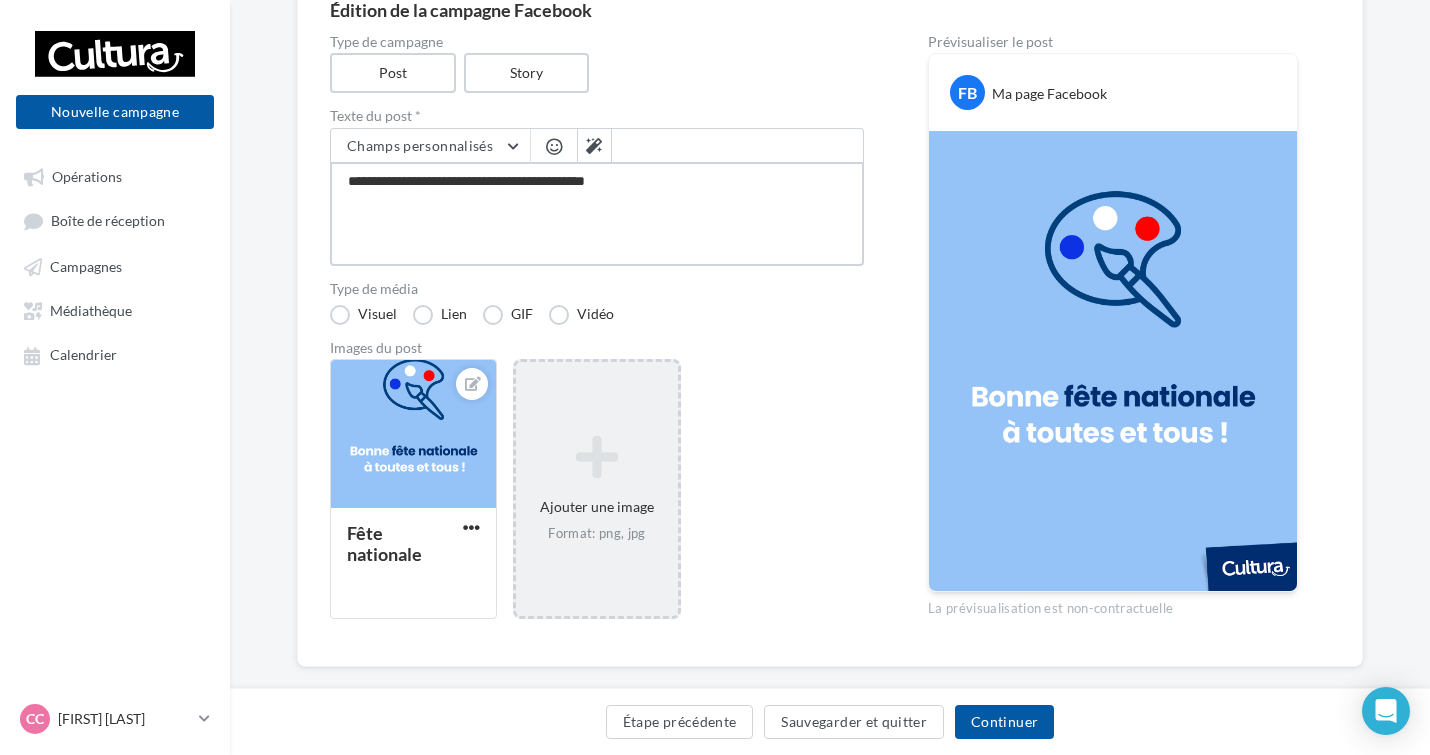 type on "**********" 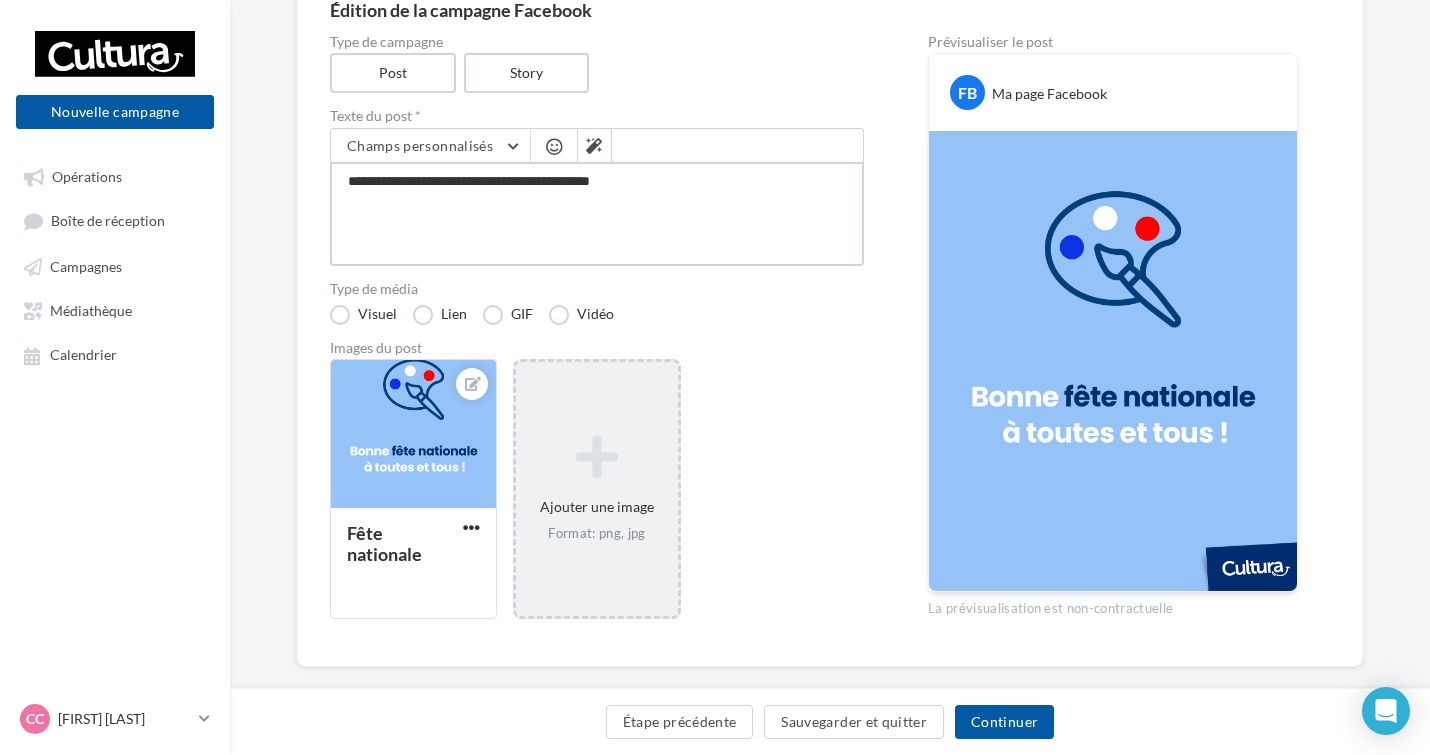type on "**********" 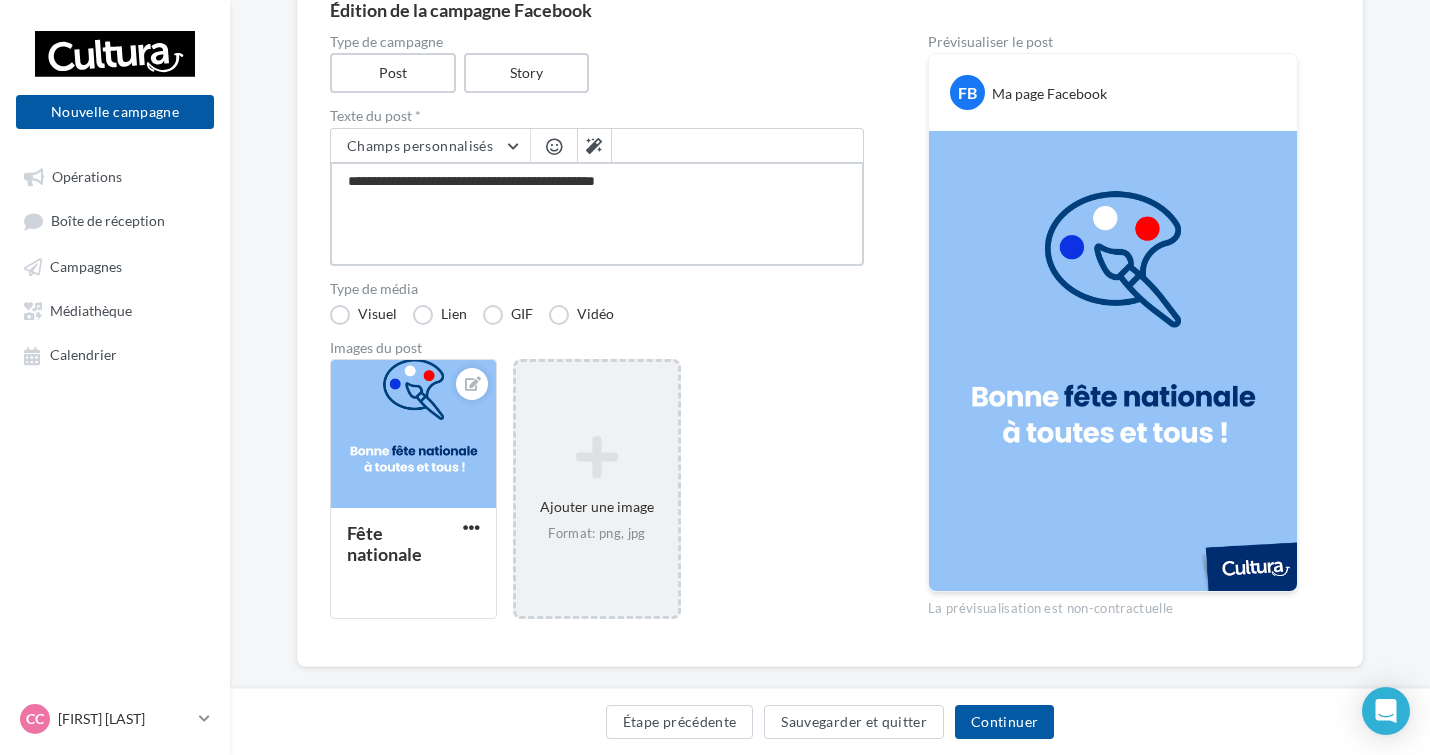 type on "**********" 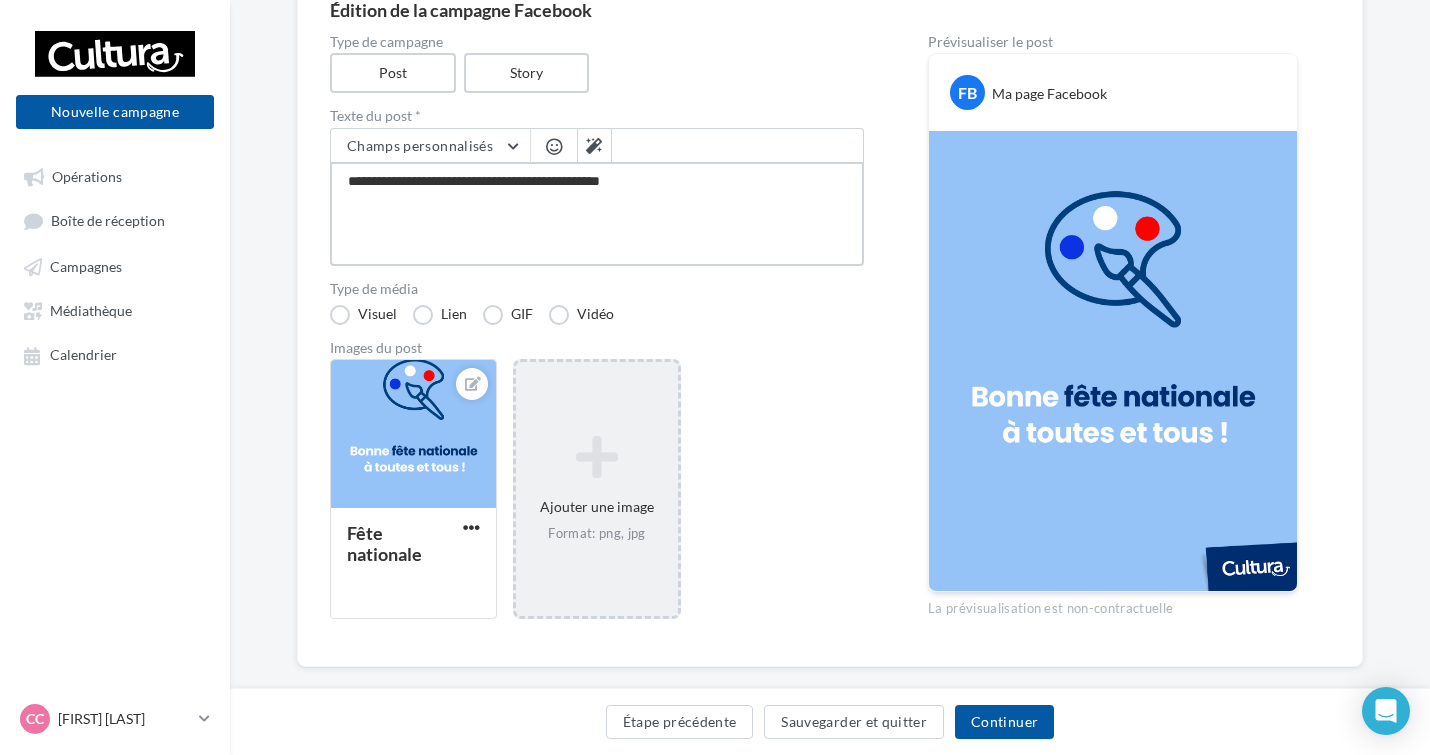 type on "**********" 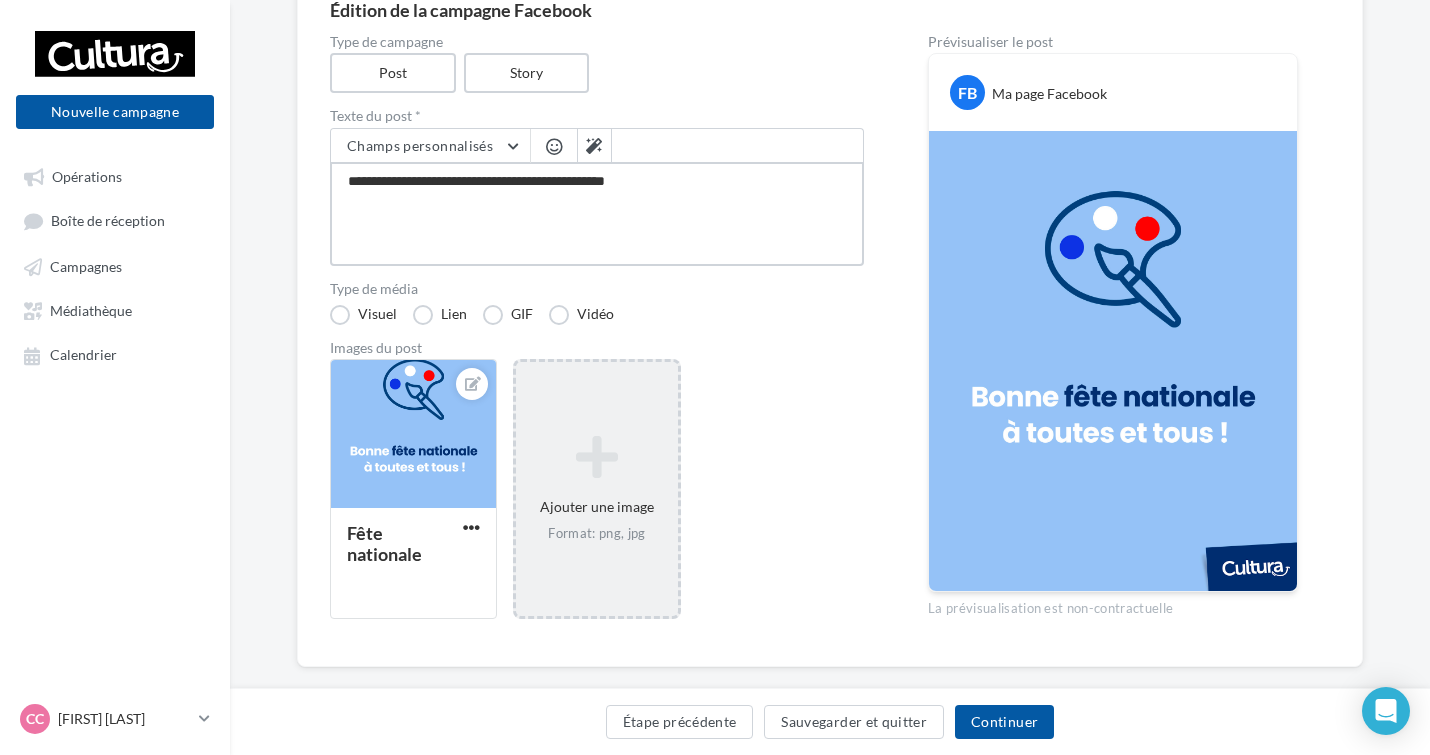 type on "**********" 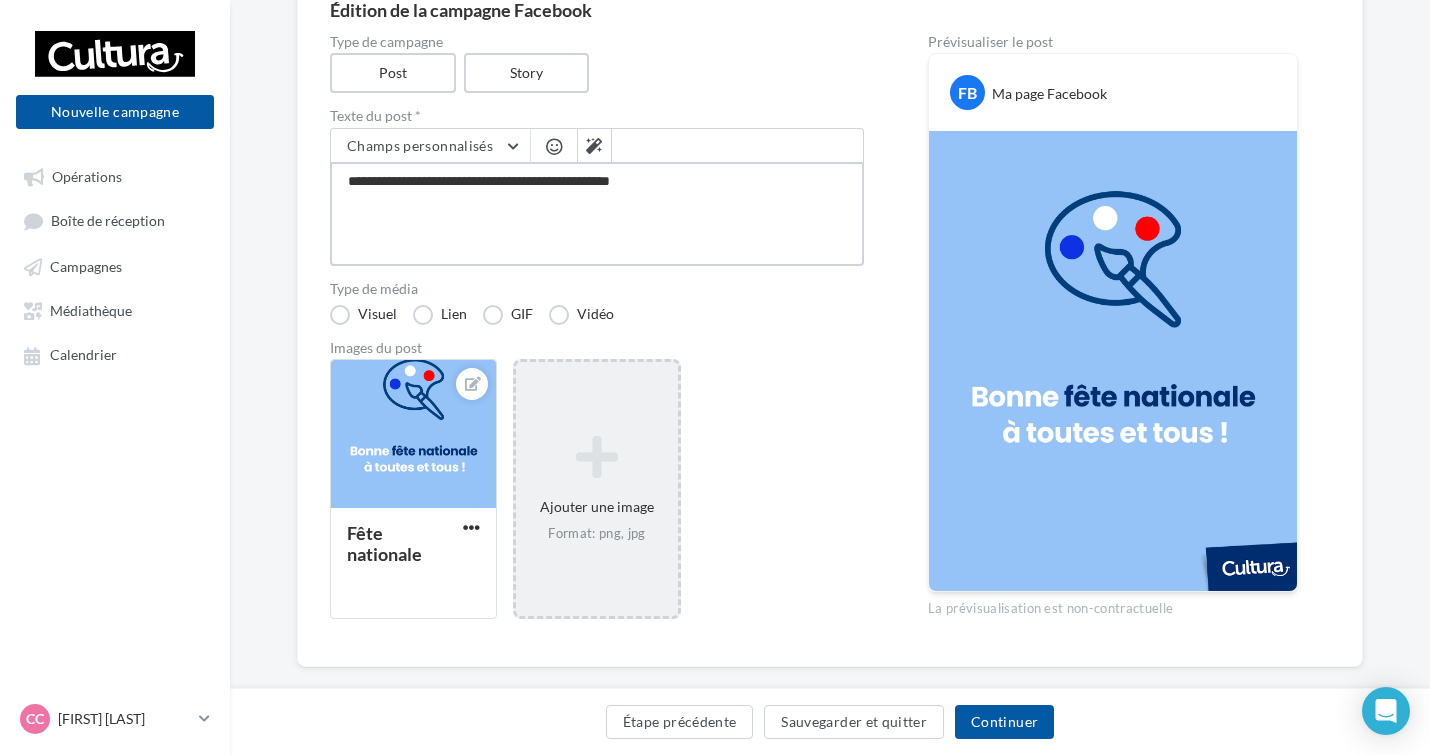 type on "**********" 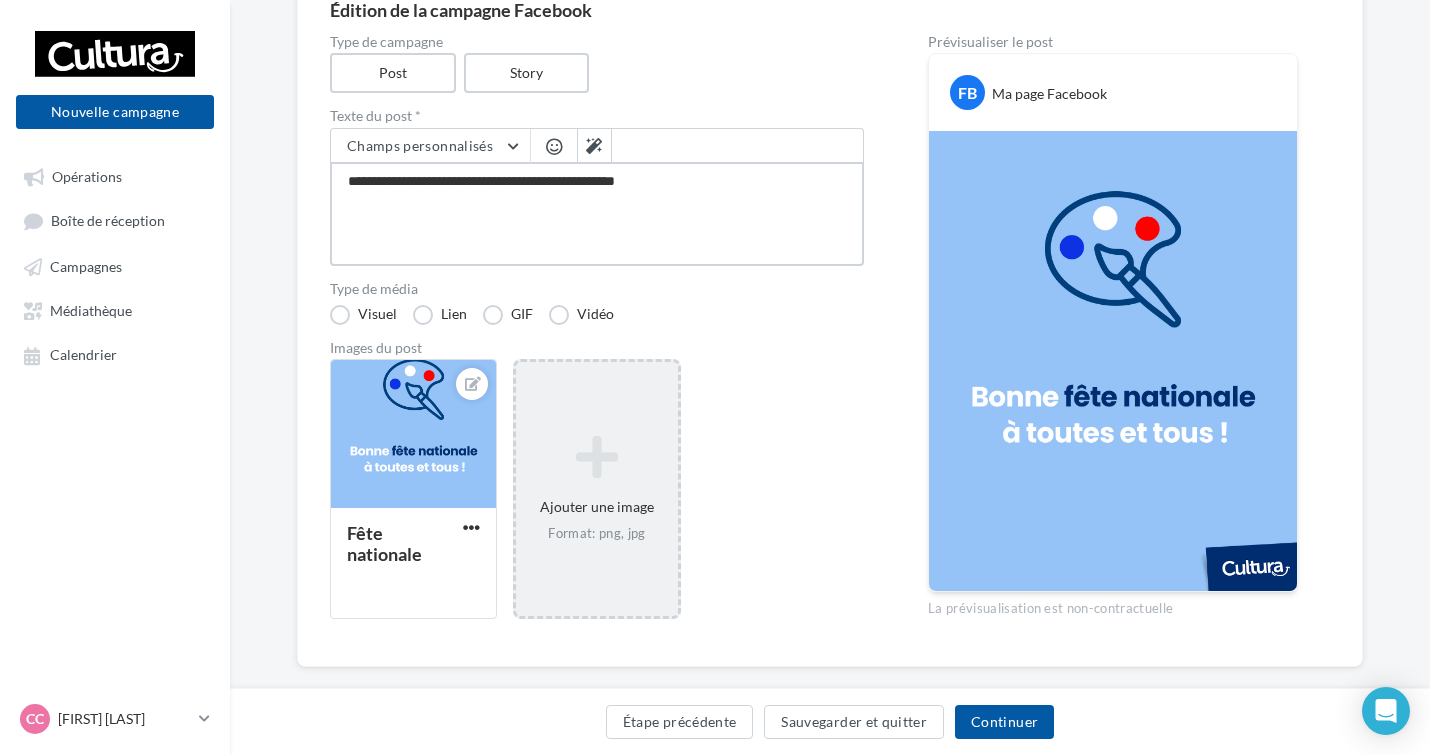 type on "**********" 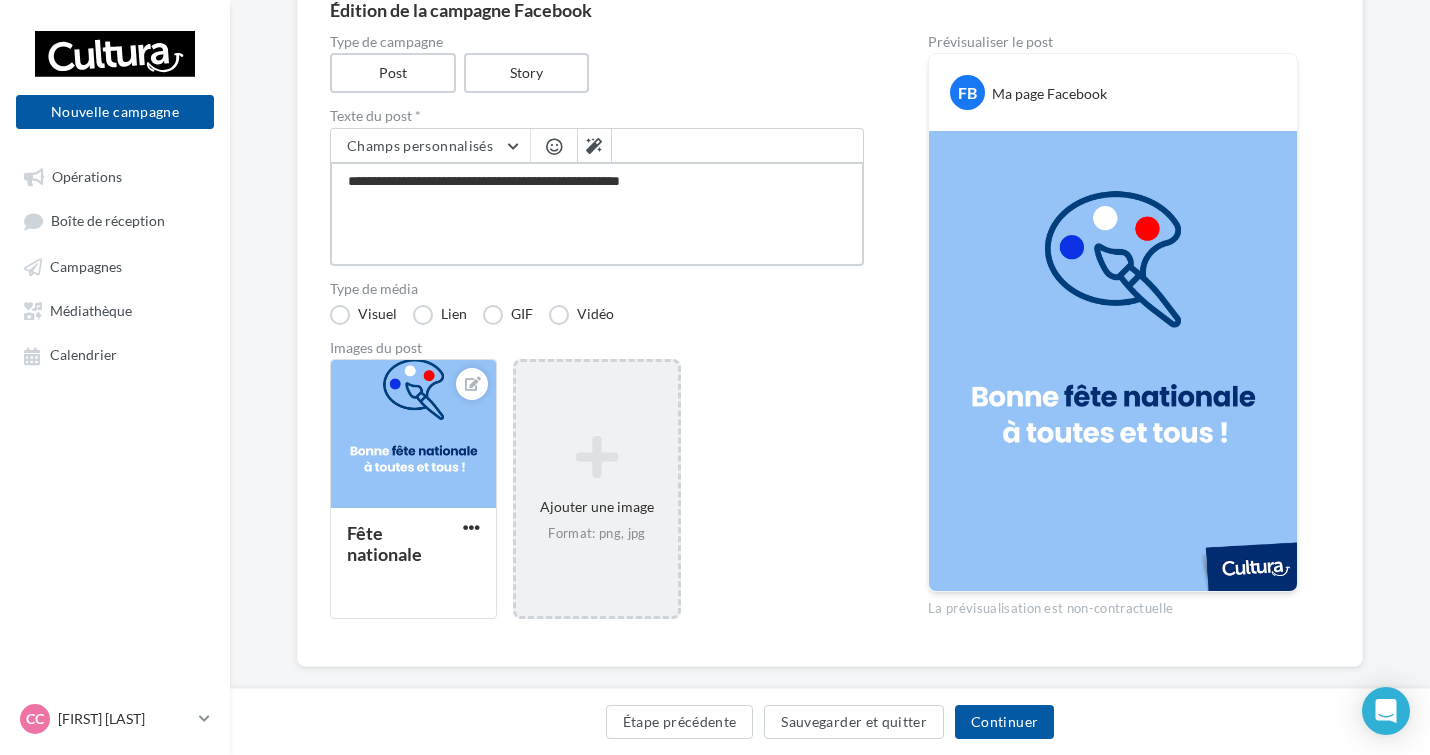 type on "**********" 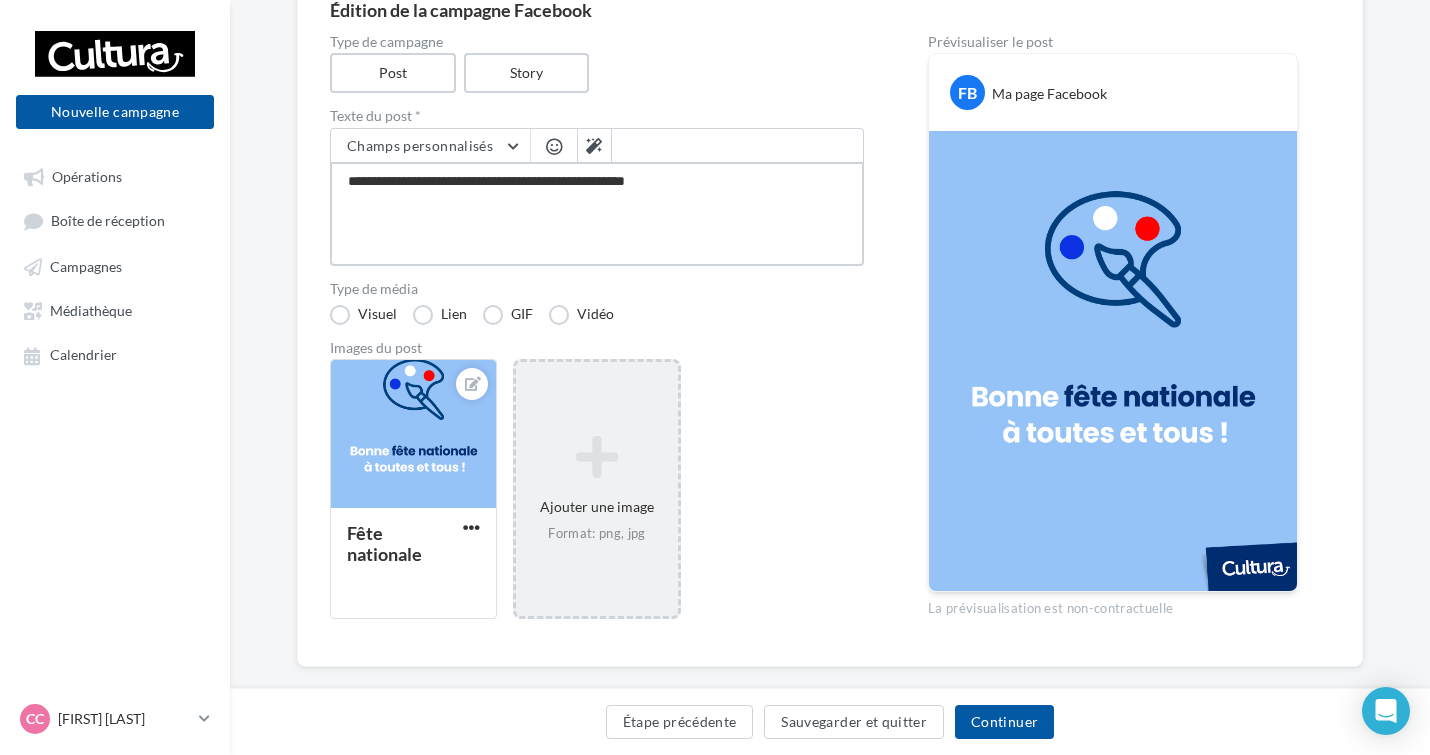 type on "**********" 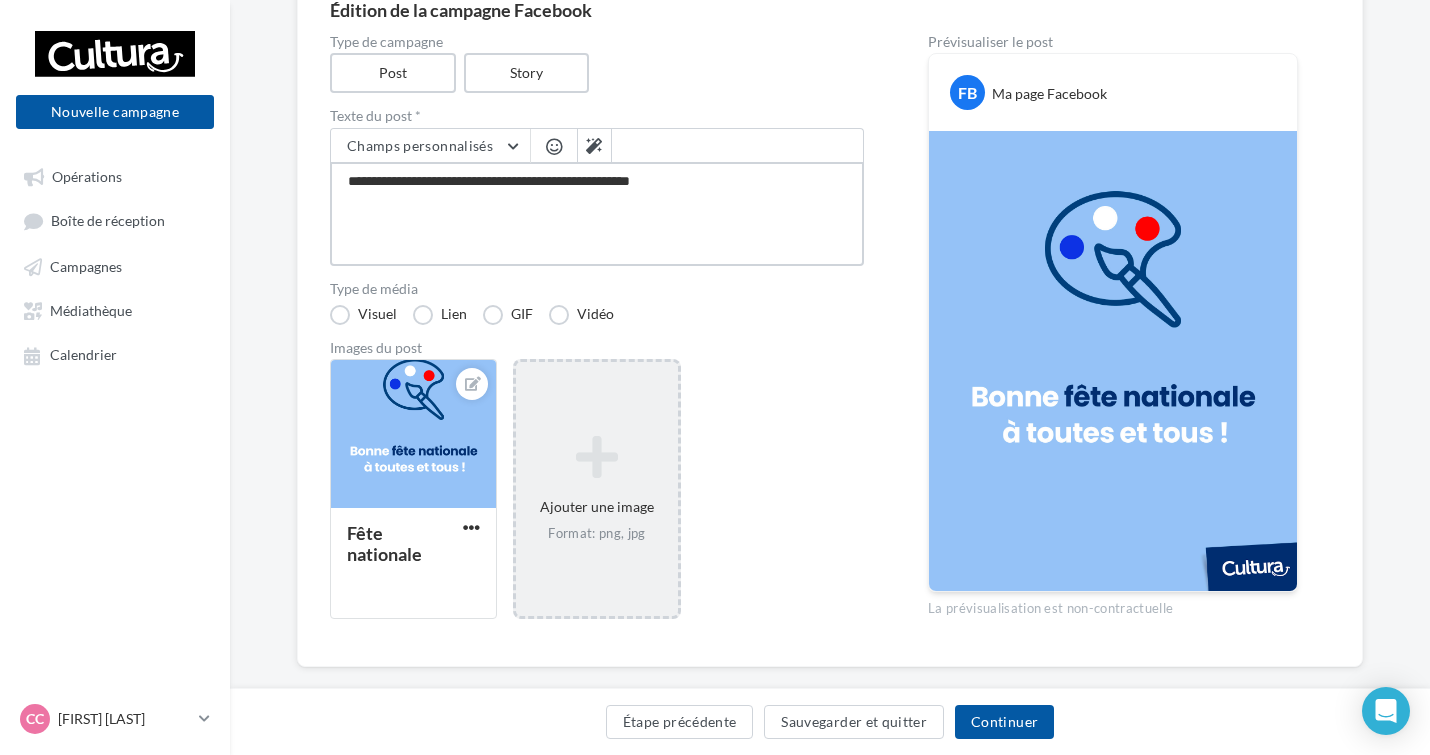 type on "**********" 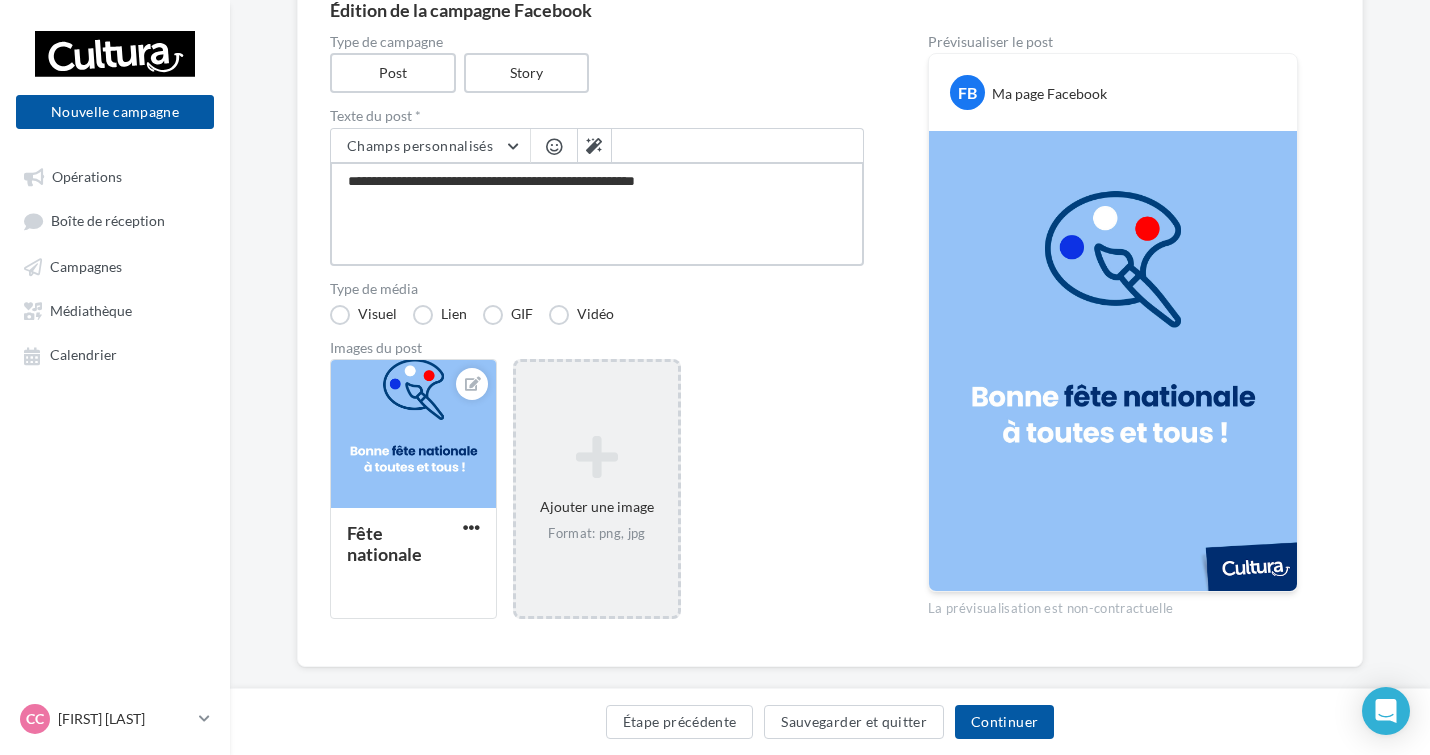 type on "**********" 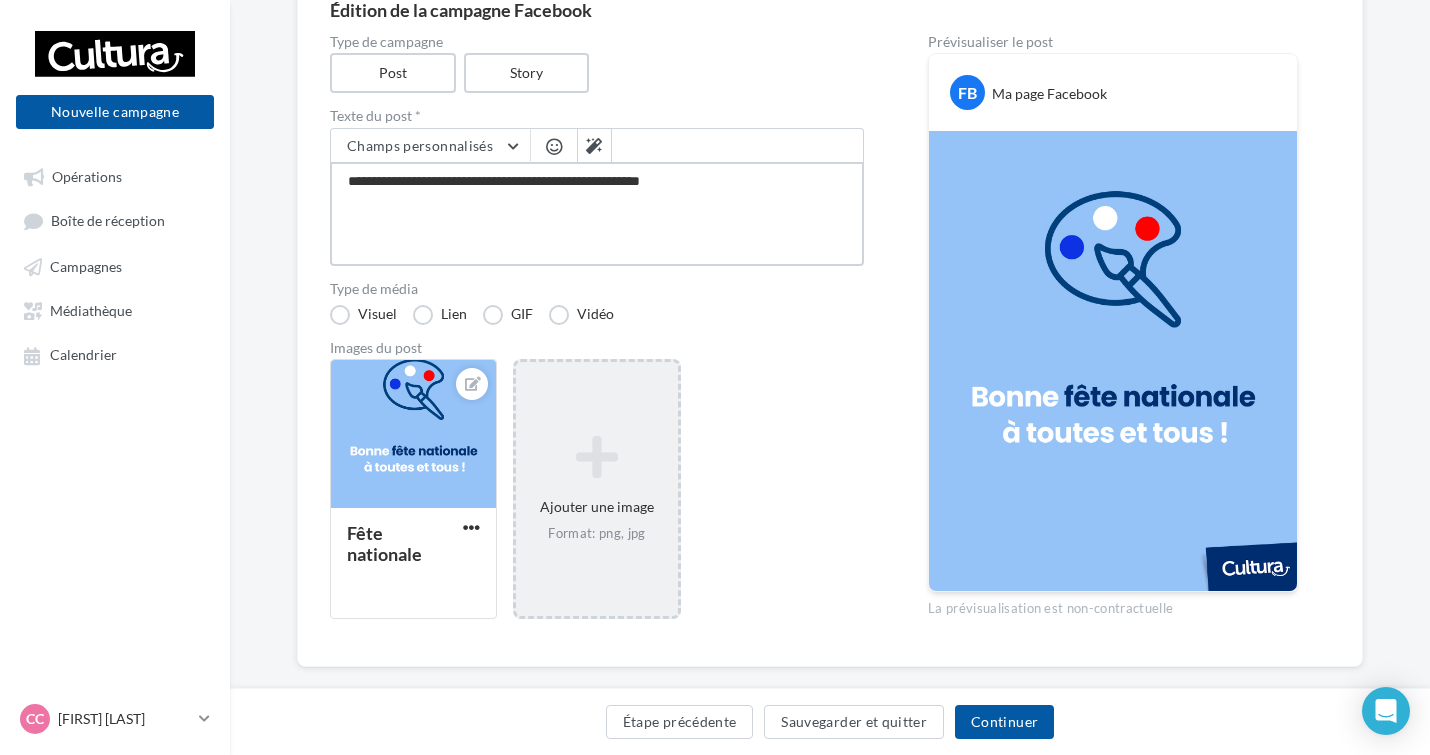 type on "**********" 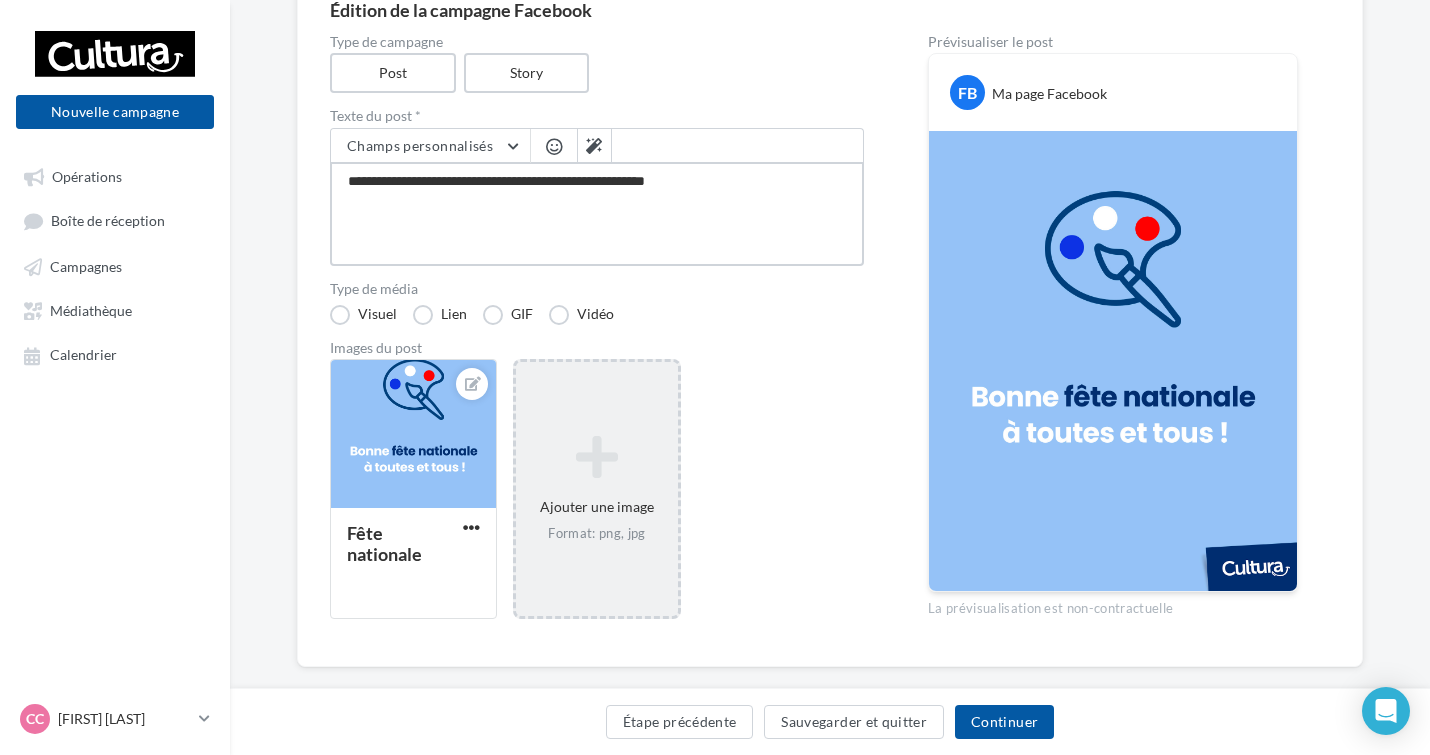type on "**********" 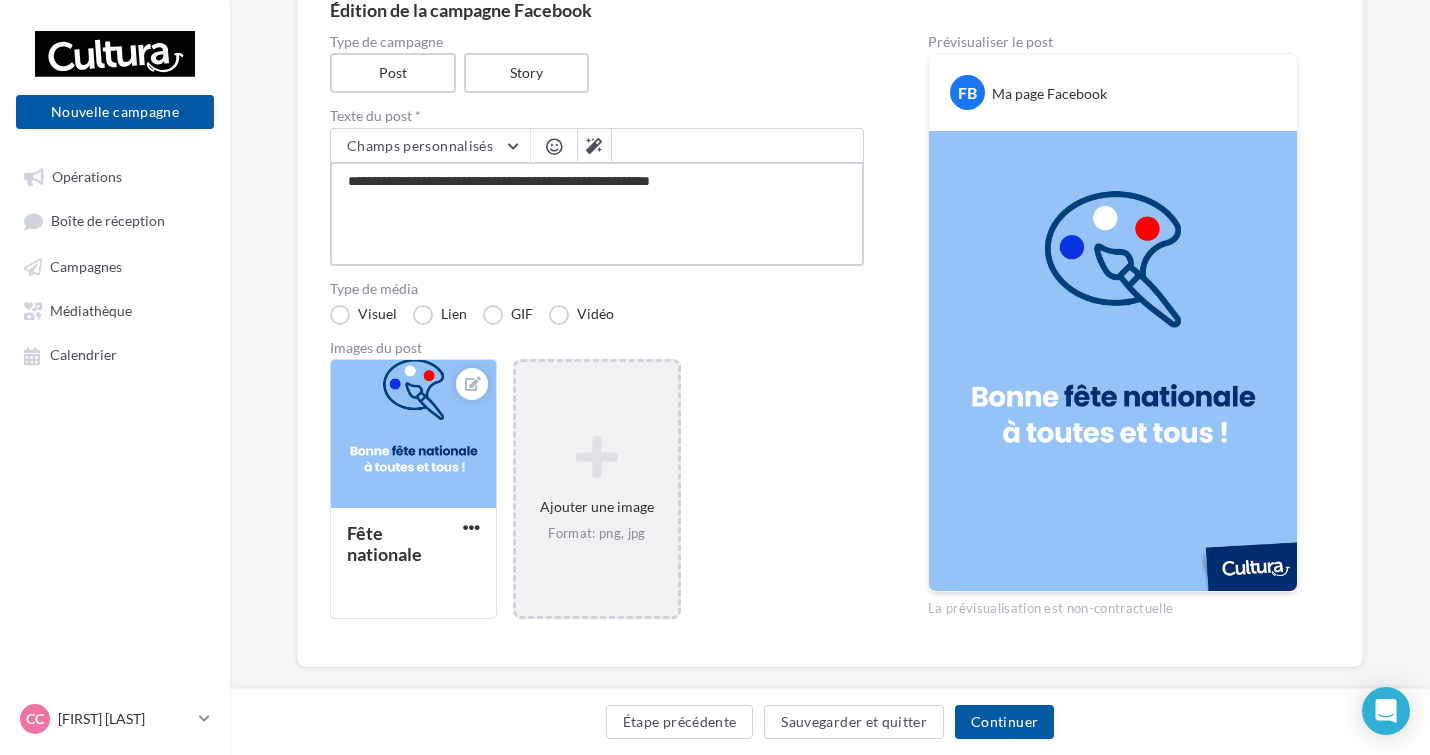 type on "**********" 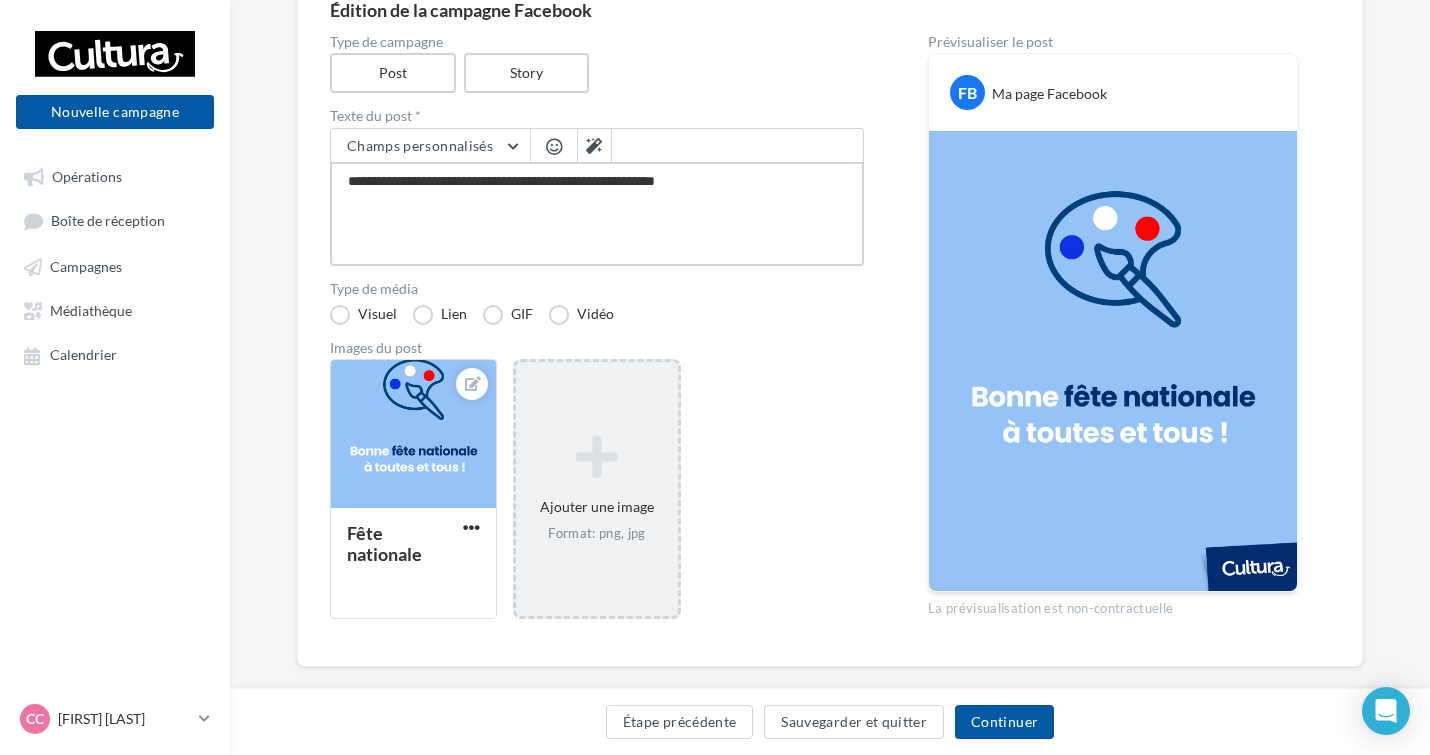 type on "**********" 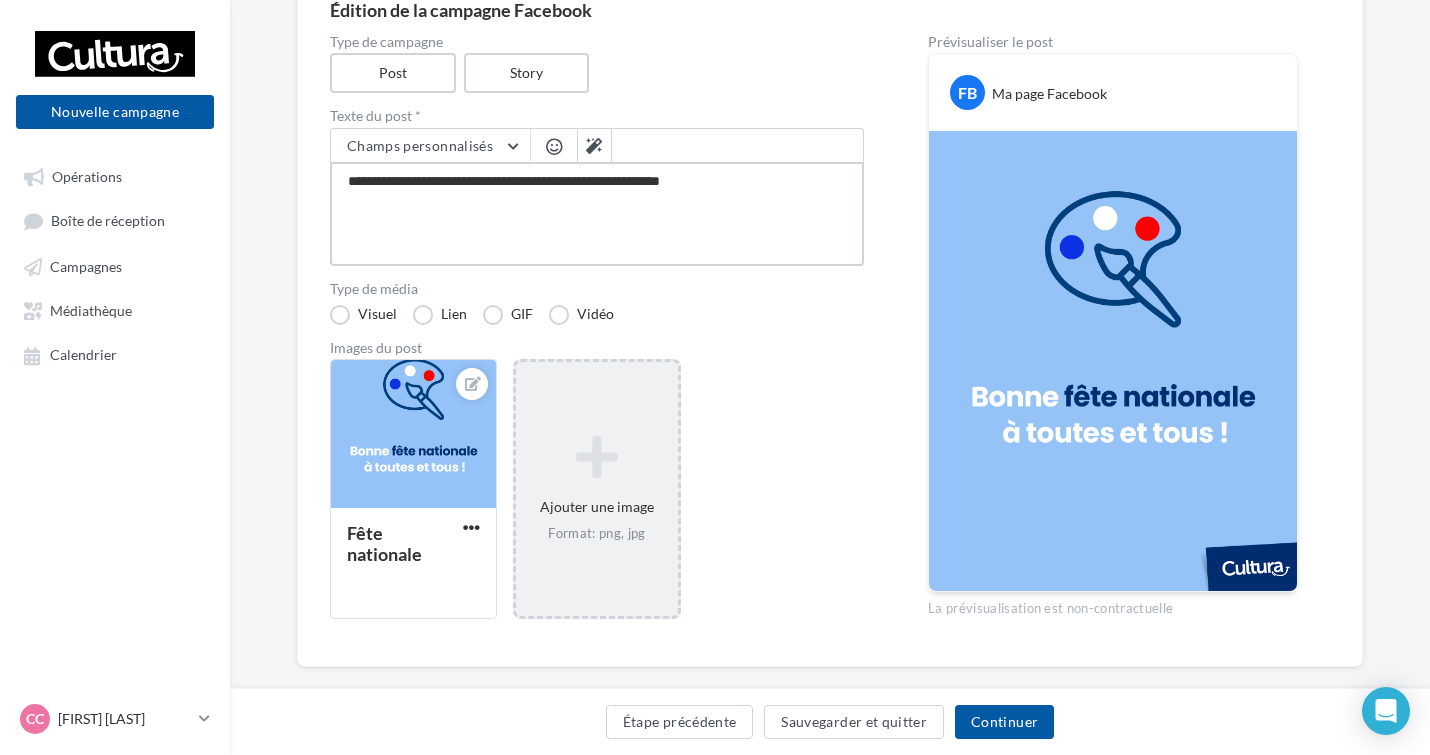 type on "**********" 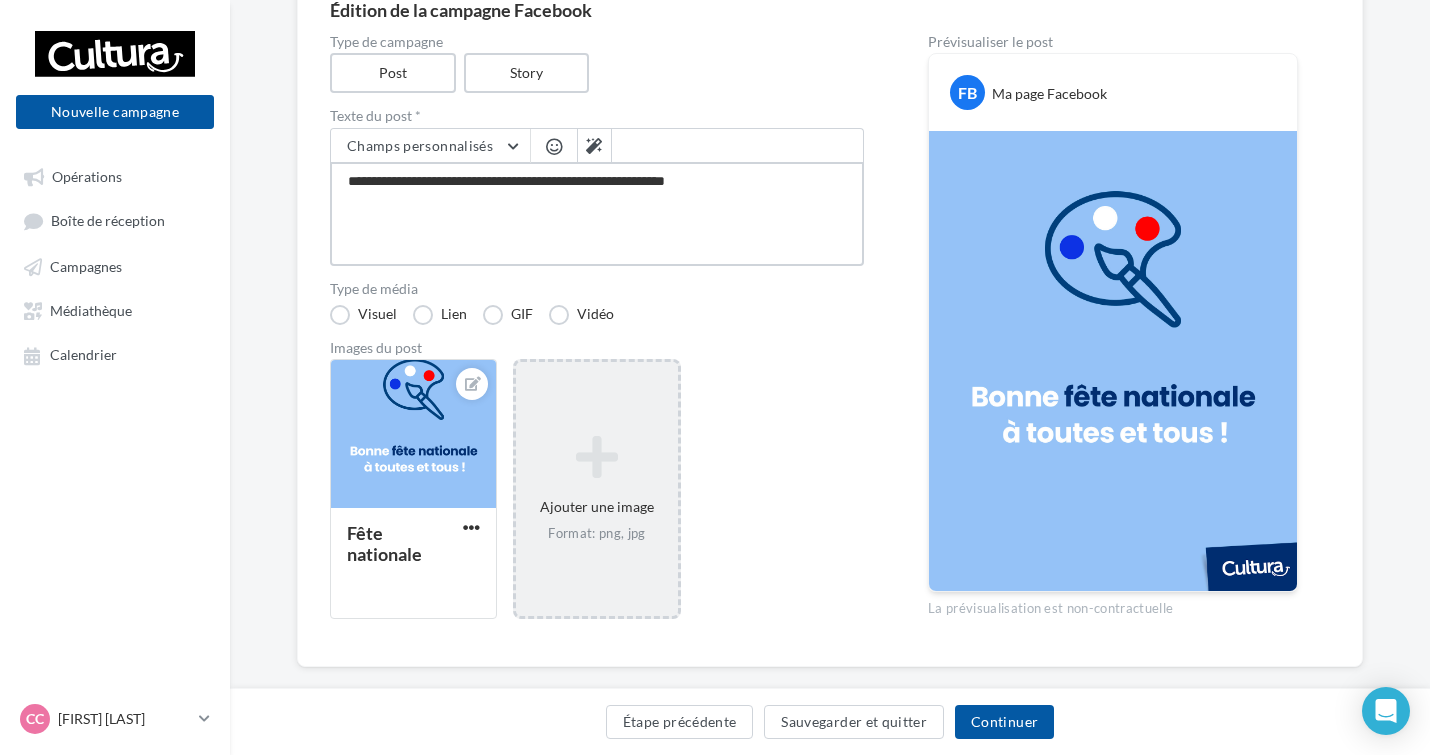 type on "**********" 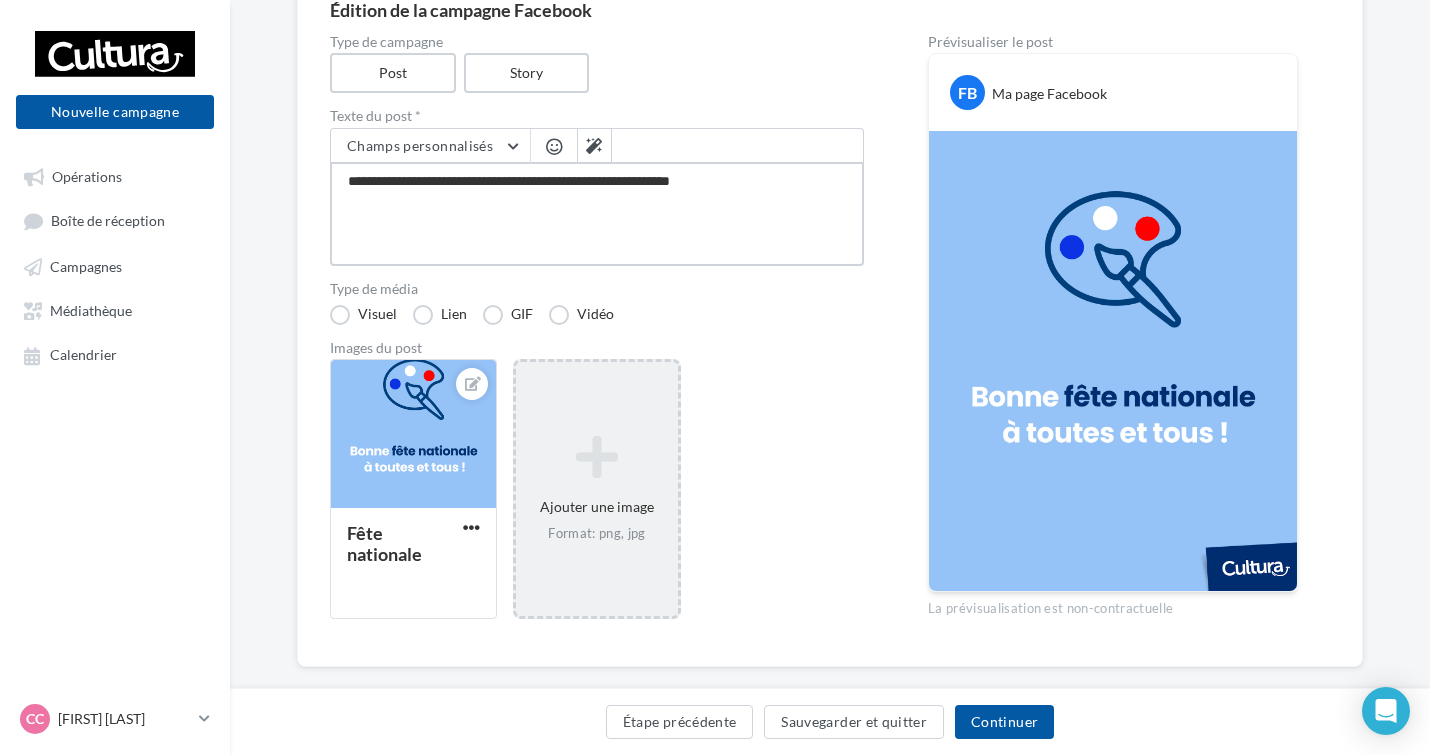 type on "**********" 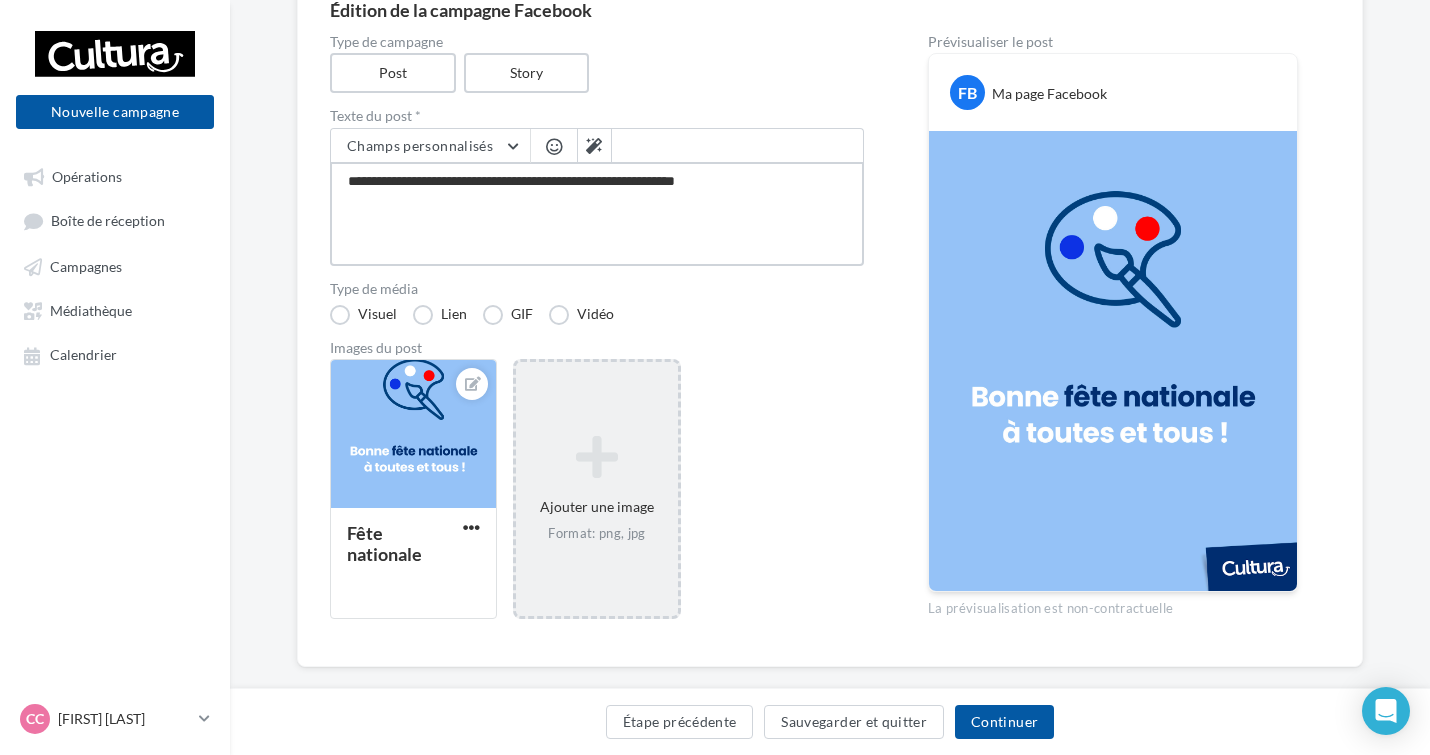type on "**********" 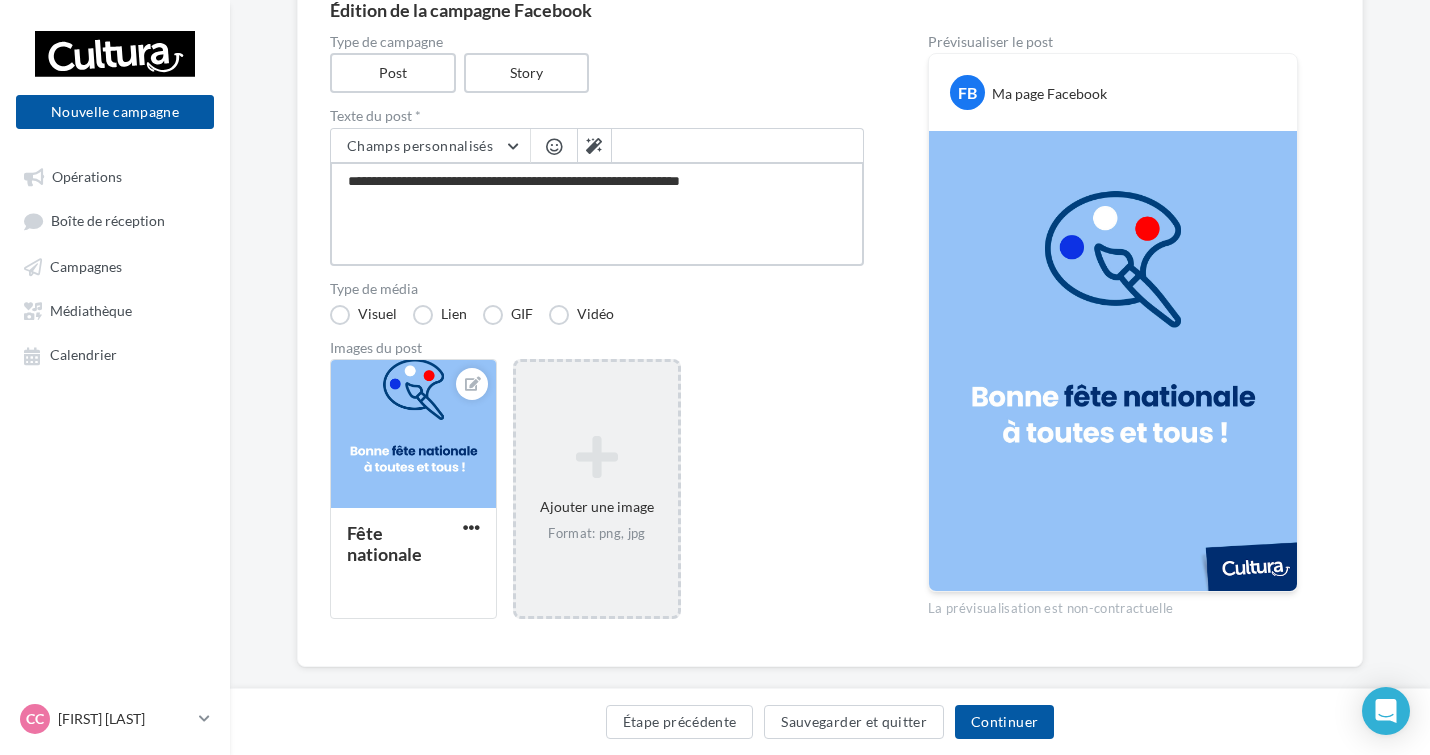 type on "**********" 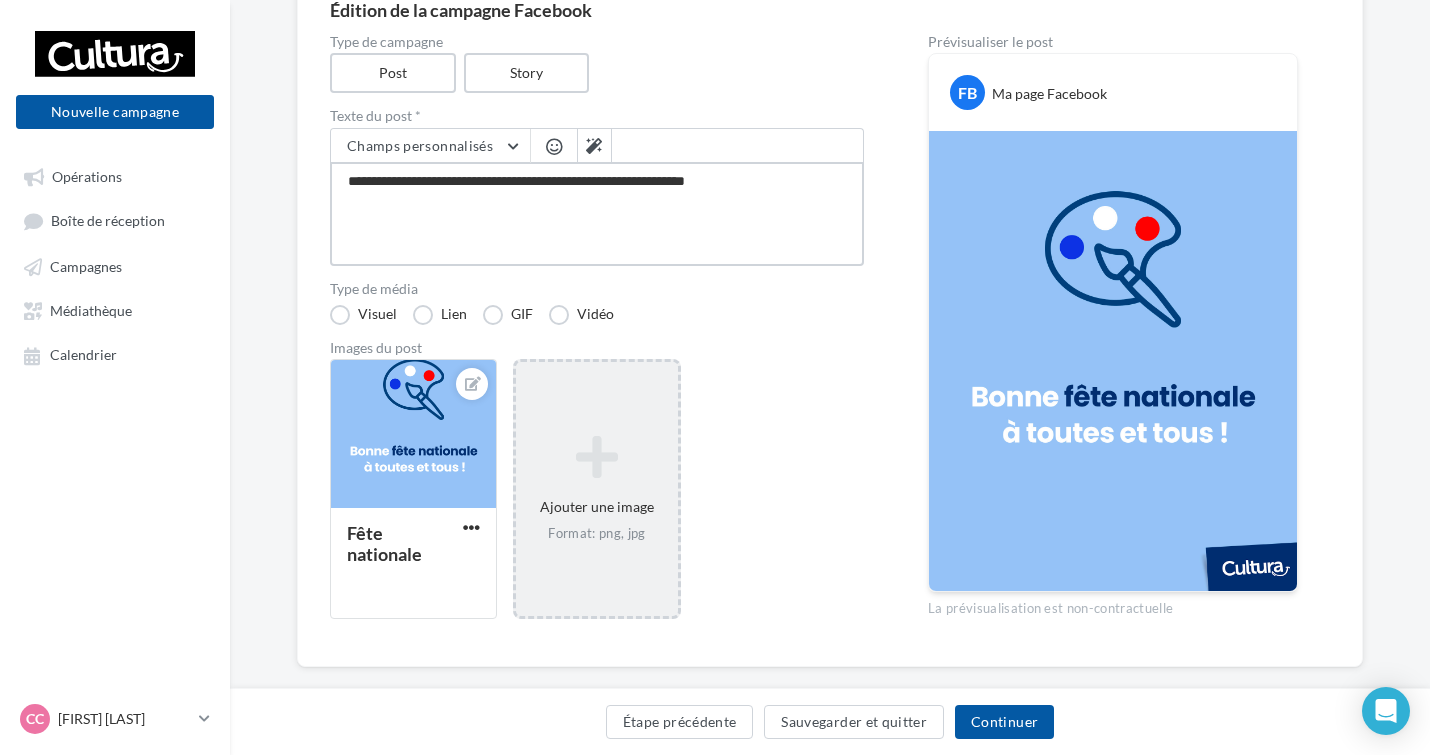 type on "**********" 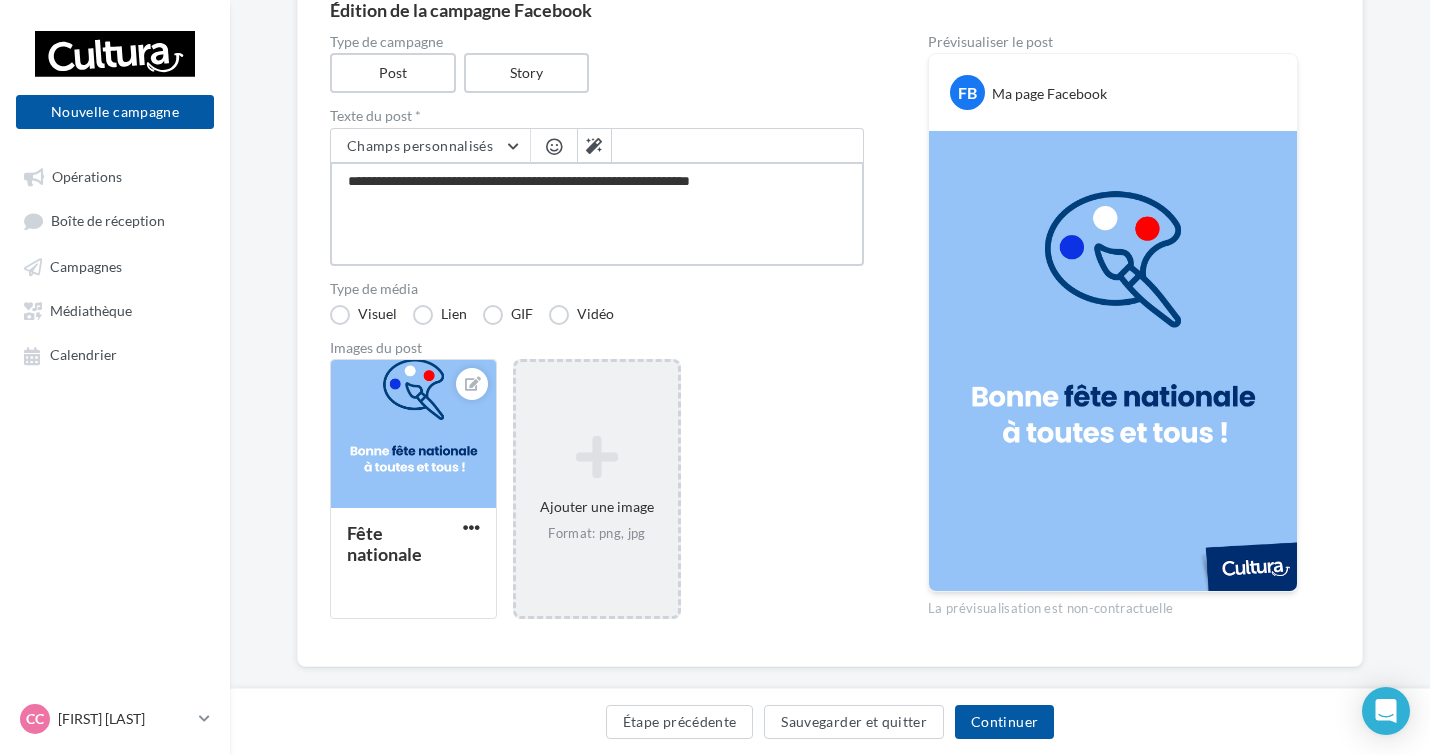 type on "**********" 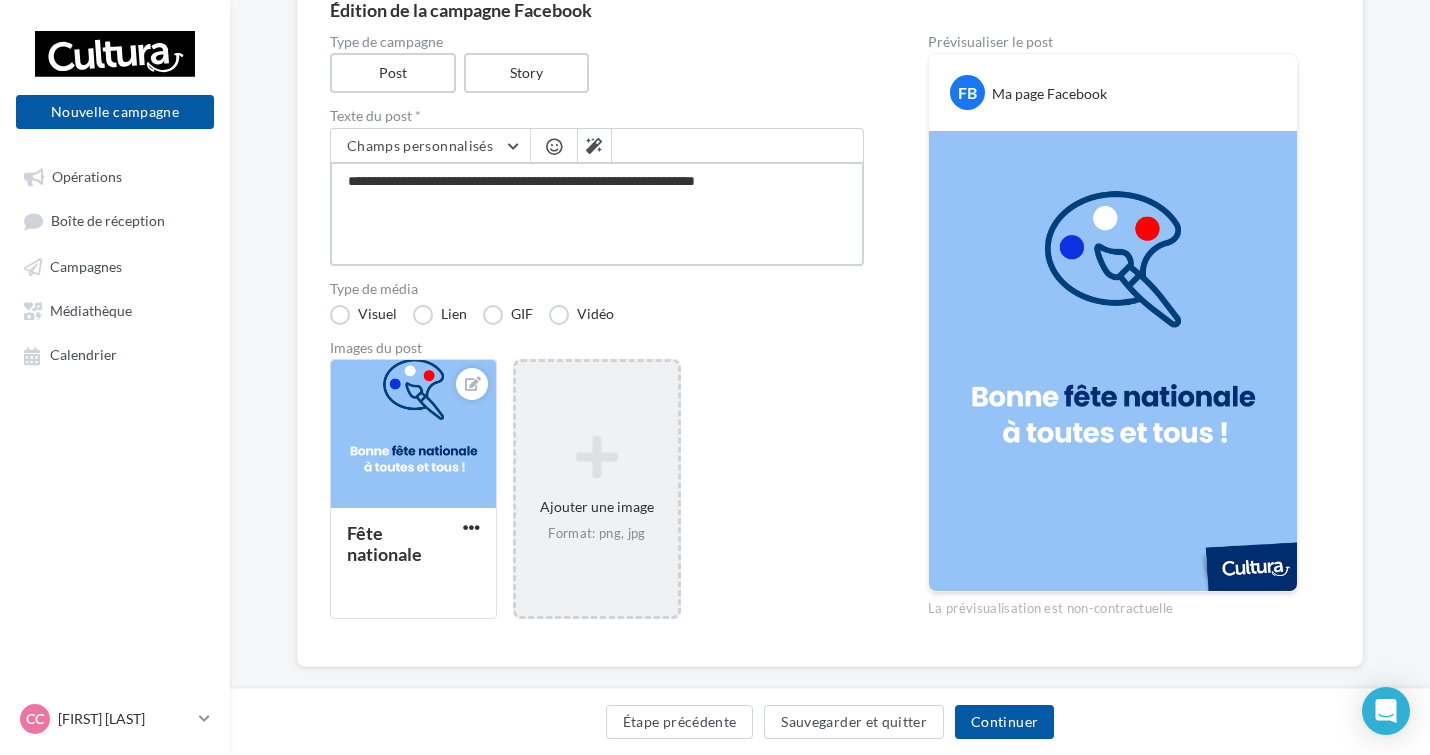 type on "**********" 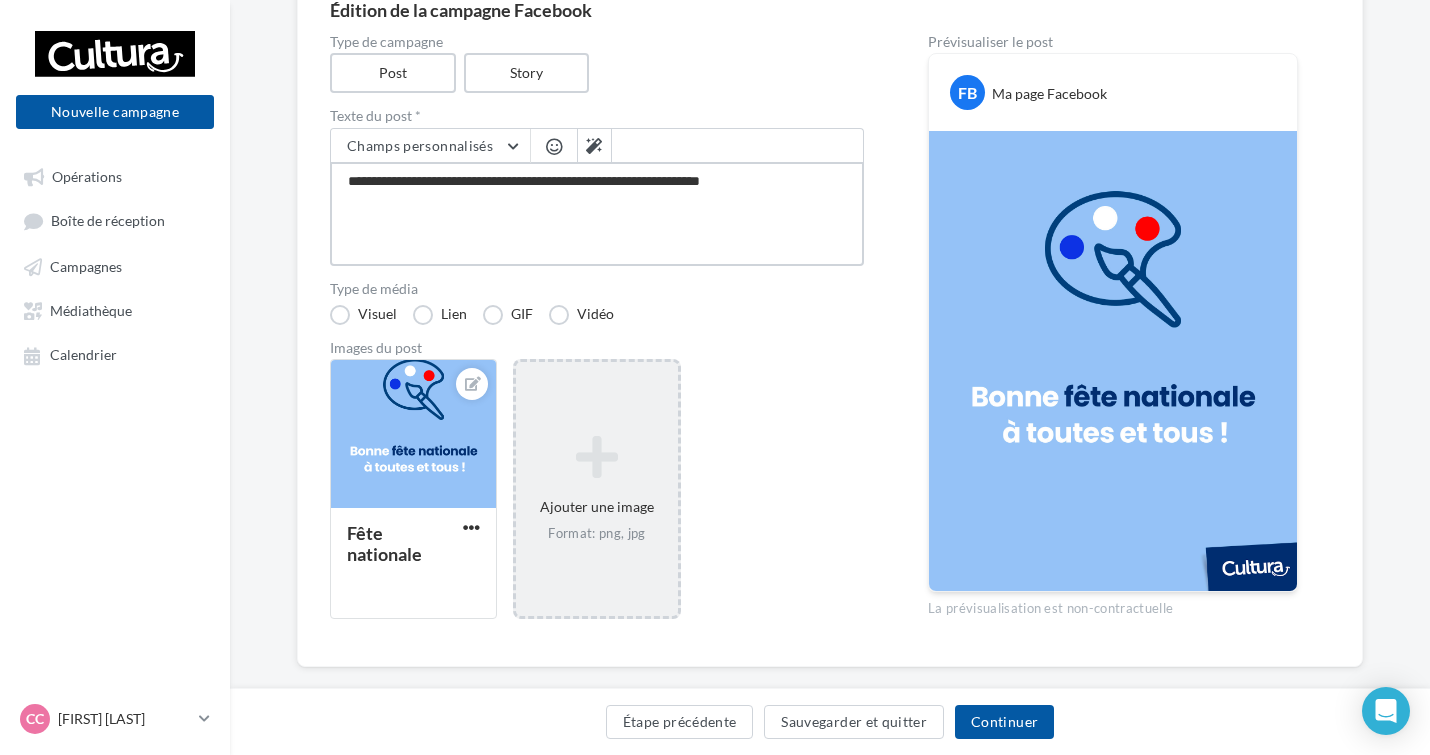 type on "**********" 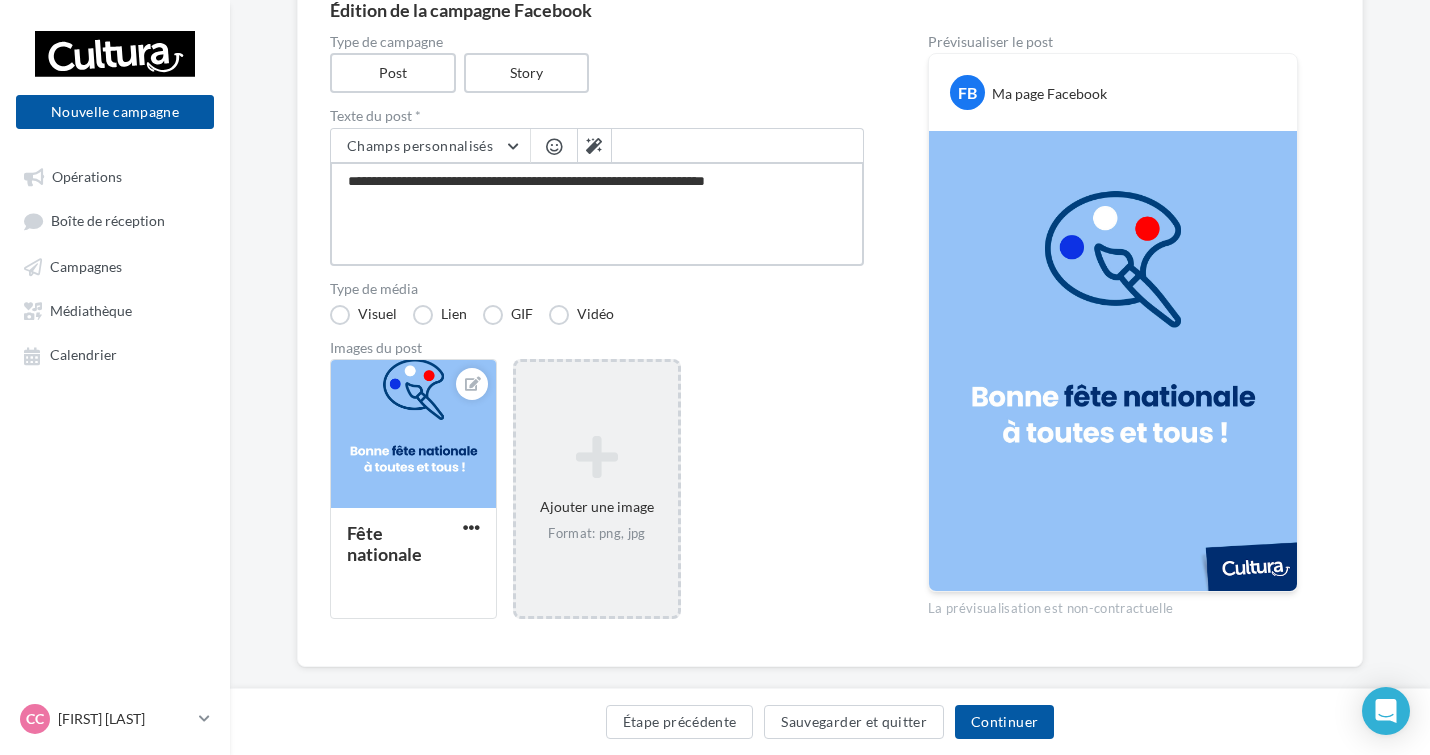 type on "**********" 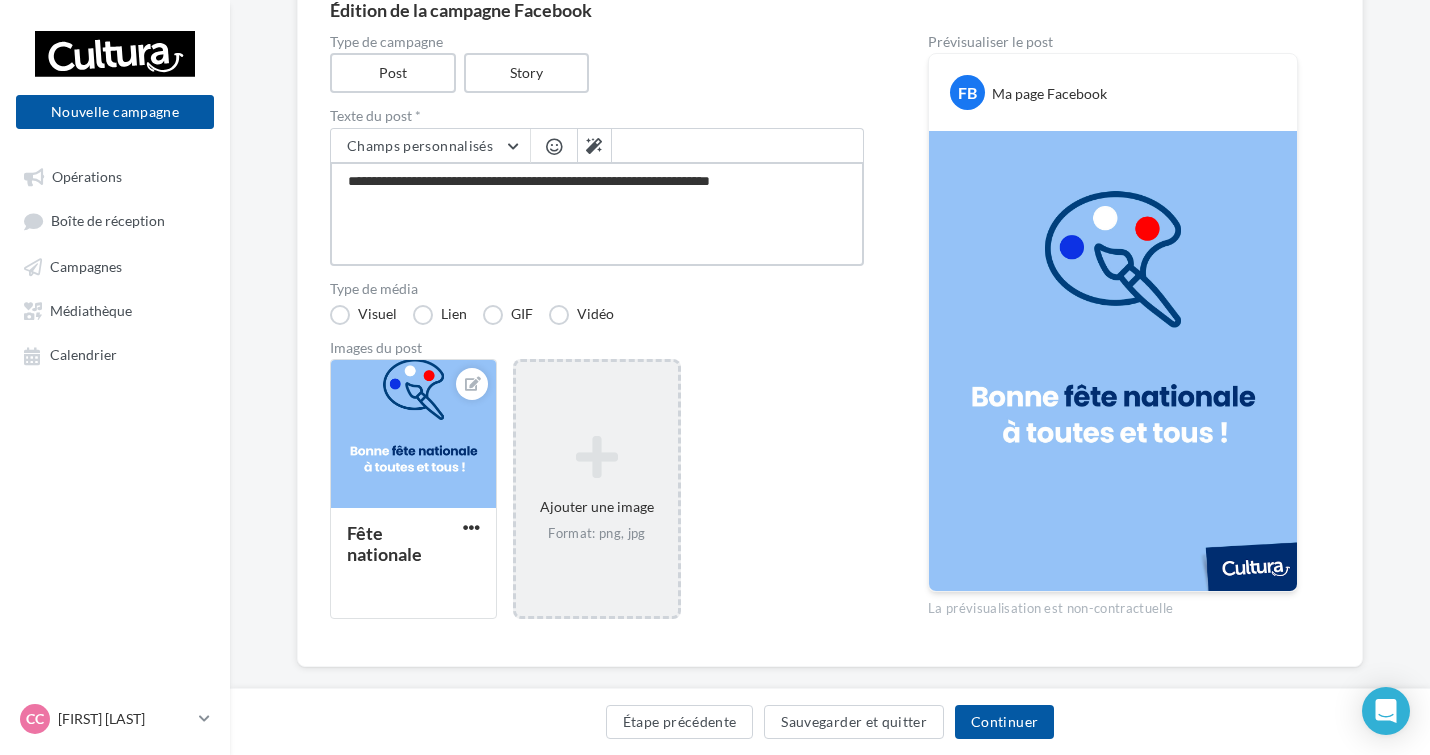 type on "**********" 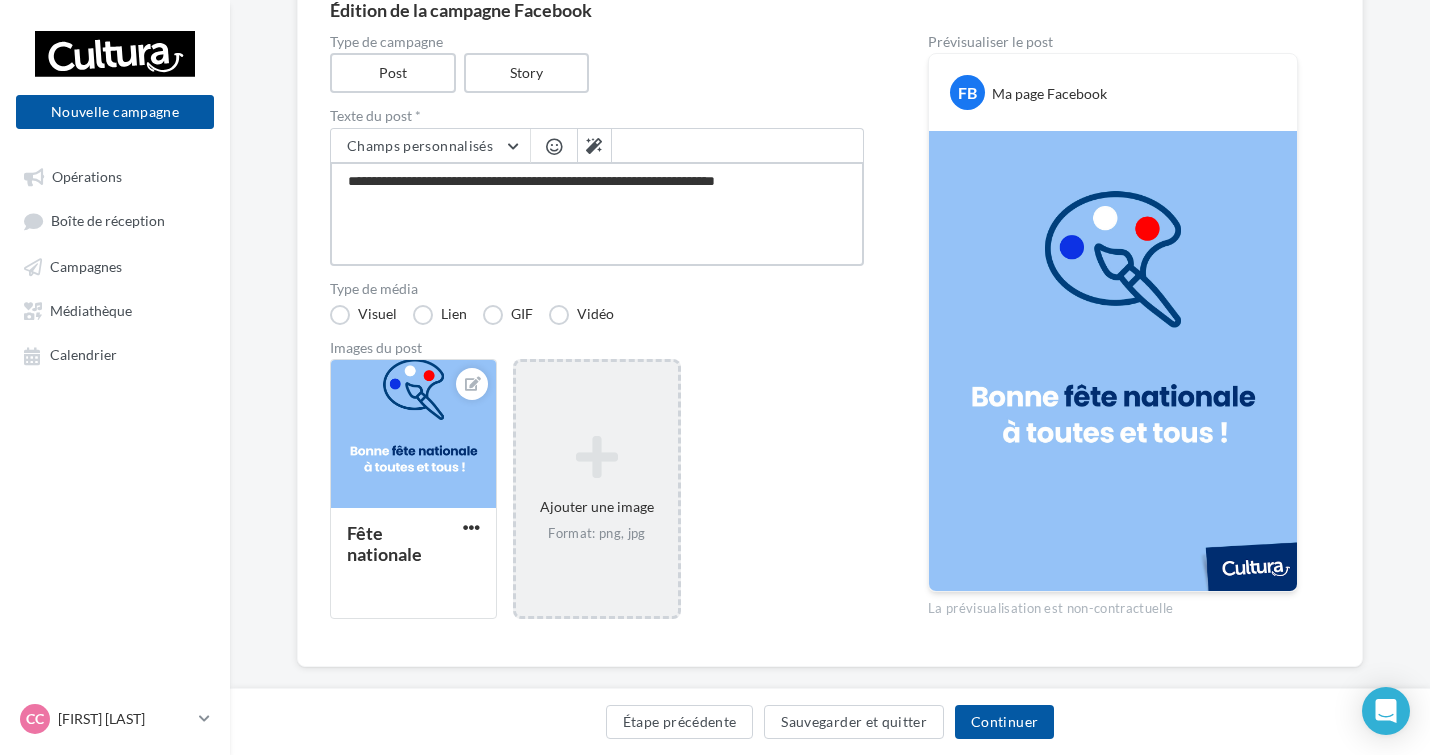 type on "**********" 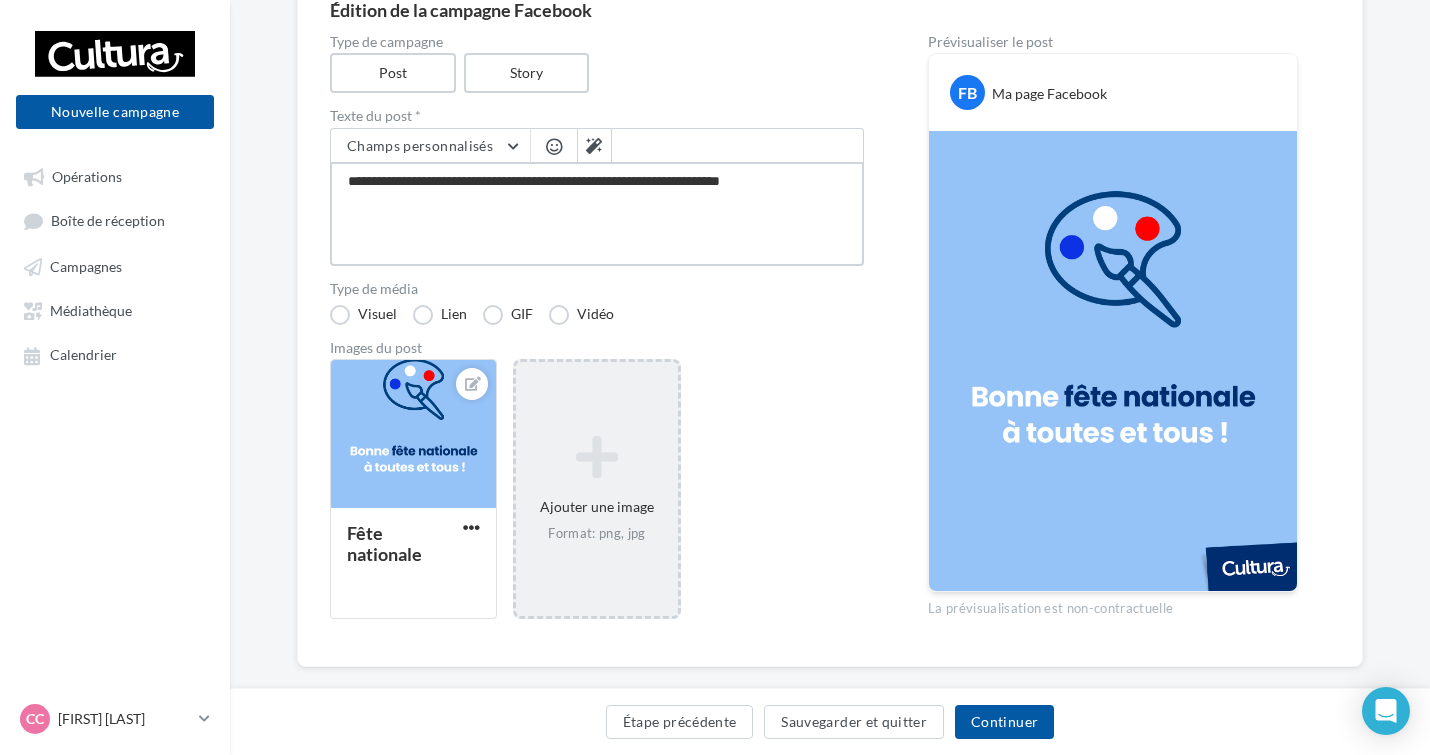 type on "**********" 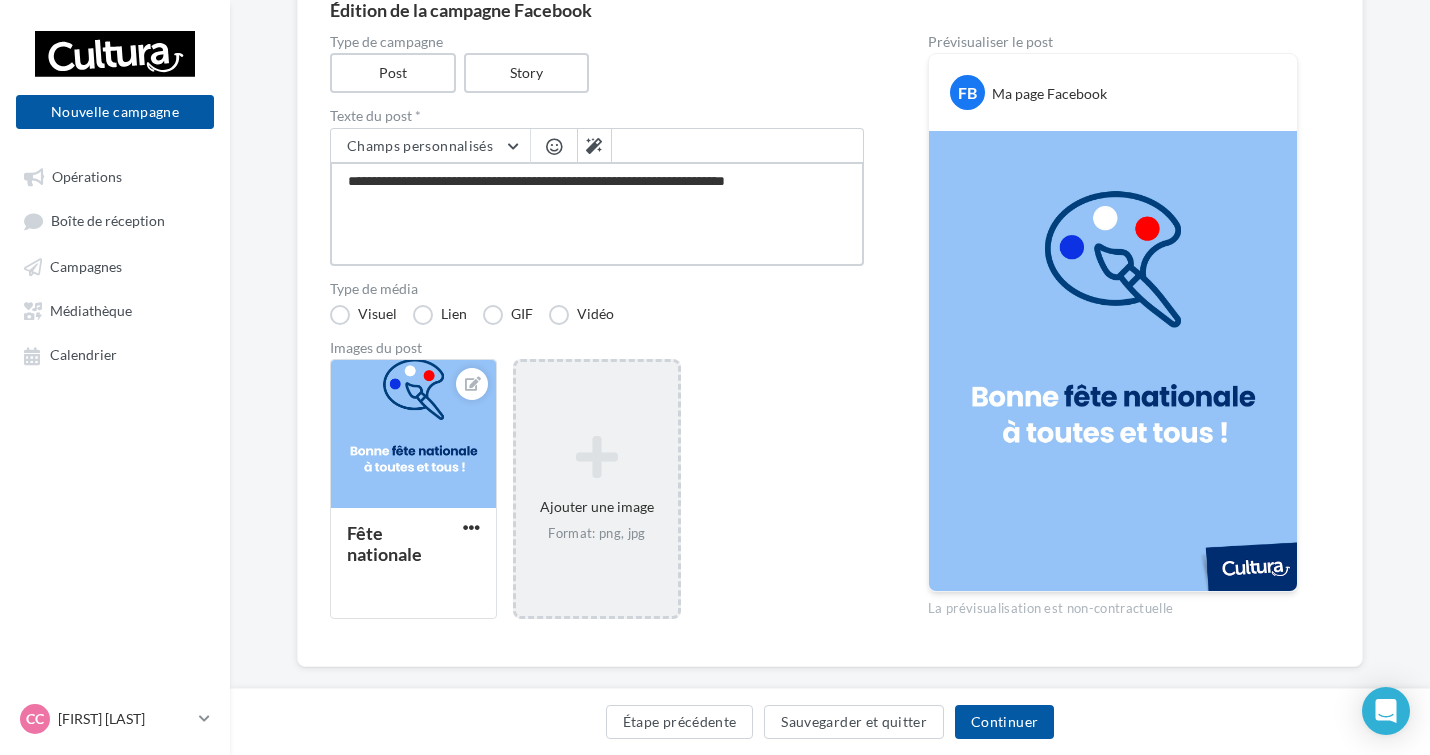 type on "**********" 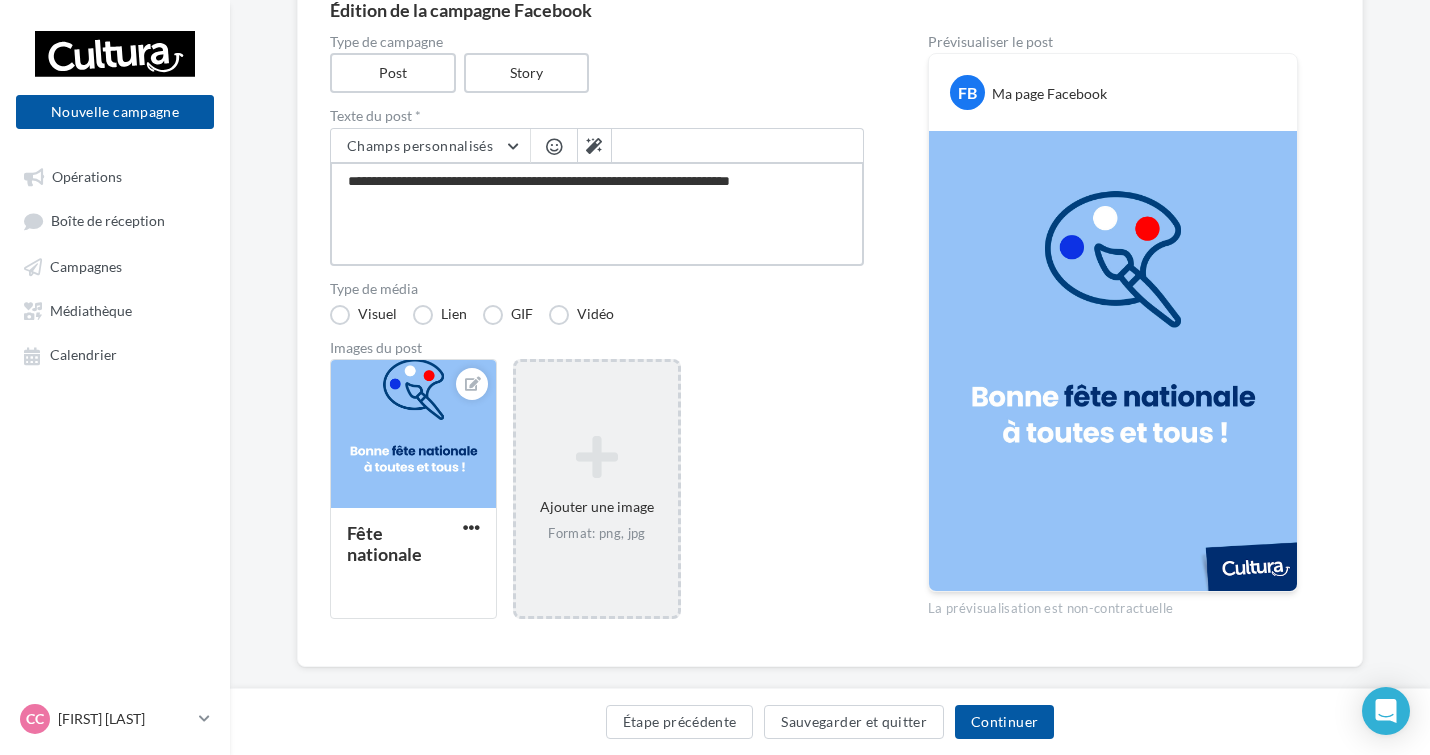 type on "**********" 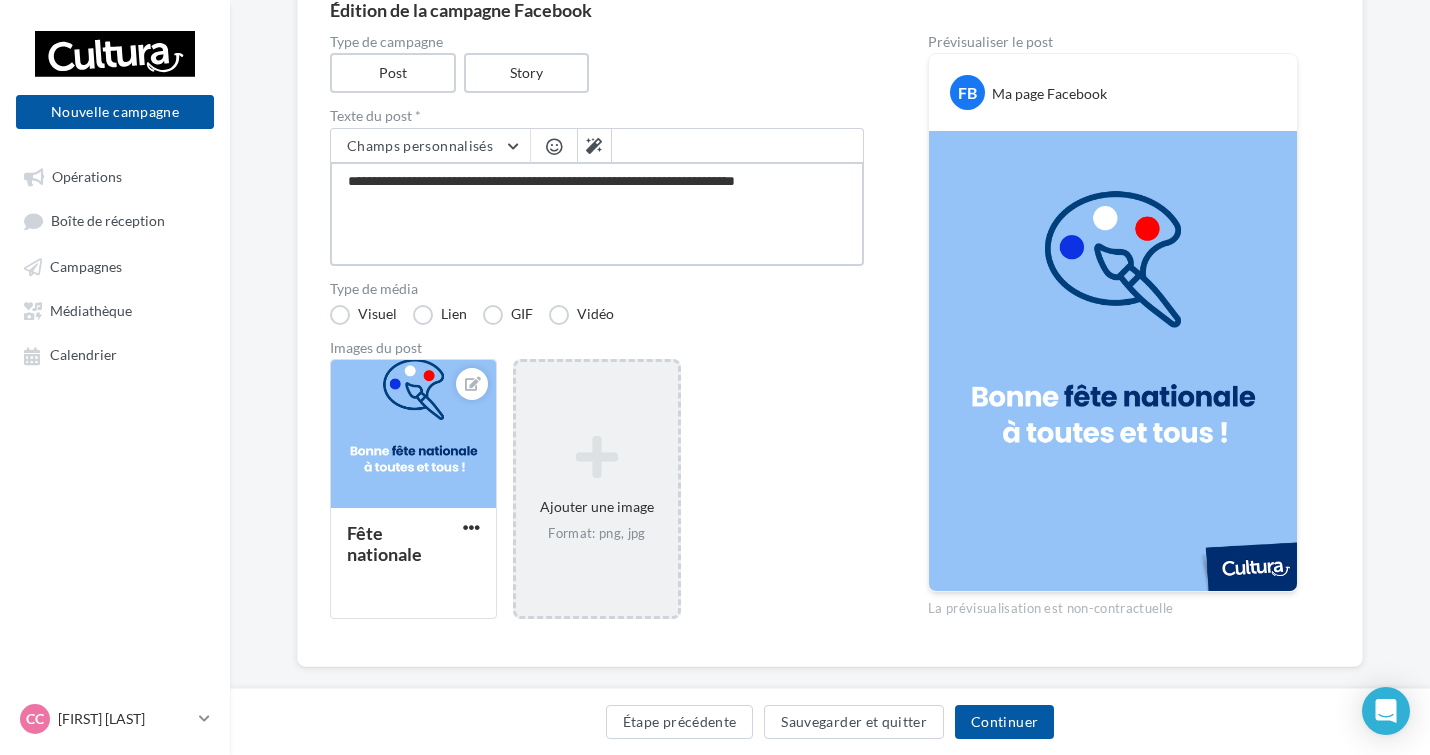 type on "**********" 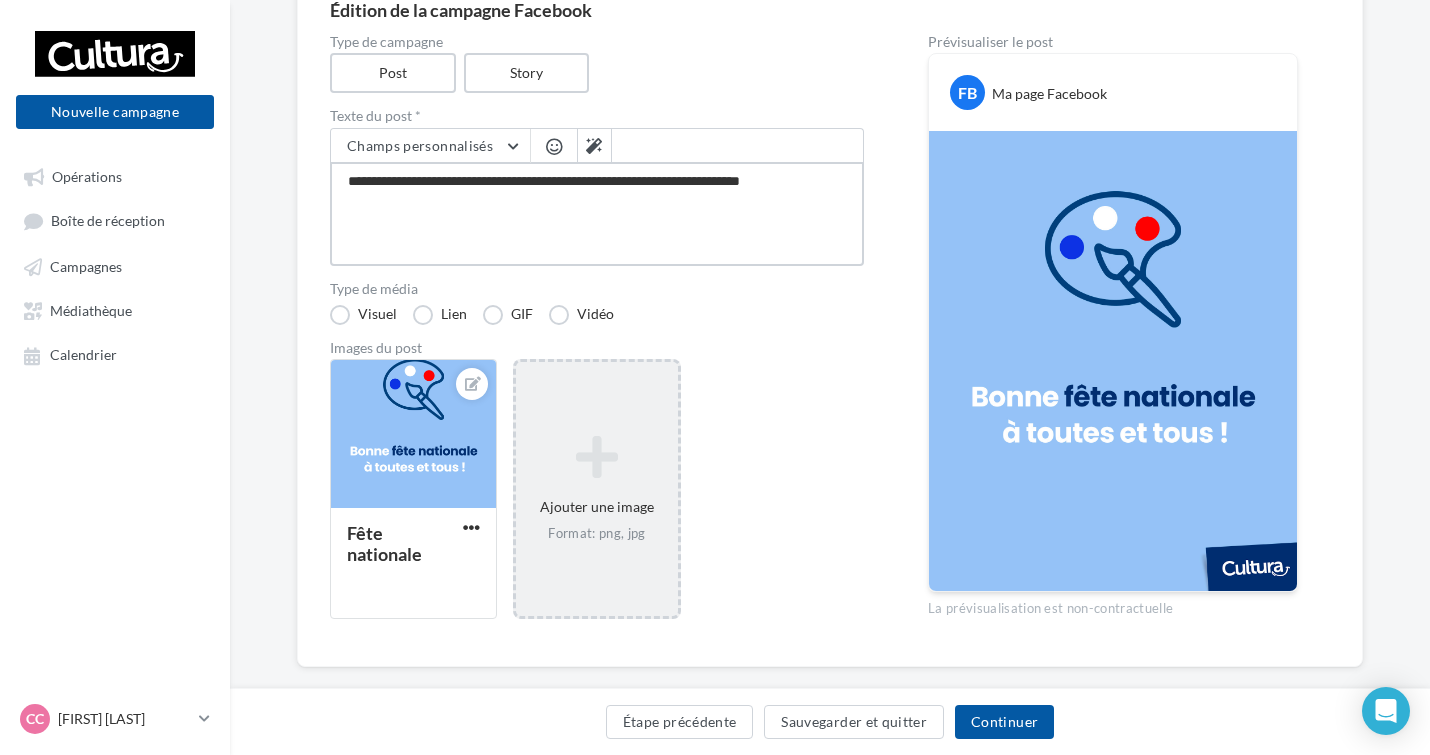 type on "**********" 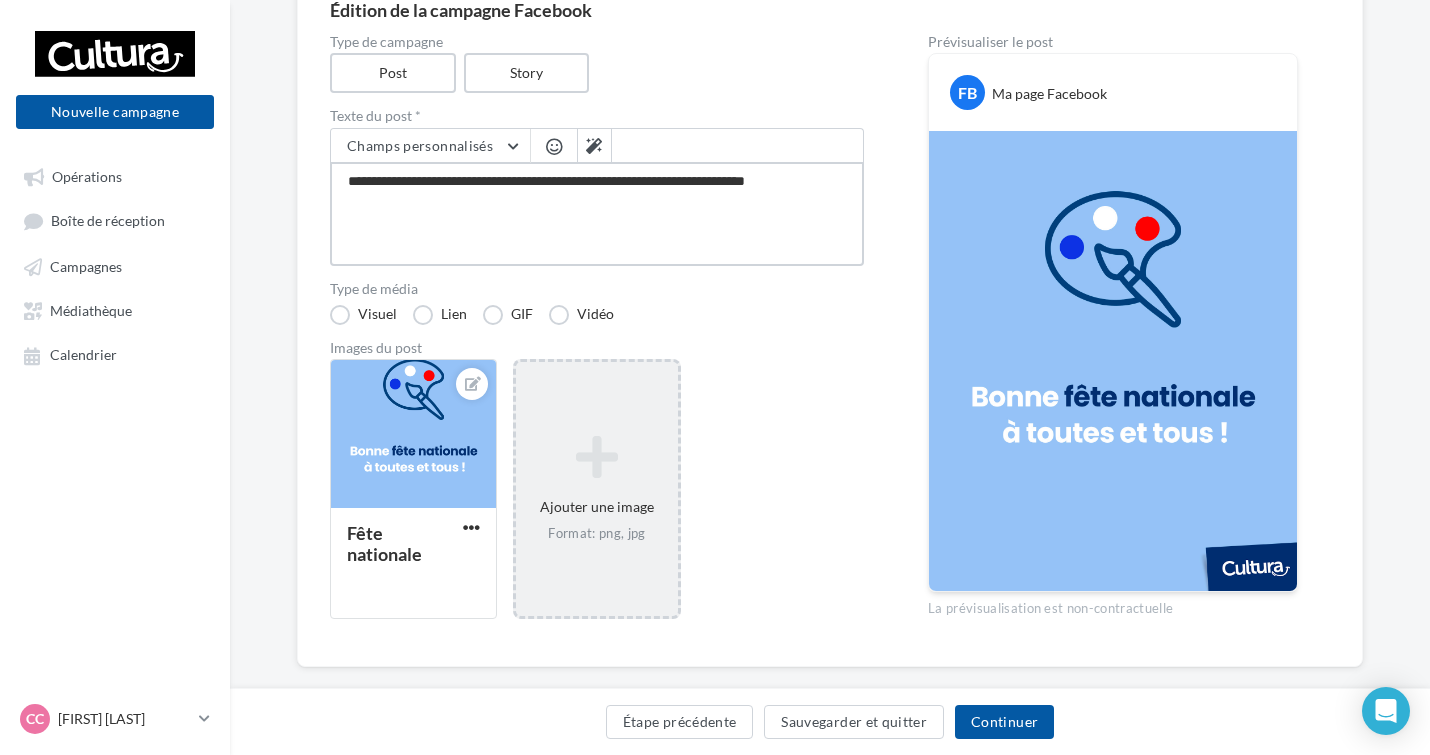 type on "**********" 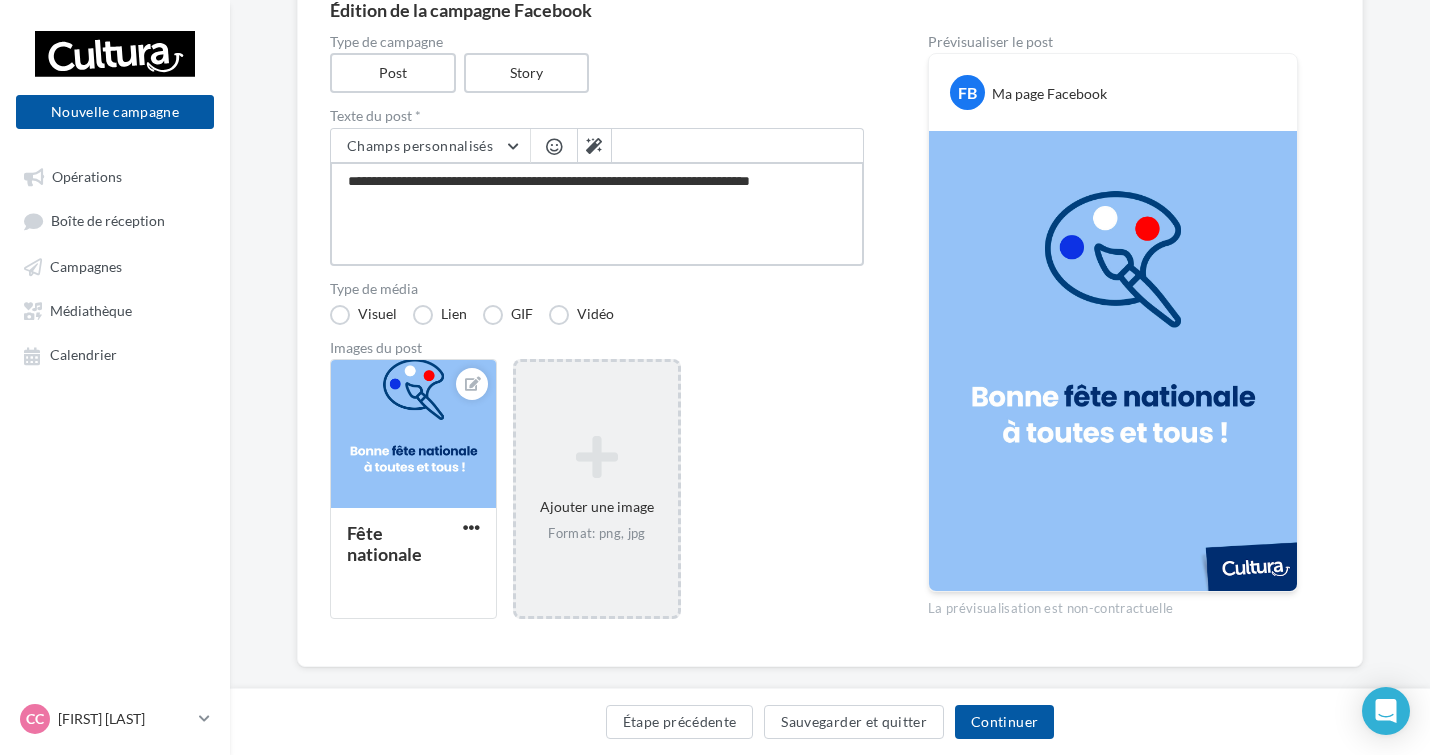 type on "**********" 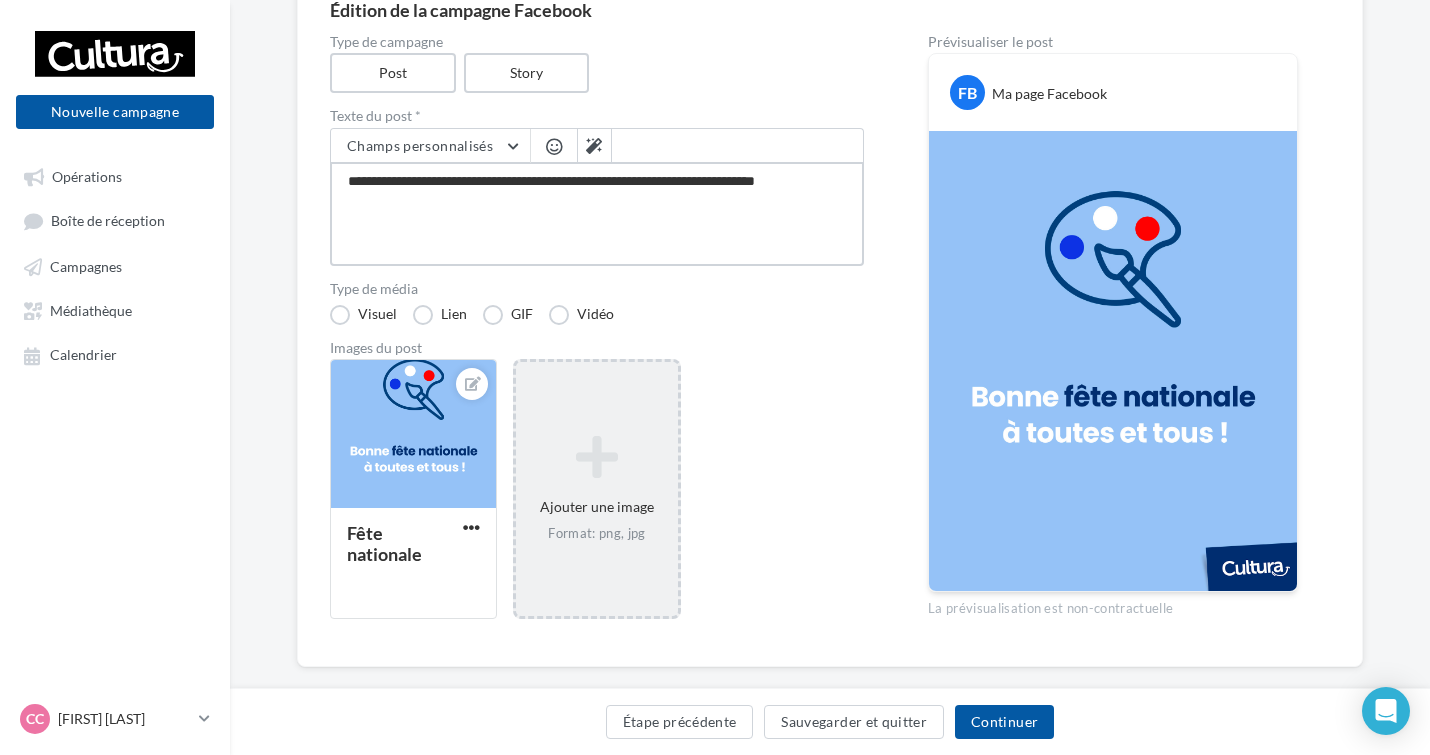 type on "**********" 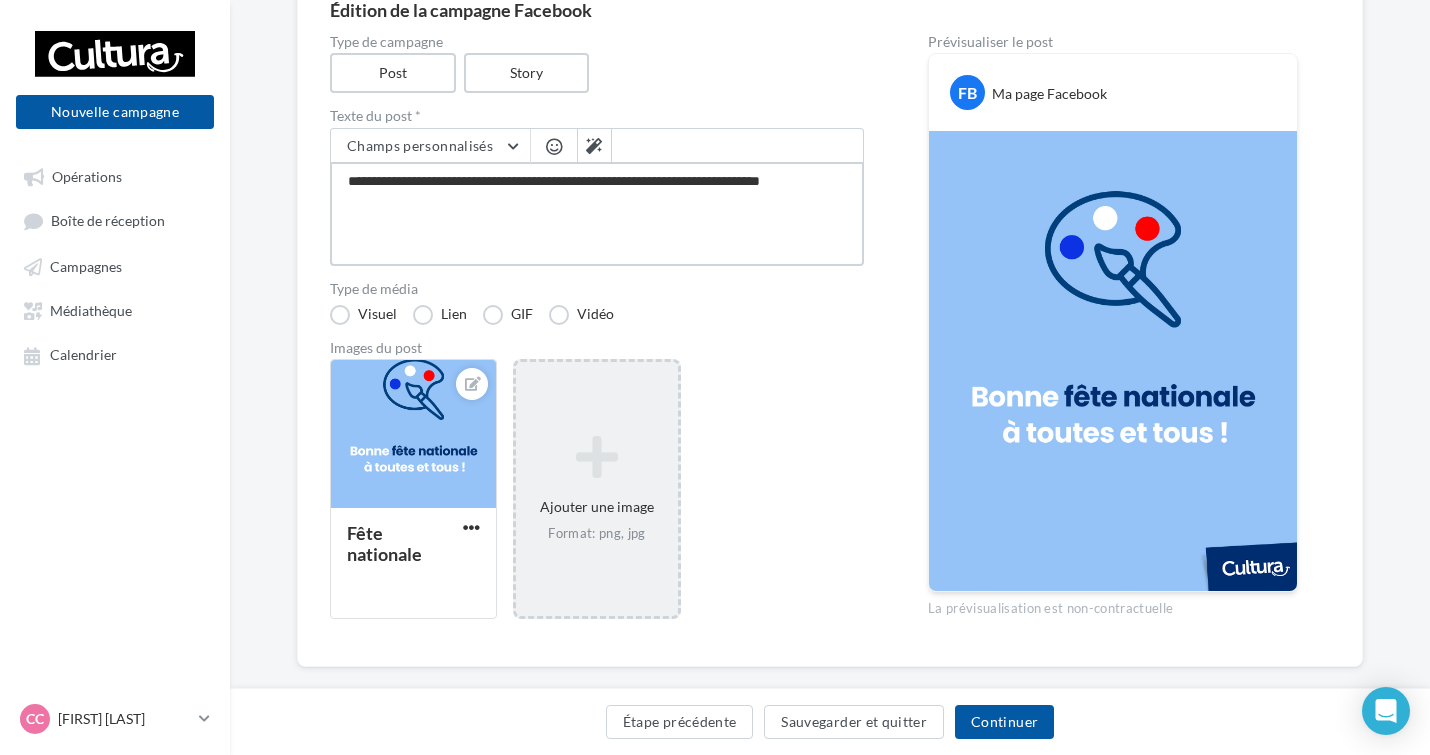 type on "**********" 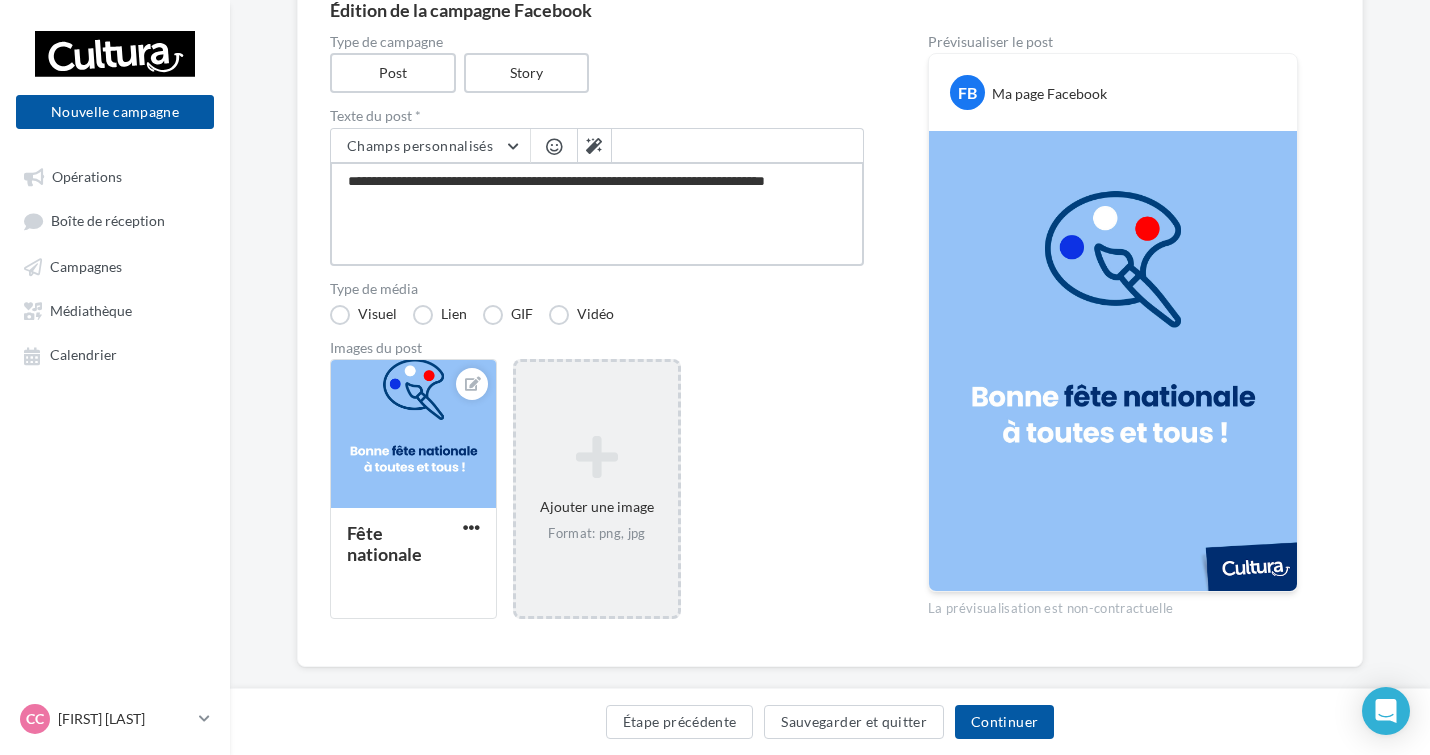 type on "**********" 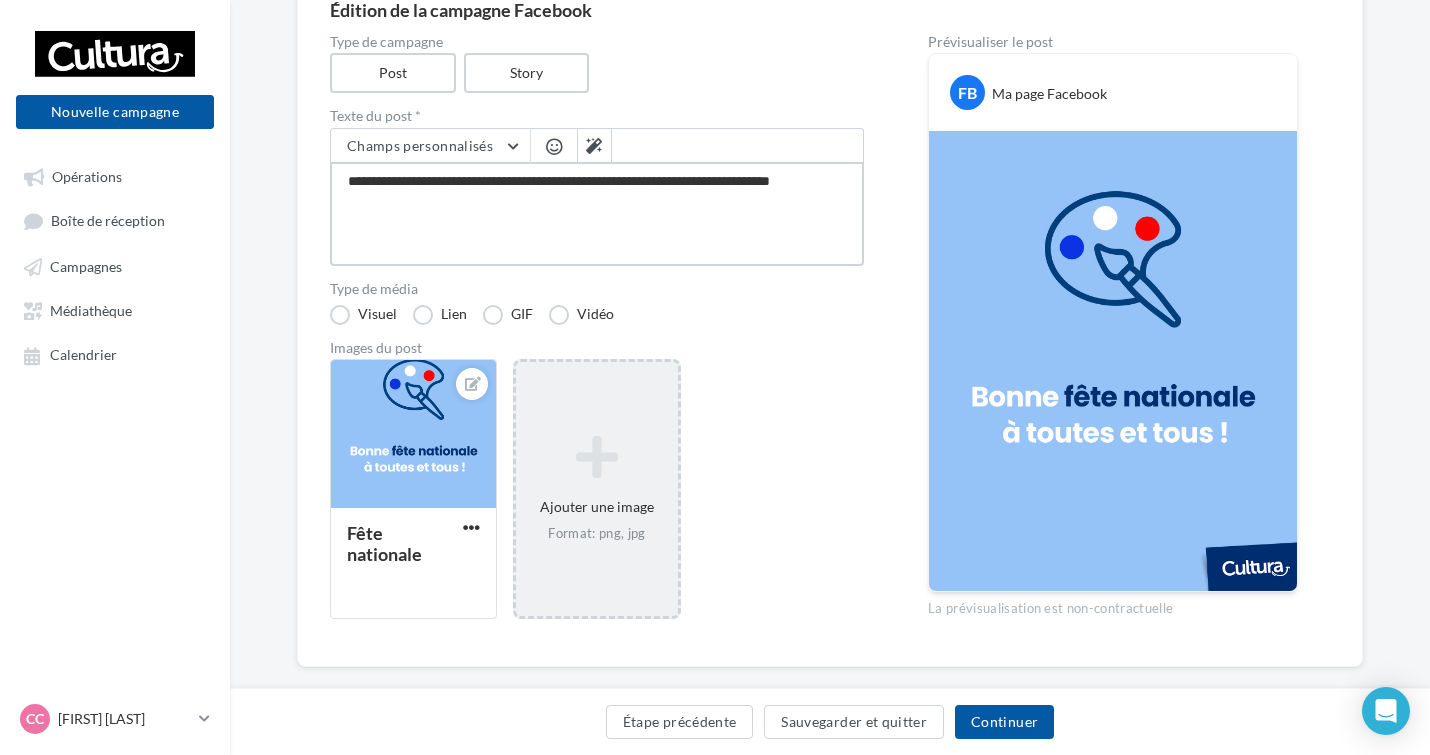 type on "**********" 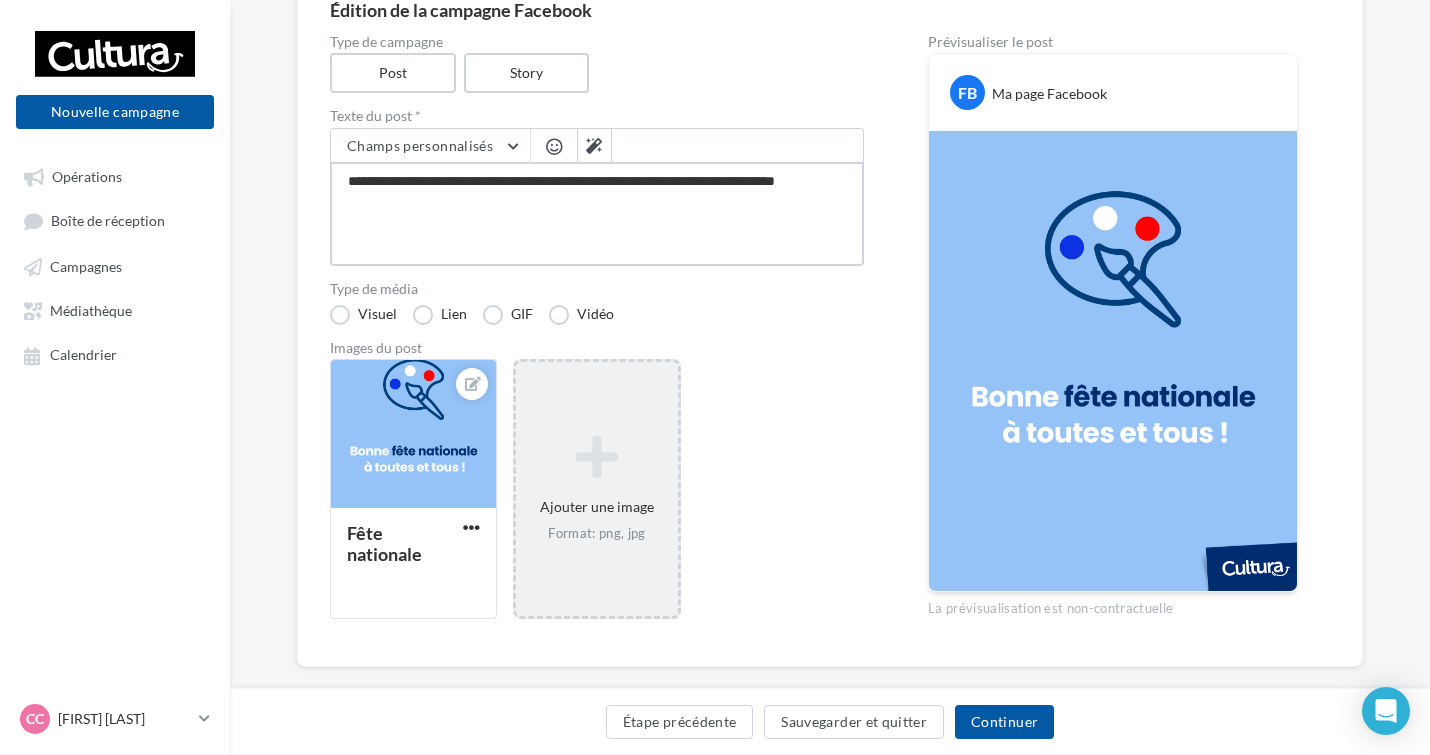 type on "**********" 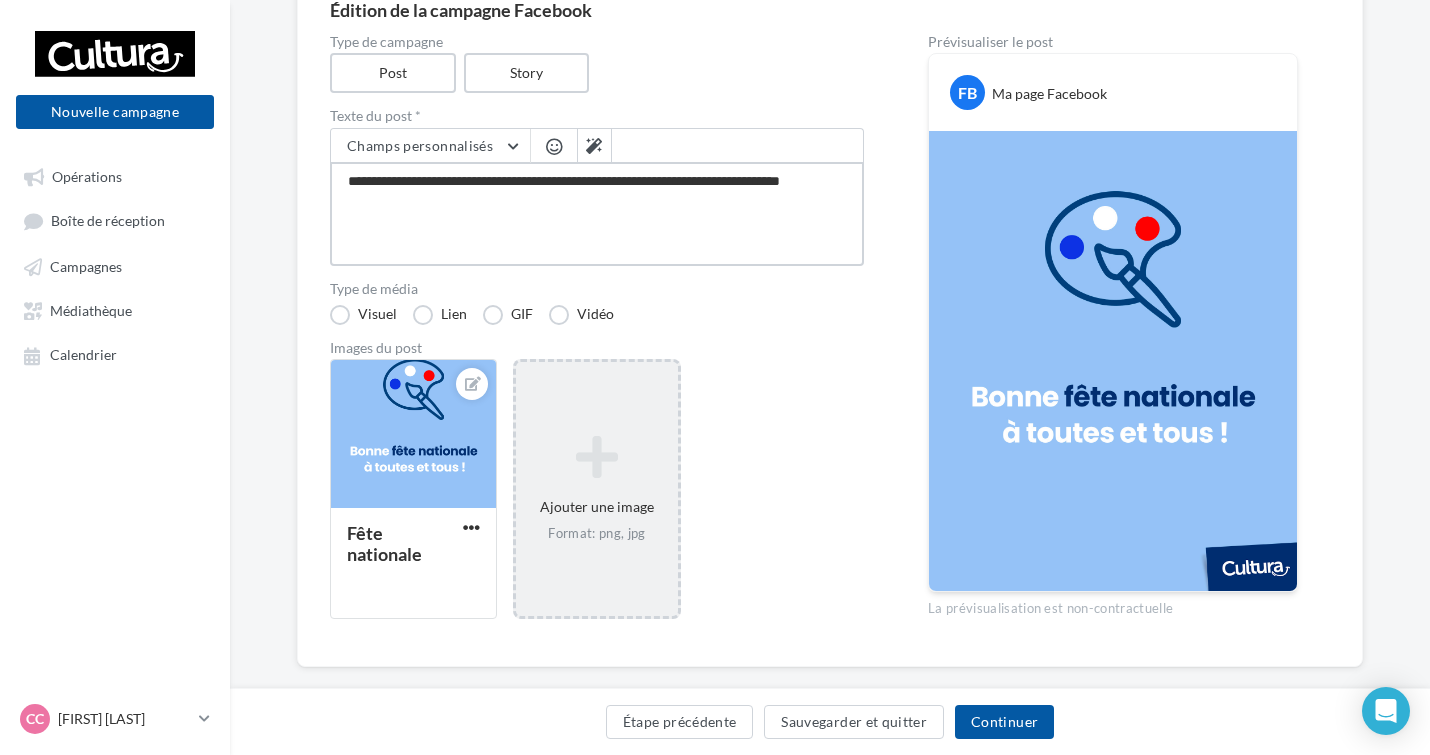 type on "**********" 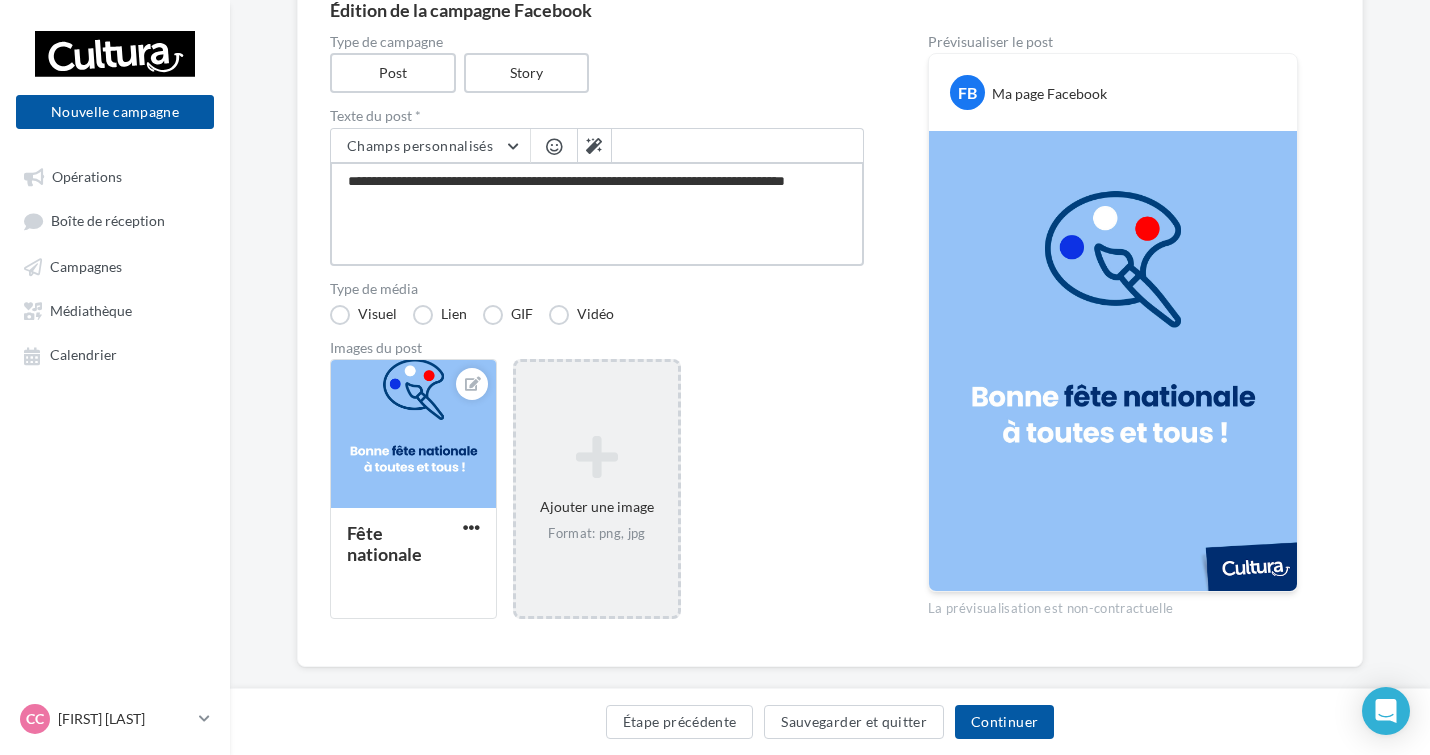 type on "**********" 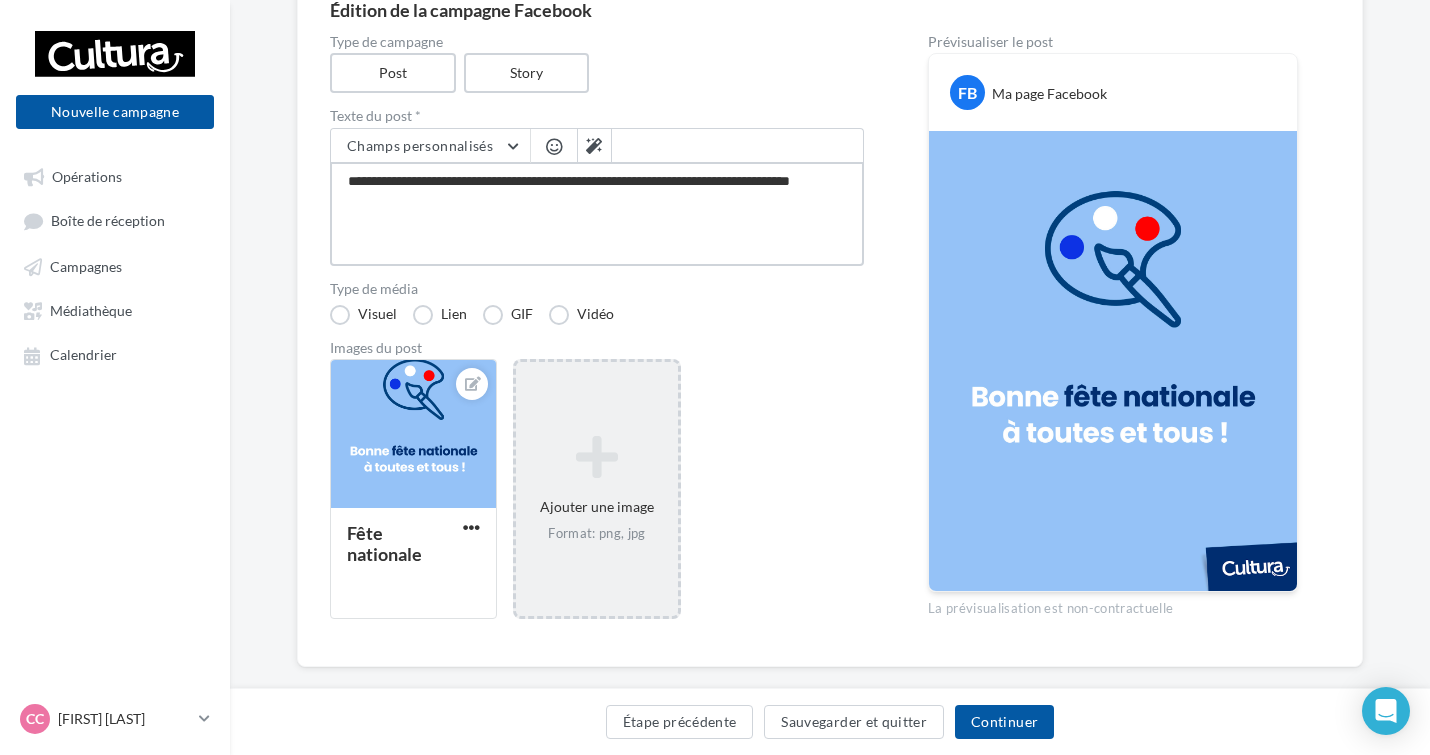 type on "**********" 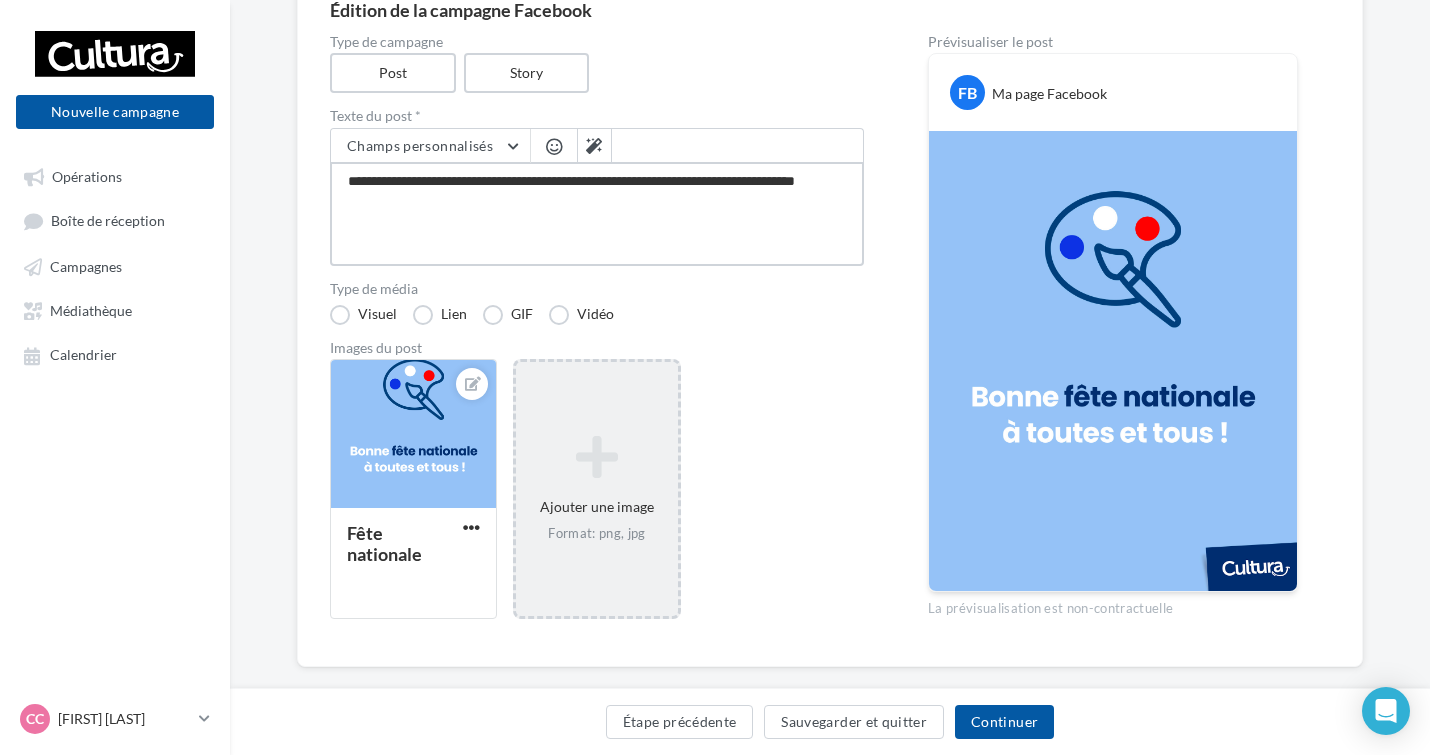 type on "**********" 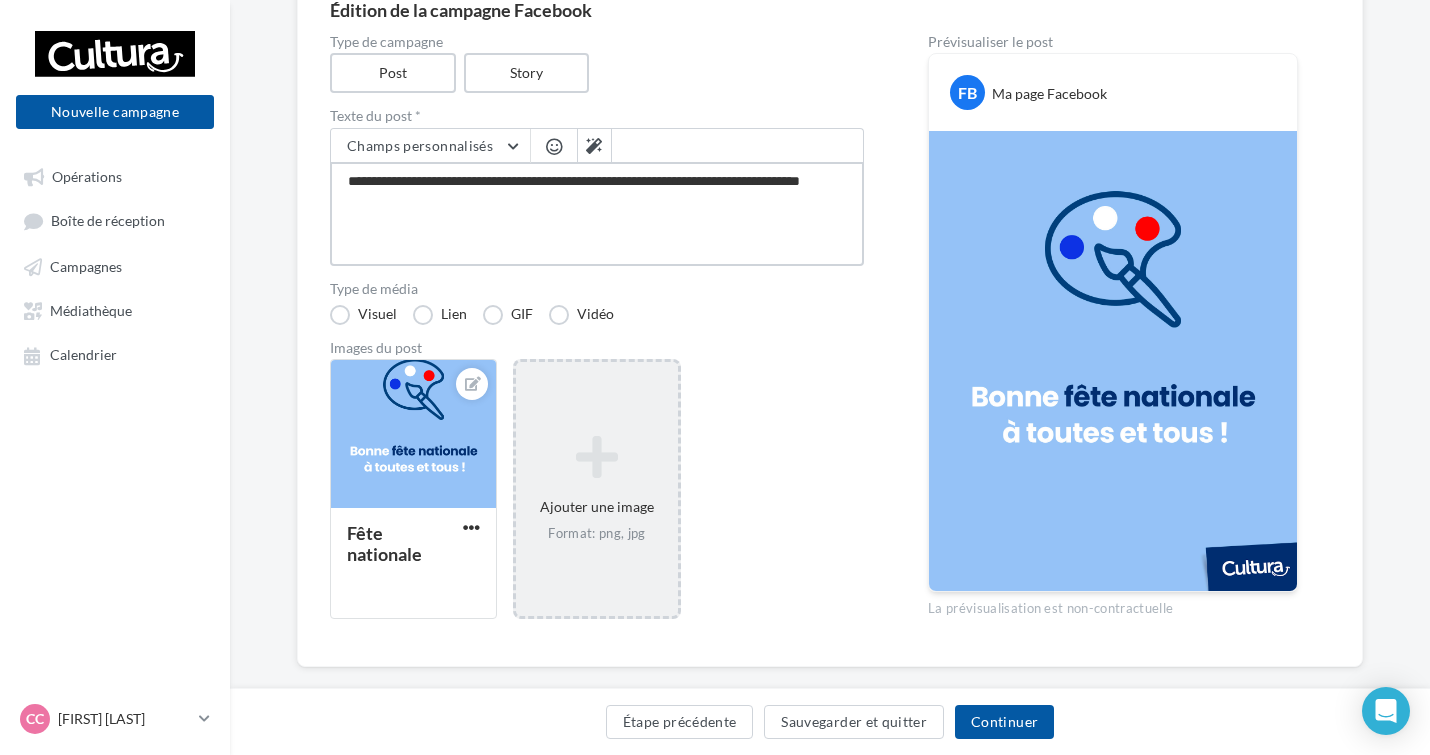 type on "**********" 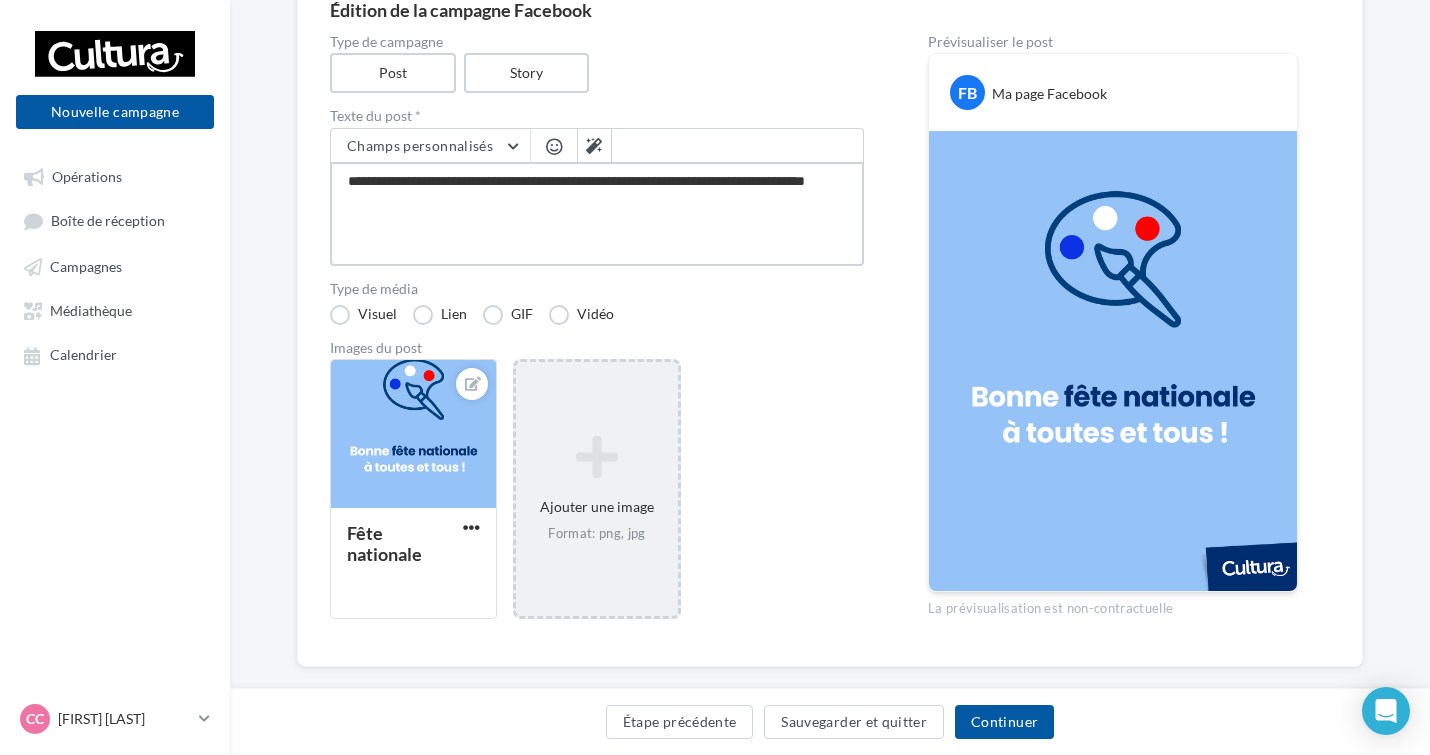 type on "**********" 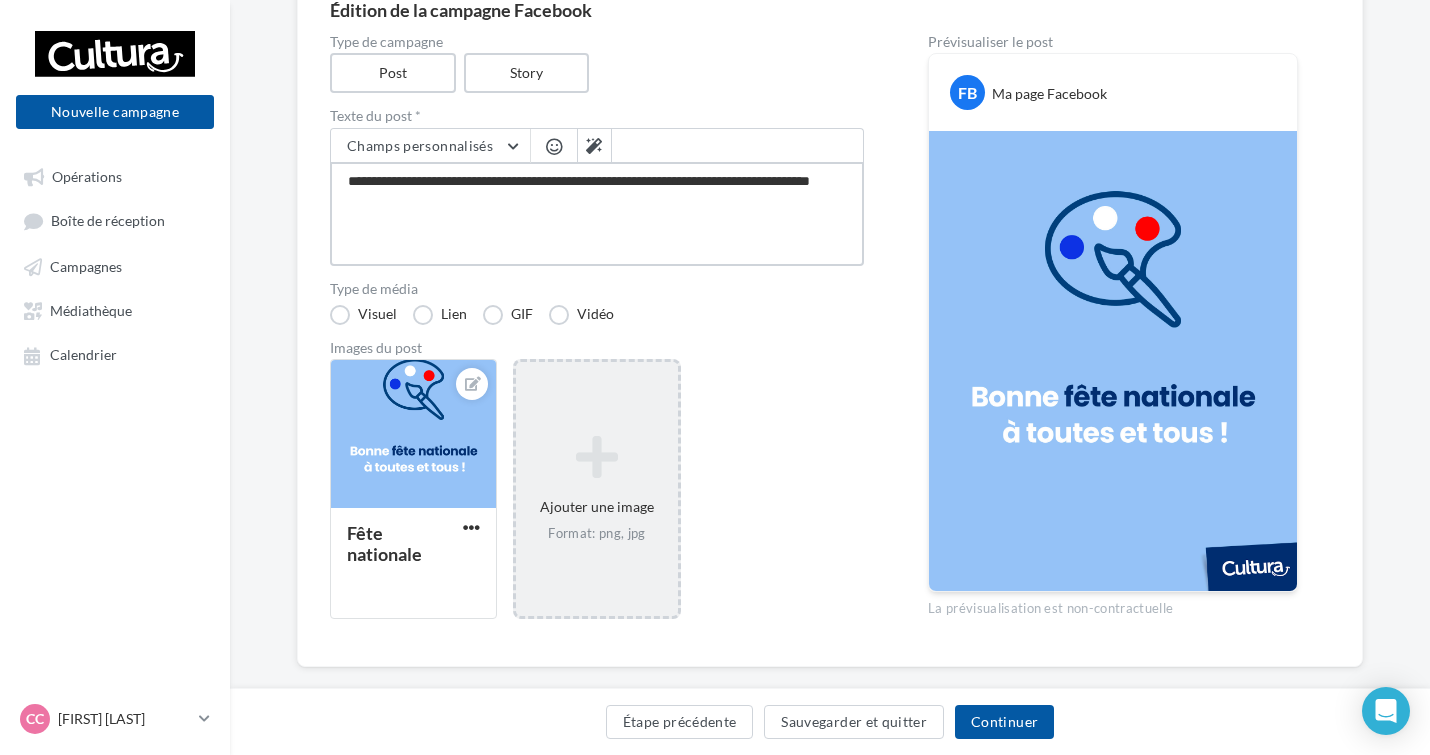 type on "**********" 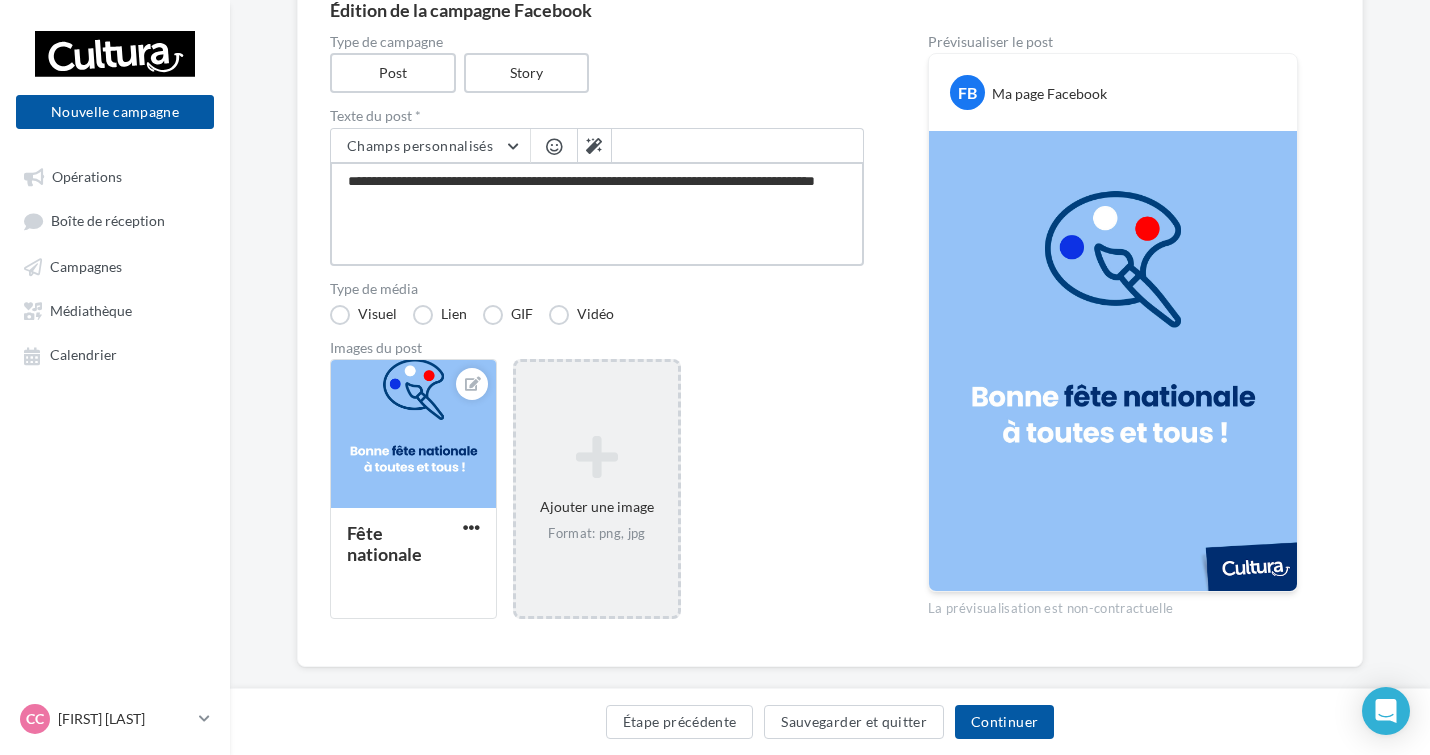 type on "**********" 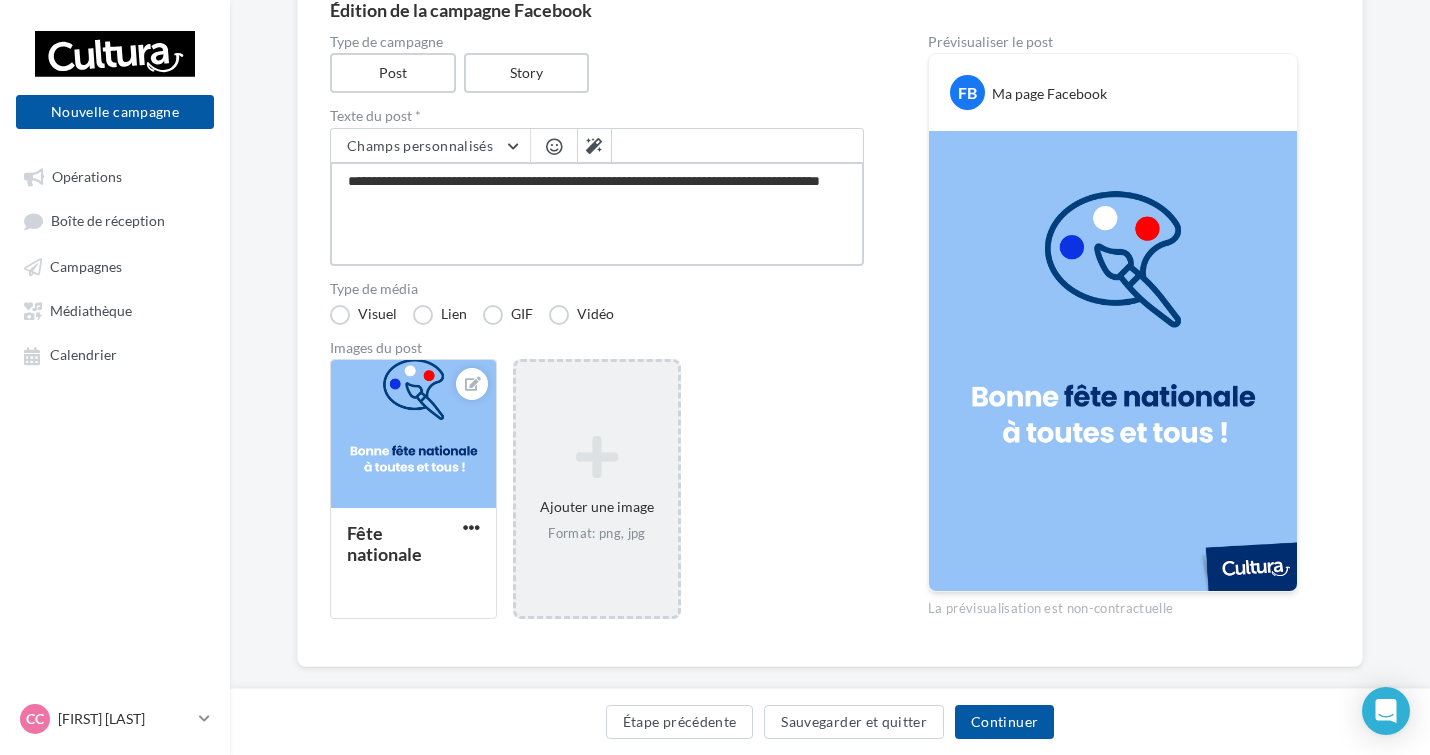 type on "**********" 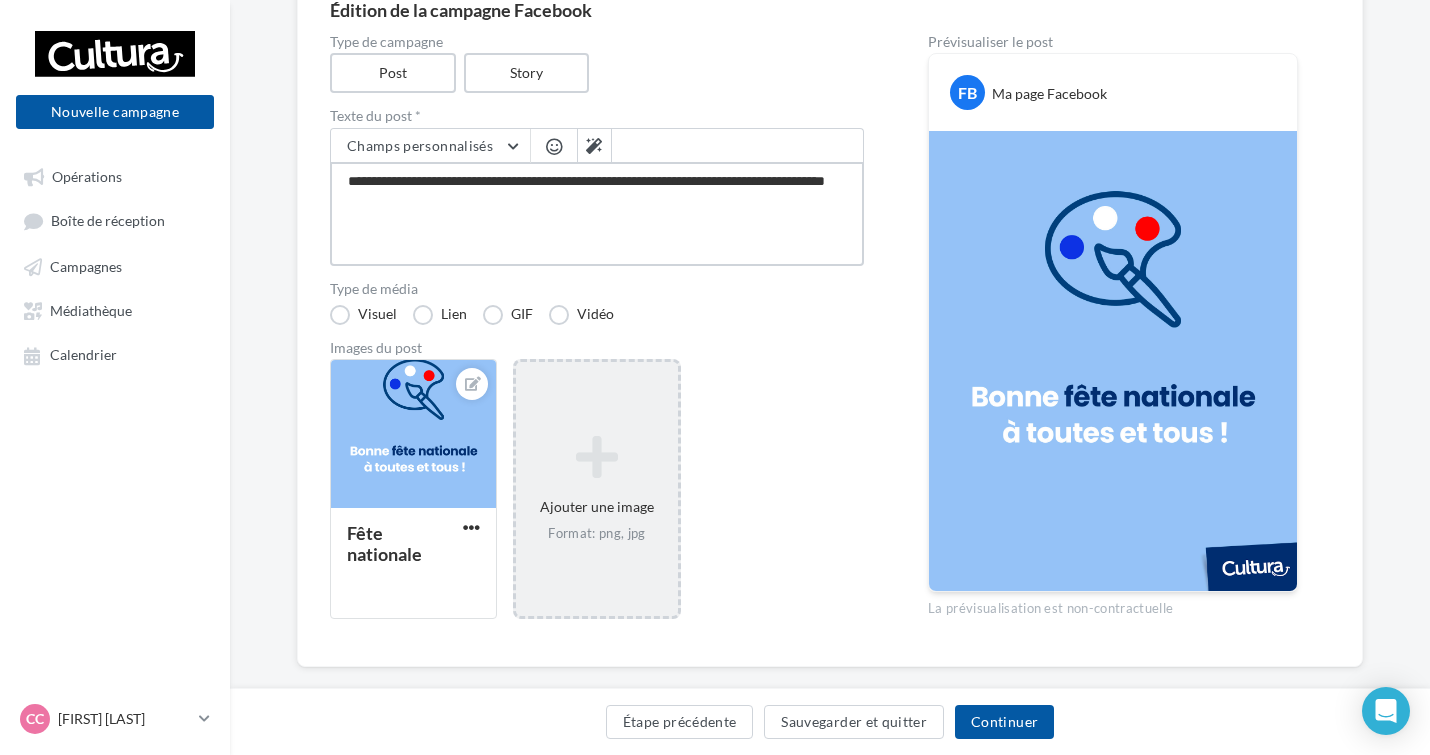 type on "**********" 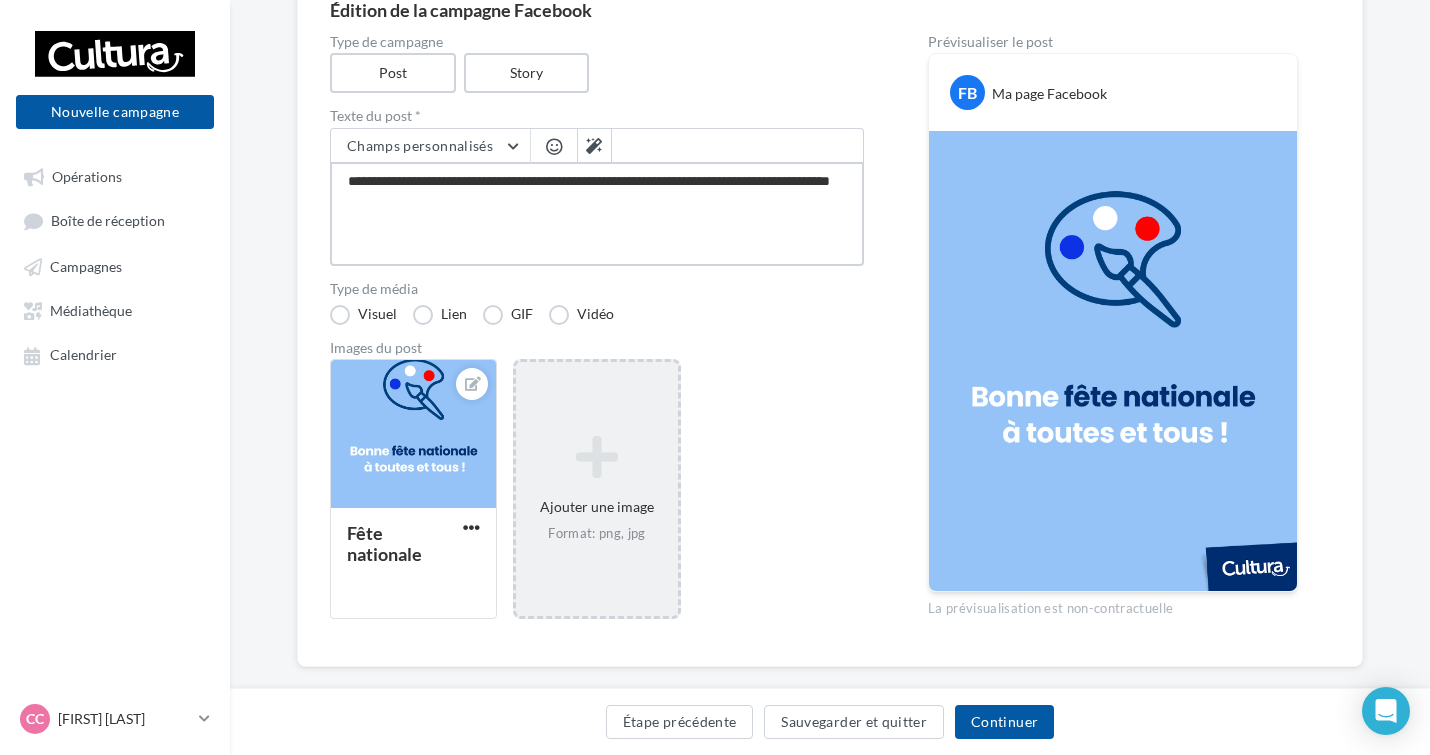 type on "**********" 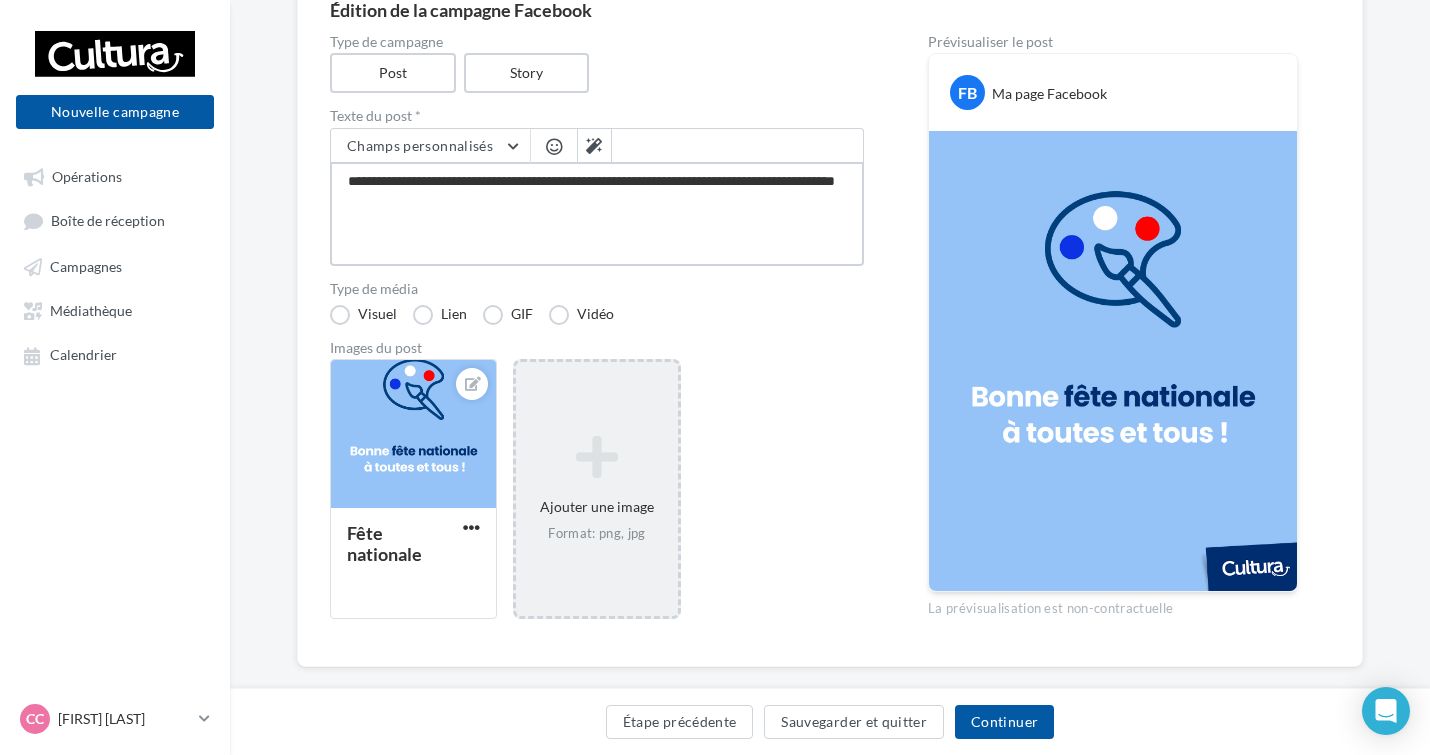 type on "**********" 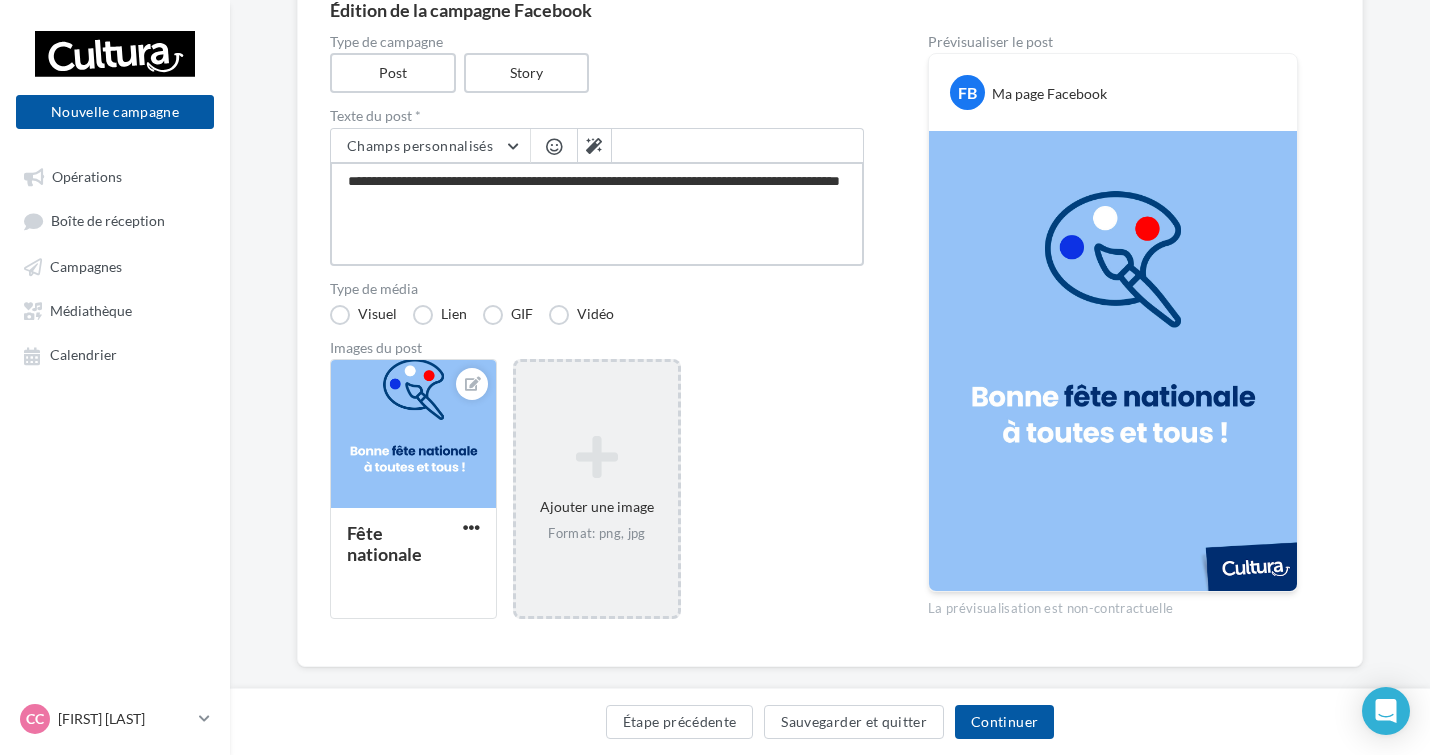 type on "**********" 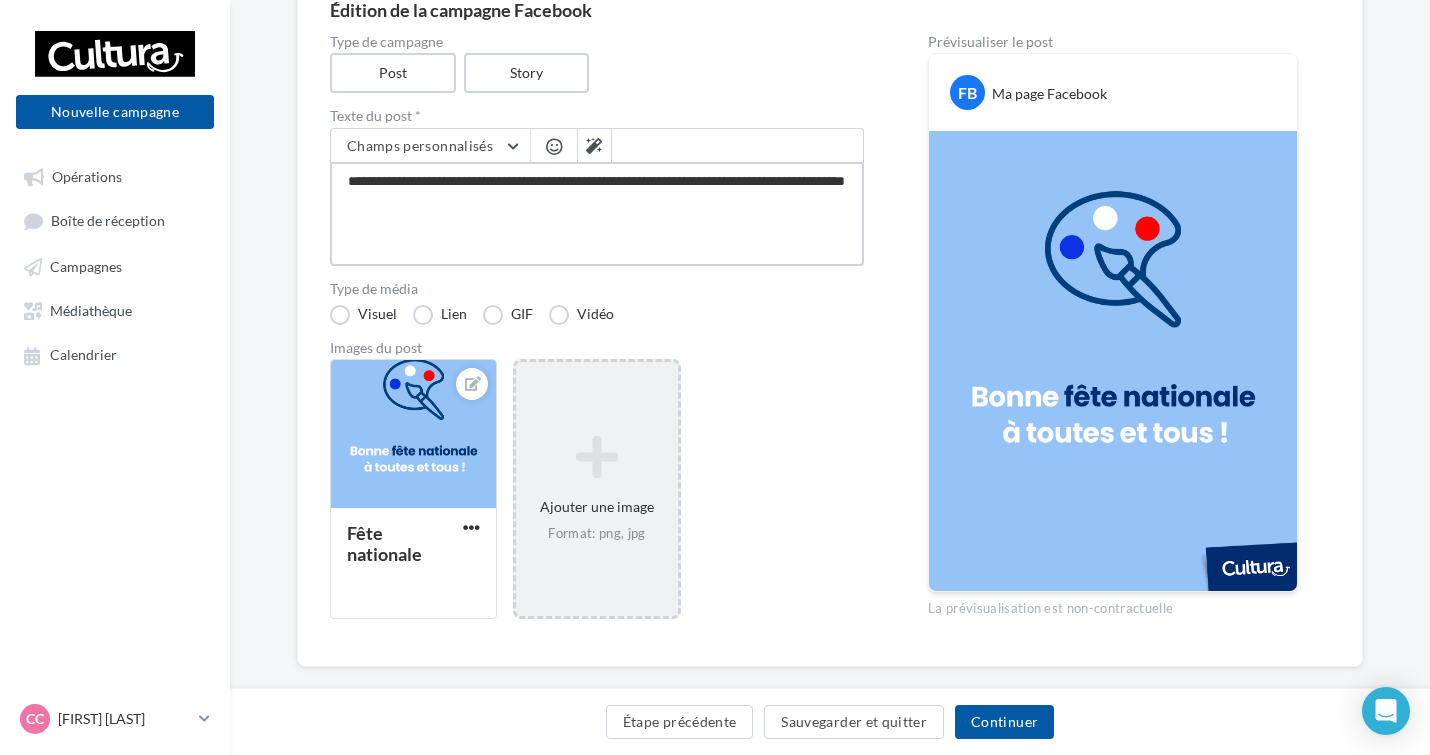 type on "**********" 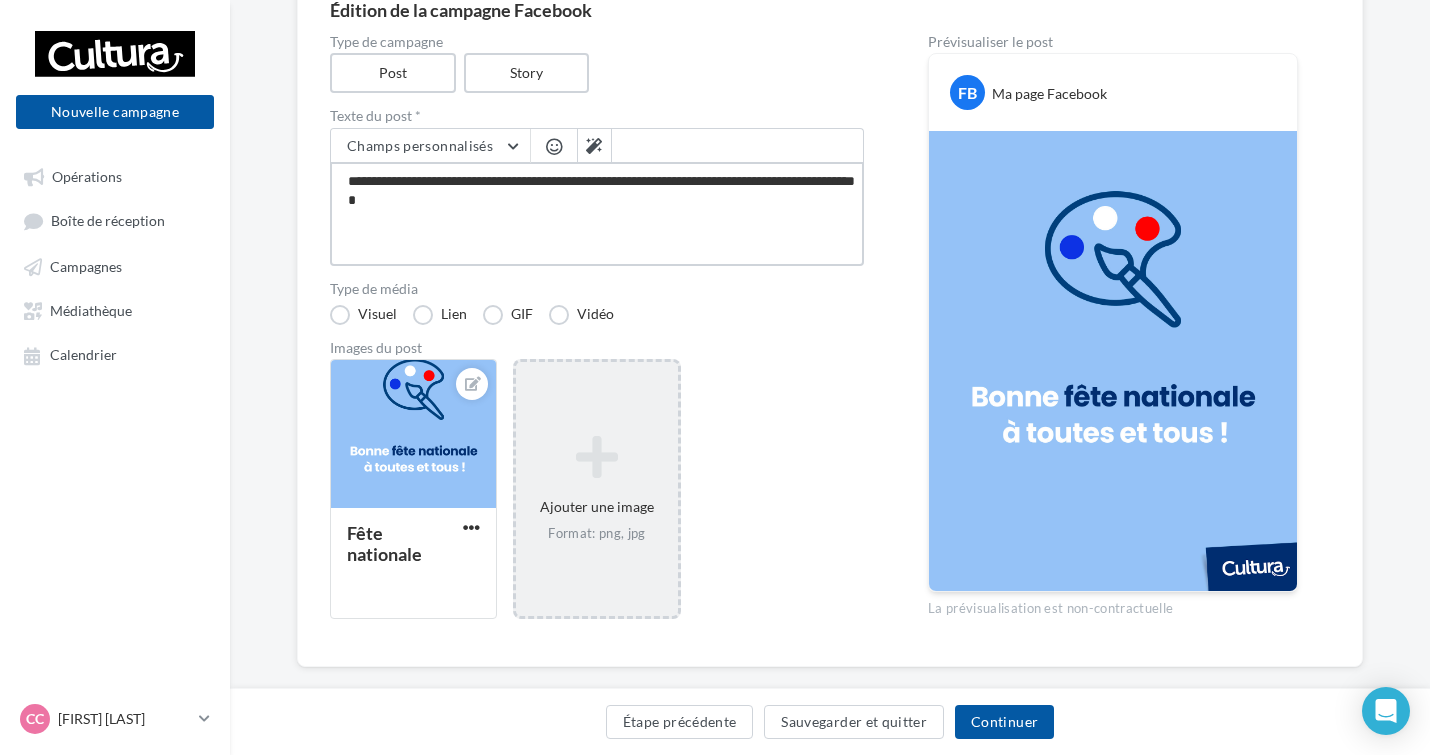type on "**********" 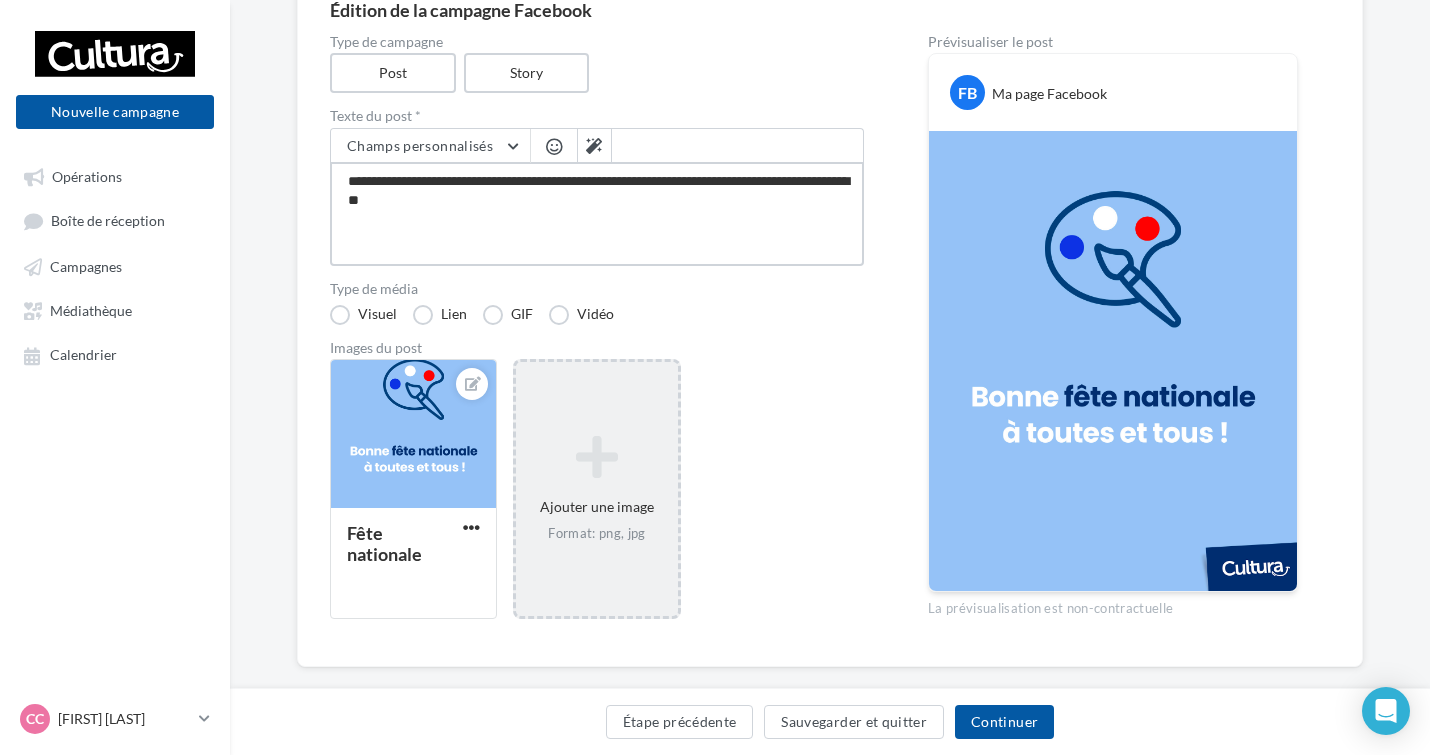 type on "**********" 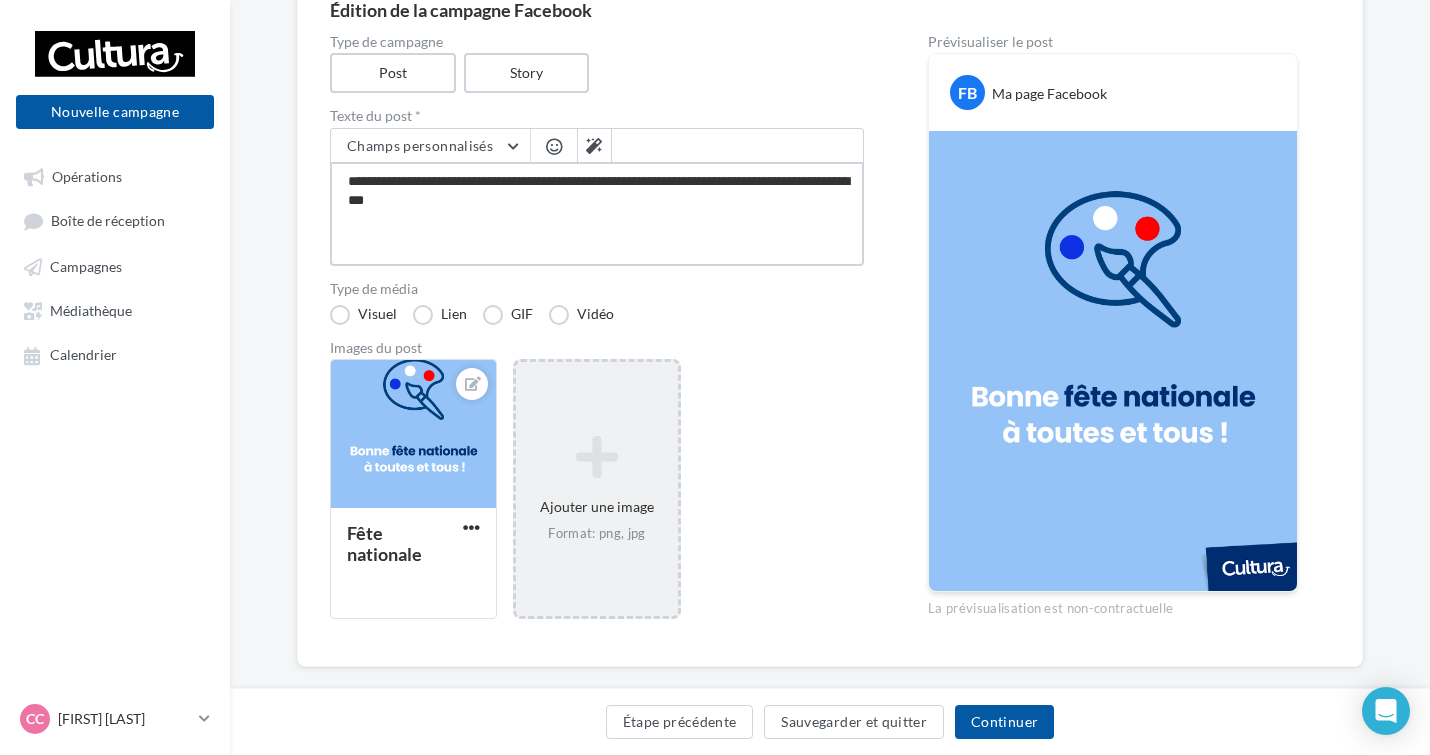 type on "**********" 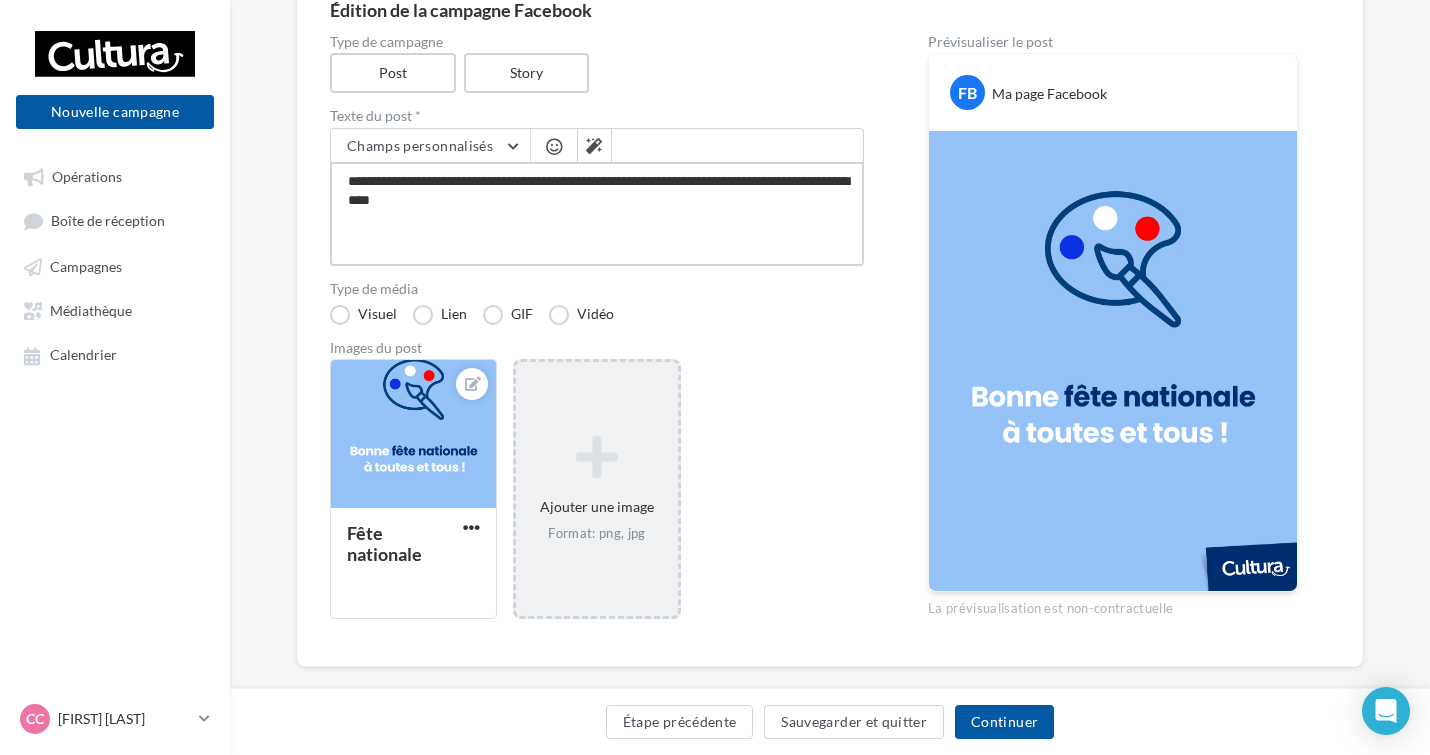 type on "**********" 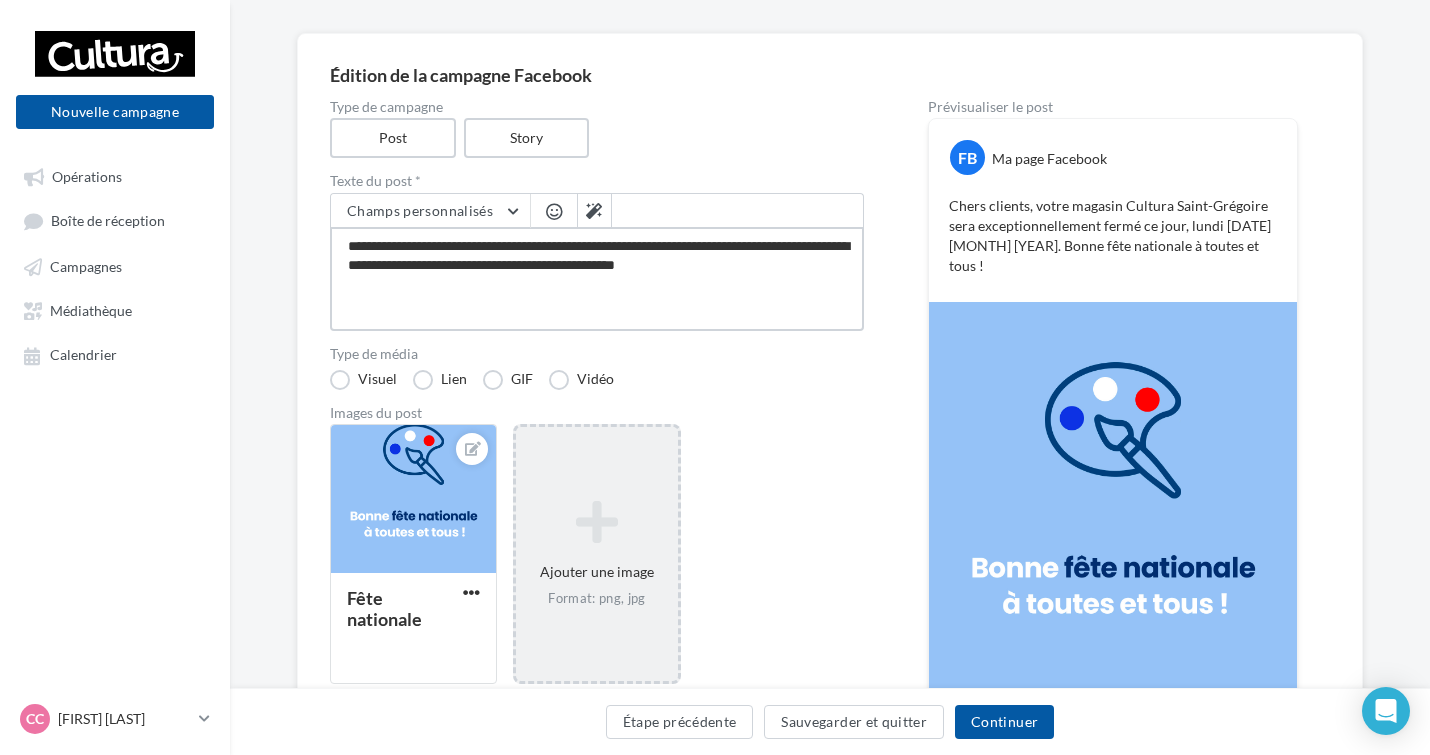 scroll, scrollTop: 100, scrollLeft: 0, axis: vertical 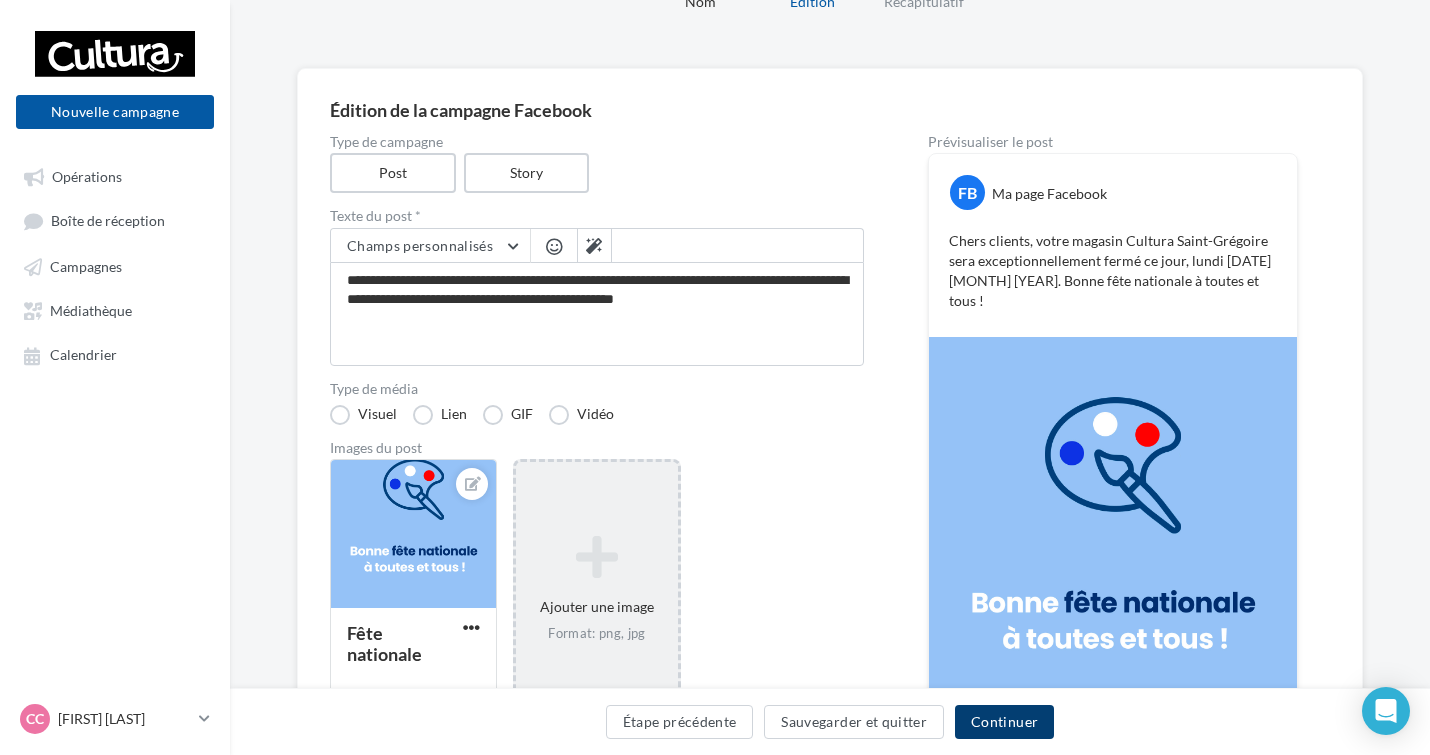 click on "Continuer" at bounding box center [1004, 722] 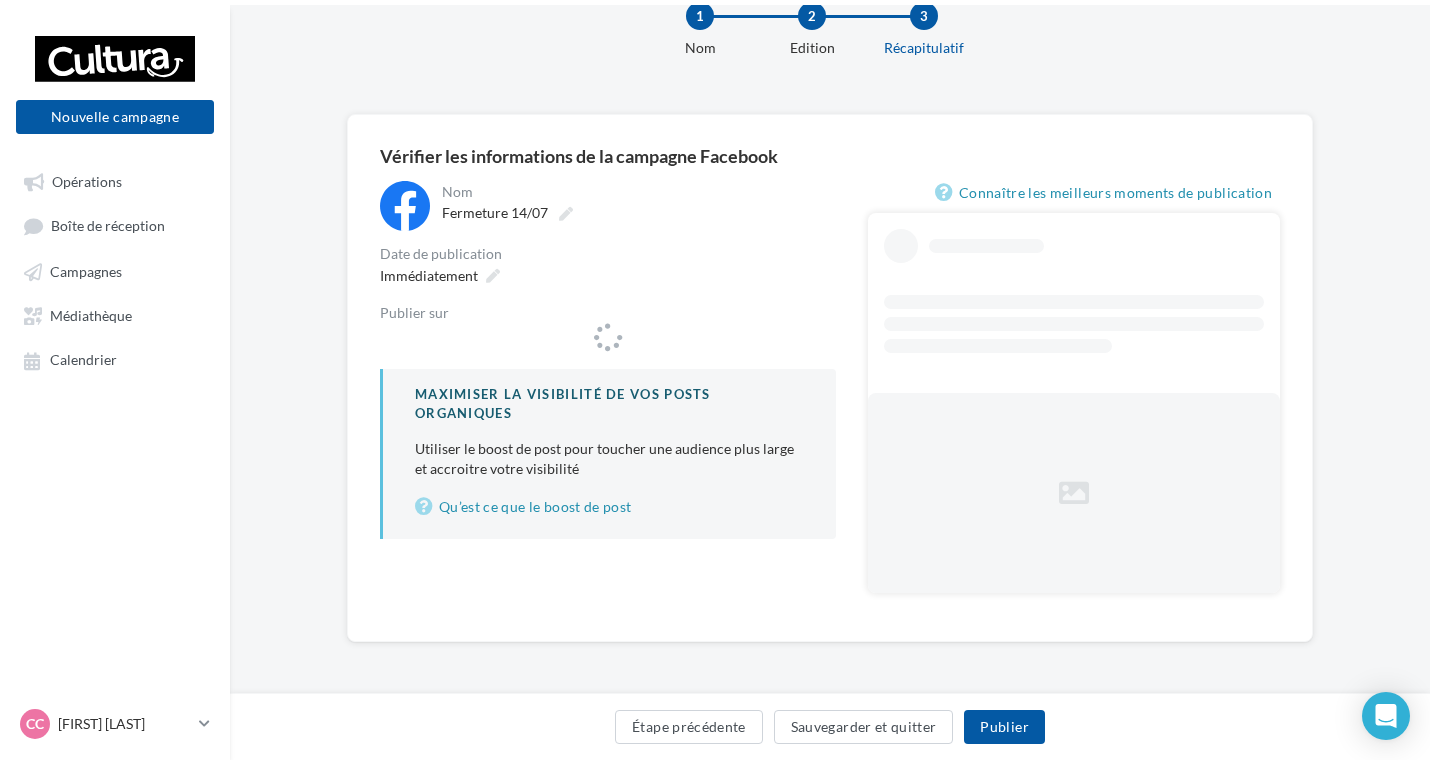 scroll, scrollTop: 0, scrollLeft: 0, axis: both 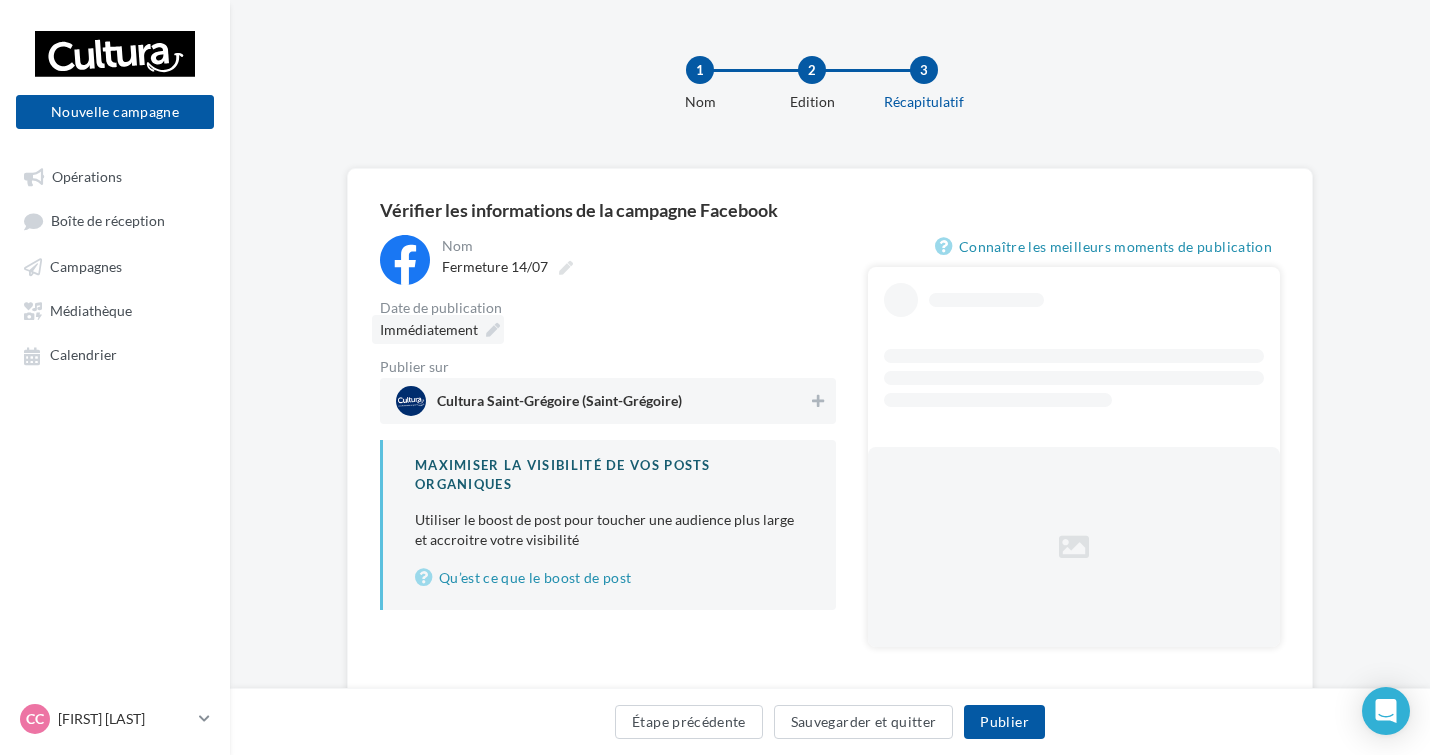 click at bounding box center [493, 330] 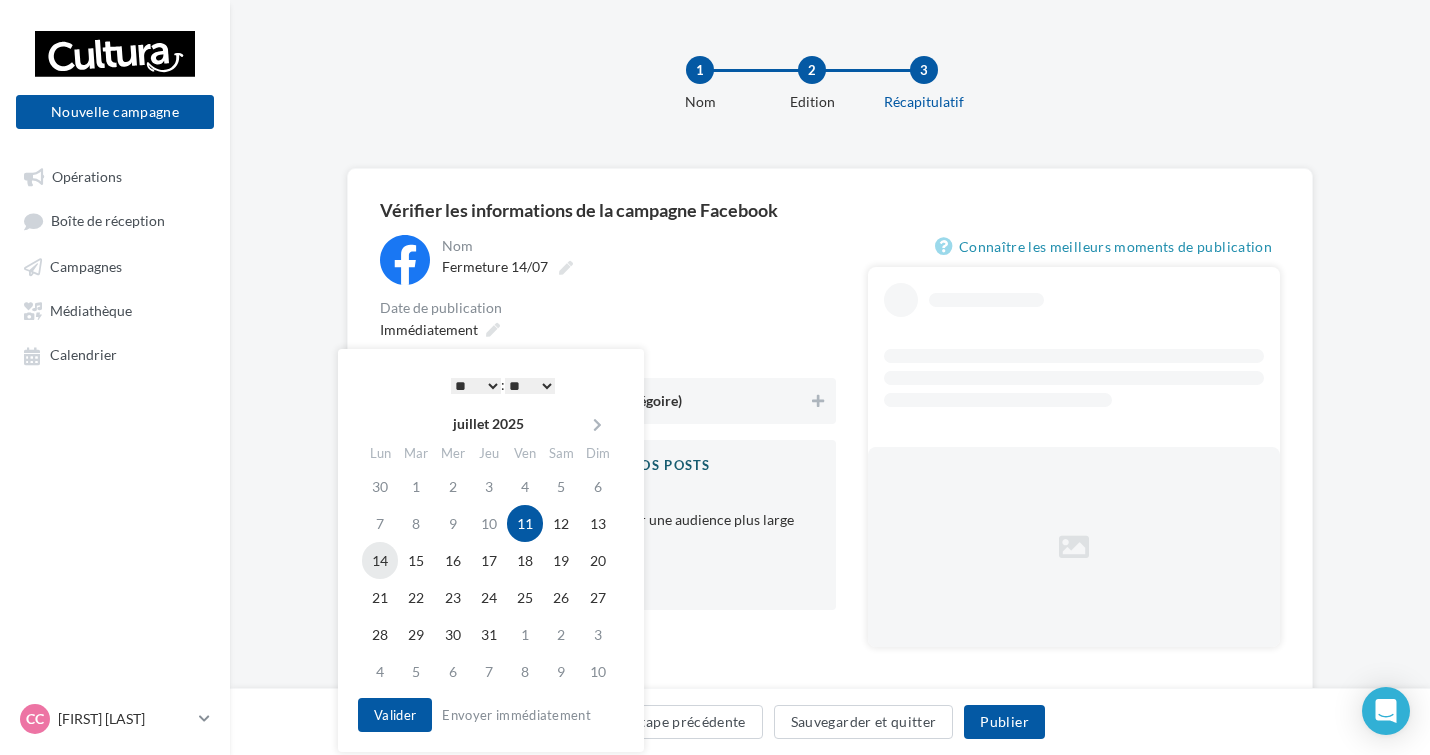 click on "14" at bounding box center (380, 560) 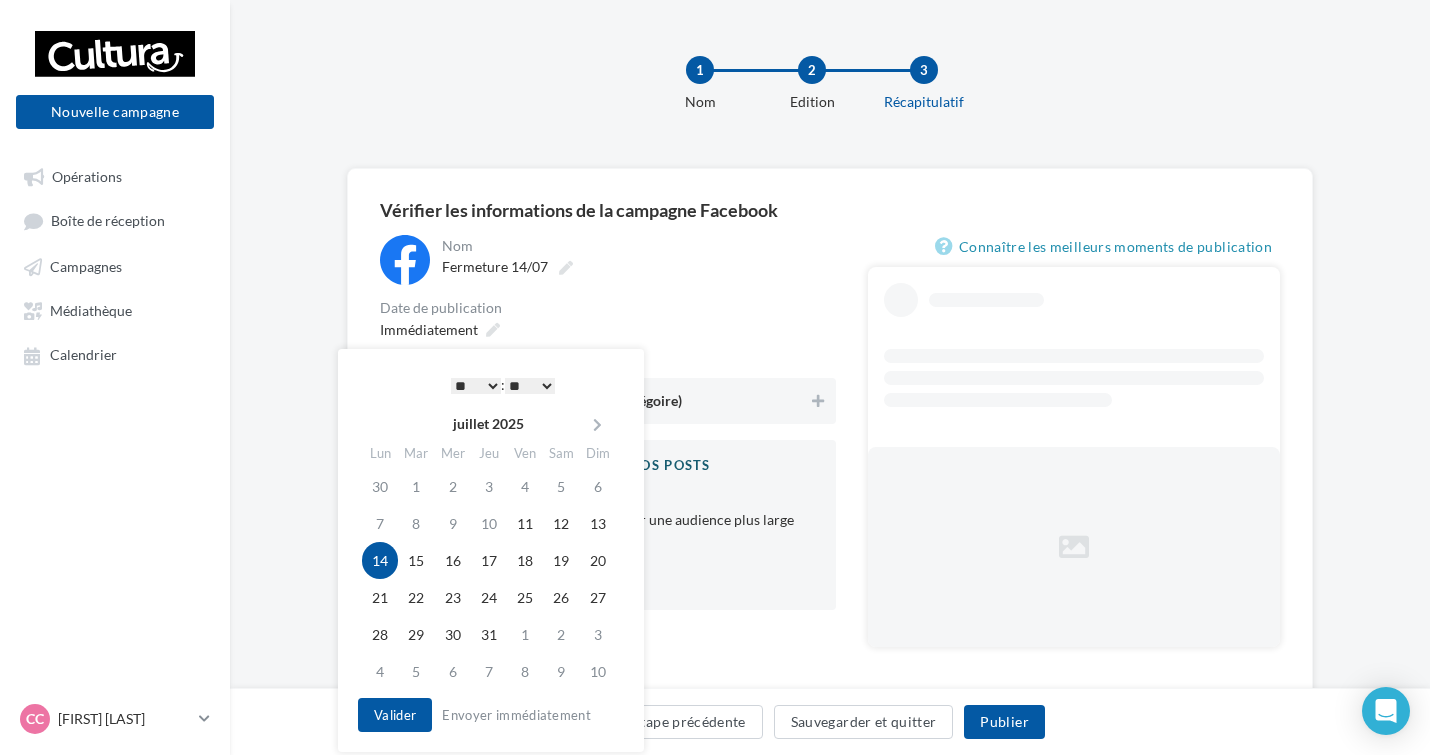 click on "* * * * * * * * * * ** ** ** ** ** ** ** ** ** ** ** ** ** **" at bounding box center (476, 386) 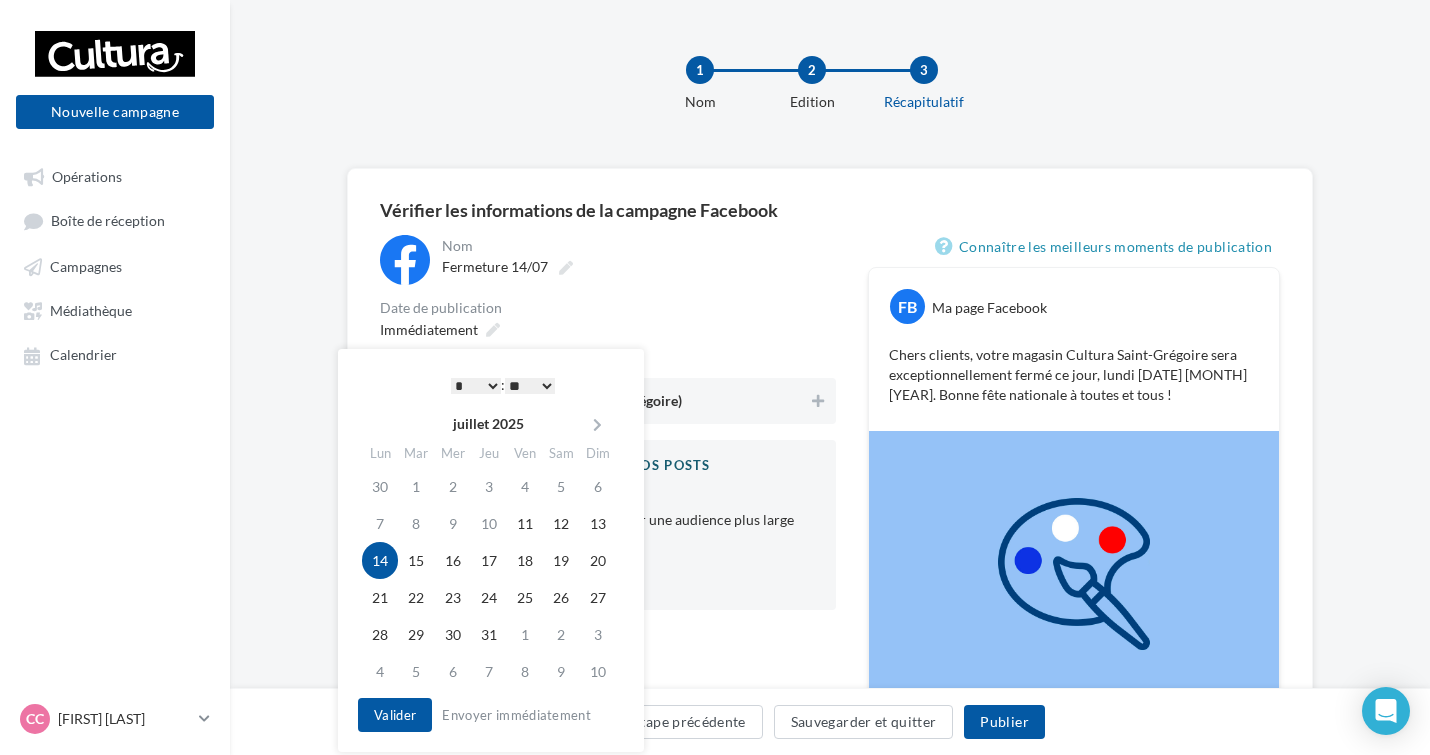 click on "** ** ** ** ** **" at bounding box center [530, 386] 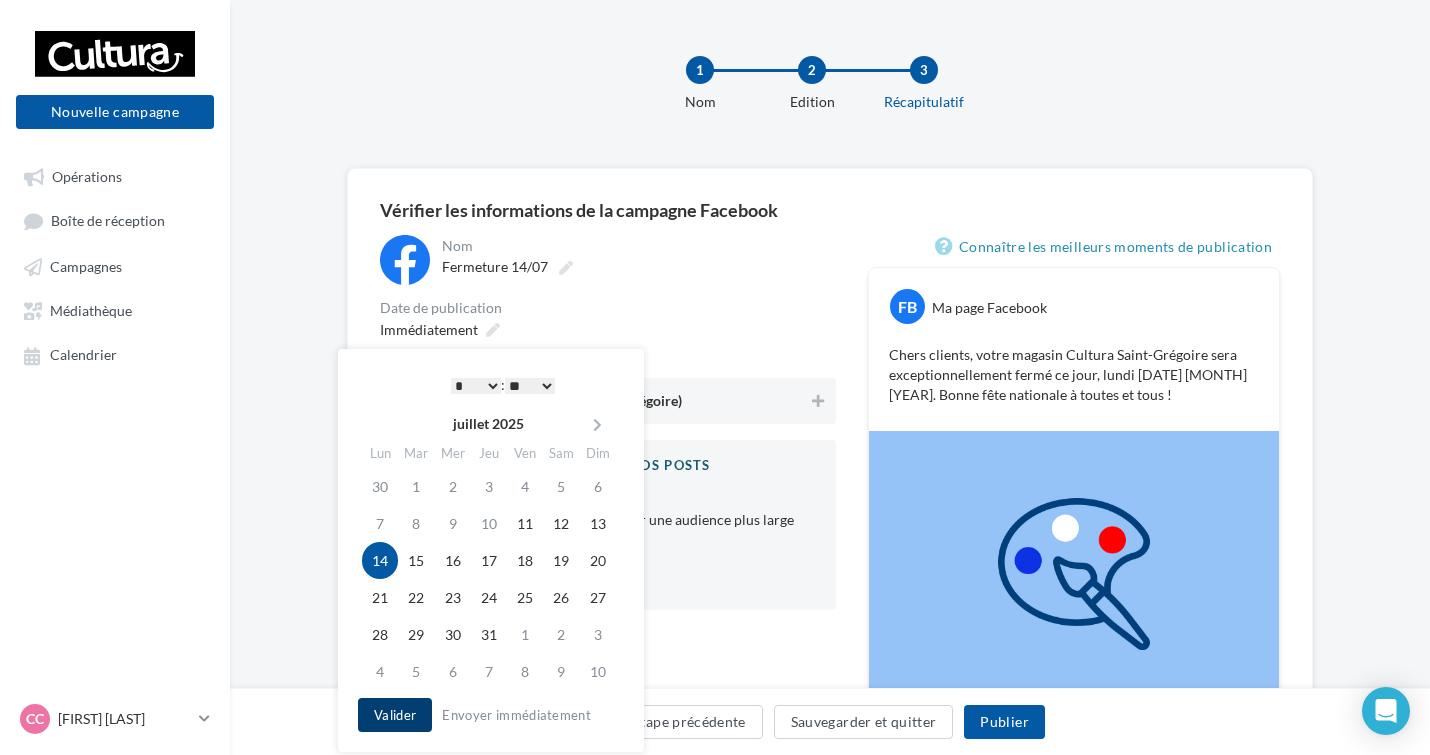 click on "Valider" at bounding box center [395, 715] 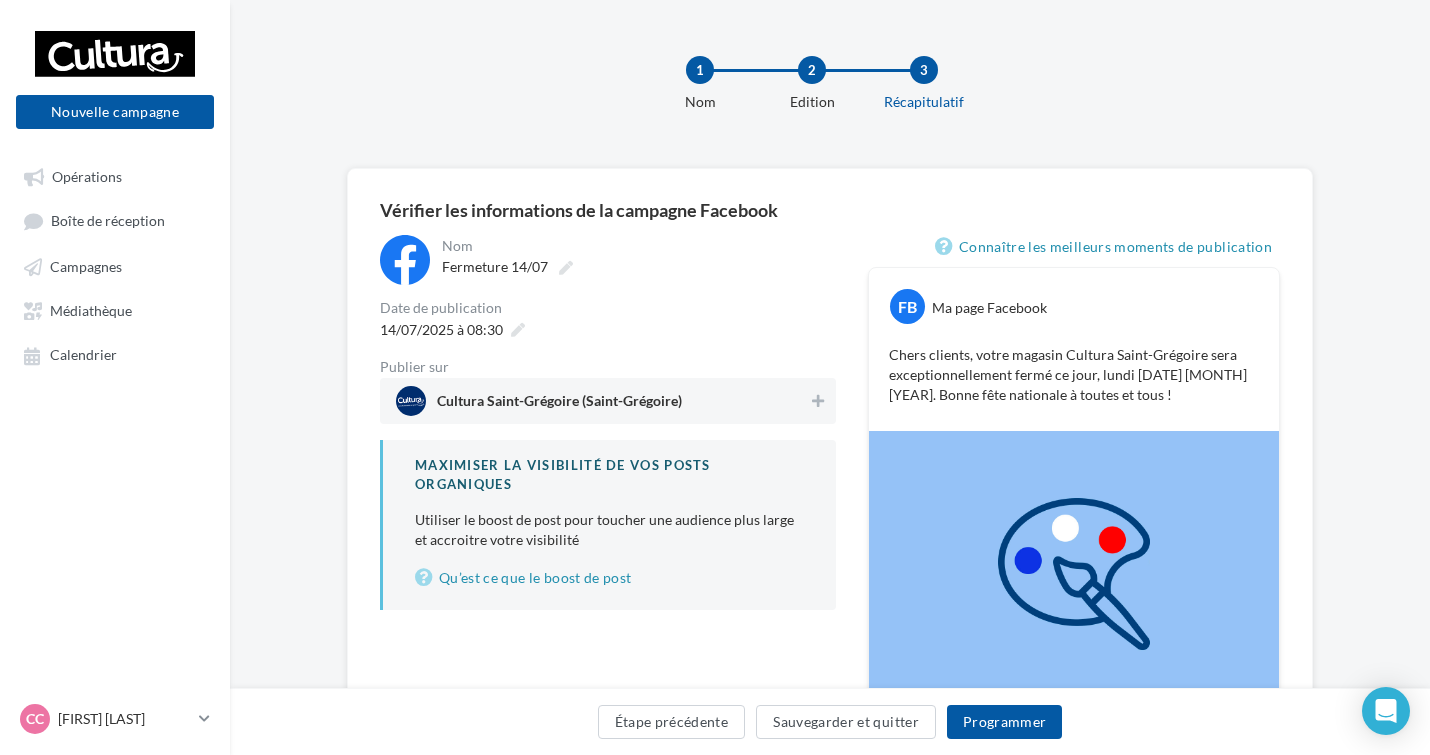 click on "Cultura Saint-Grégoire (Saint-Grégoire)" at bounding box center [602, 401] 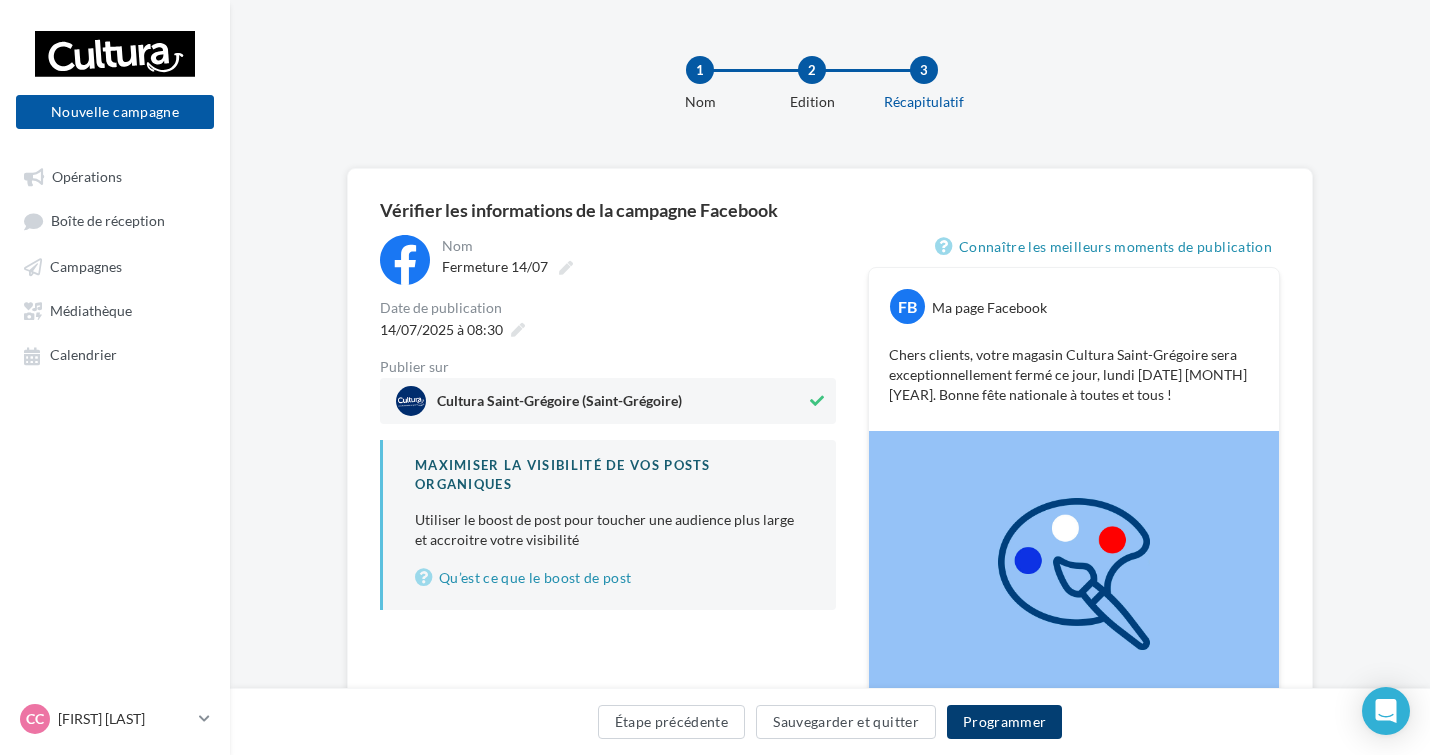 click on "Programmer" at bounding box center (1005, 722) 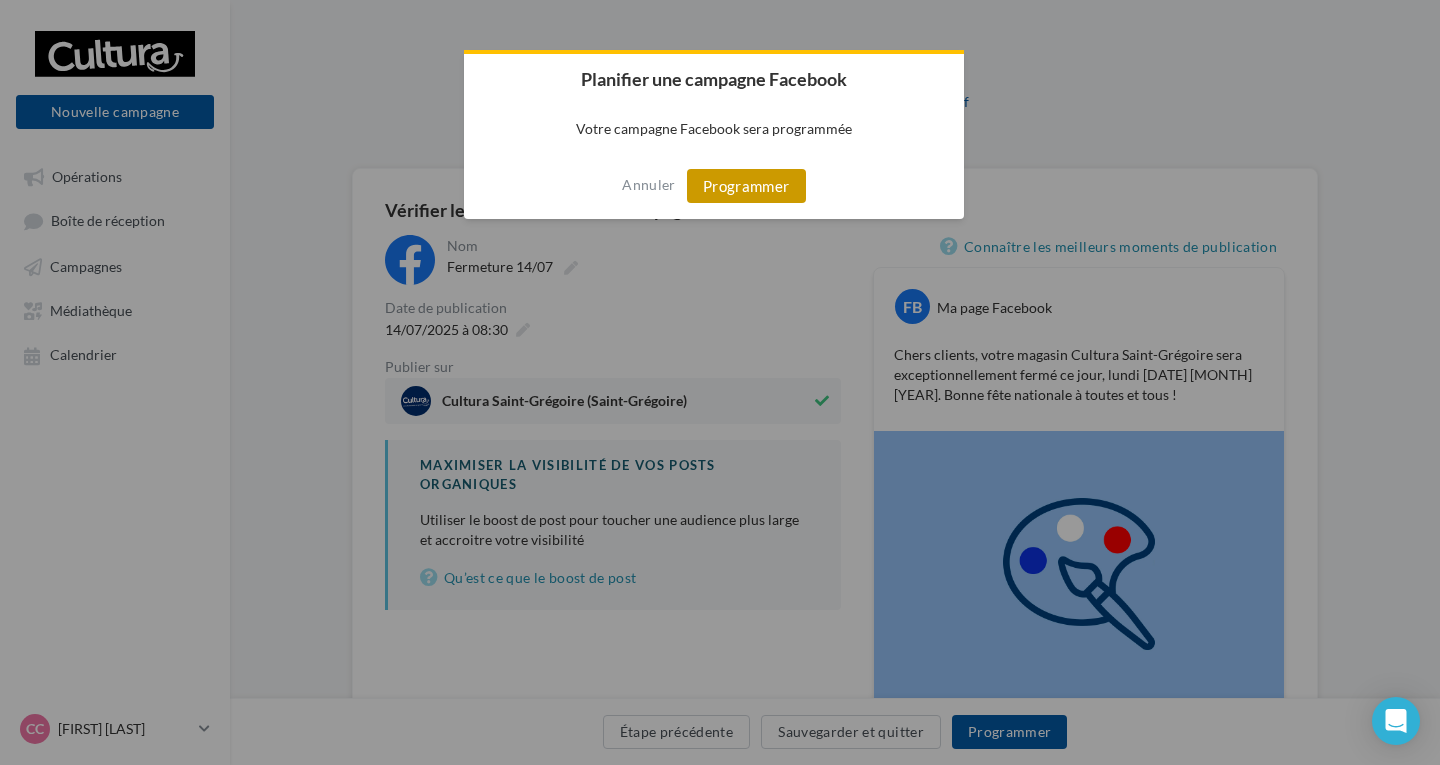 click on "Programmer" at bounding box center (746, 186) 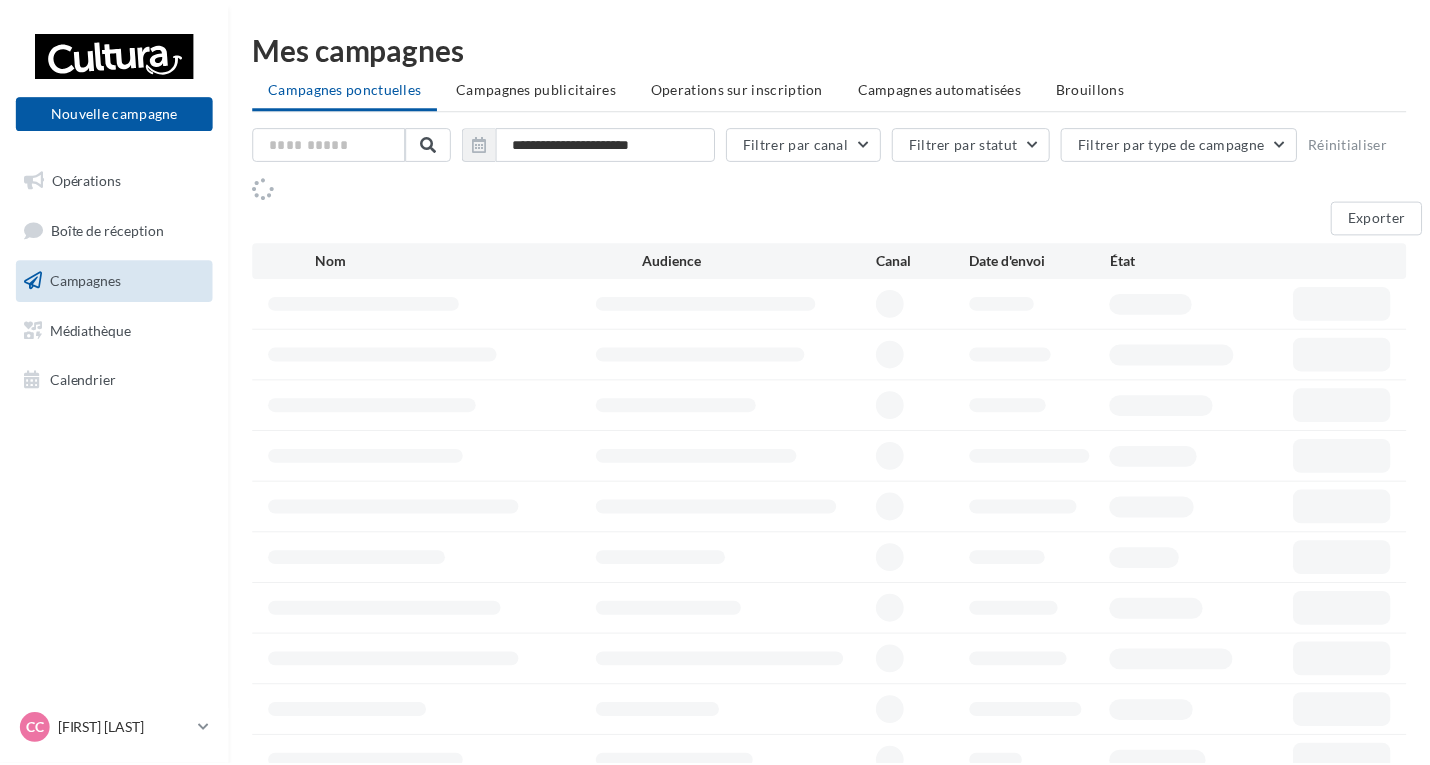 scroll, scrollTop: 0, scrollLeft: 0, axis: both 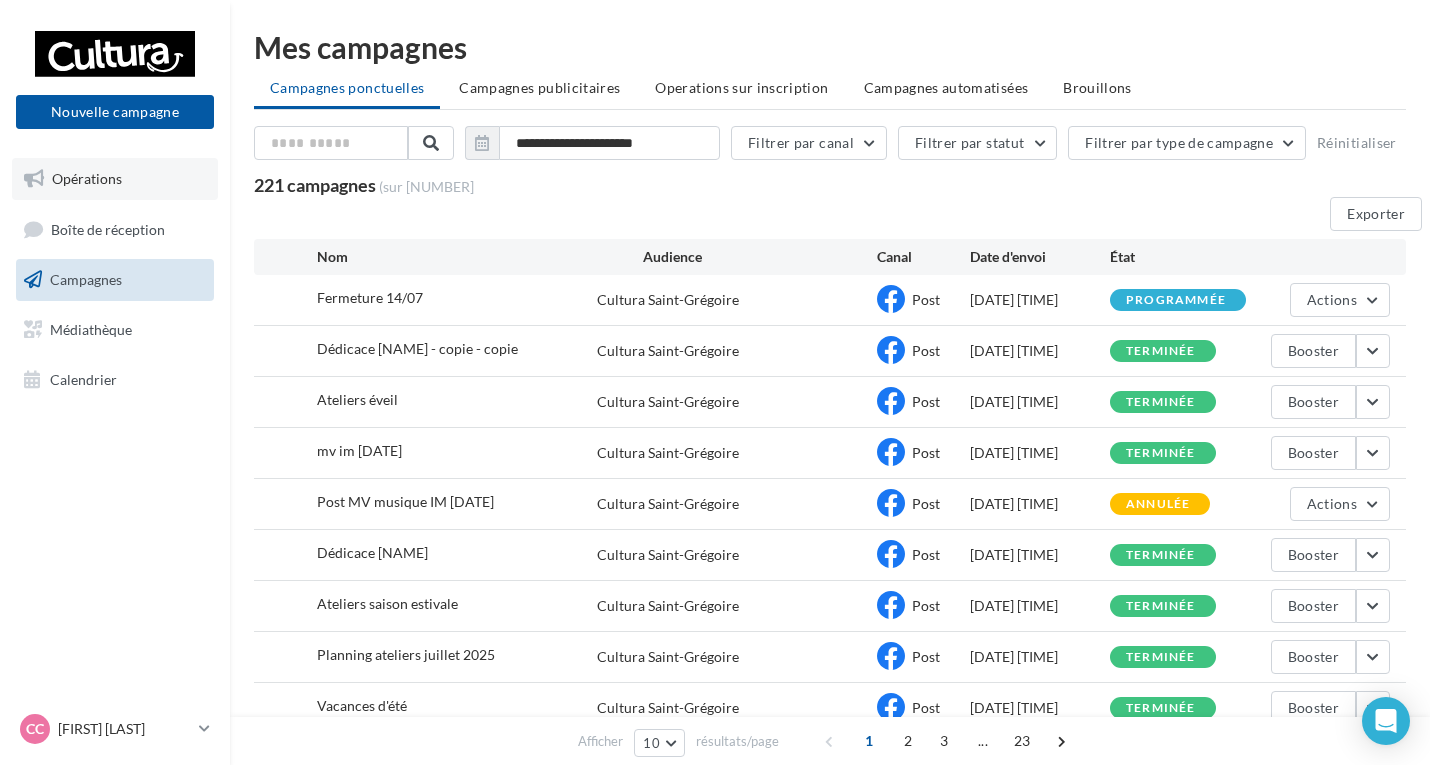 click on "Opérations" at bounding box center [87, 178] 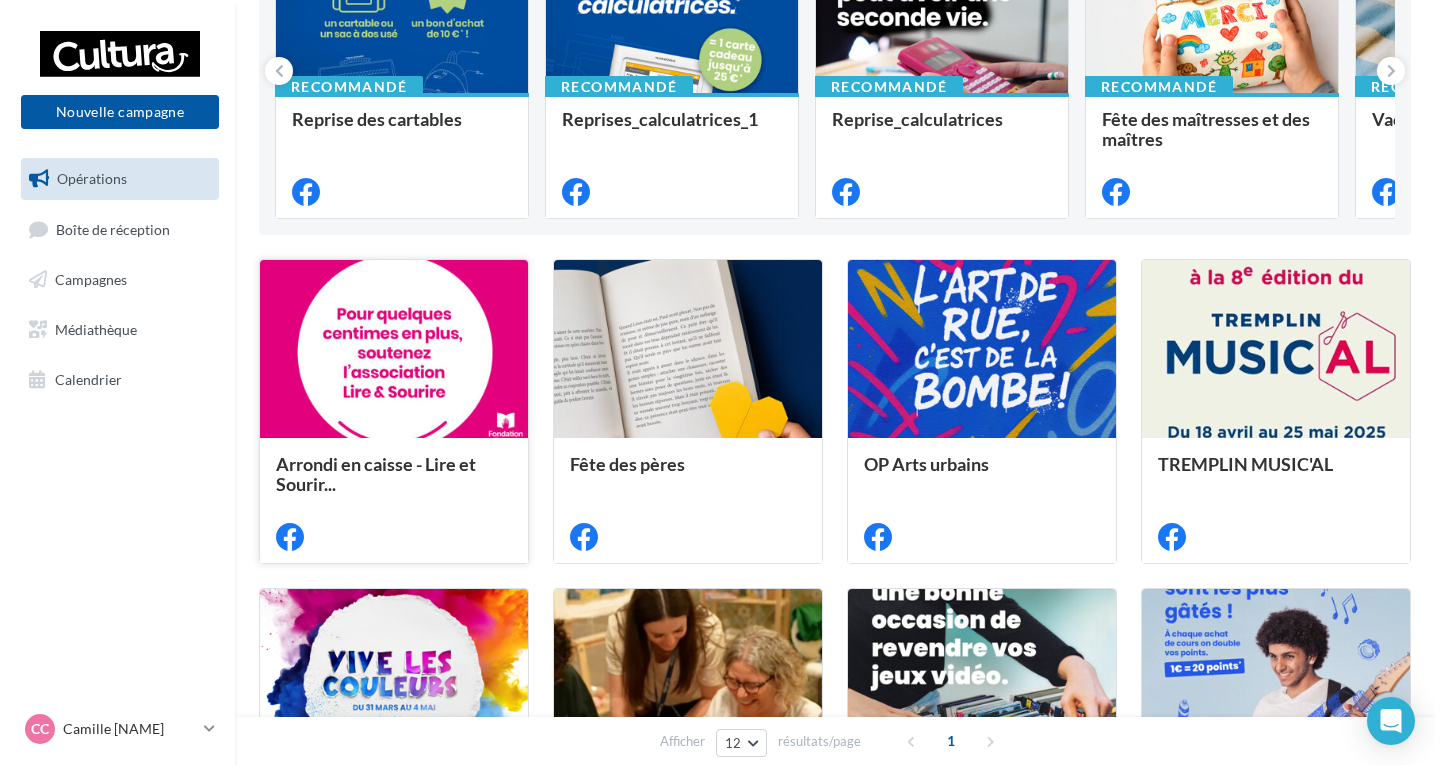 scroll, scrollTop: 400, scrollLeft: 0, axis: vertical 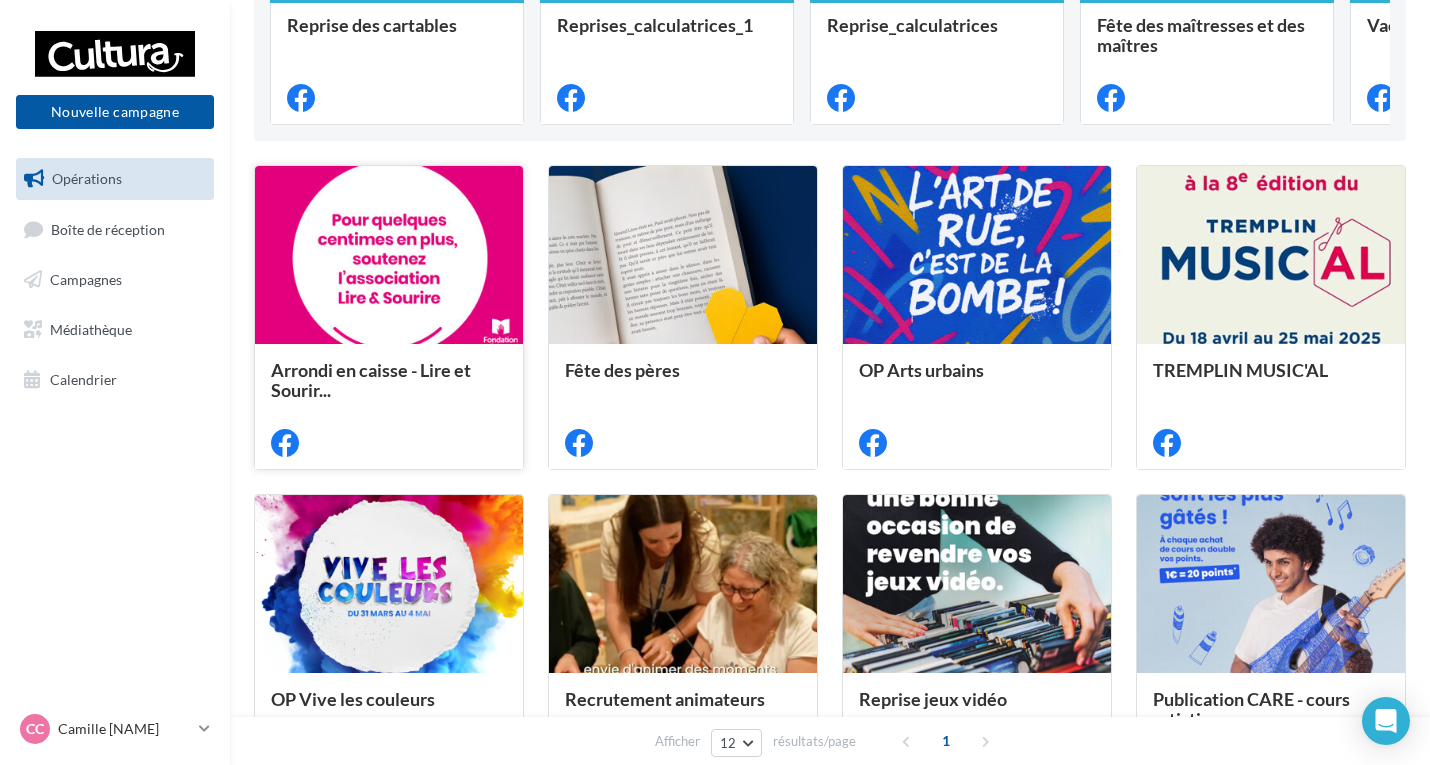 click at bounding box center [389, 256] 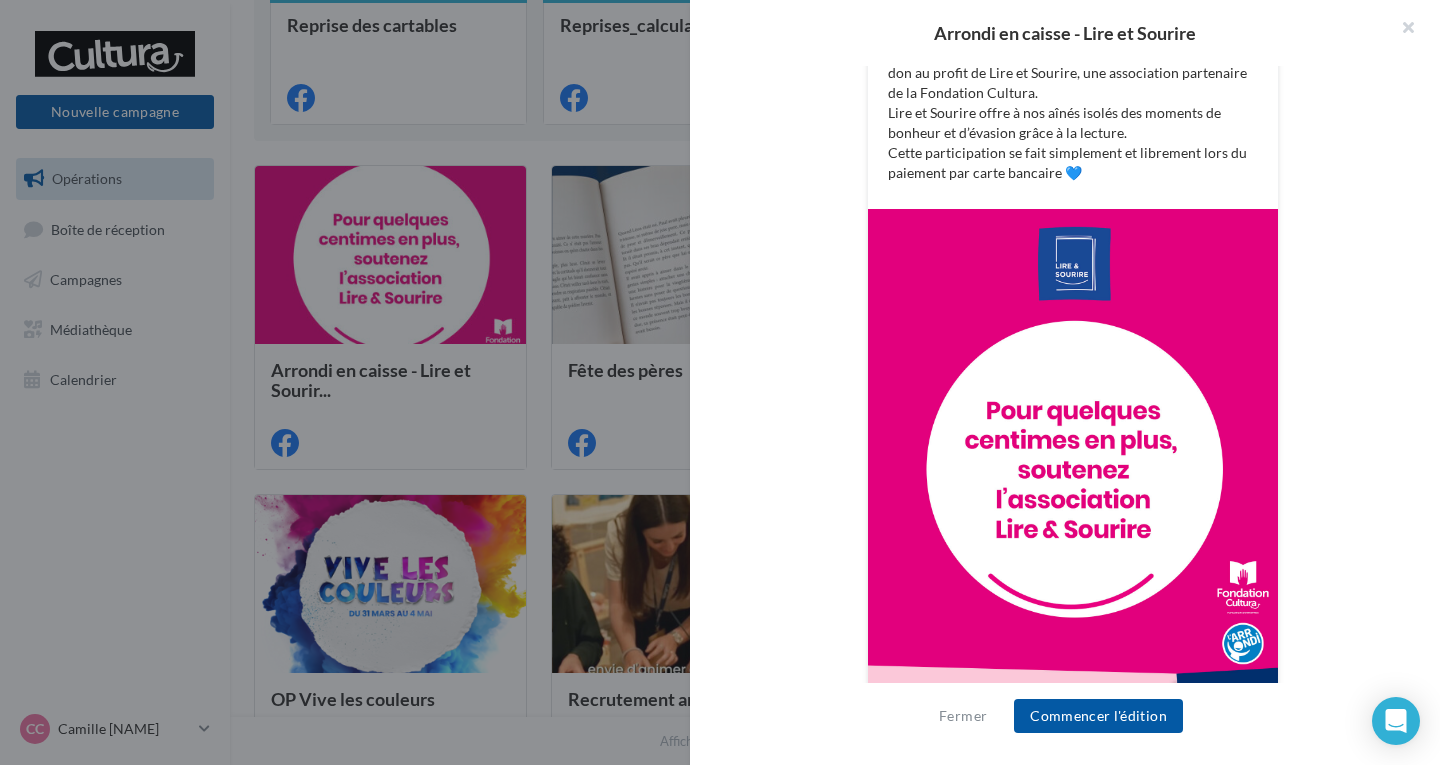 scroll, scrollTop: 498, scrollLeft: 0, axis: vertical 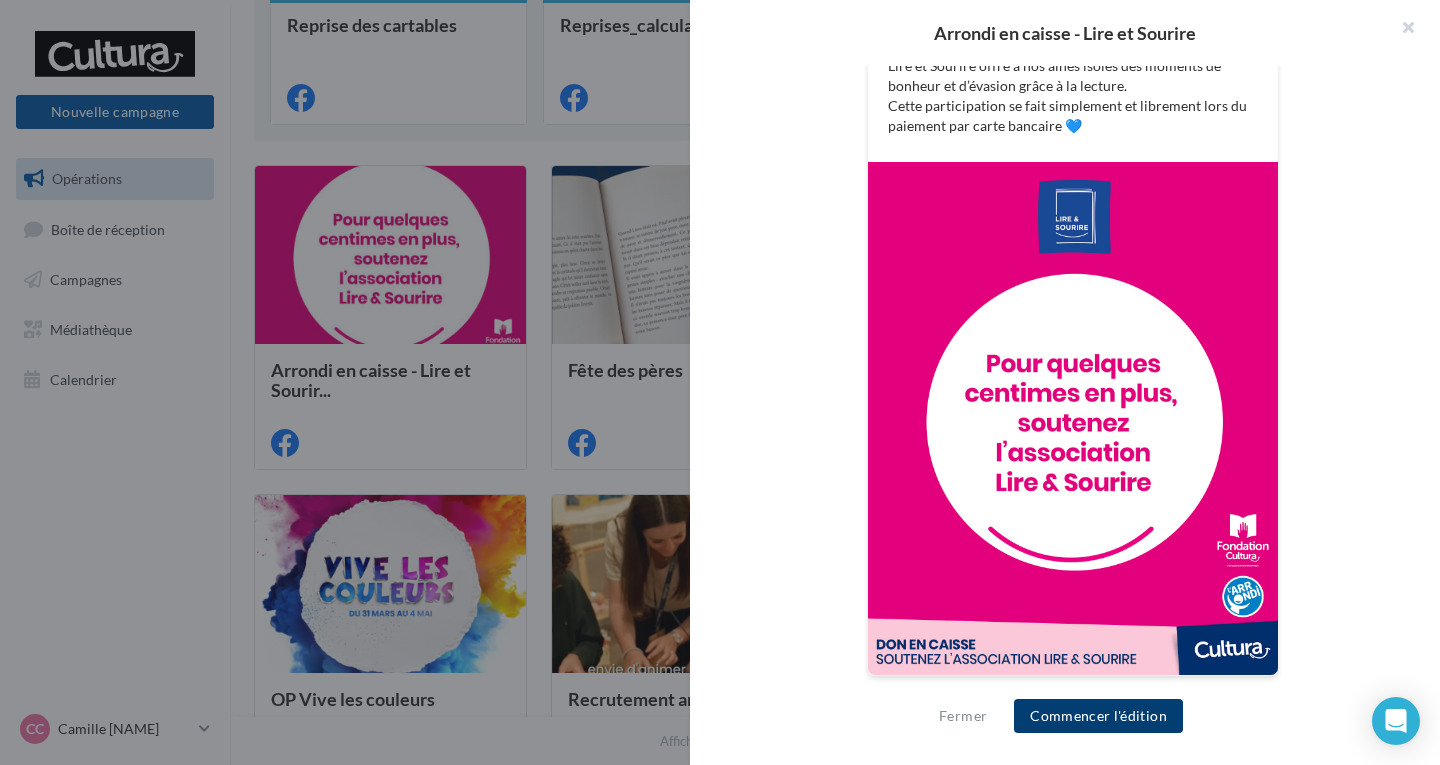 click on "Commencer l'édition" at bounding box center [1098, 716] 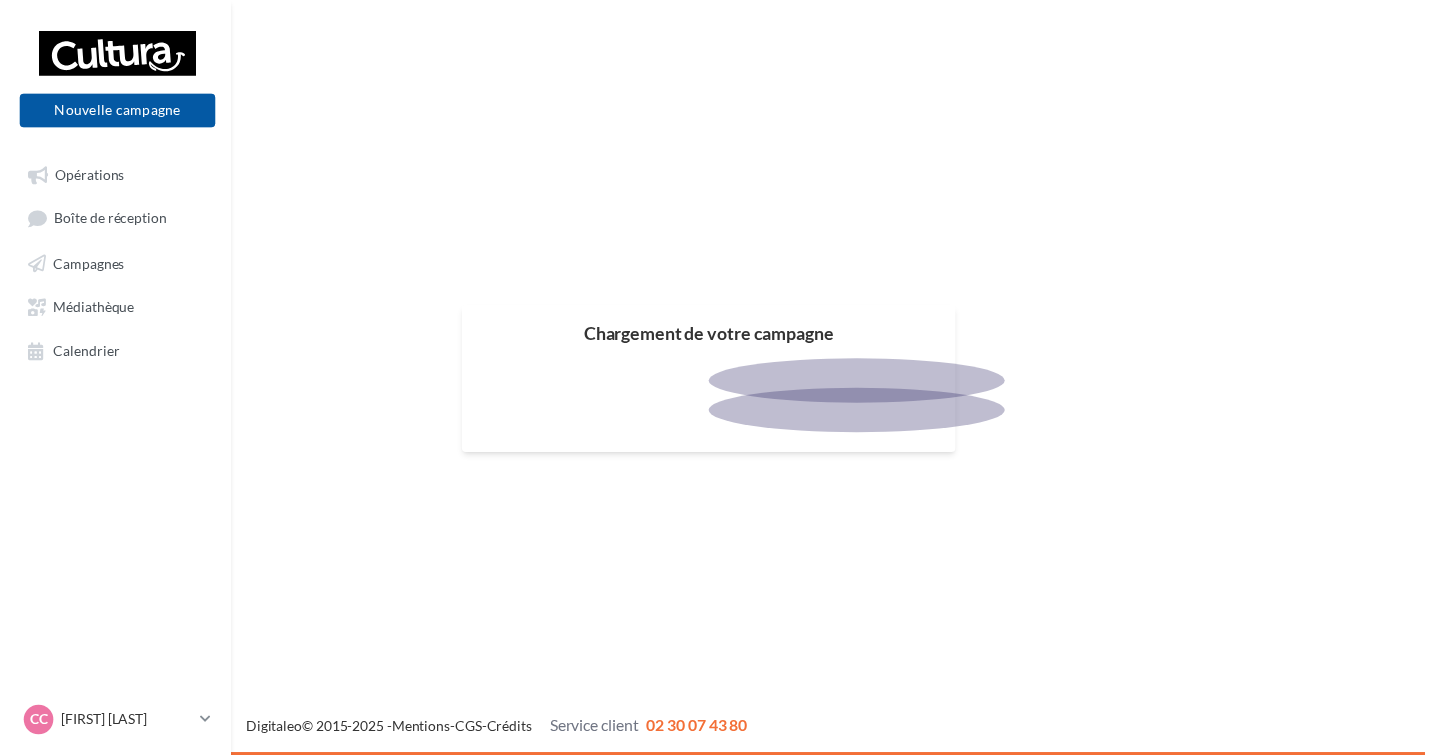 scroll, scrollTop: 0, scrollLeft: 0, axis: both 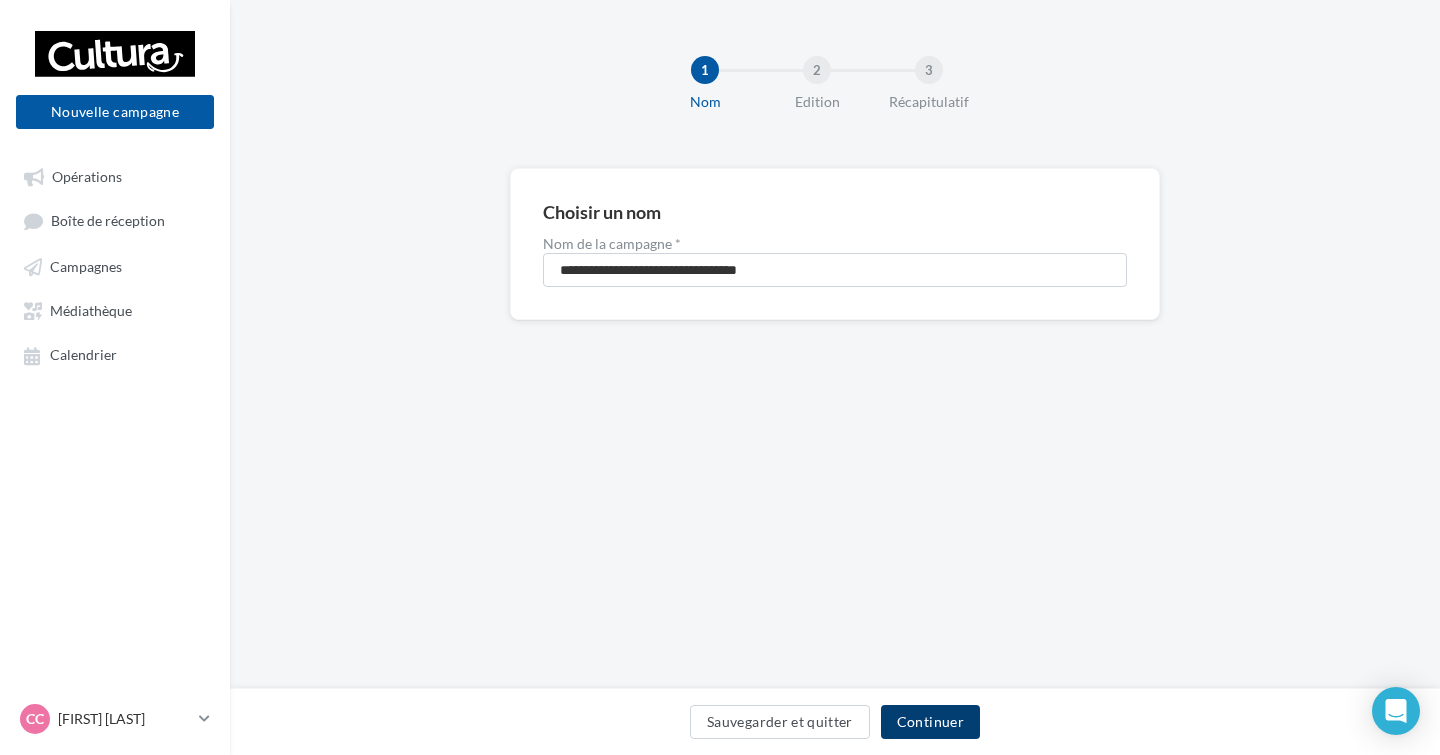 click on "Continuer" at bounding box center [930, 722] 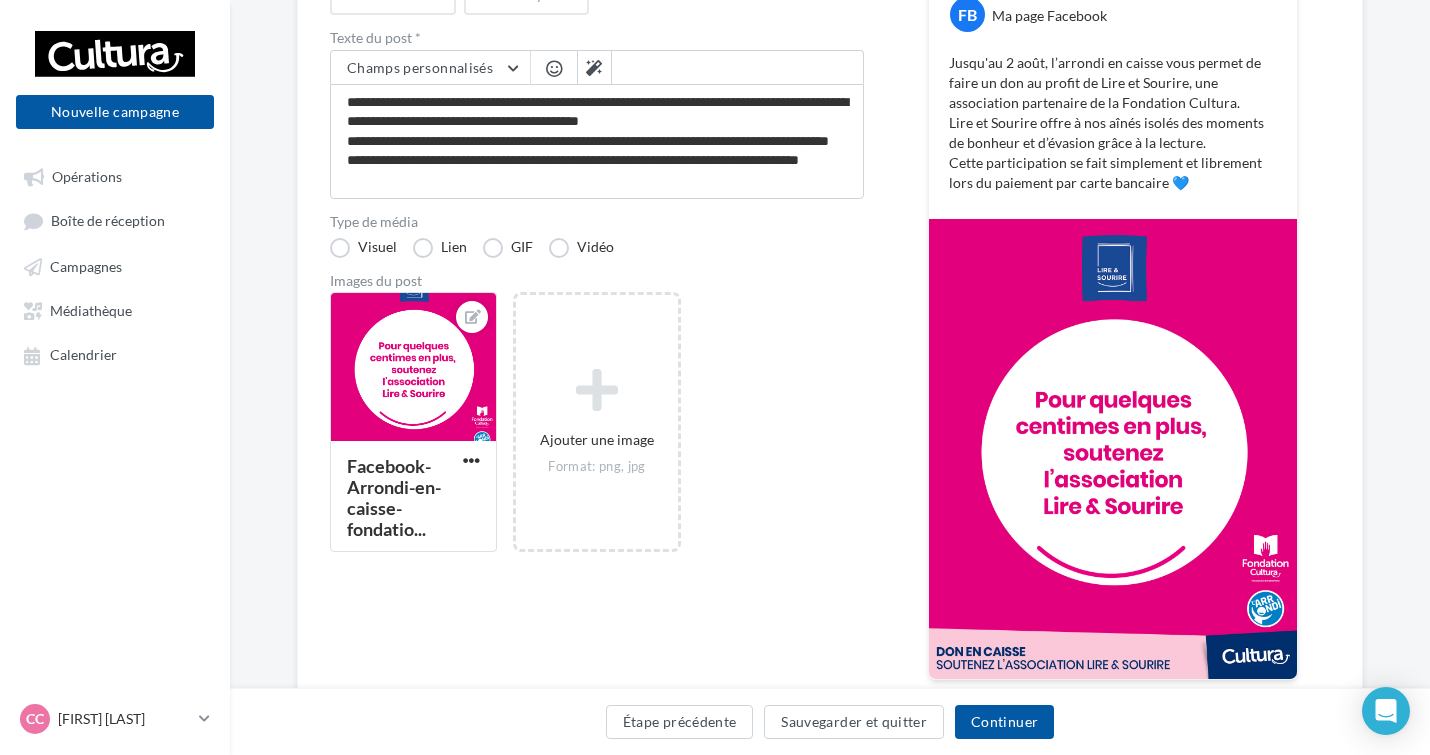 scroll, scrollTop: 300, scrollLeft: 0, axis: vertical 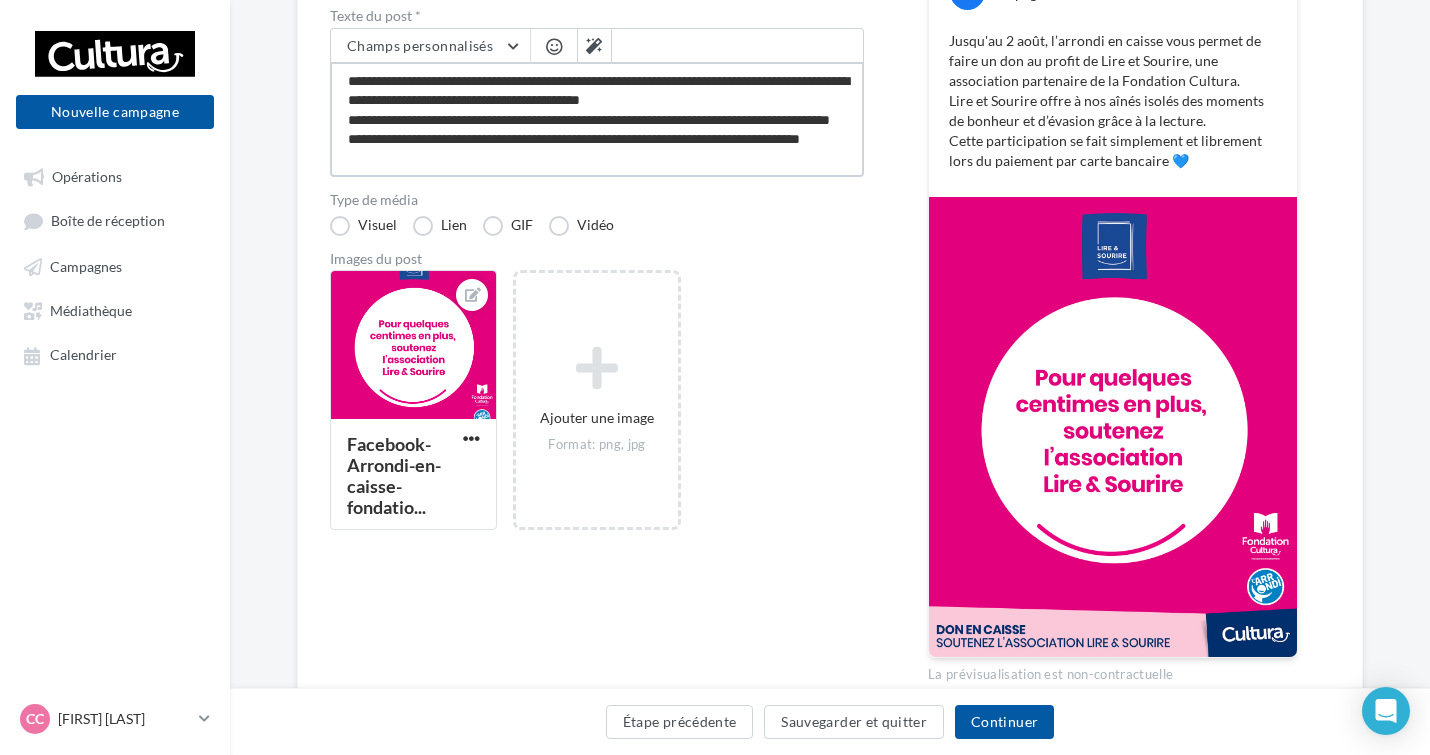 click on "**********" at bounding box center [597, 119] 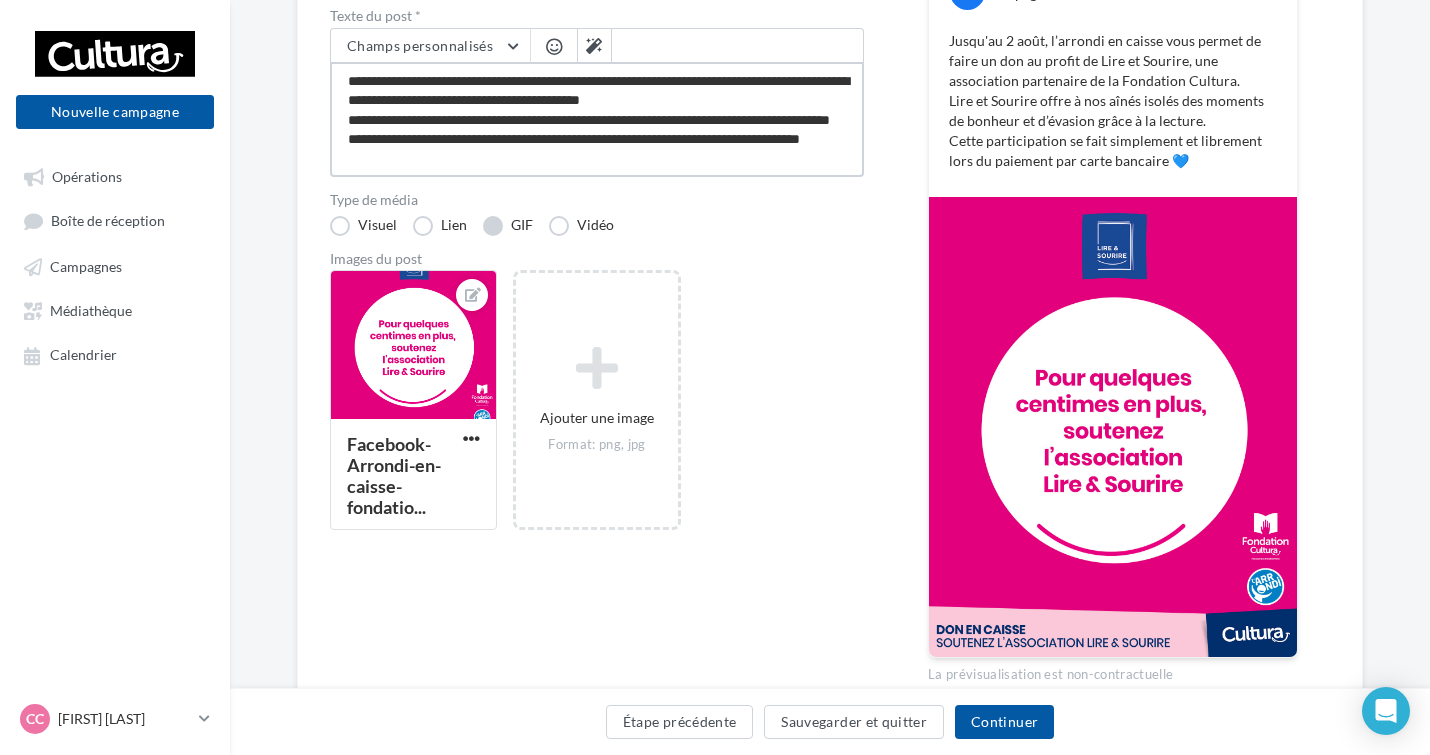 type on "**********" 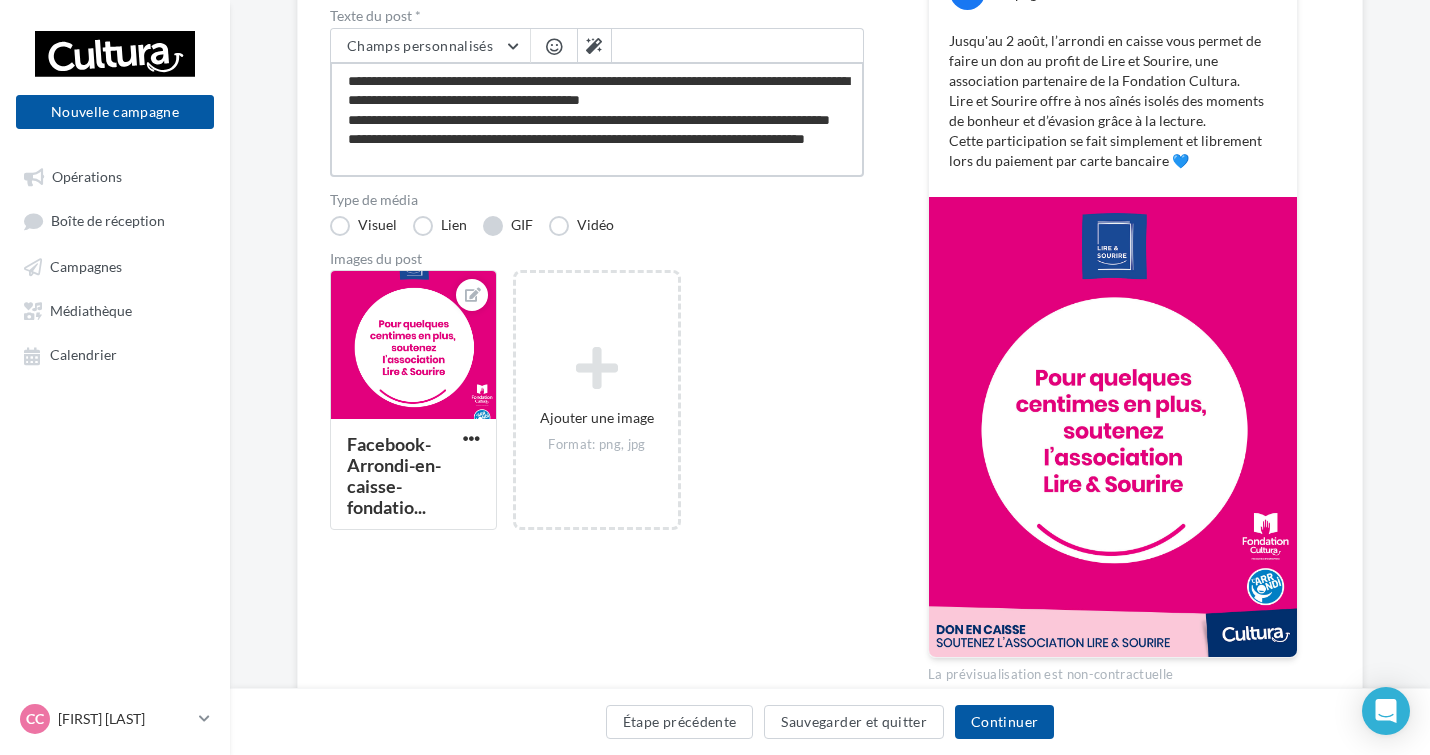 type on "**********" 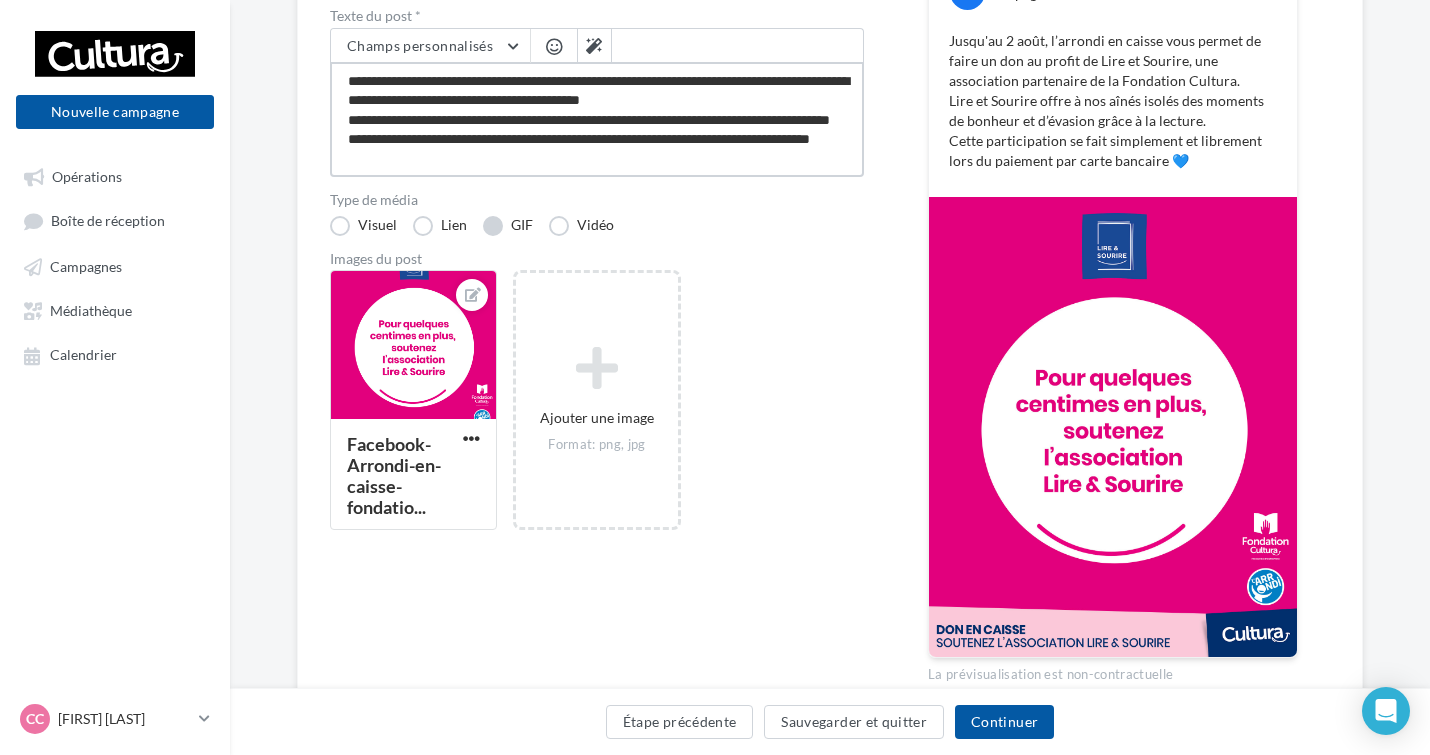 type on "**********" 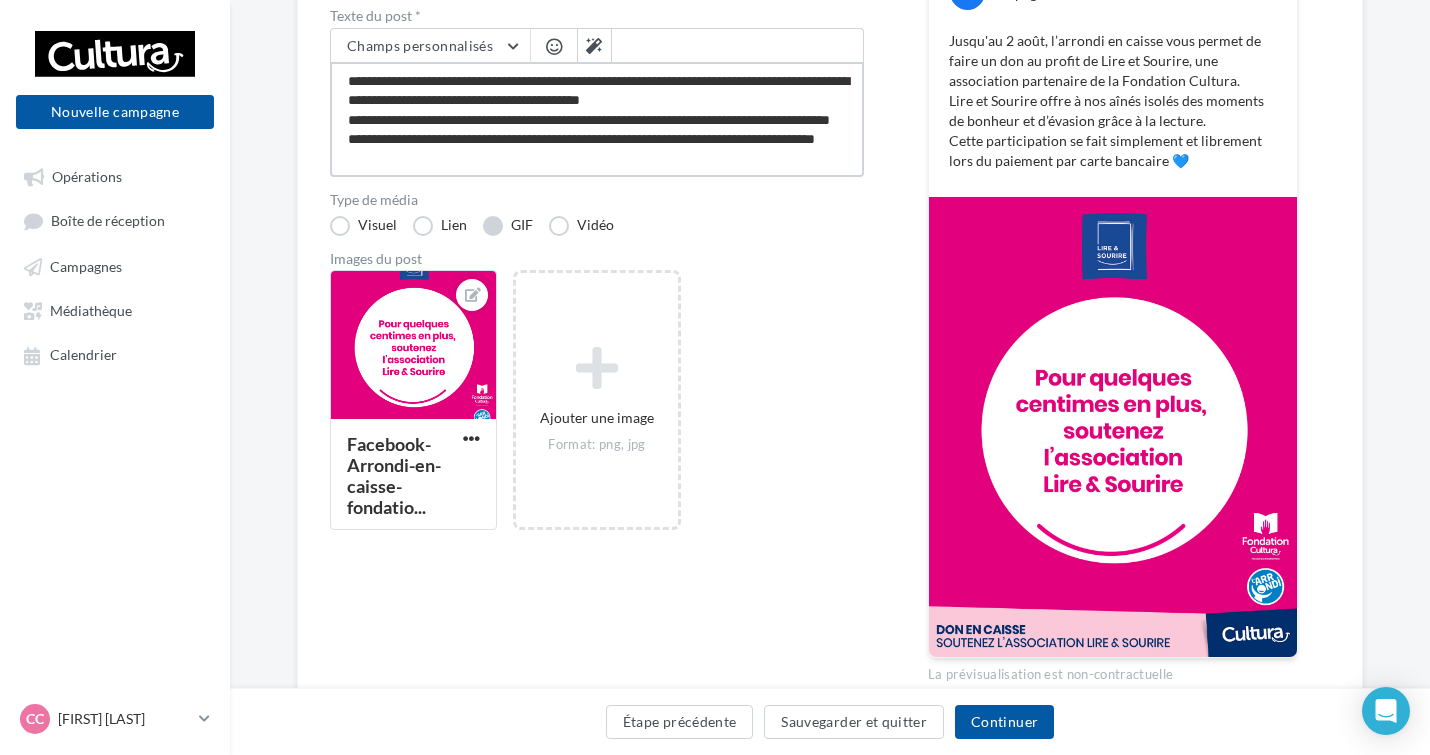 type on "**********" 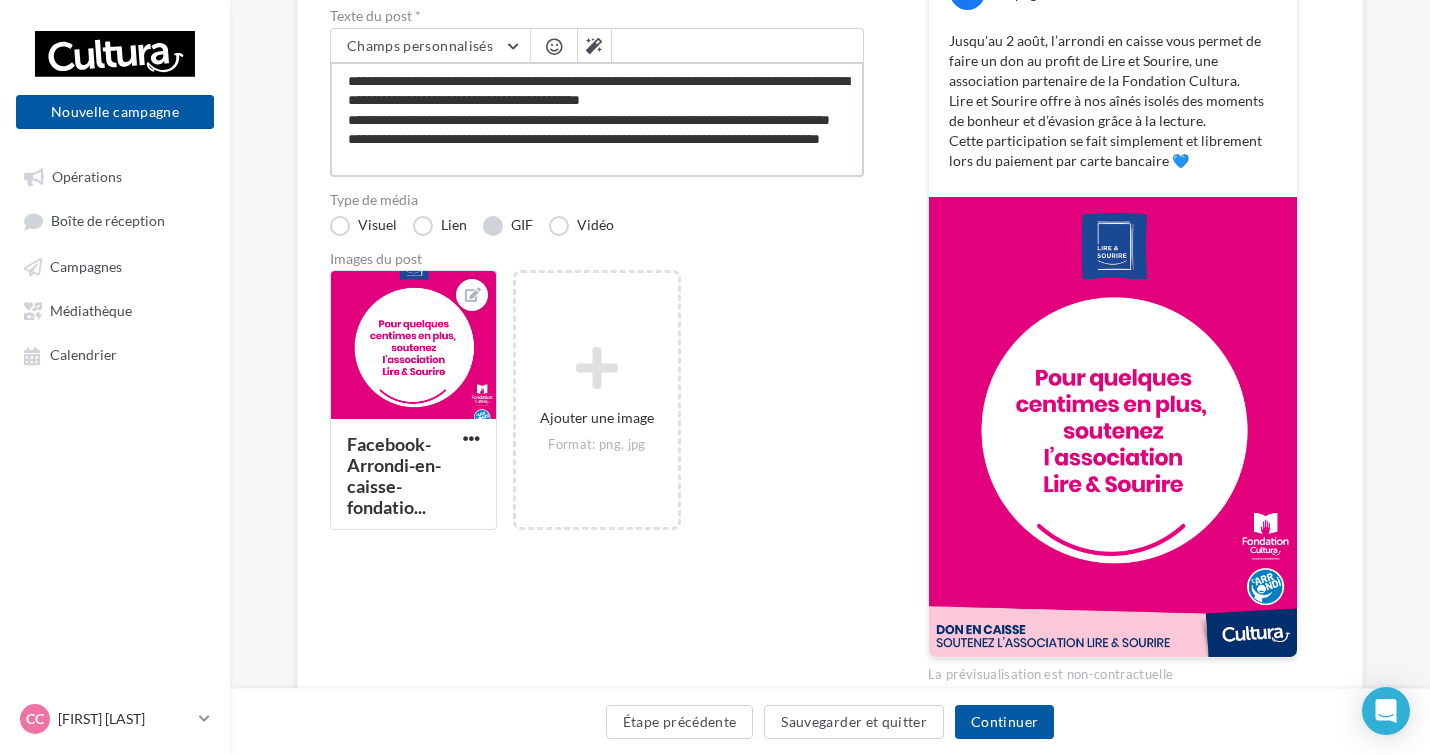 type on "**********" 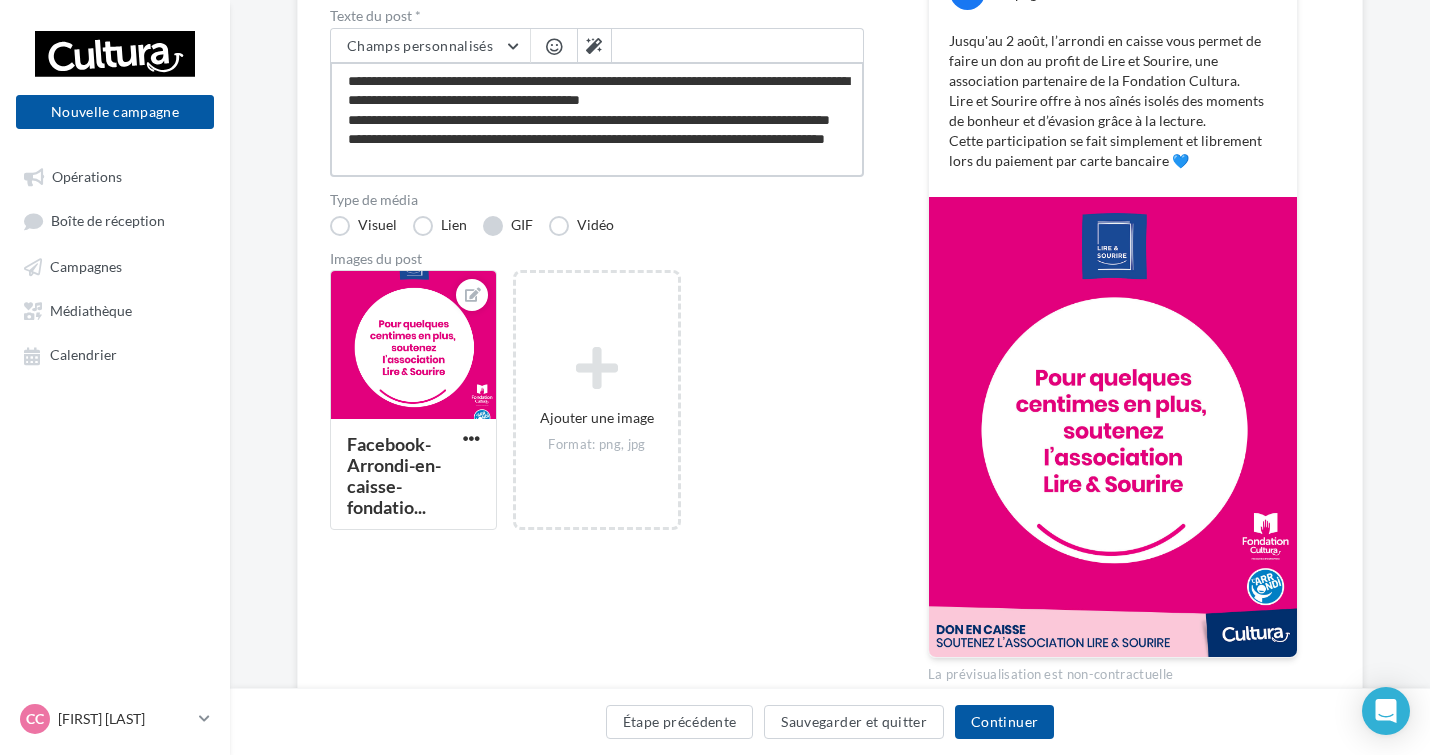 type on "**********" 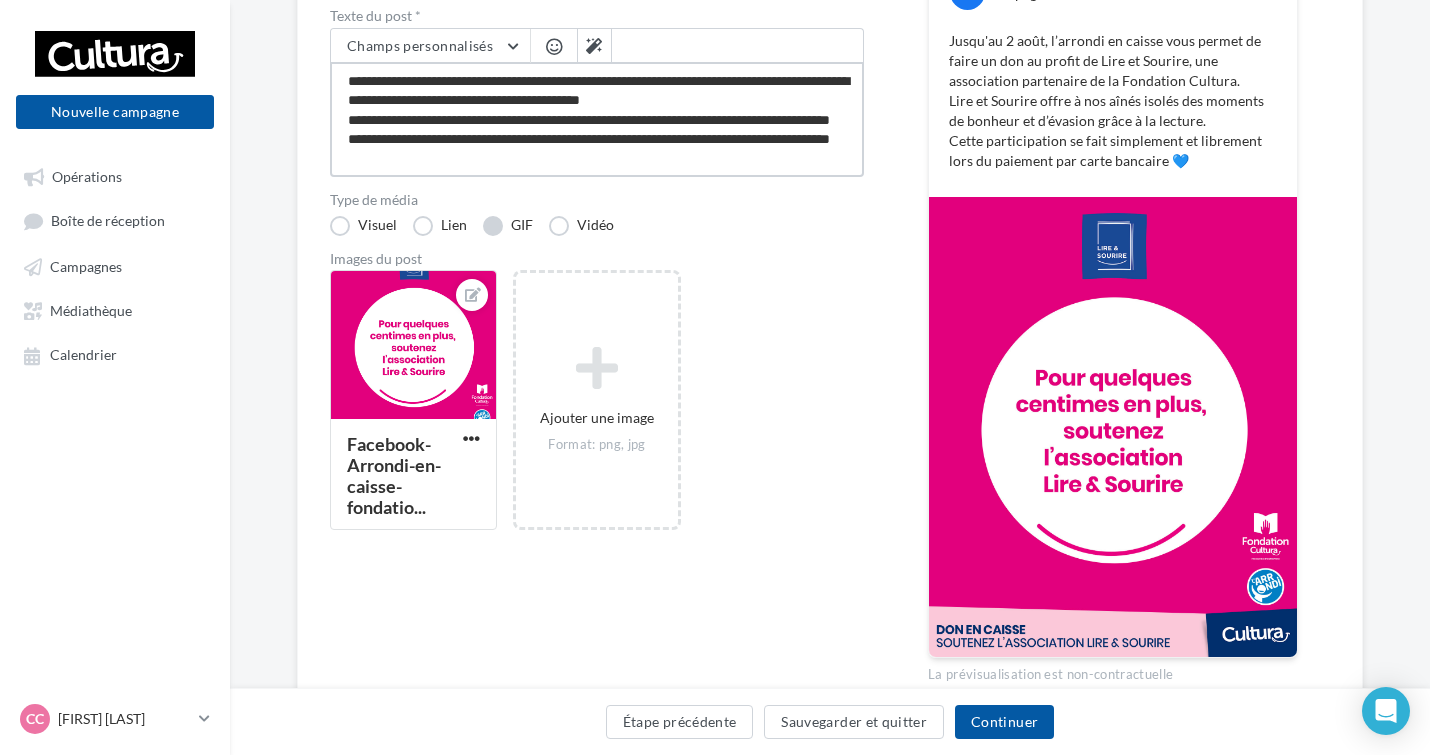 type on "**********" 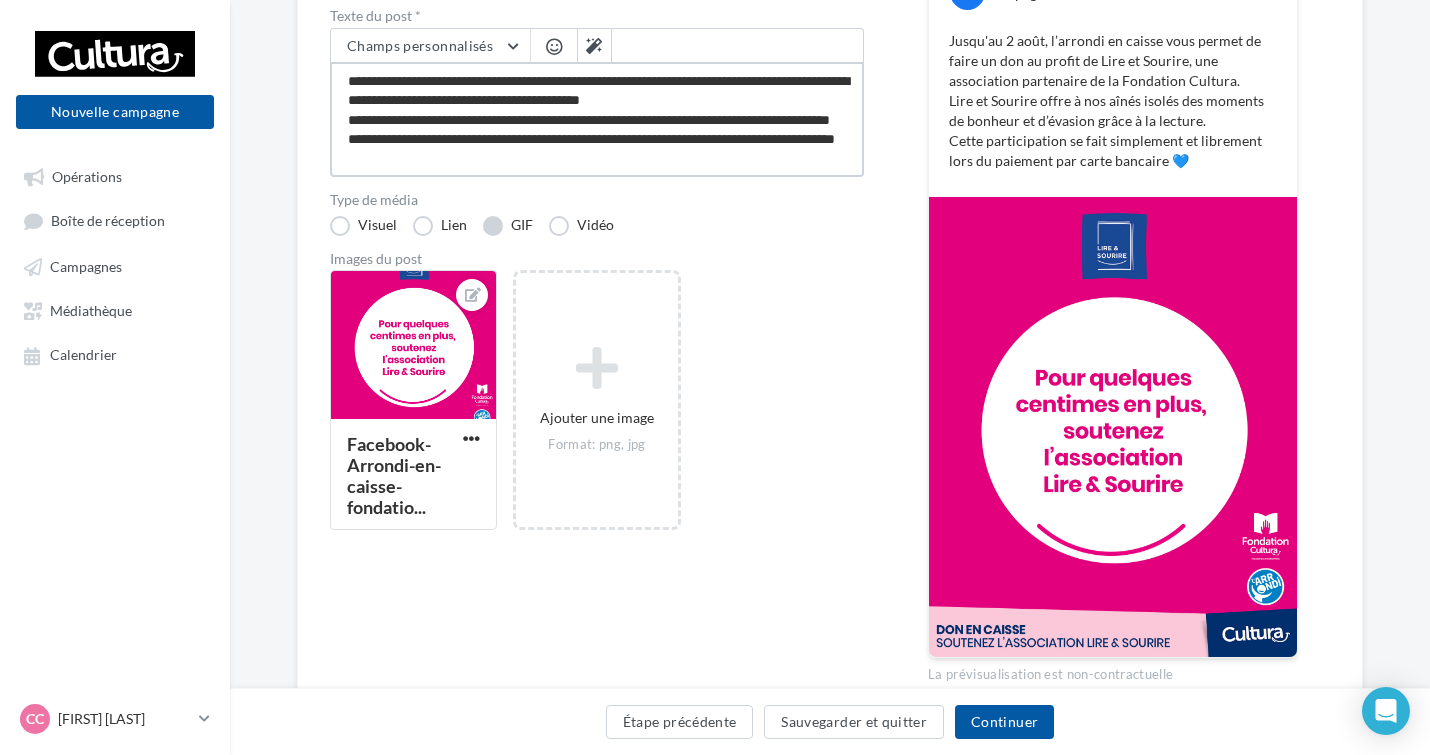 type on "**********" 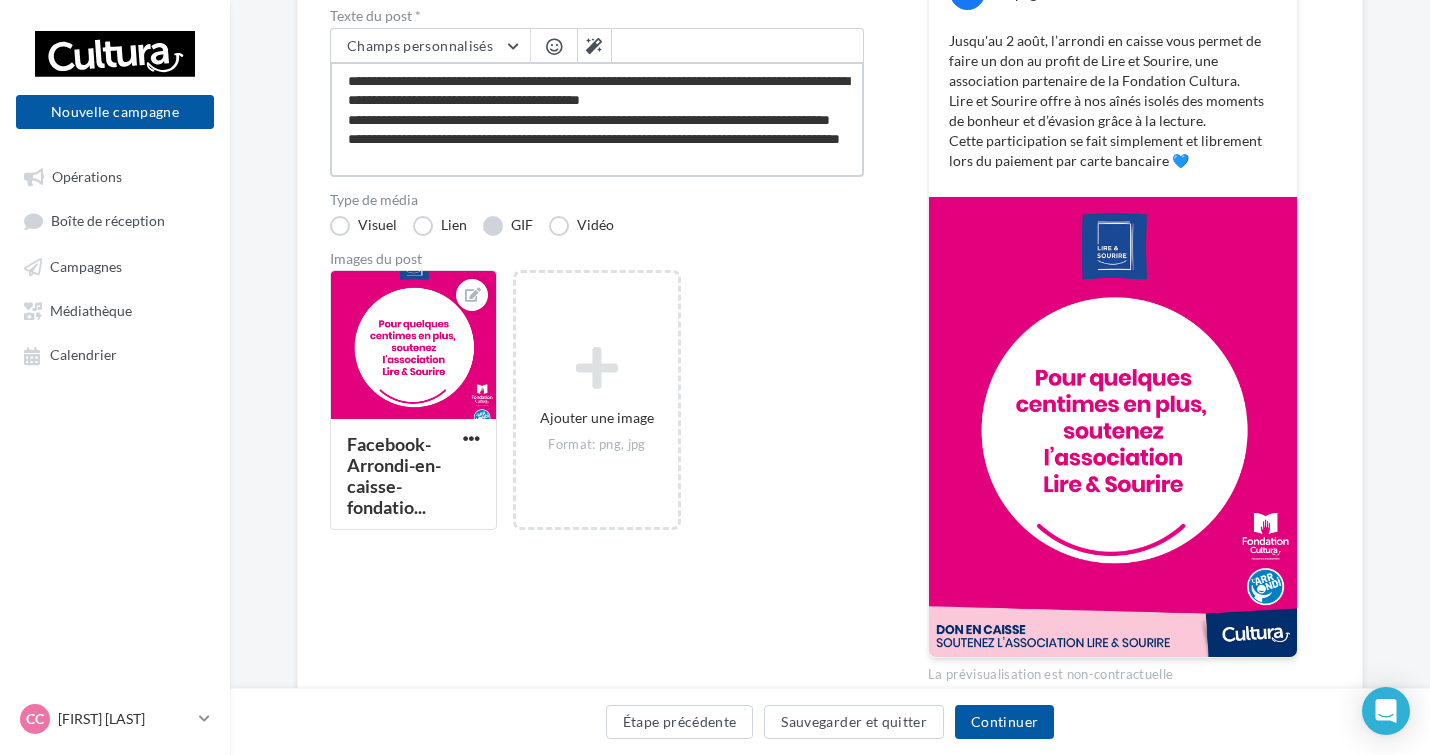 type on "**********" 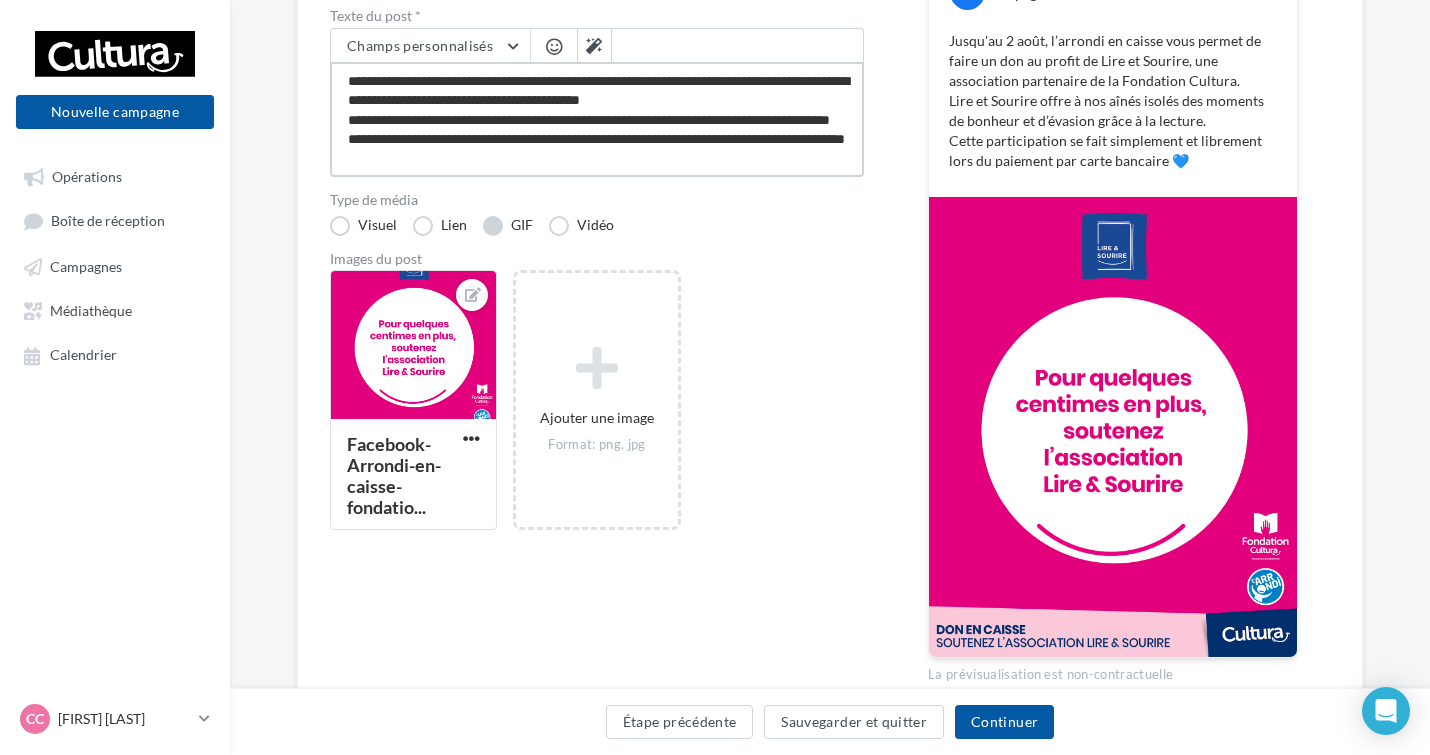 type on "**********" 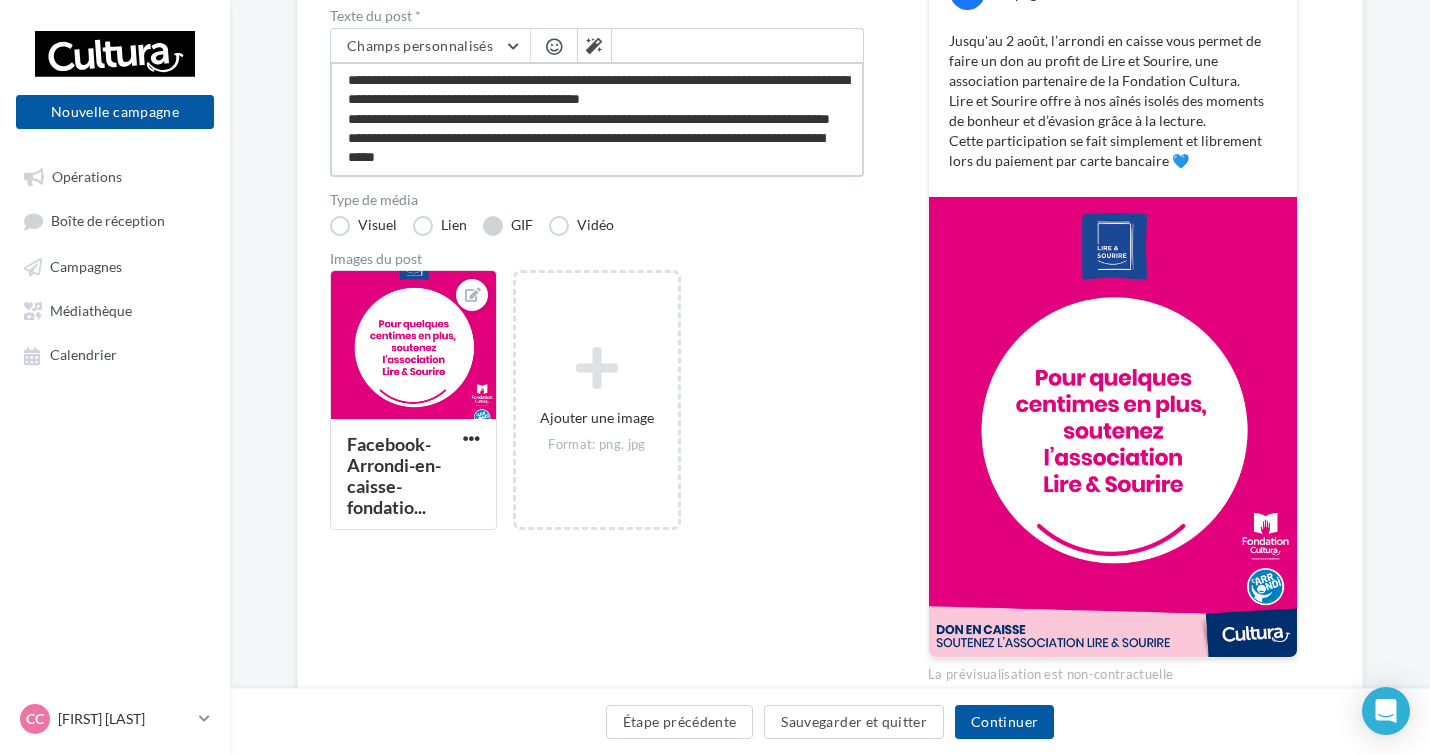 type on "**********" 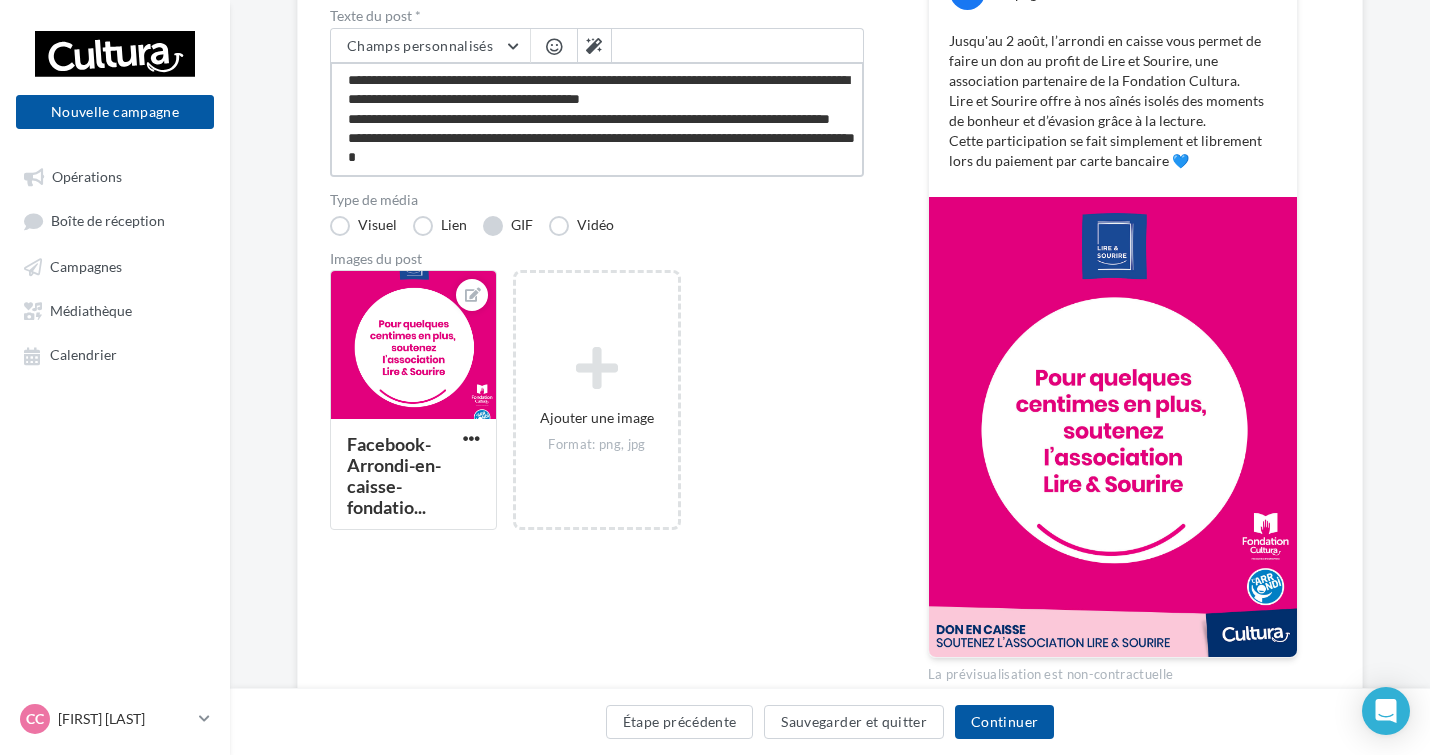 type on "**********" 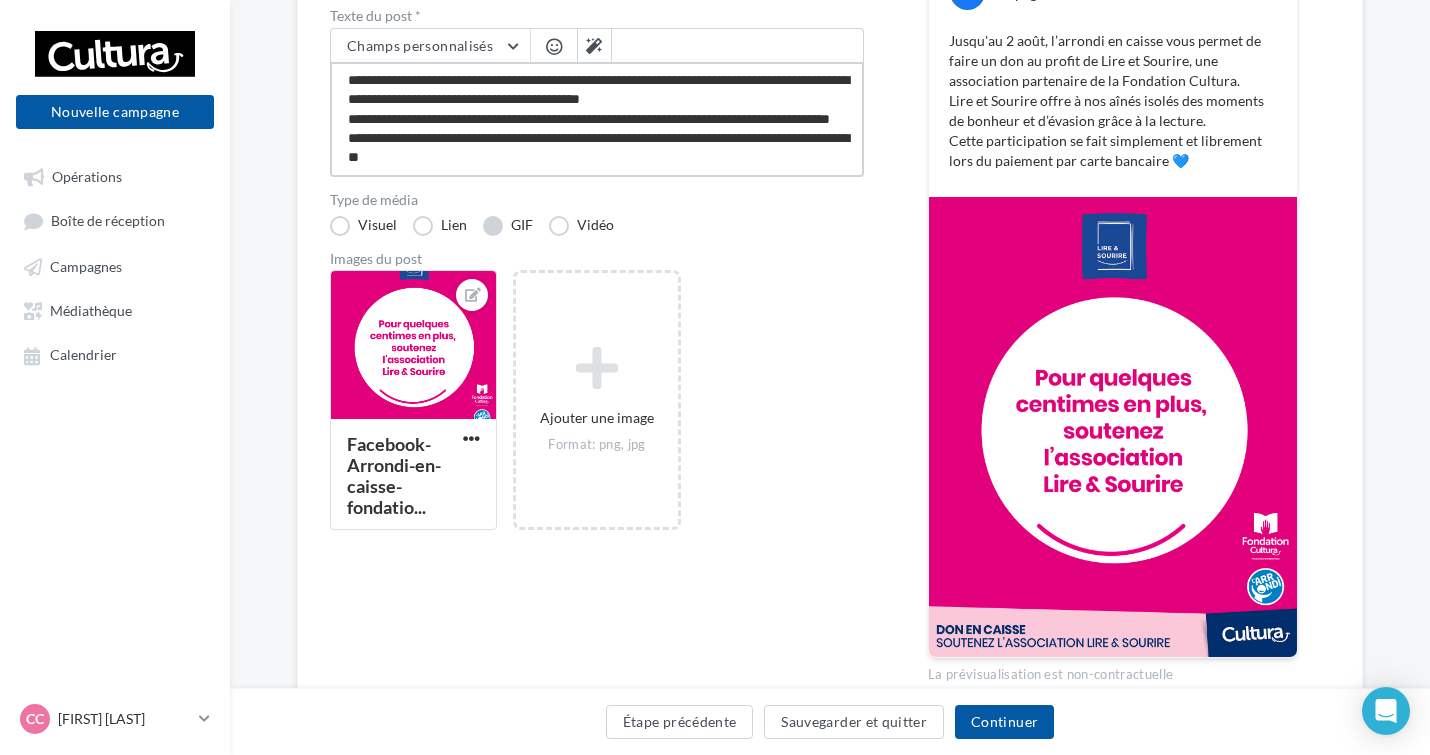 type on "**********" 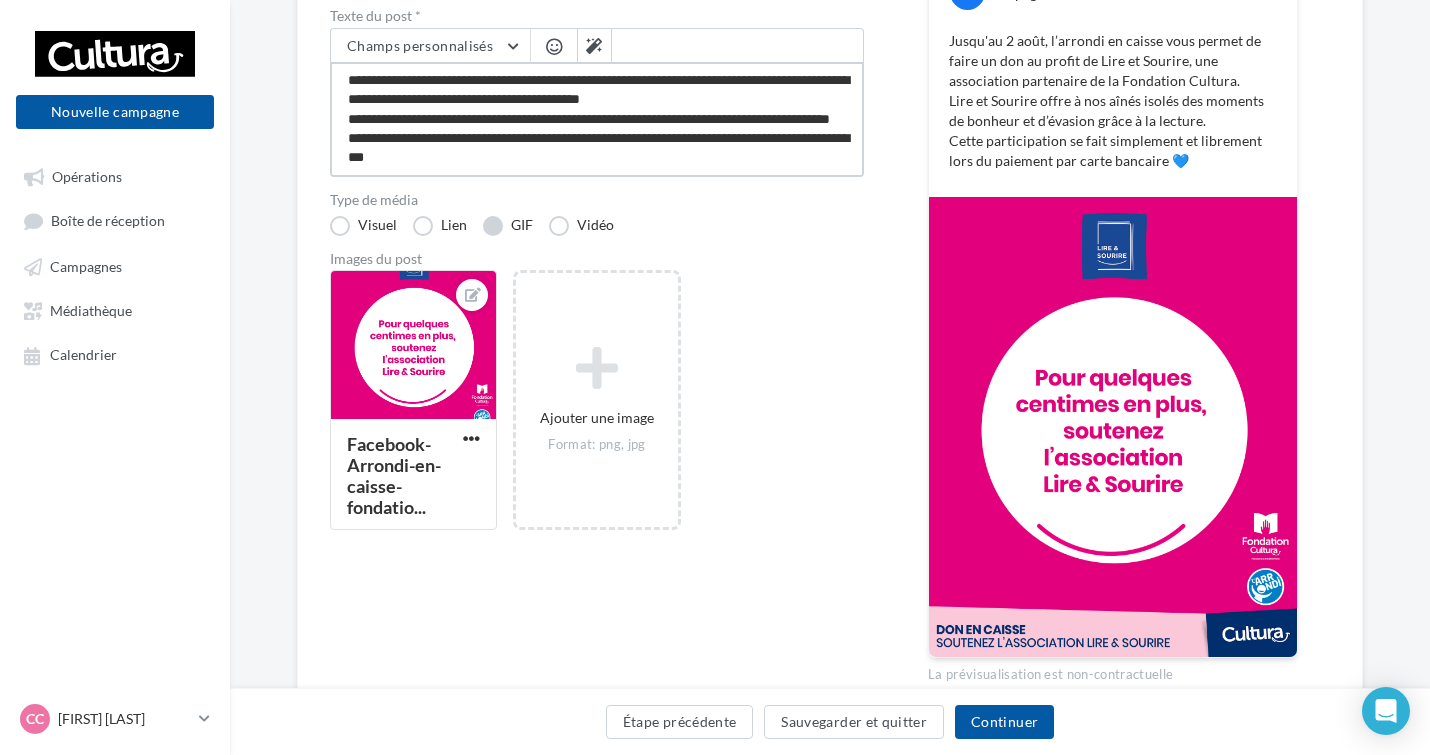 type on "**********" 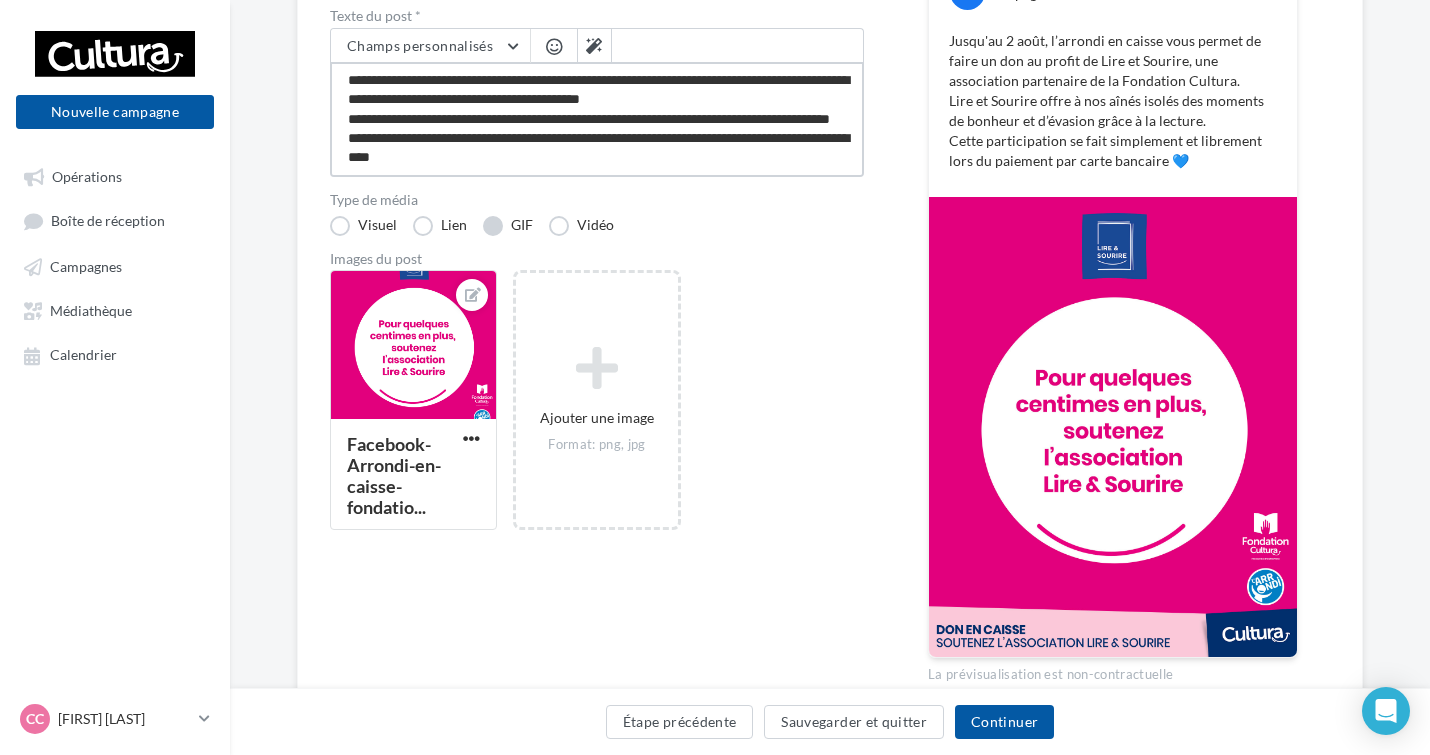 type on "**********" 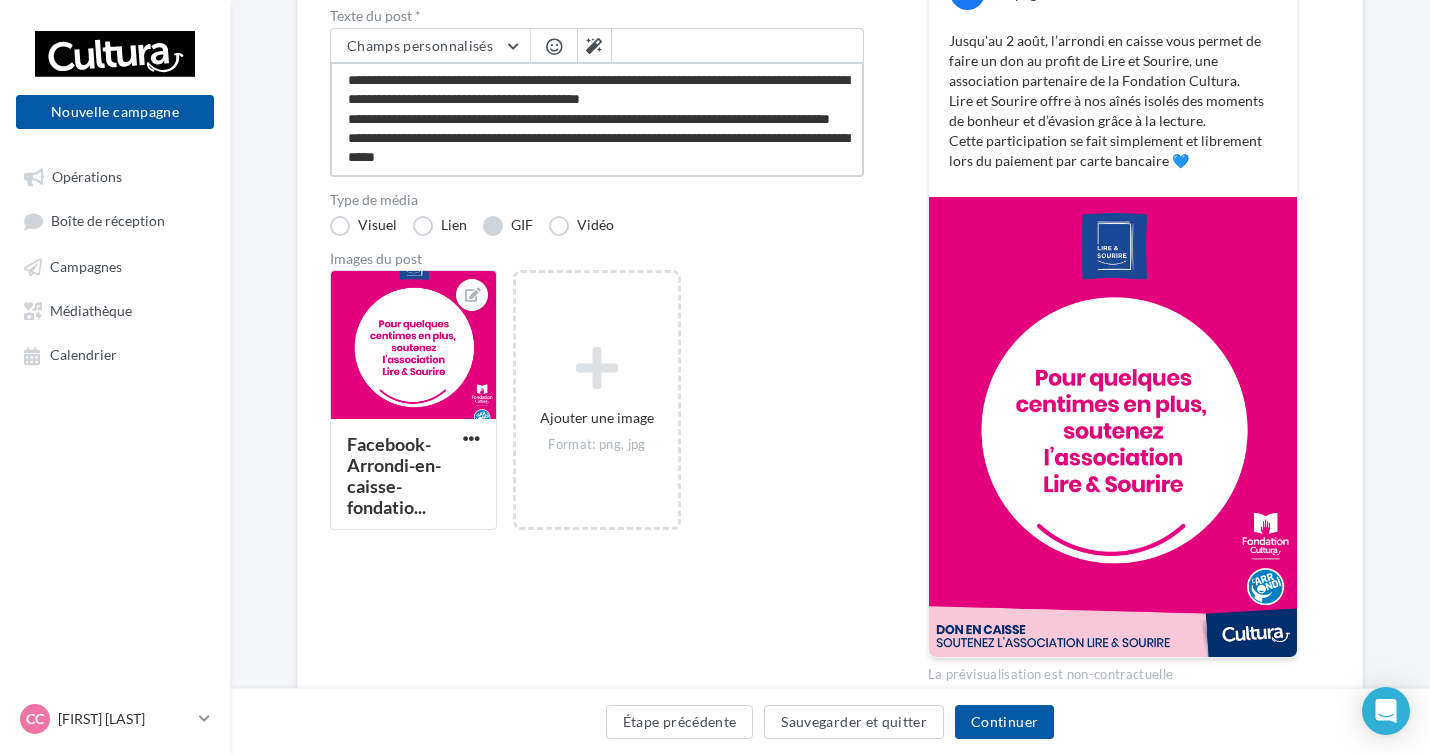 type on "**********" 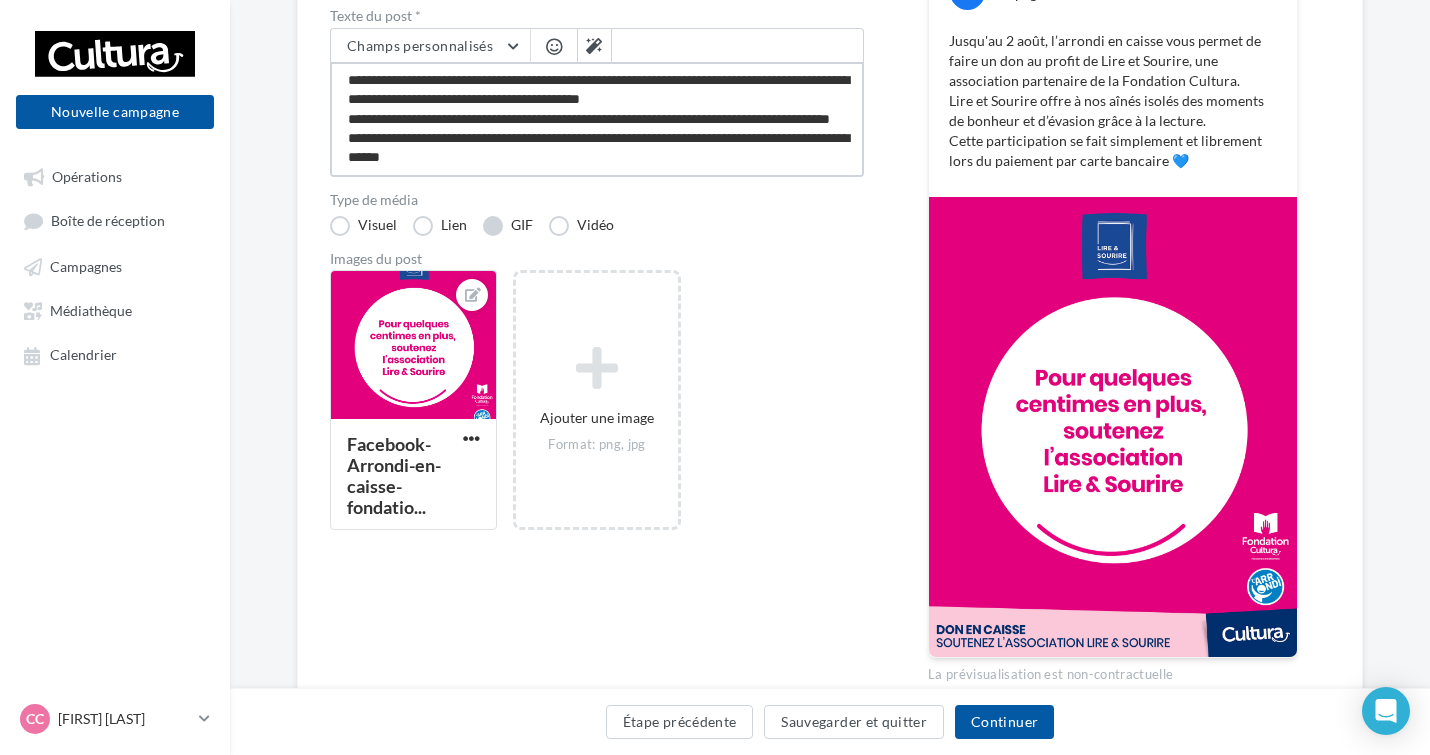 type on "**********" 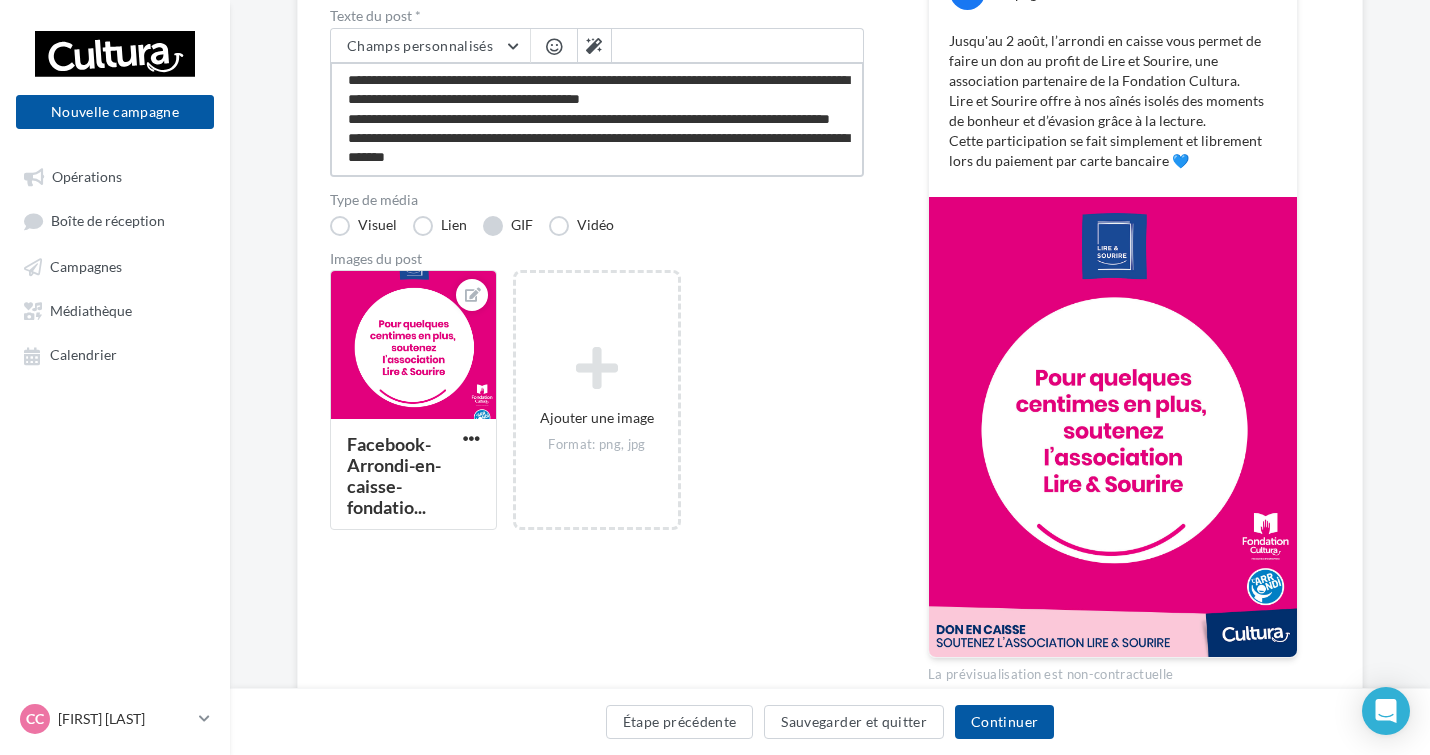 type on "**********" 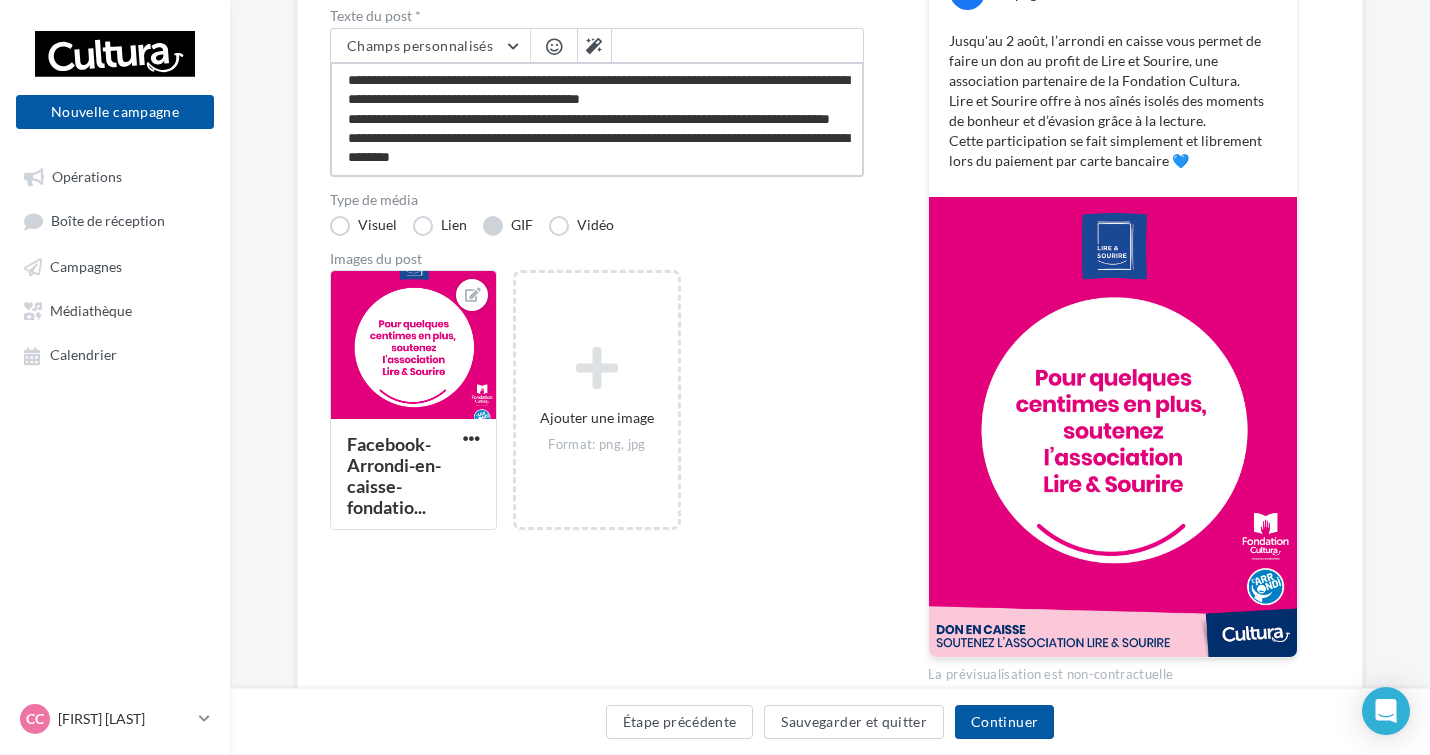 type on "**********" 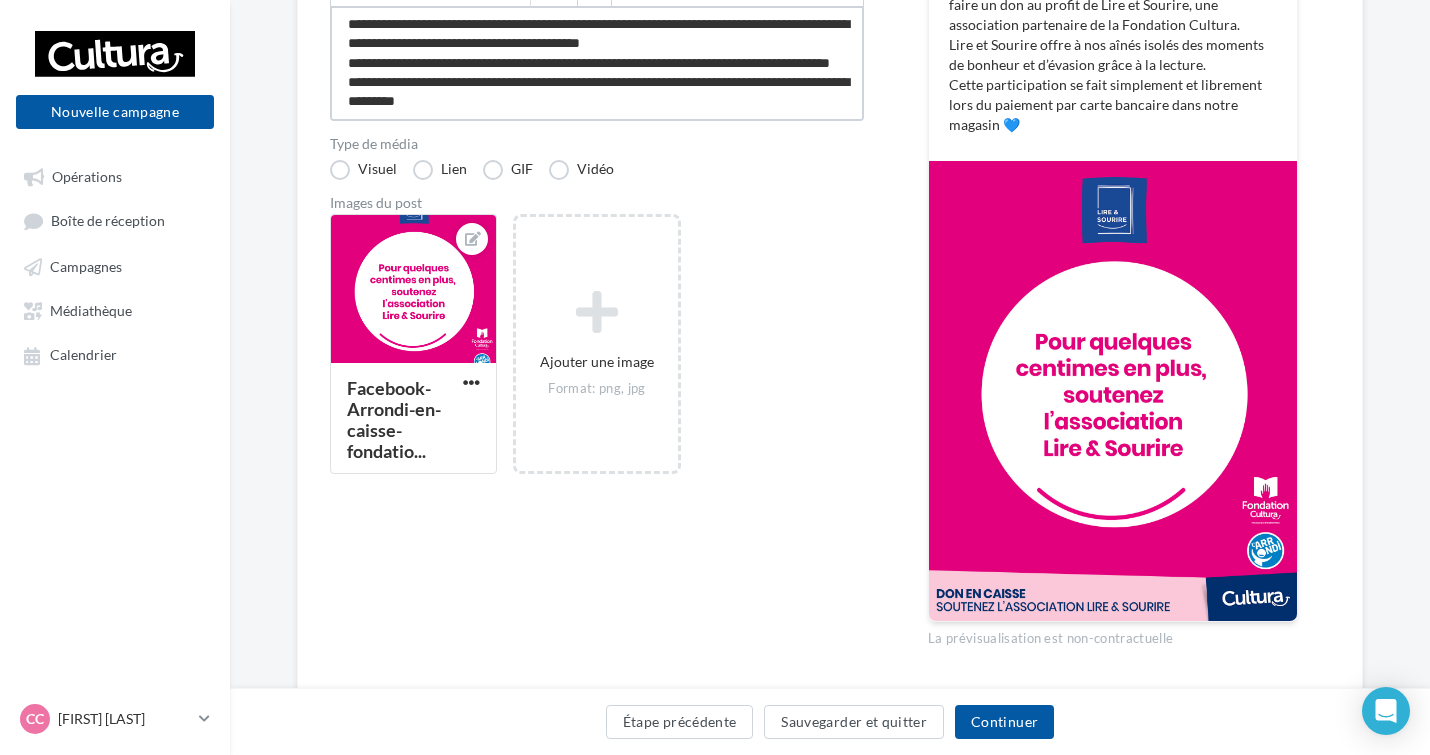 scroll, scrollTop: 400, scrollLeft: 0, axis: vertical 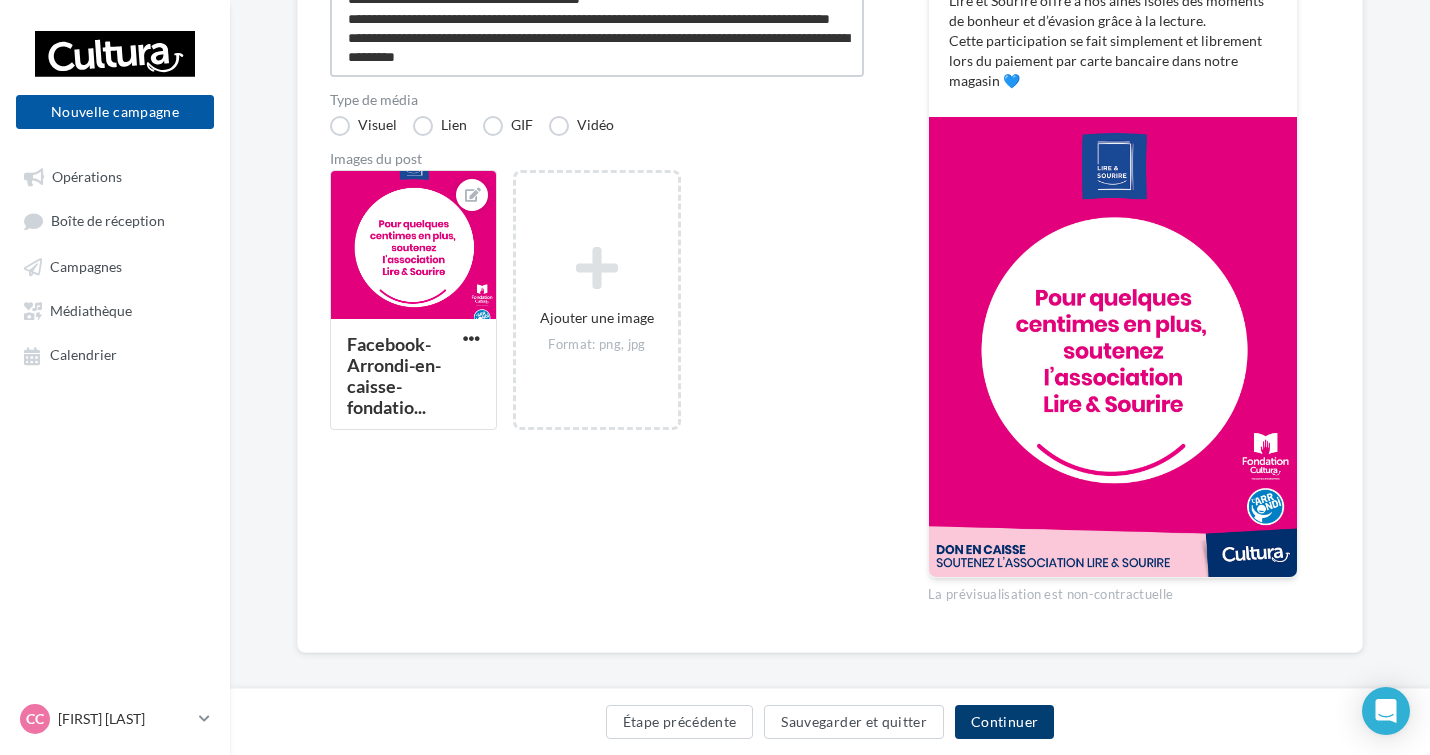 type on "**********" 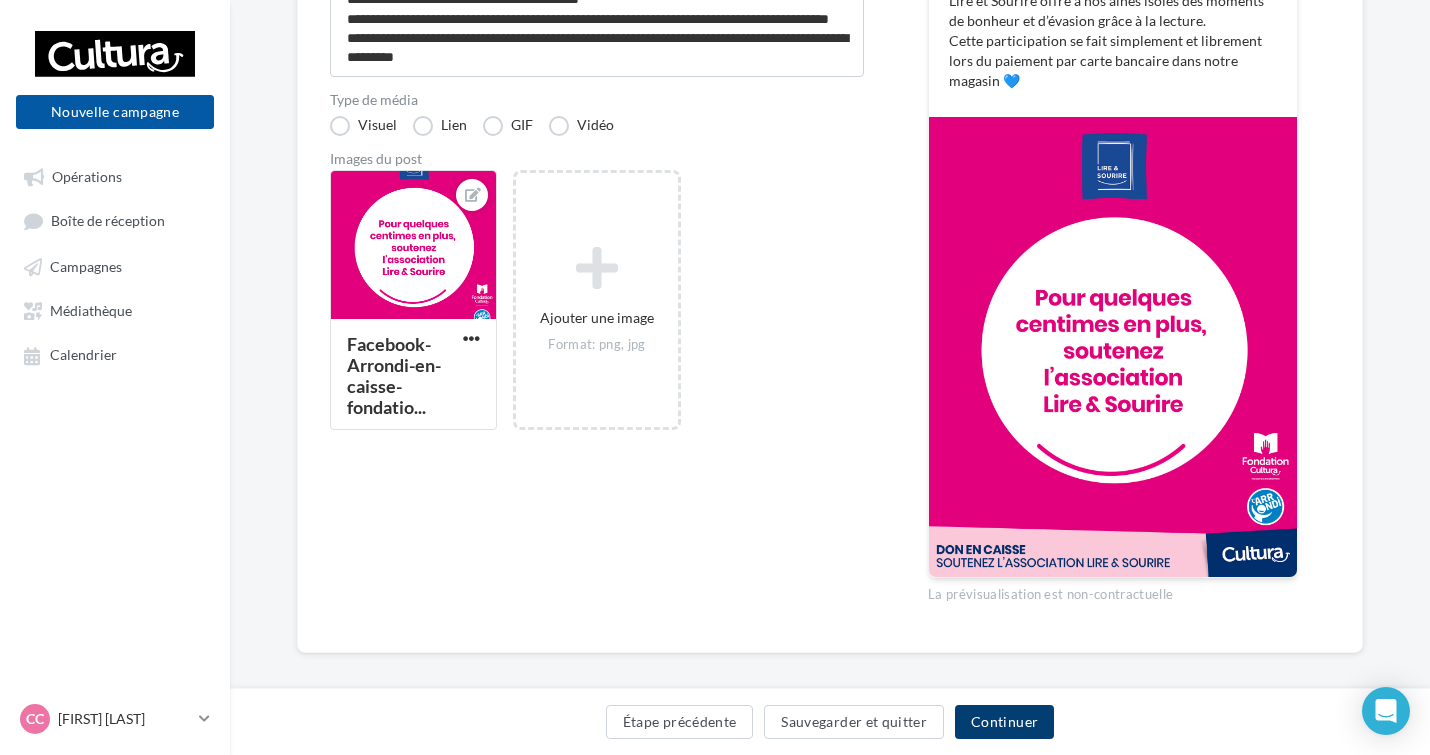 click on "Continuer" at bounding box center (1004, 722) 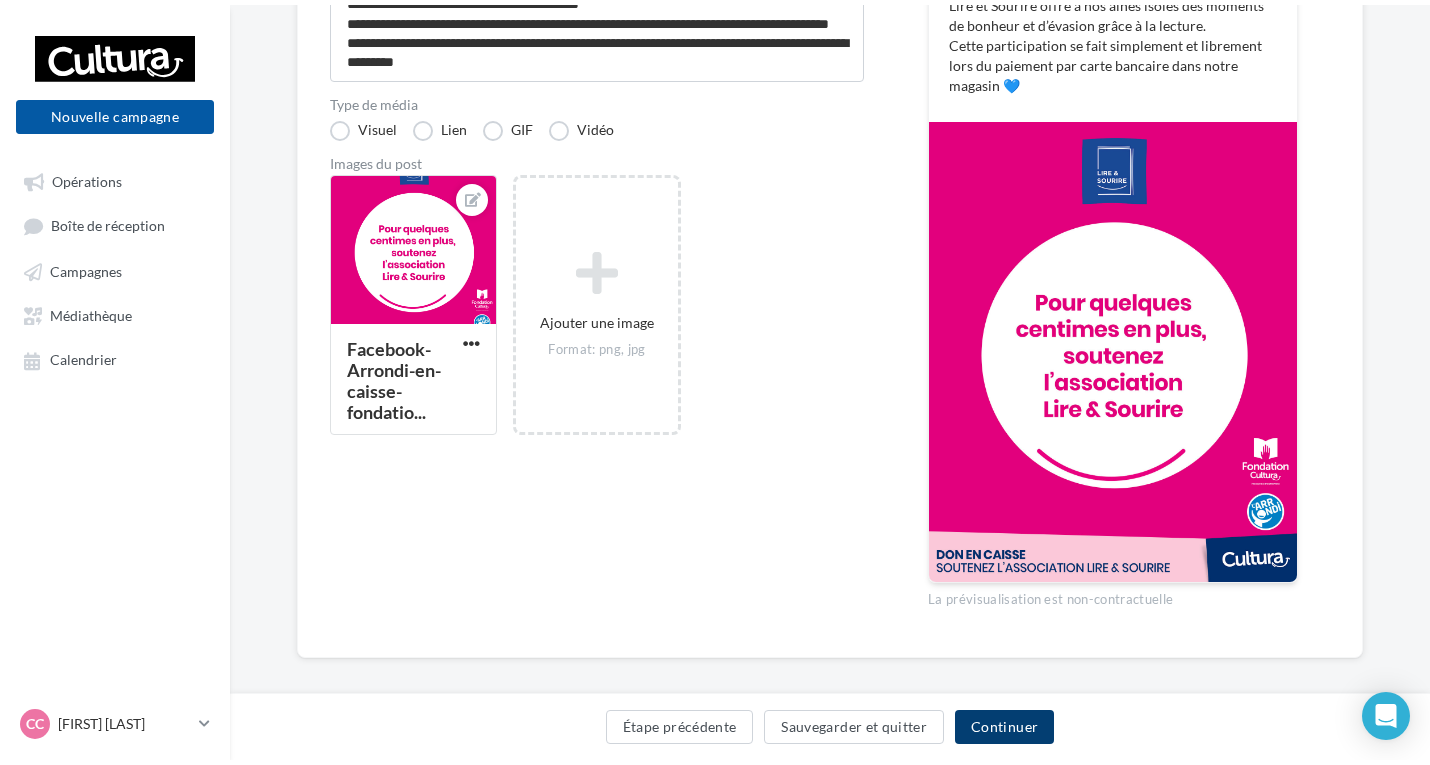 scroll, scrollTop: 0, scrollLeft: 0, axis: both 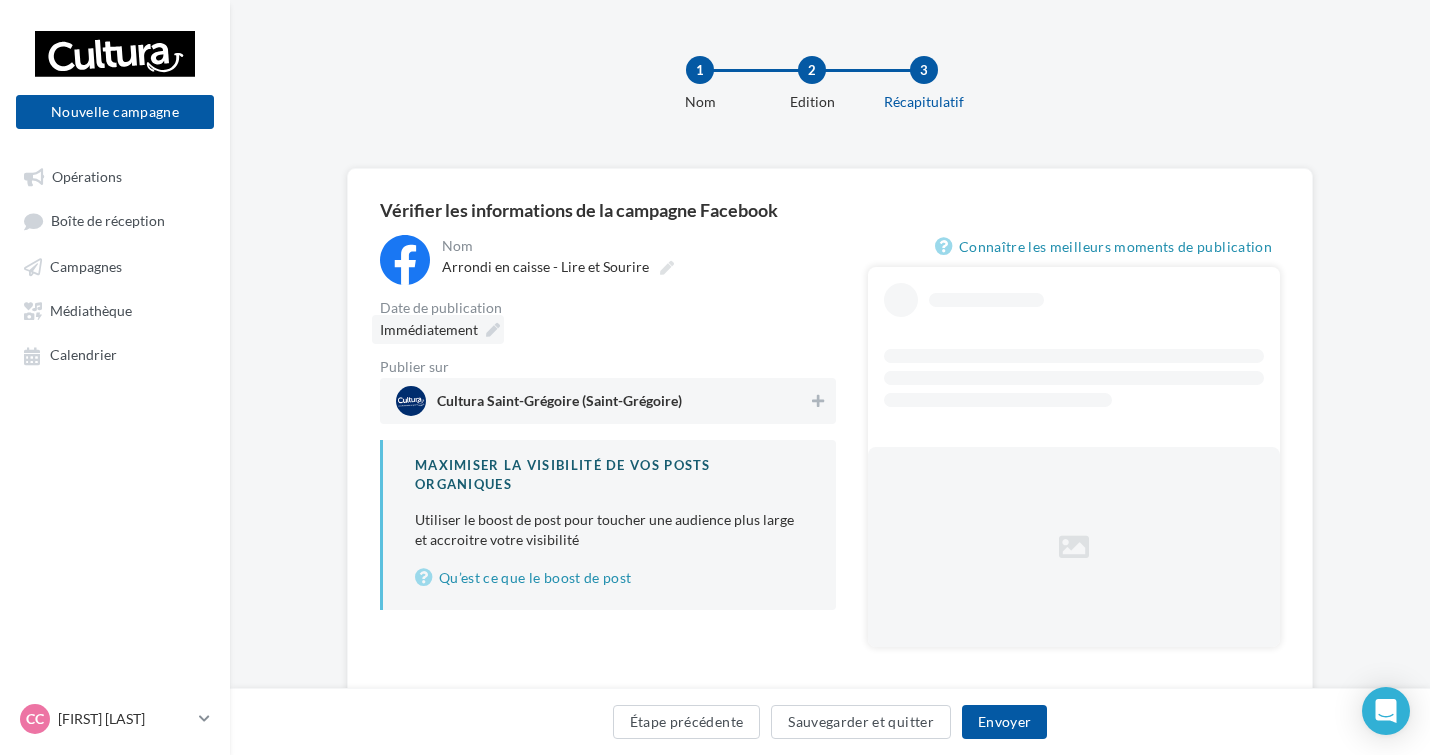 click on "Immédiatement" at bounding box center (438, 329) 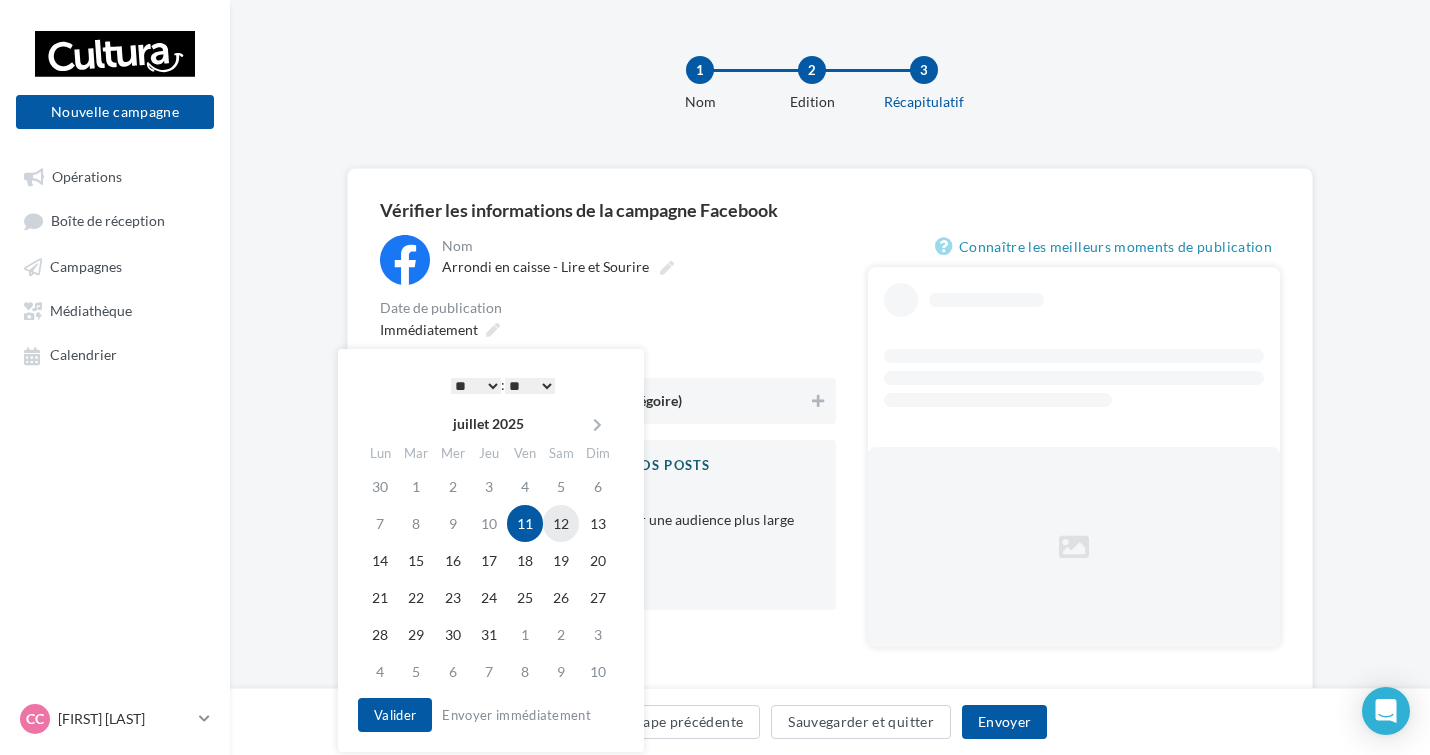 click on "12" at bounding box center (561, 523) 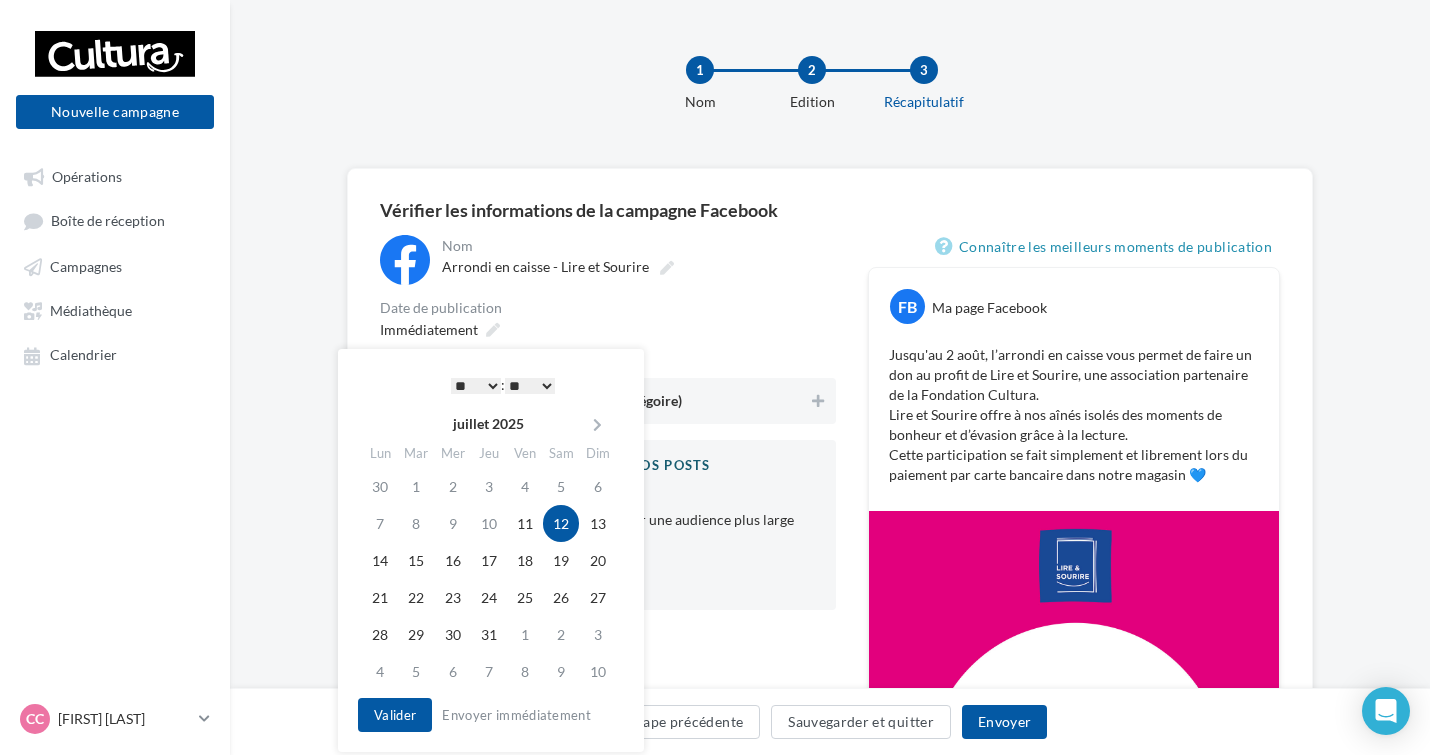 drag, startPoint x: 469, startPoint y: 375, endPoint x: 480, endPoint y: 389, distance: 17.804493 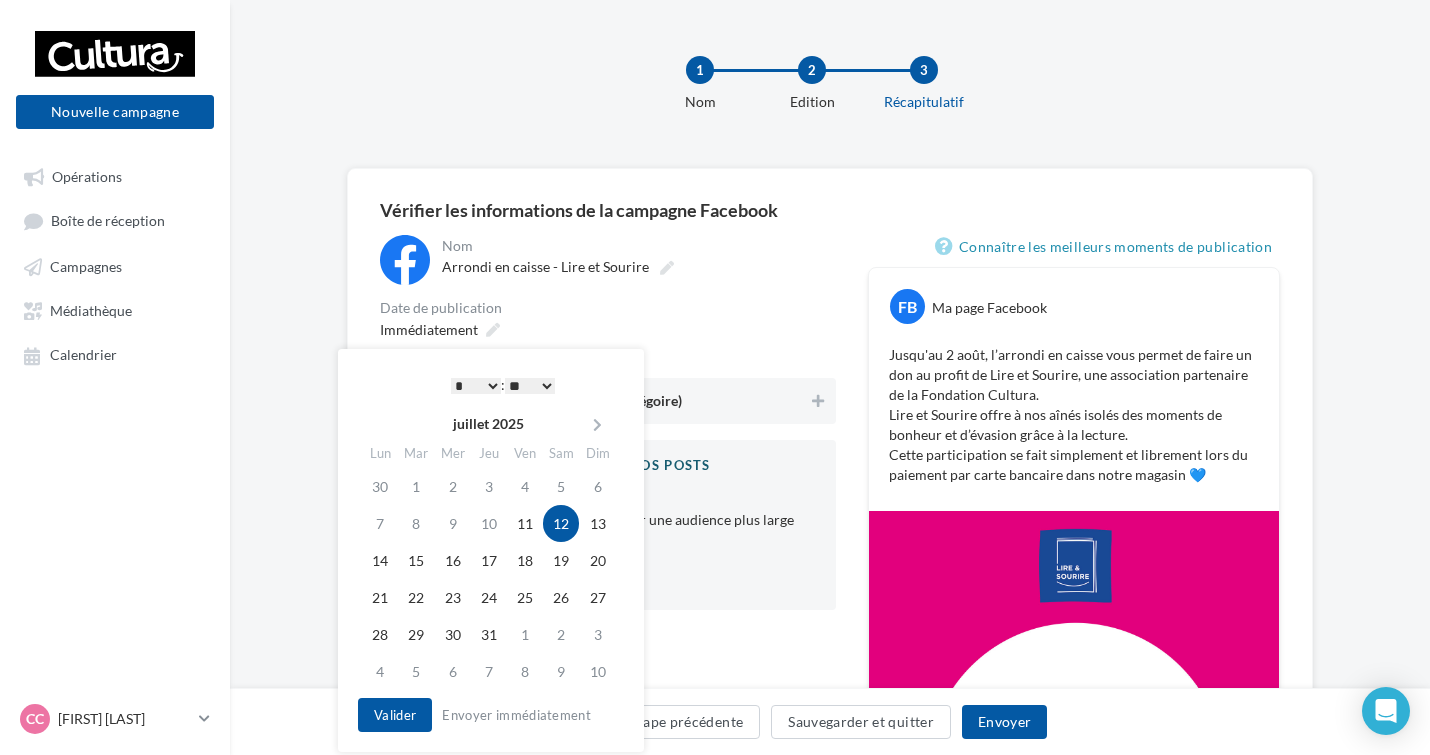 click on "* * * * * * * * * * ** ** ** ** ** ** ** ** ** ** ** ** ** **" at bounding box center (476, 386) 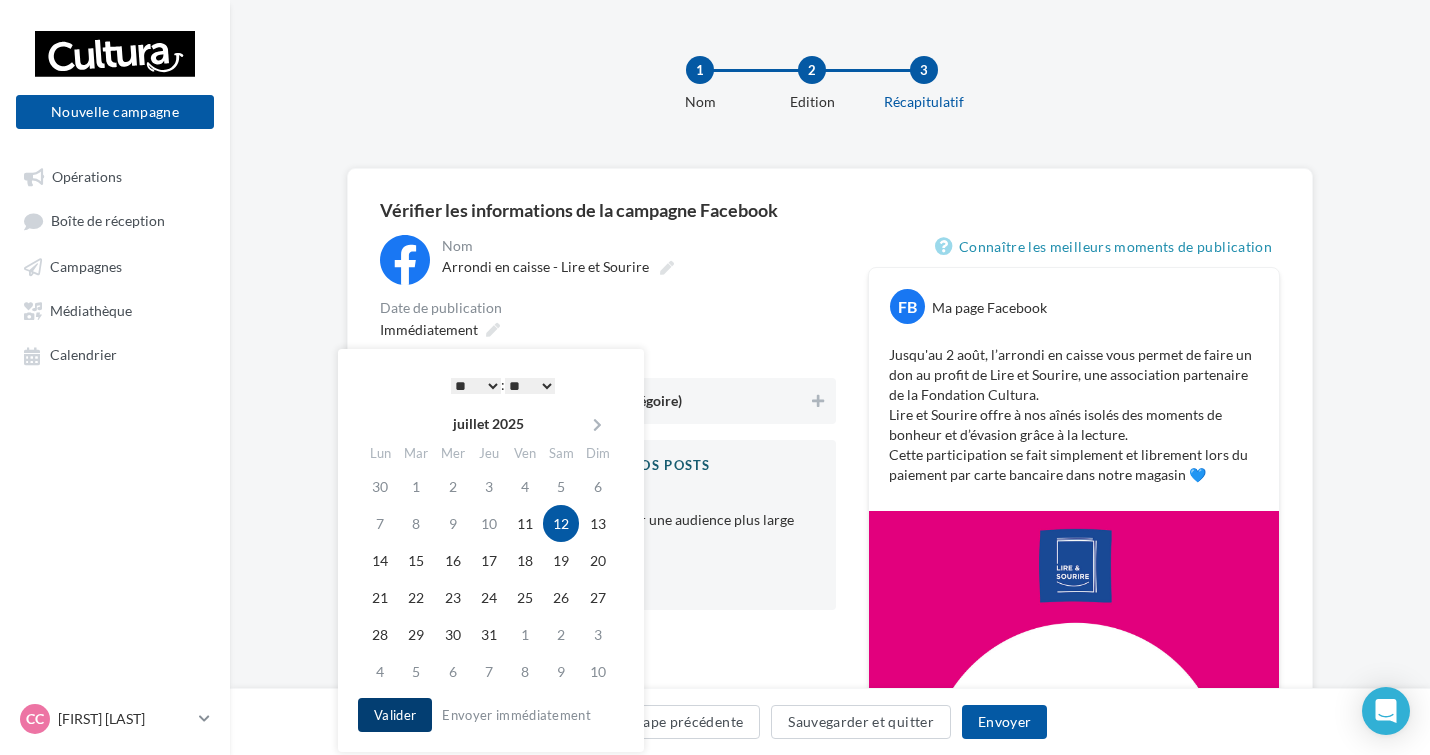 click on "Valider" at bounding box center [395, 715] 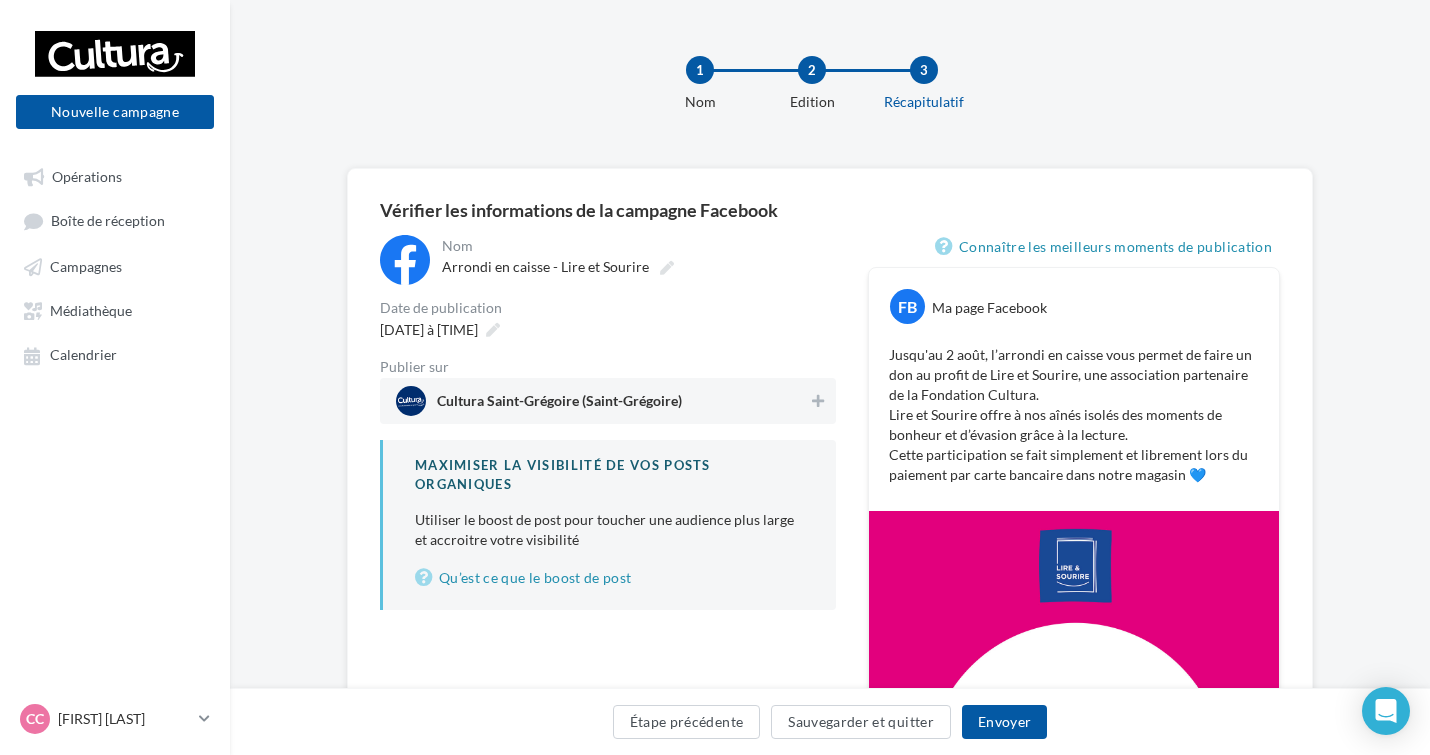 click on "Cultura Saint-Grégoire (Saint-Grégoire)" at bounding box center (602, 401) 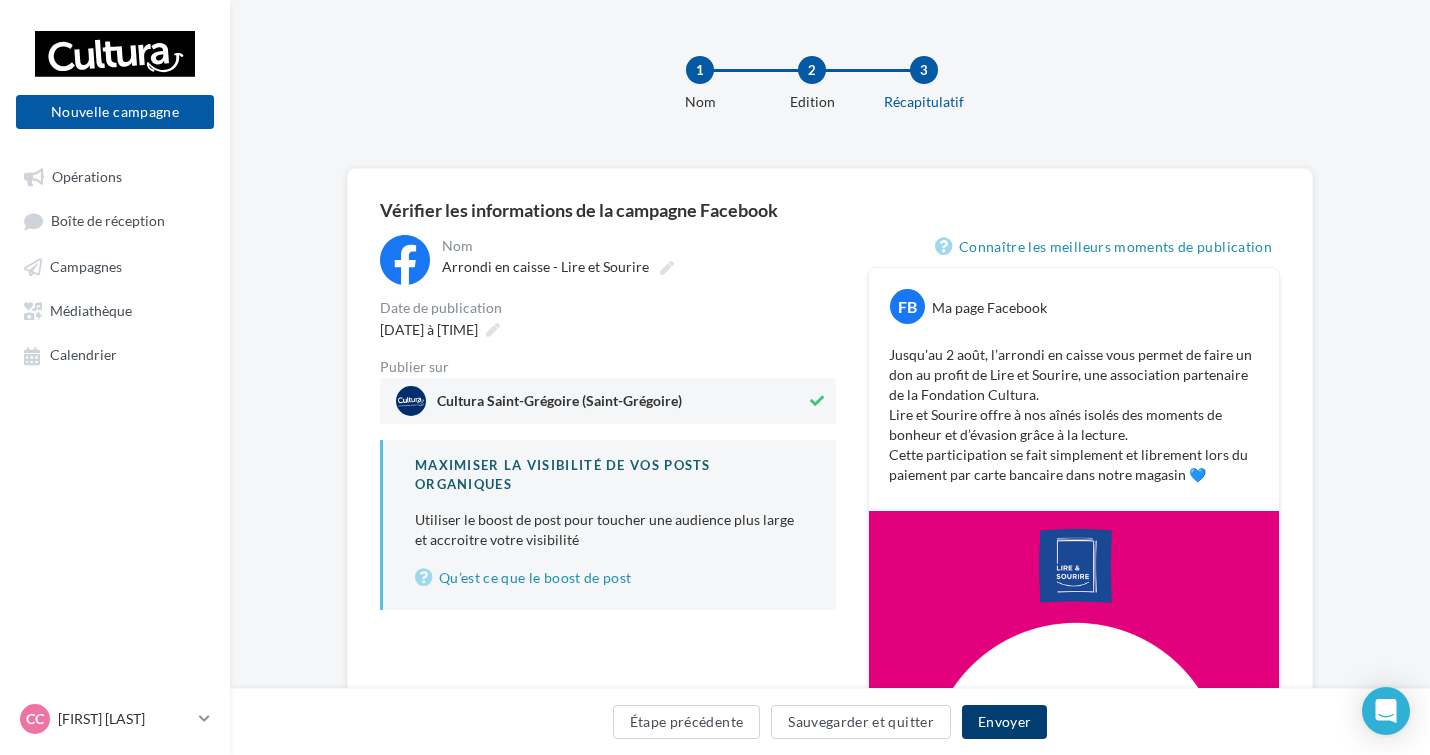 click on "Envoyer" at bounding box center [1004, 722] 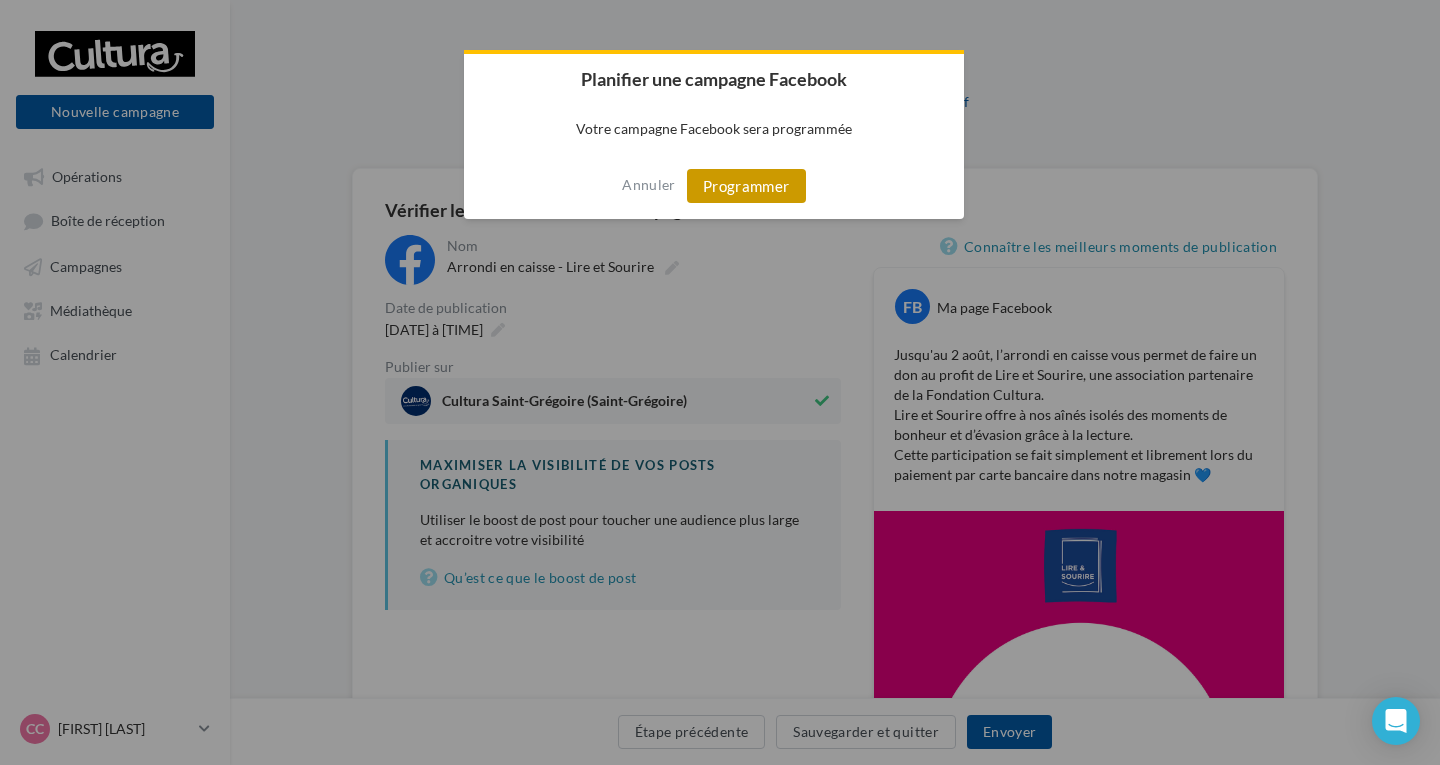 click on "Programmer" at bounding box center (746, 186) 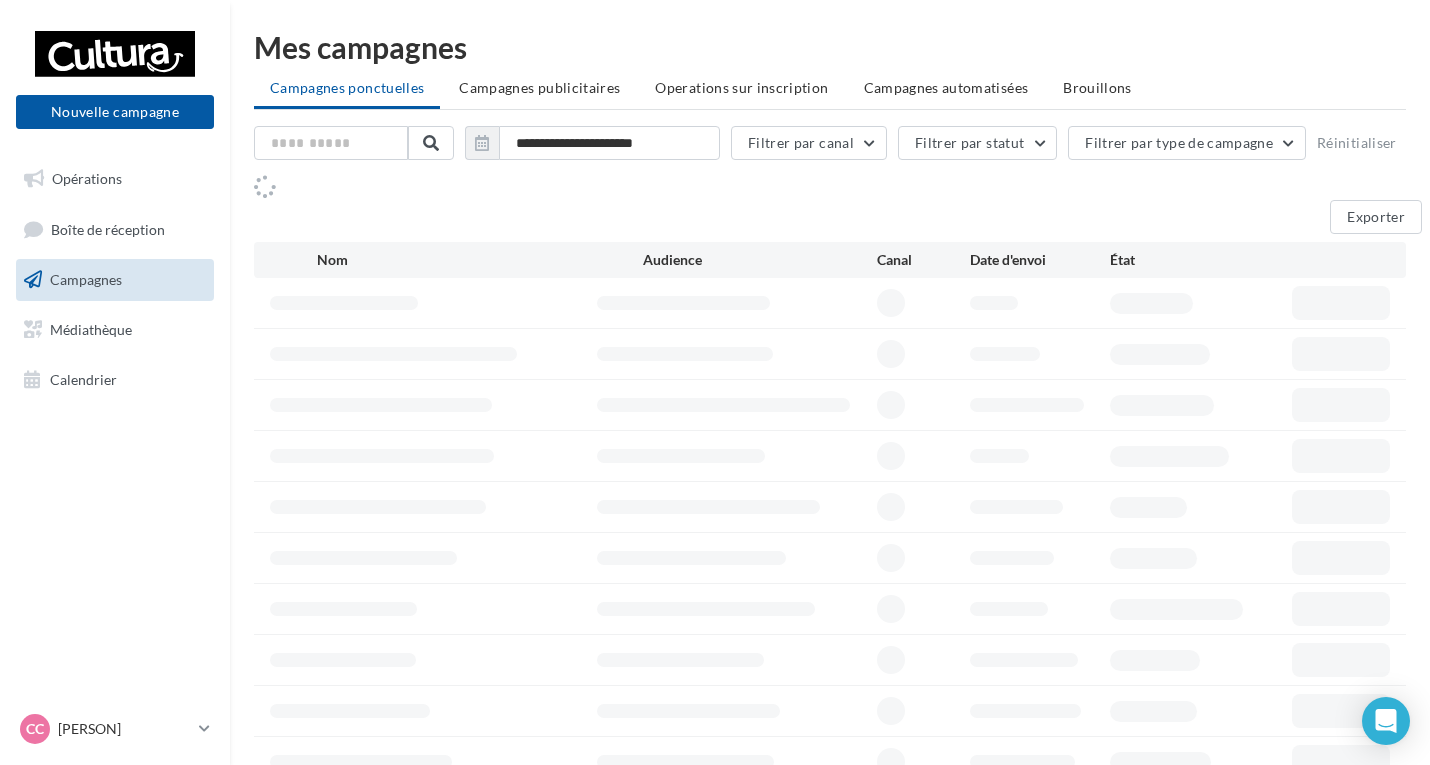 scroll, scrollTop: 0, scrollLeft: 0, axis: both 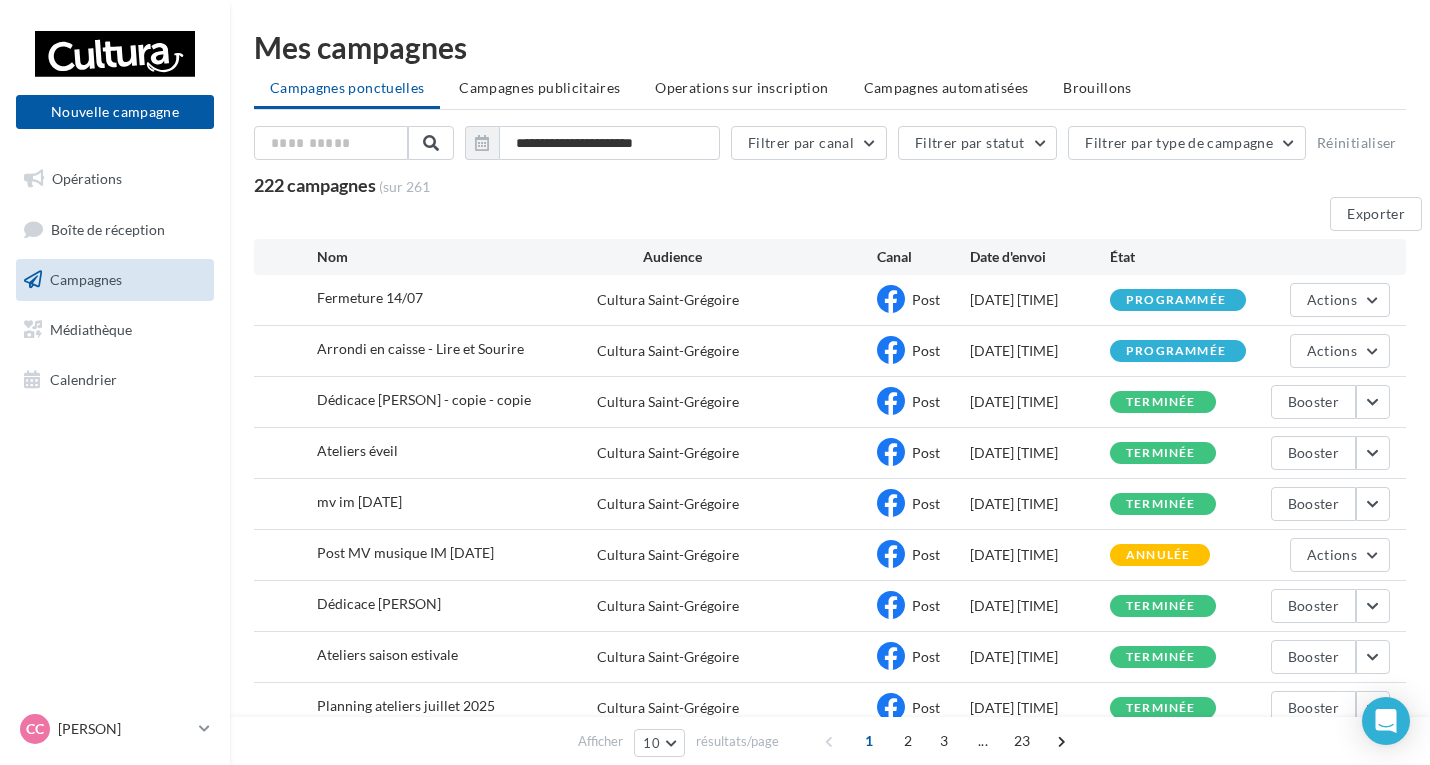 drag, startPoint x: 1153, startPoint y: 183, endPoint x: 1135, endPoint y: 187, distance: 18.439089 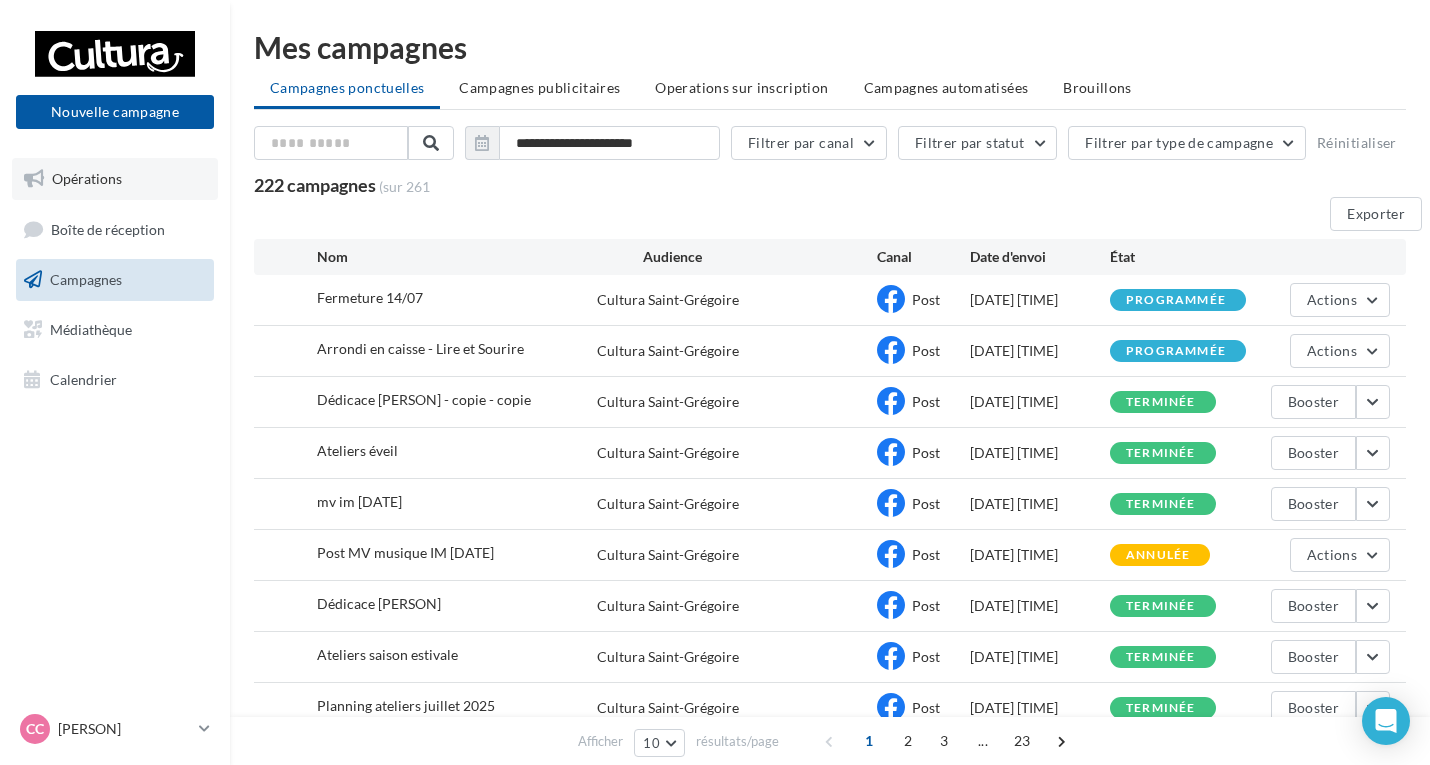 click on "Opérations" at bounding box center (115, 179) 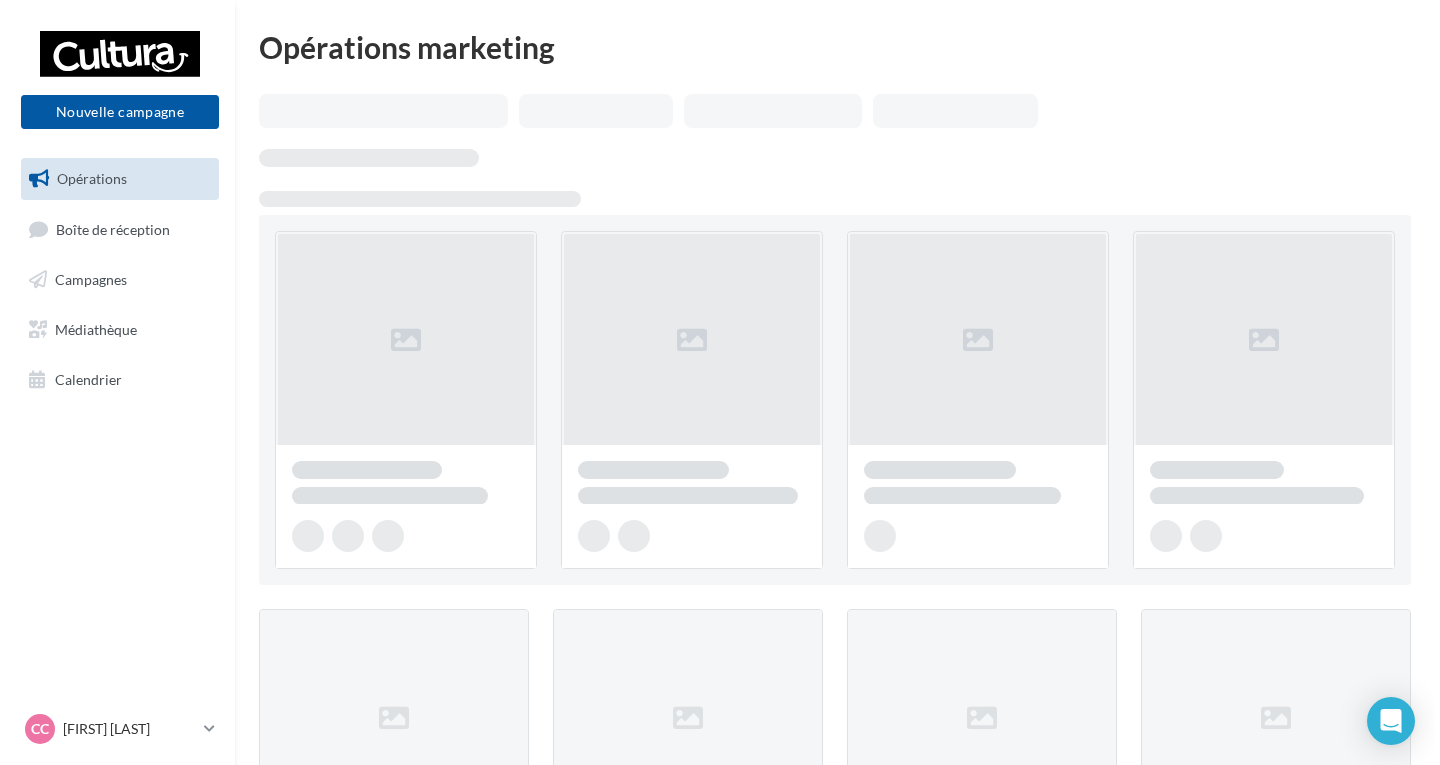 scroll, scrollTop: 0, scrollLeft: 0, axis: both 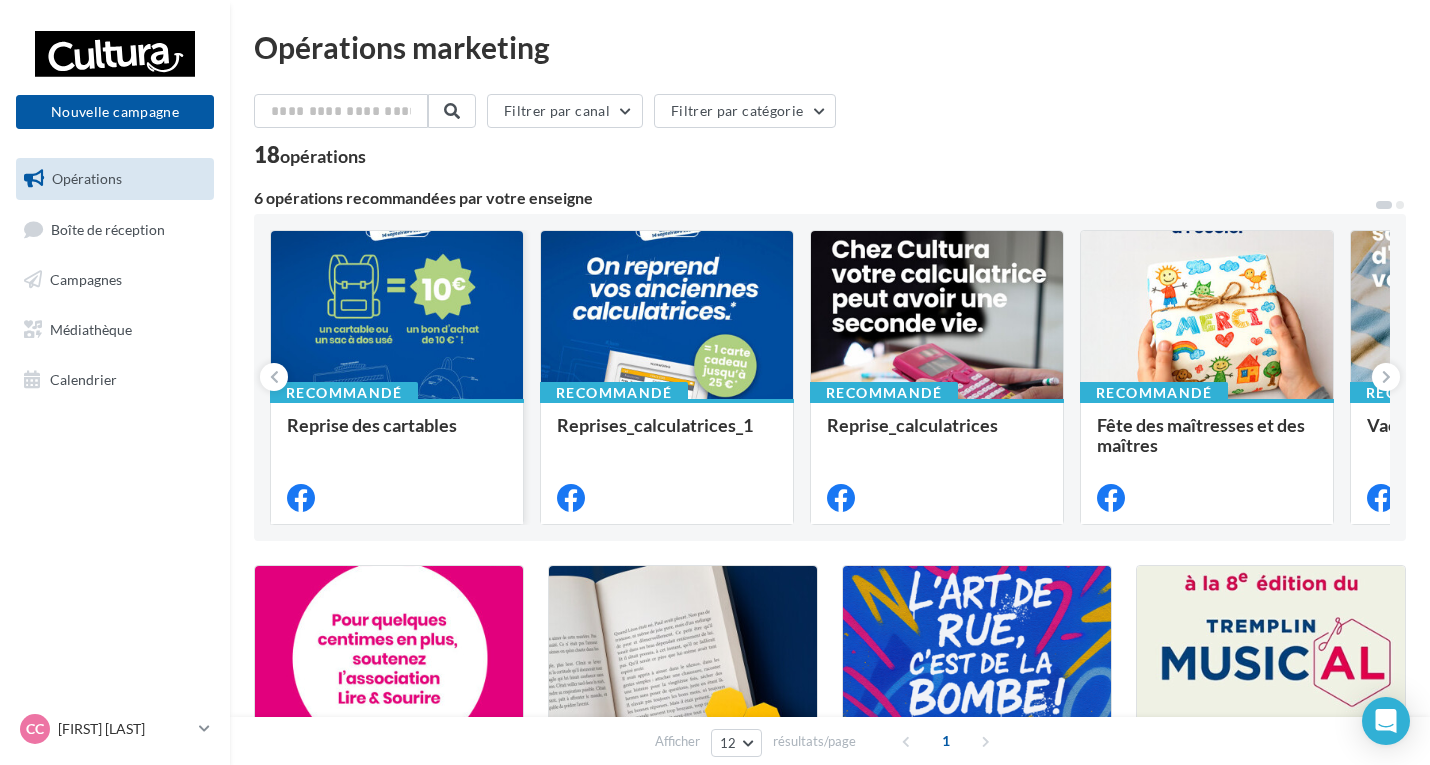 click at bounding box center [397, 316] 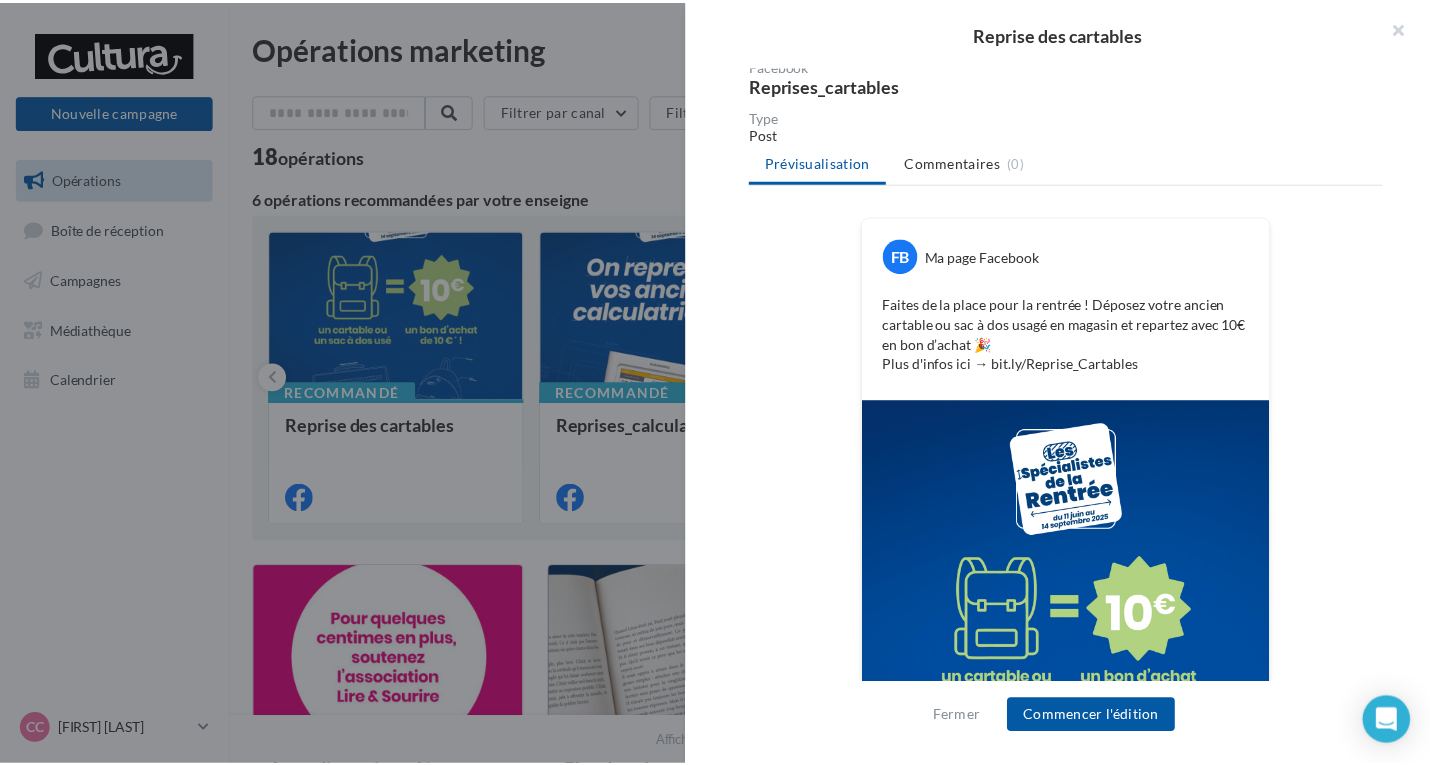 scroll, scrollTop: 0, scrollLeft: 0, axis: both 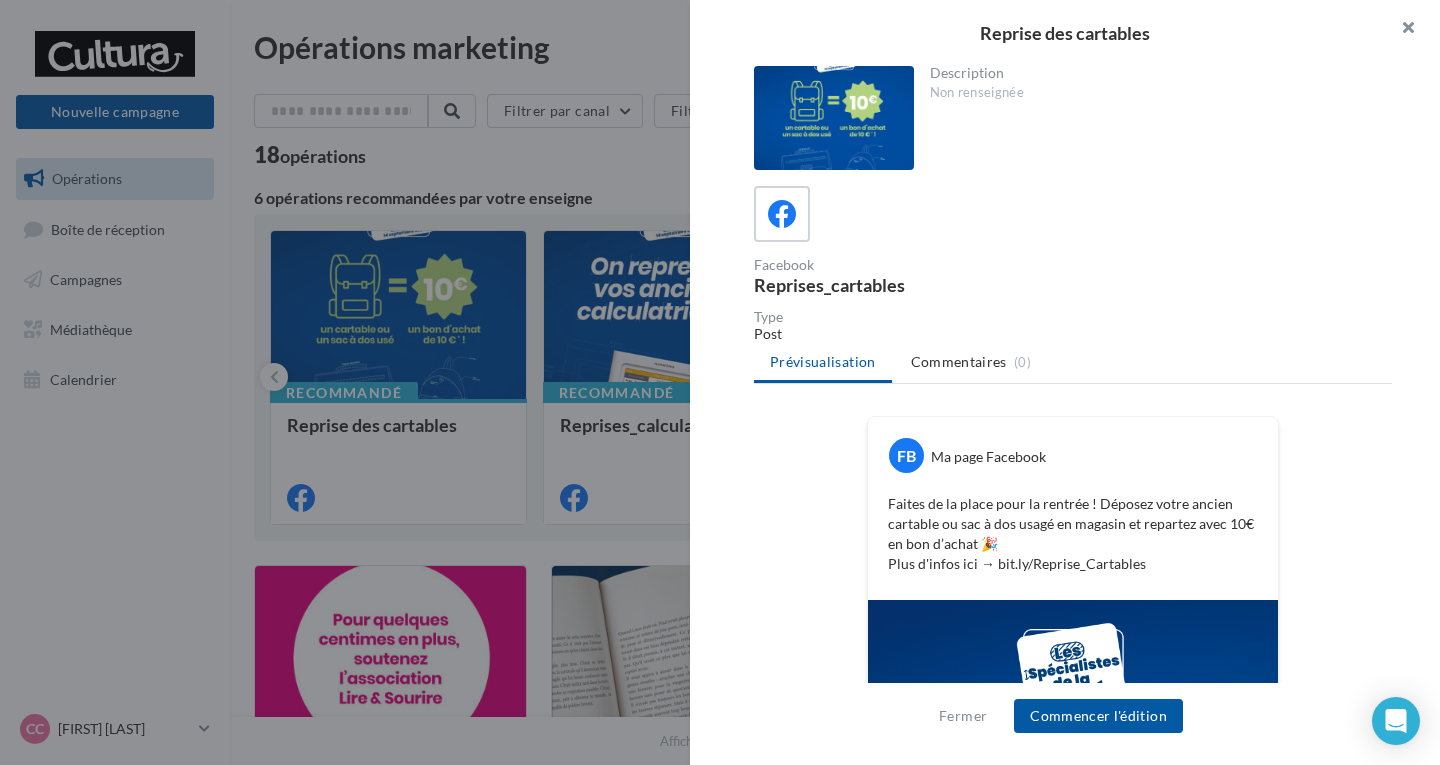 click at bounding box center [1400, 30] 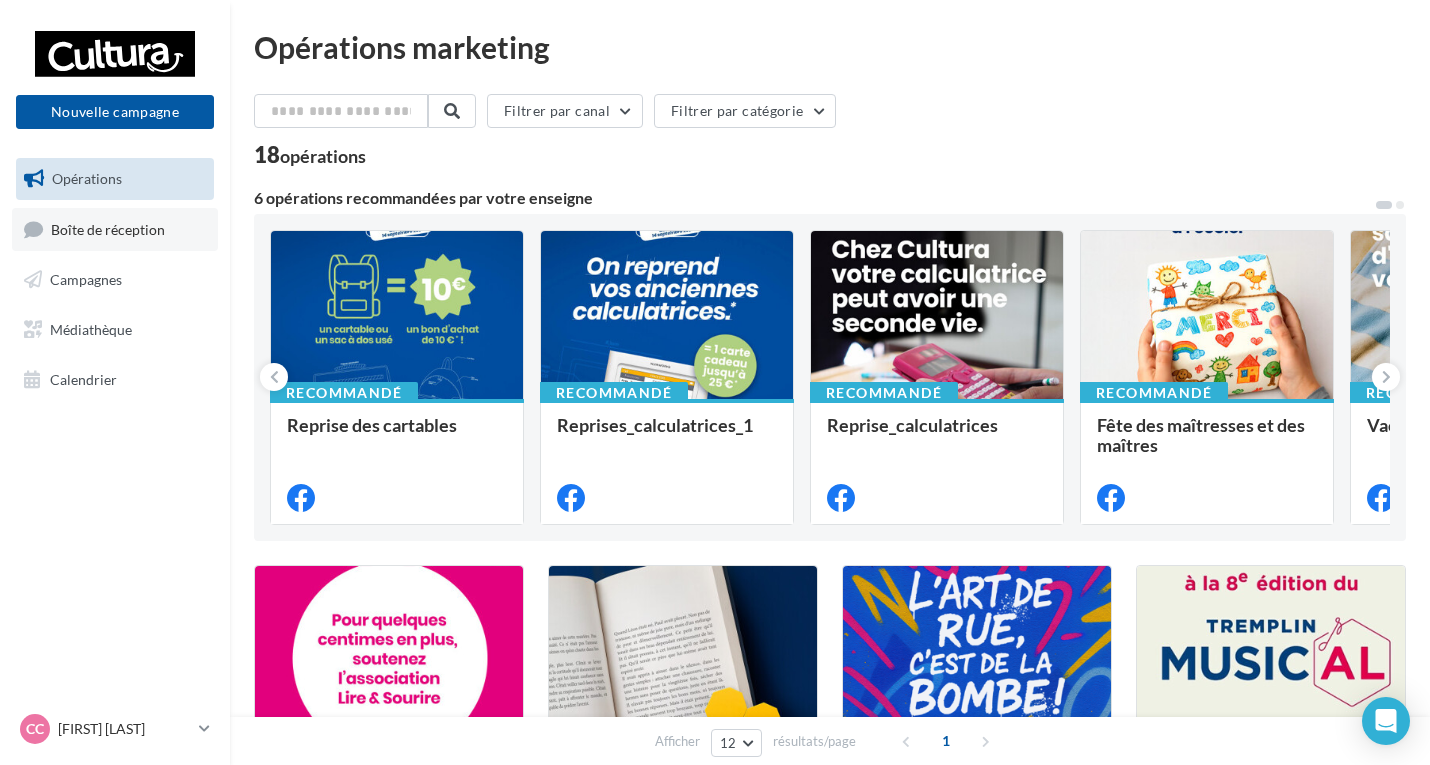 click on "Boîte de réception" at bounding box center [115, 229] 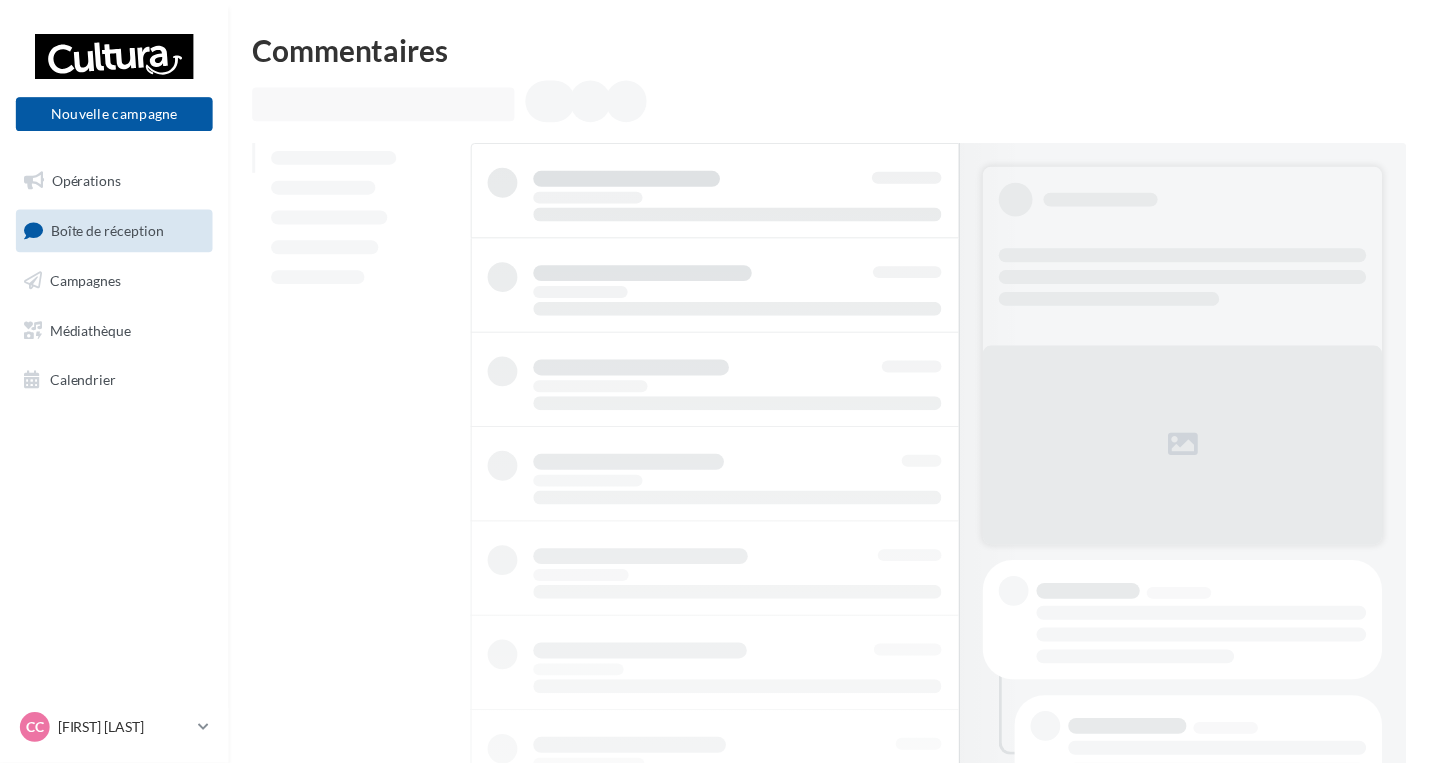 scroll, scrollTop: 0, scrollLeft: 0, axis: both 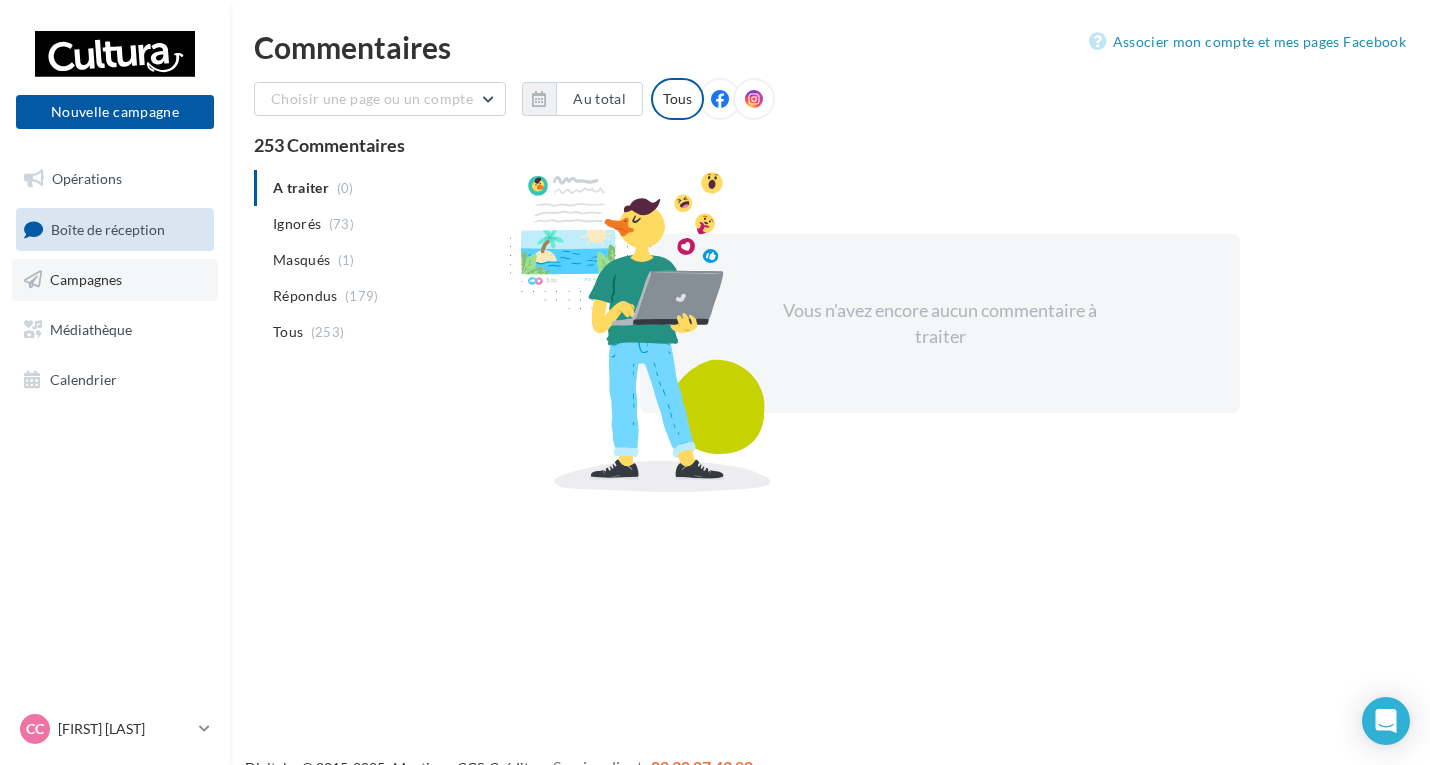 click on "Campagnes" at bounding box center [86, 279] 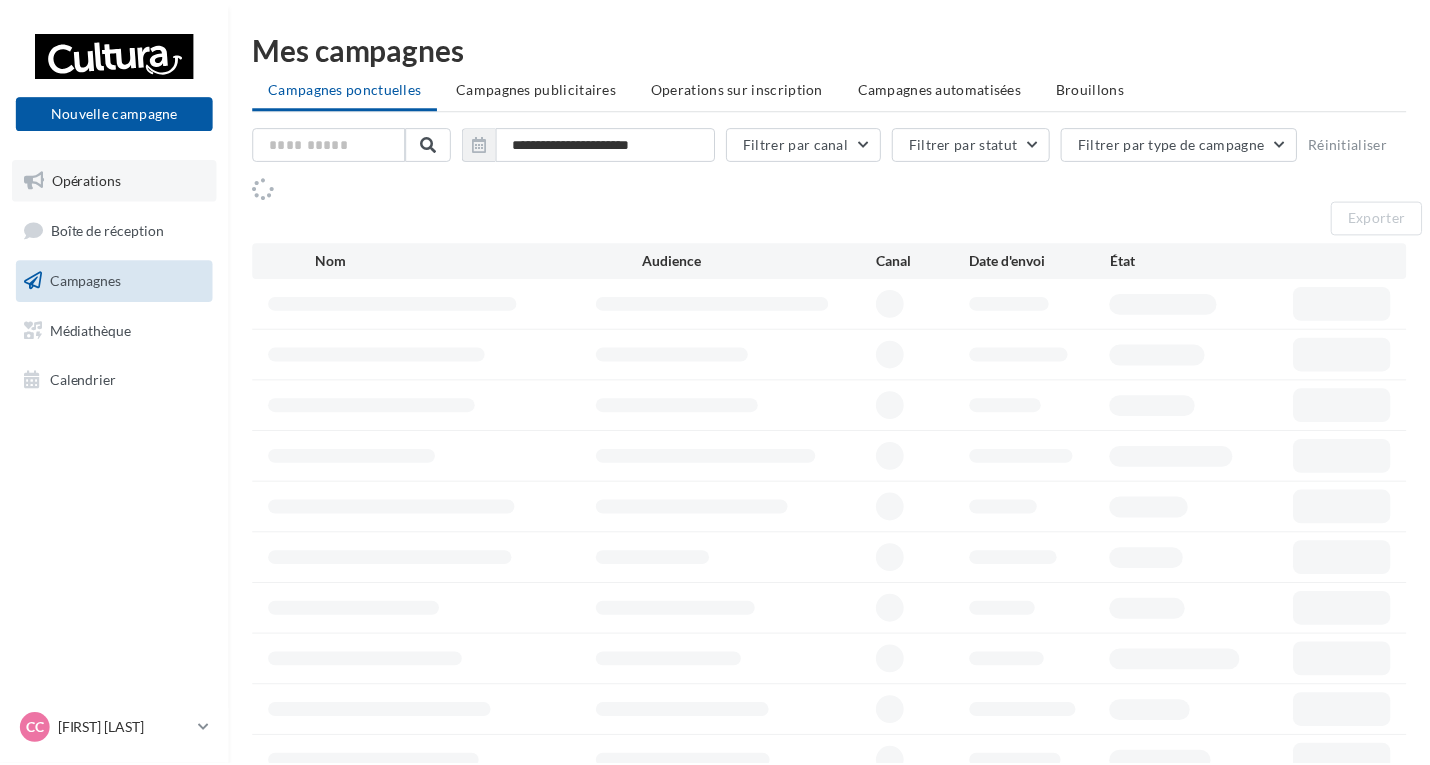 scroll, scrollTop: 0, scrollLeft: 0, axis: both 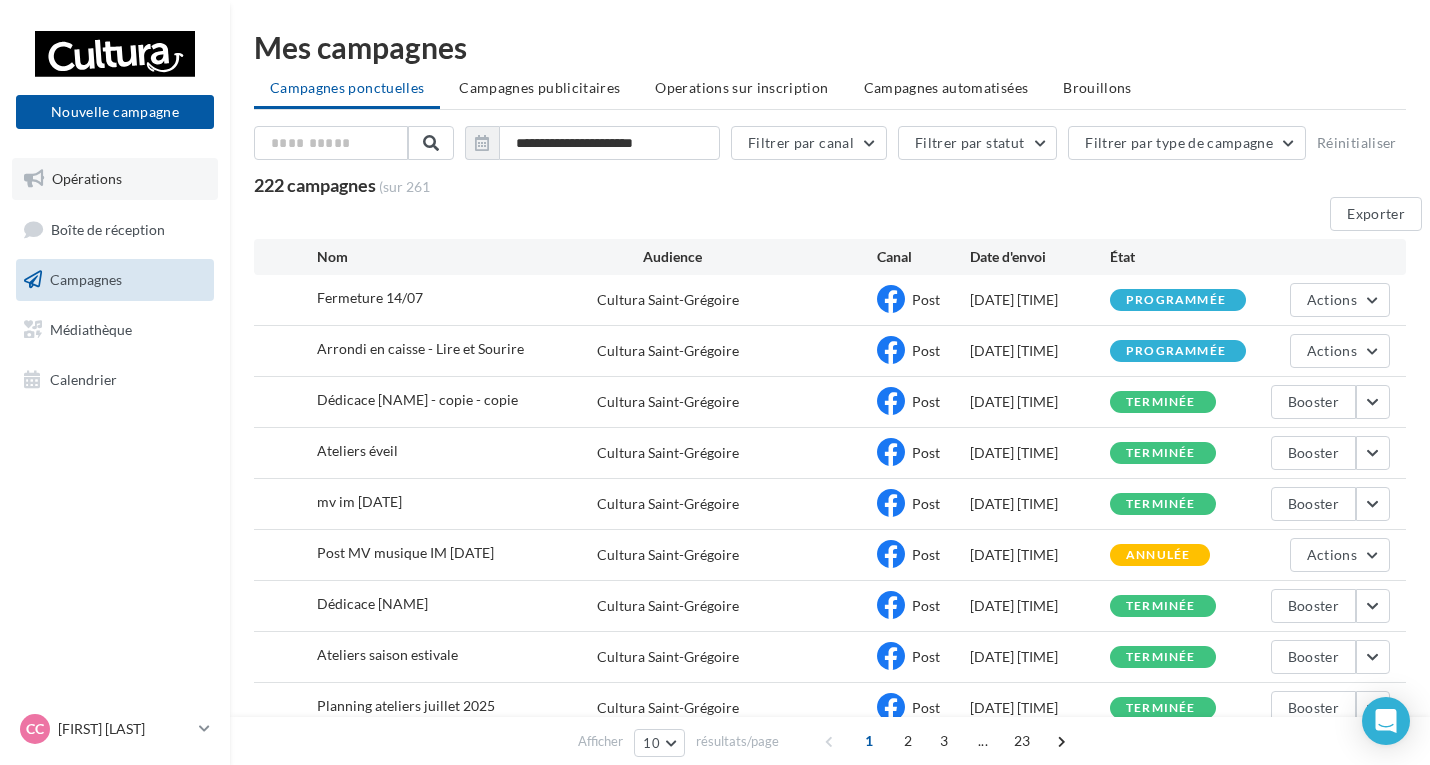 click on "Opérations" at bounding box center [115, 179] 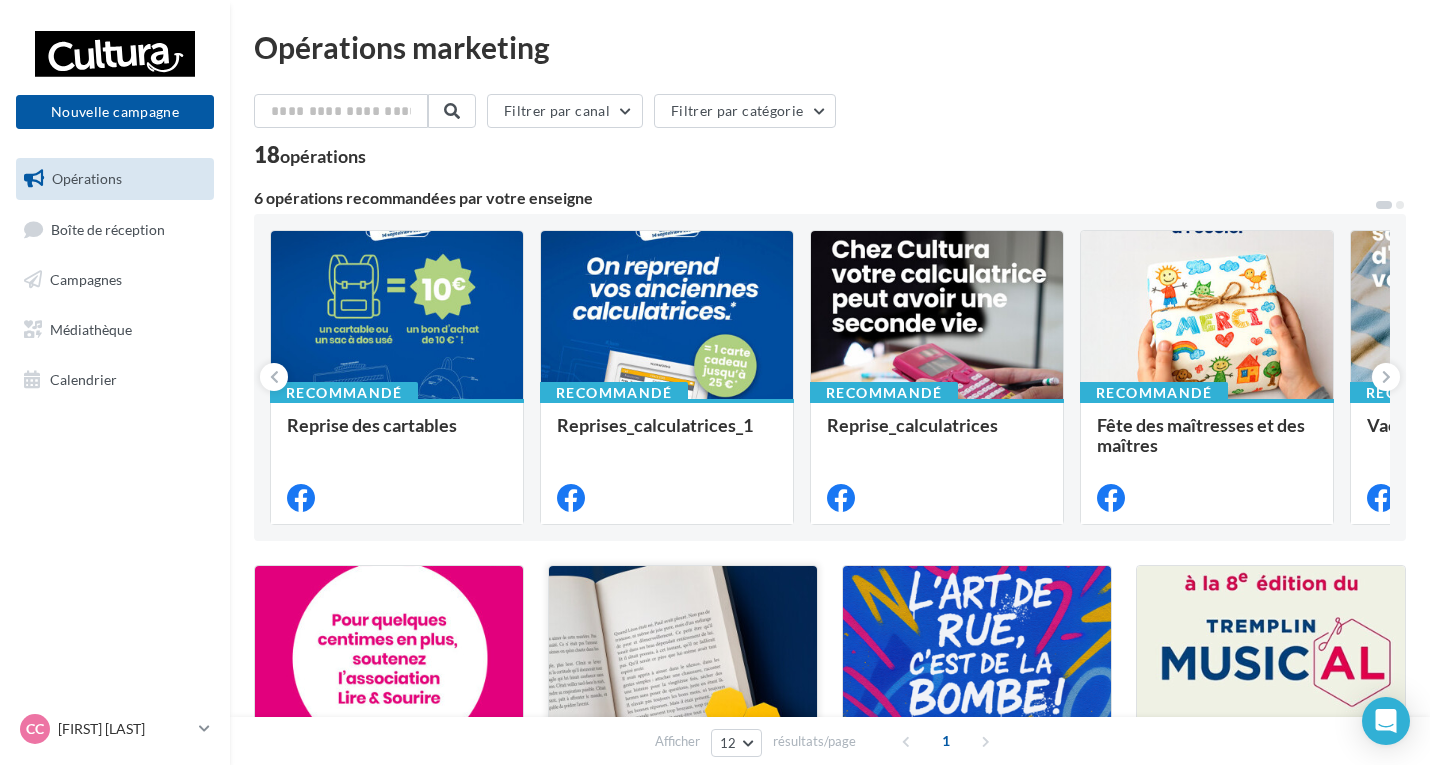scroll, scrollTop: 100, scrollLeft: 0, axis: vertical 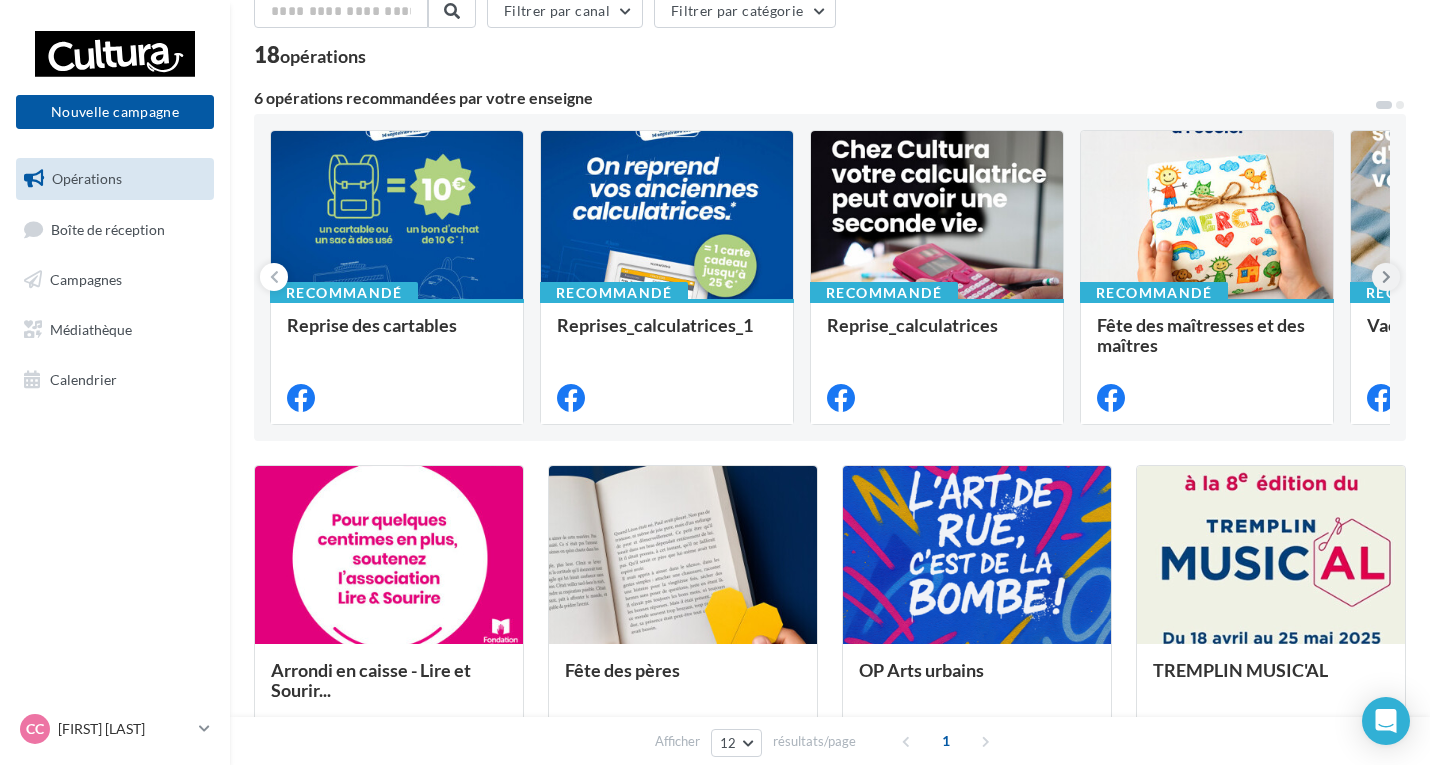 click at bounding box center (1386, 277) 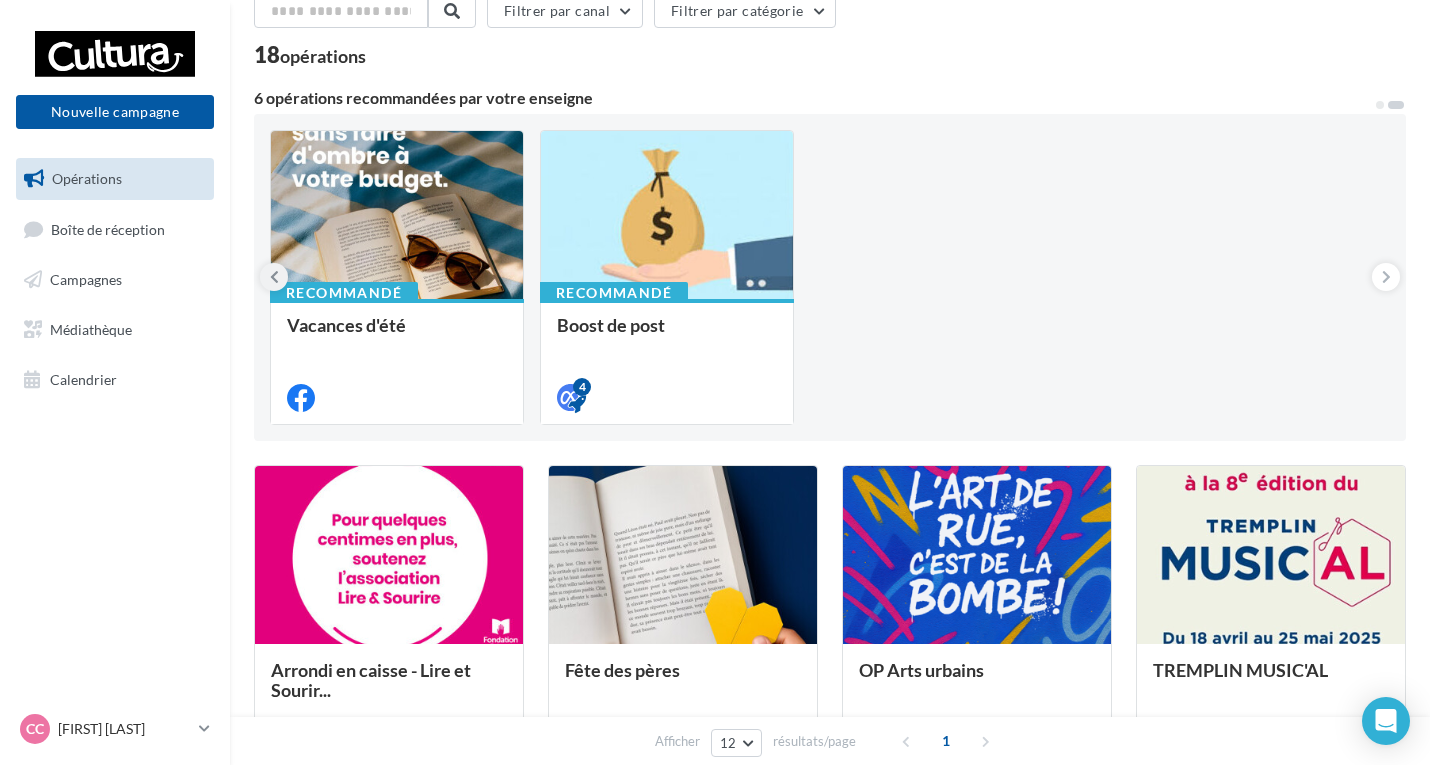 click at bounding box center (274, 277) 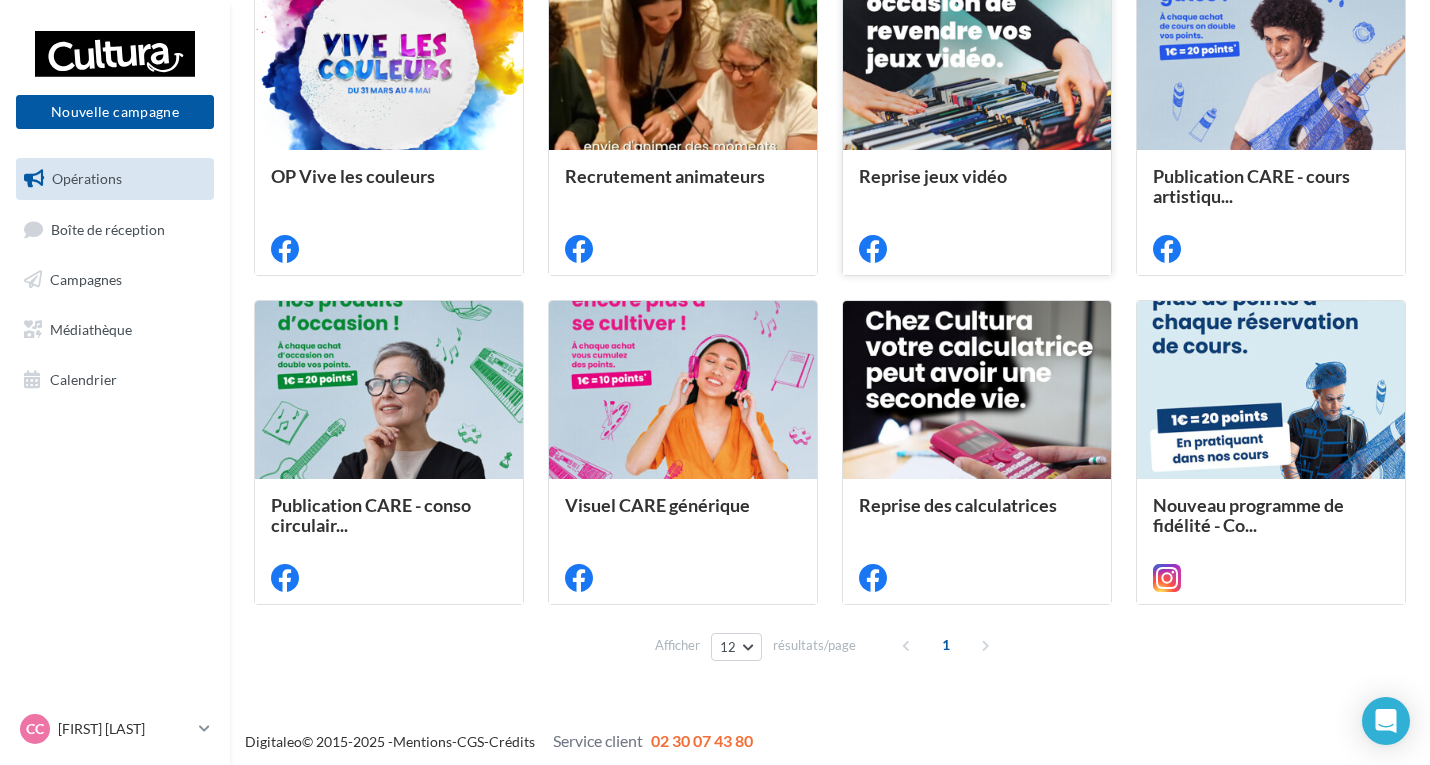 scroll, scrollTop: 929, scrollLeft: 0, axis: vertical 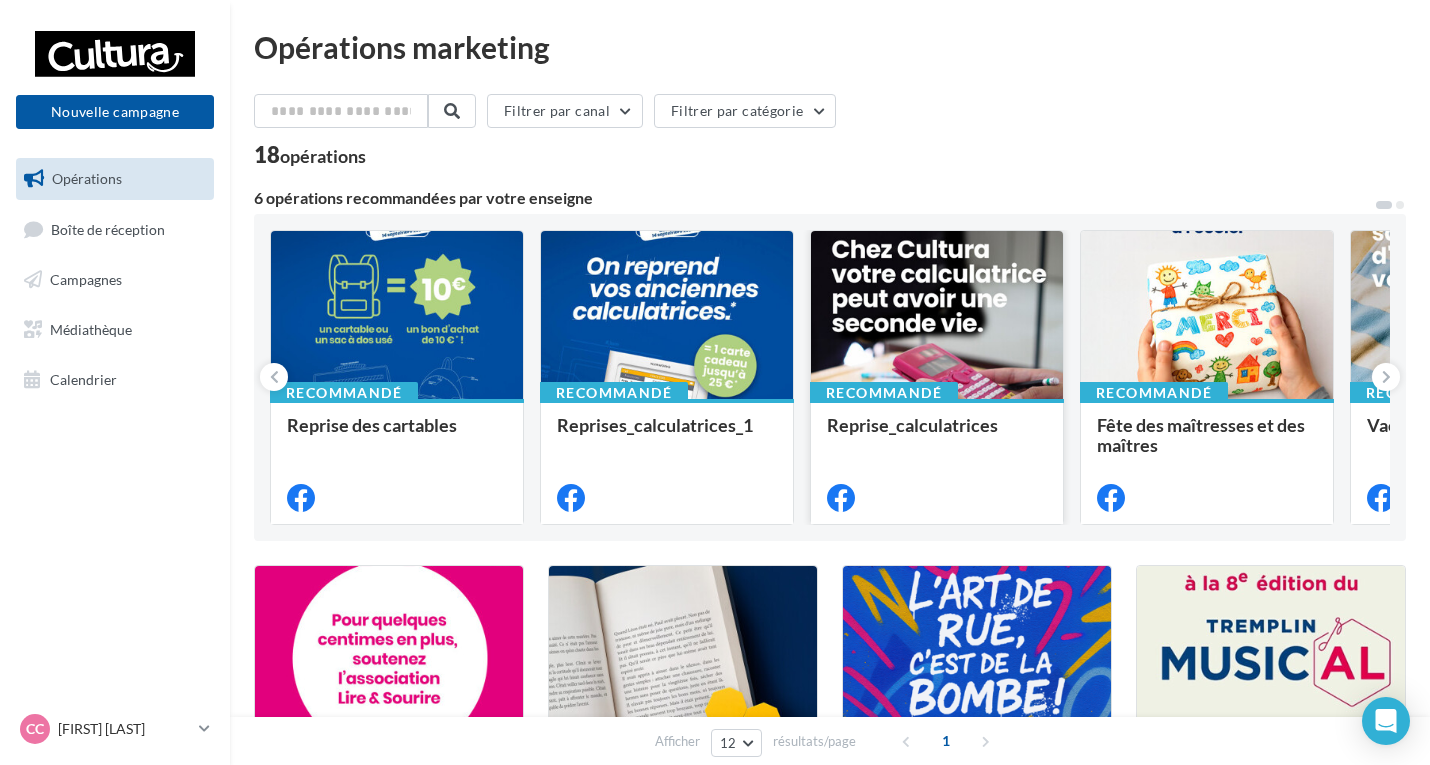 click at bounding box center [937, 316] 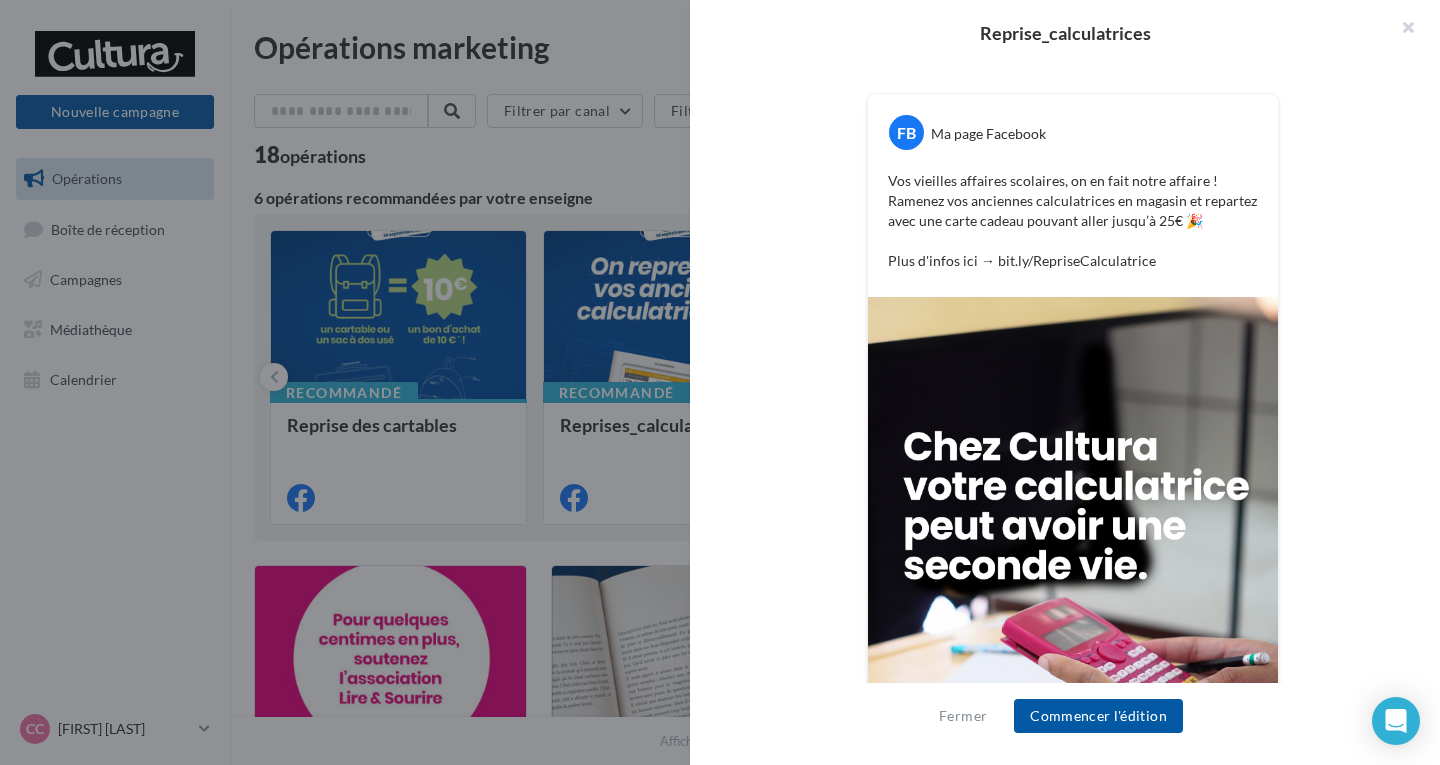 scroll, scrollTop: 158, scrollLeft: 0, axis: vertical 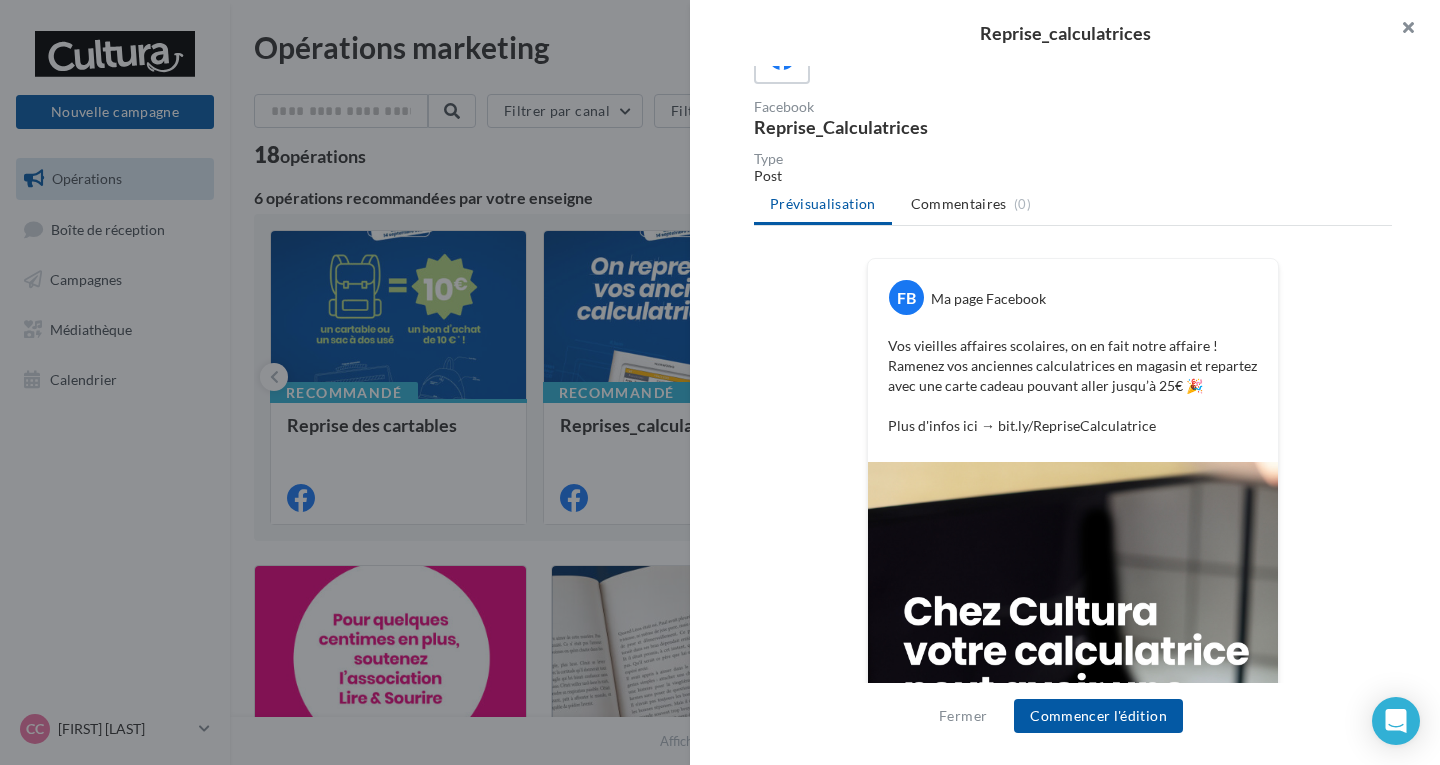 click at bounding box center [1400, 30] 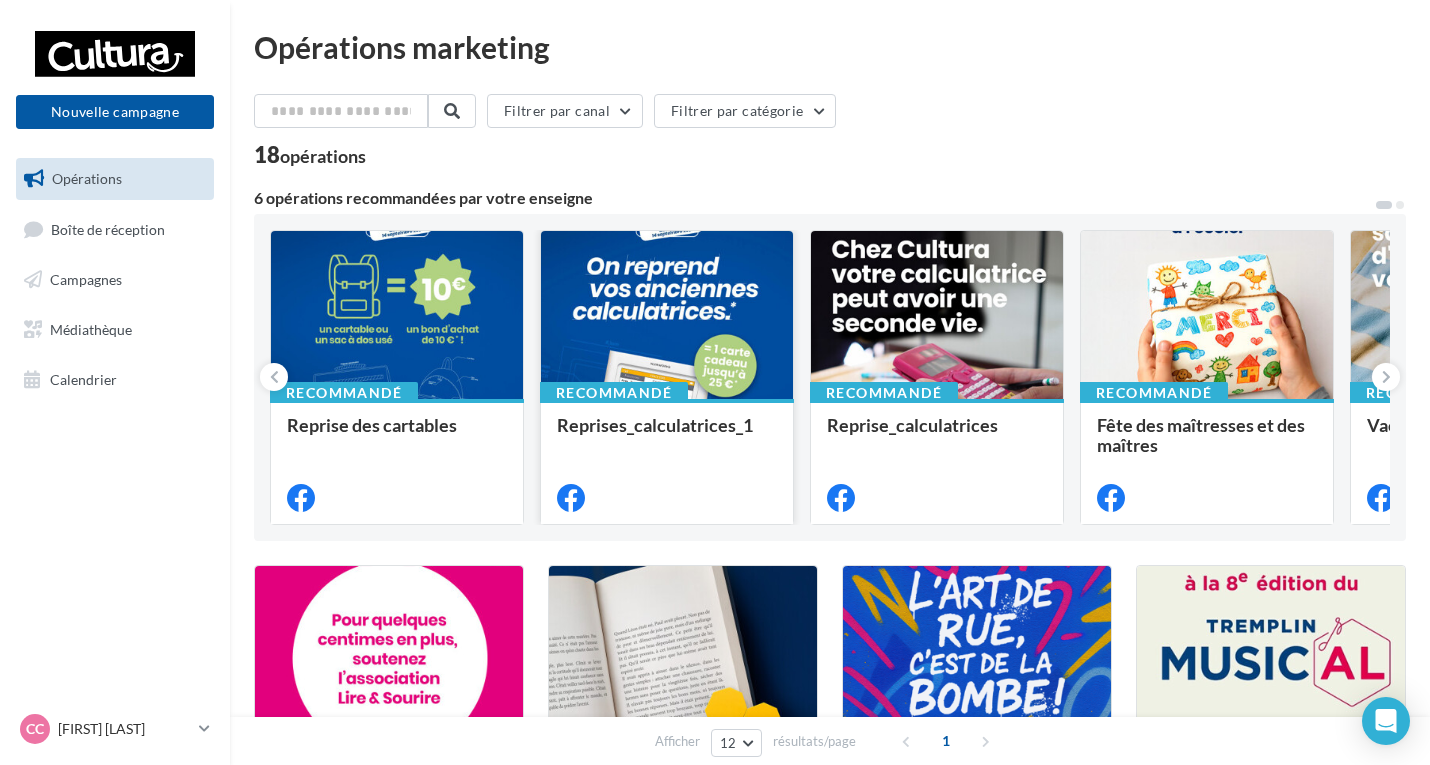 click at bounding box center [667, 316] 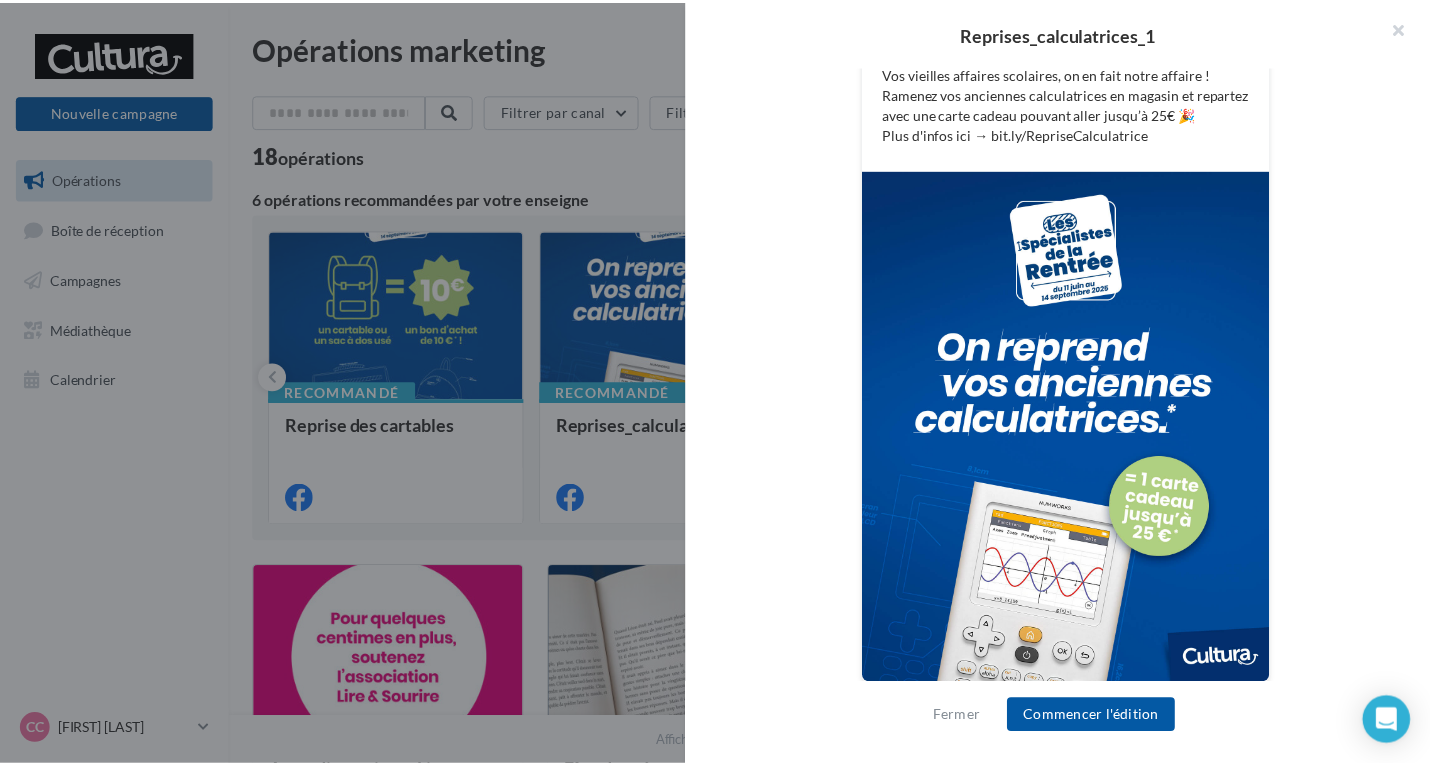 scroll, scrollTop: 438, scrollLeft: 0, axis: vertical 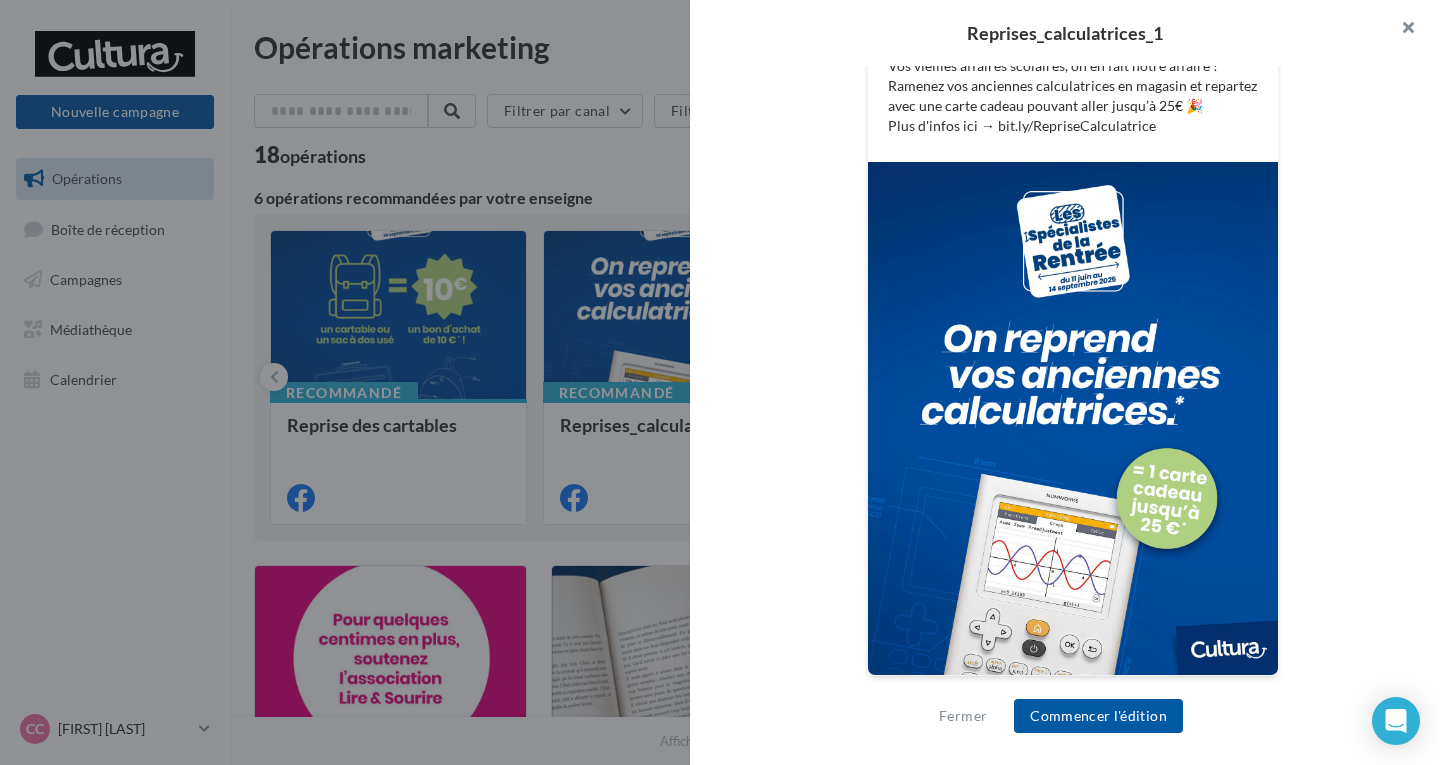 click at bounding box center [1400, 30] 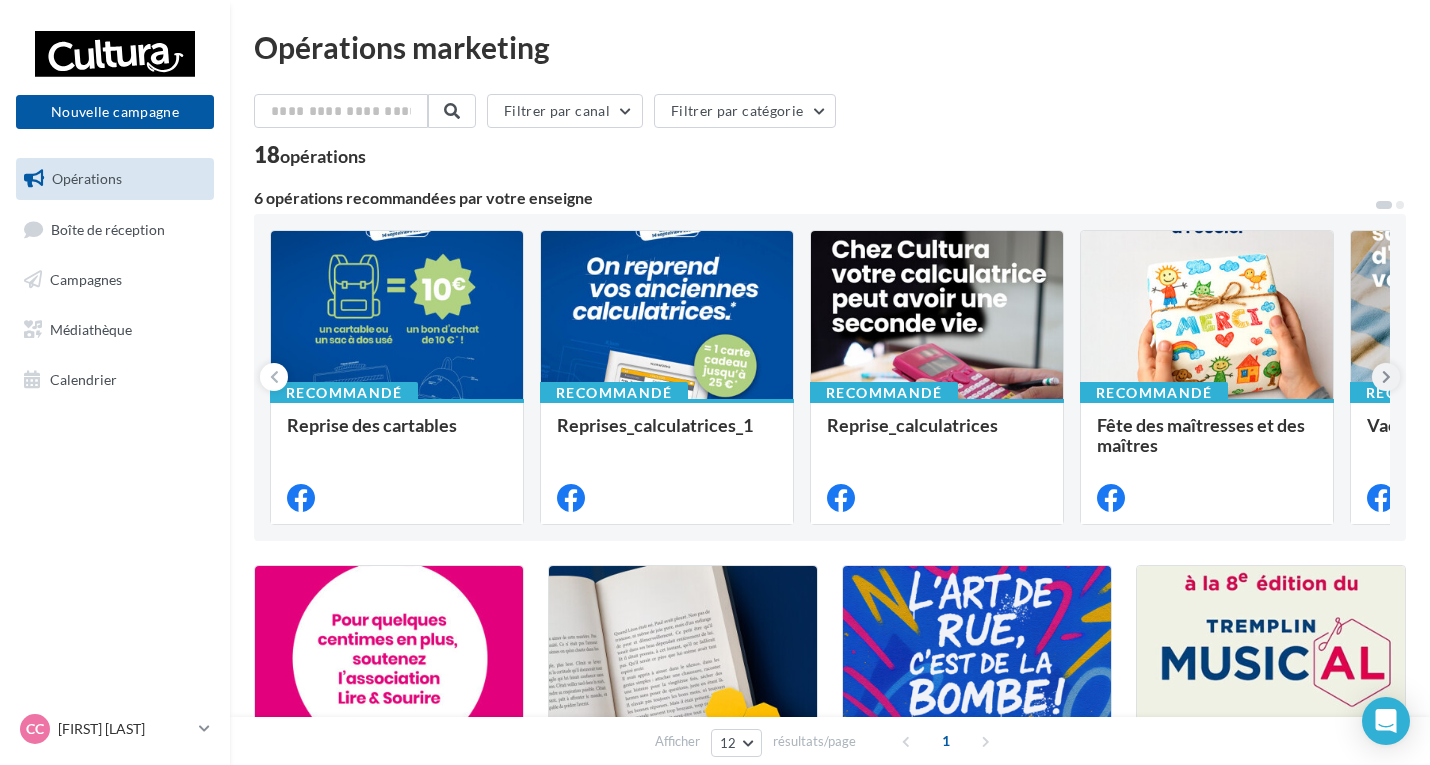 click at bounding box center [1386, 377] 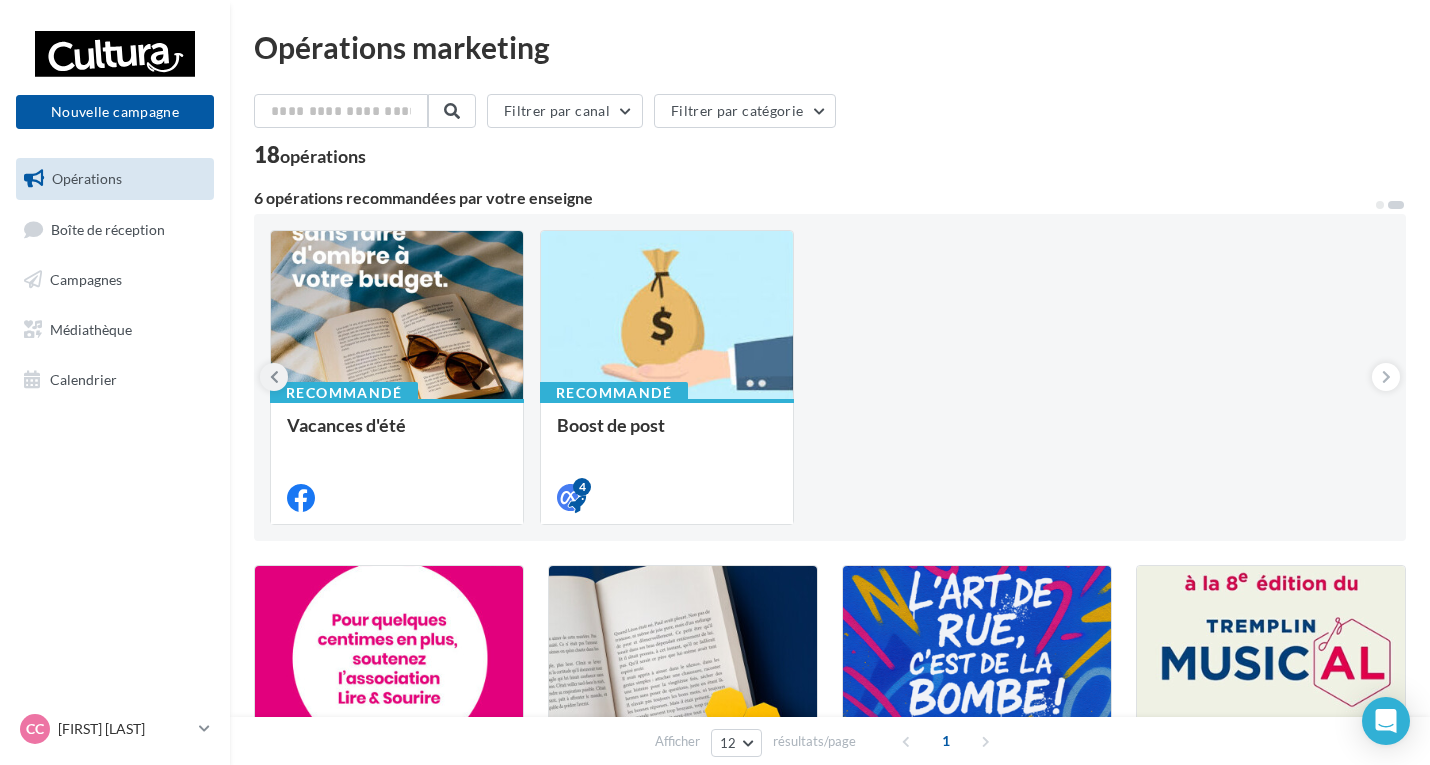 click at bounding box center [274, 377] 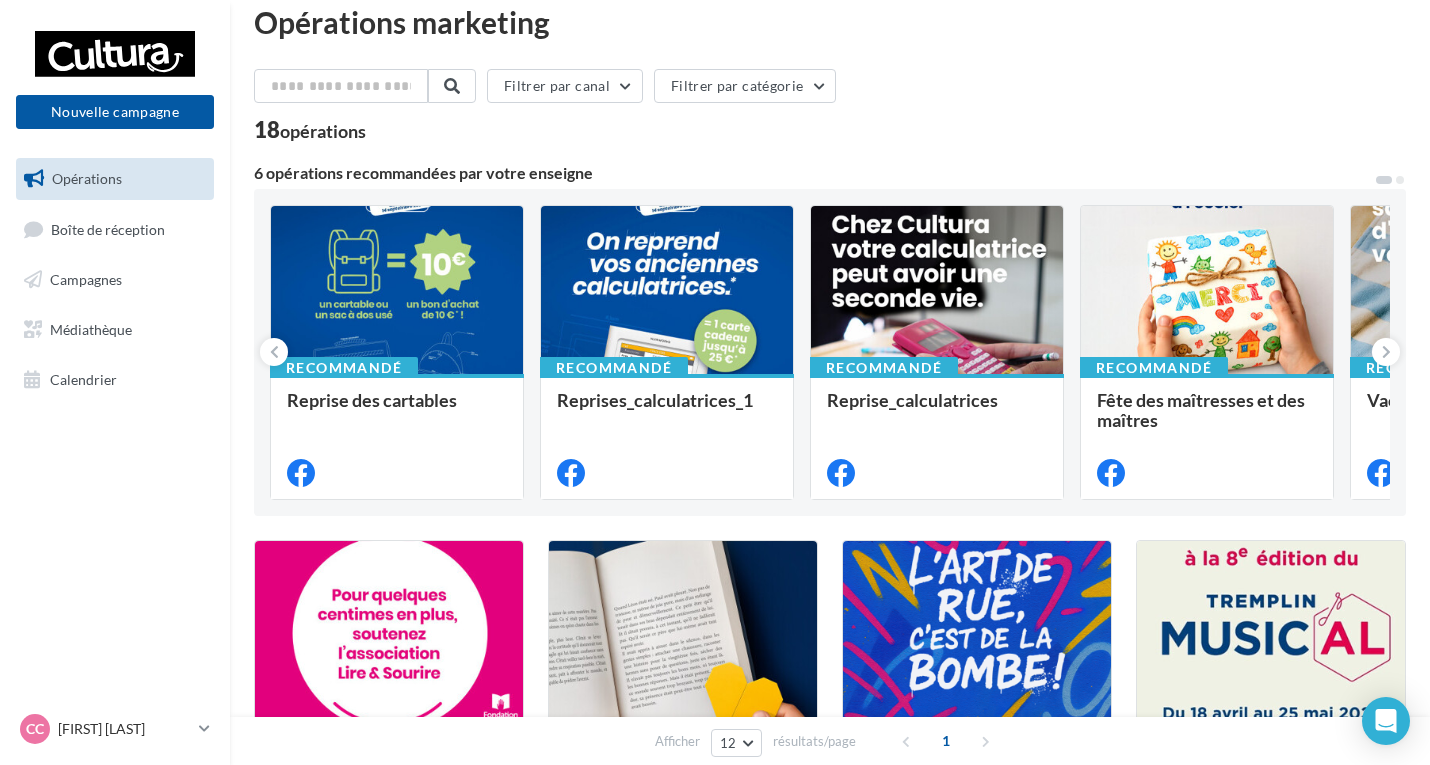 scroll, scrollTop: 0, scrollLeft: 0, axis: both 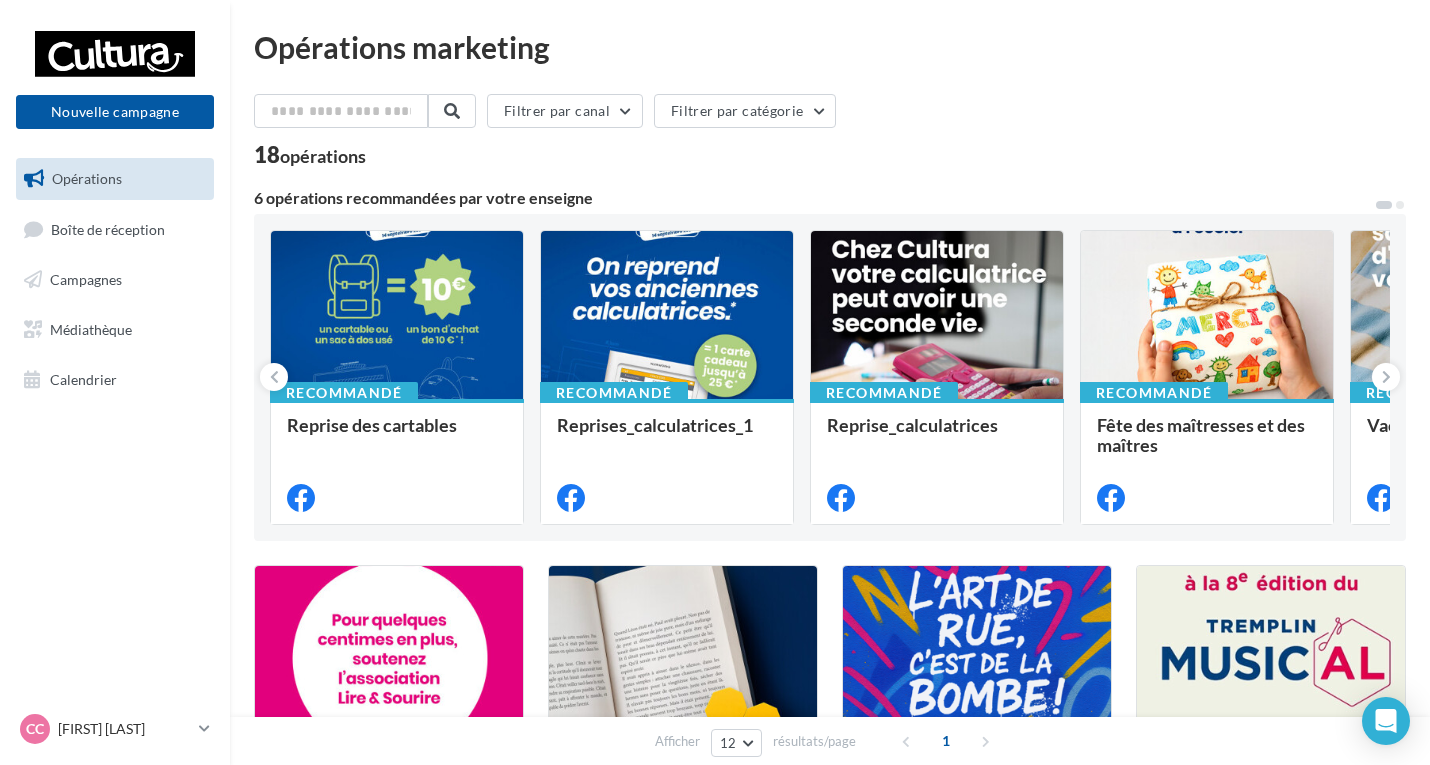 click on "Nouvelle campagne
Nouvelle campagne" at bounding box center [115, 87] 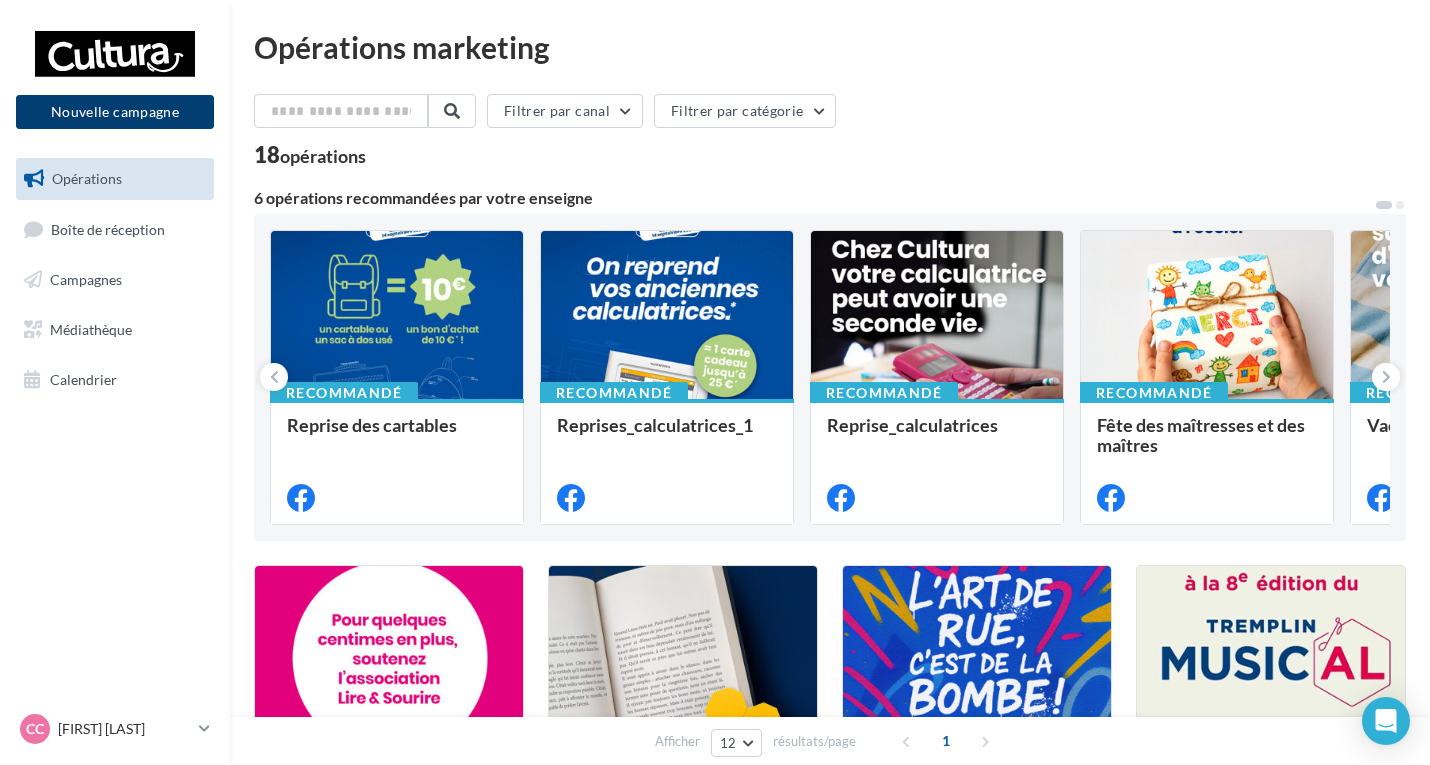 click on "Nouvelle campagne" at bounding box center [115, 112] 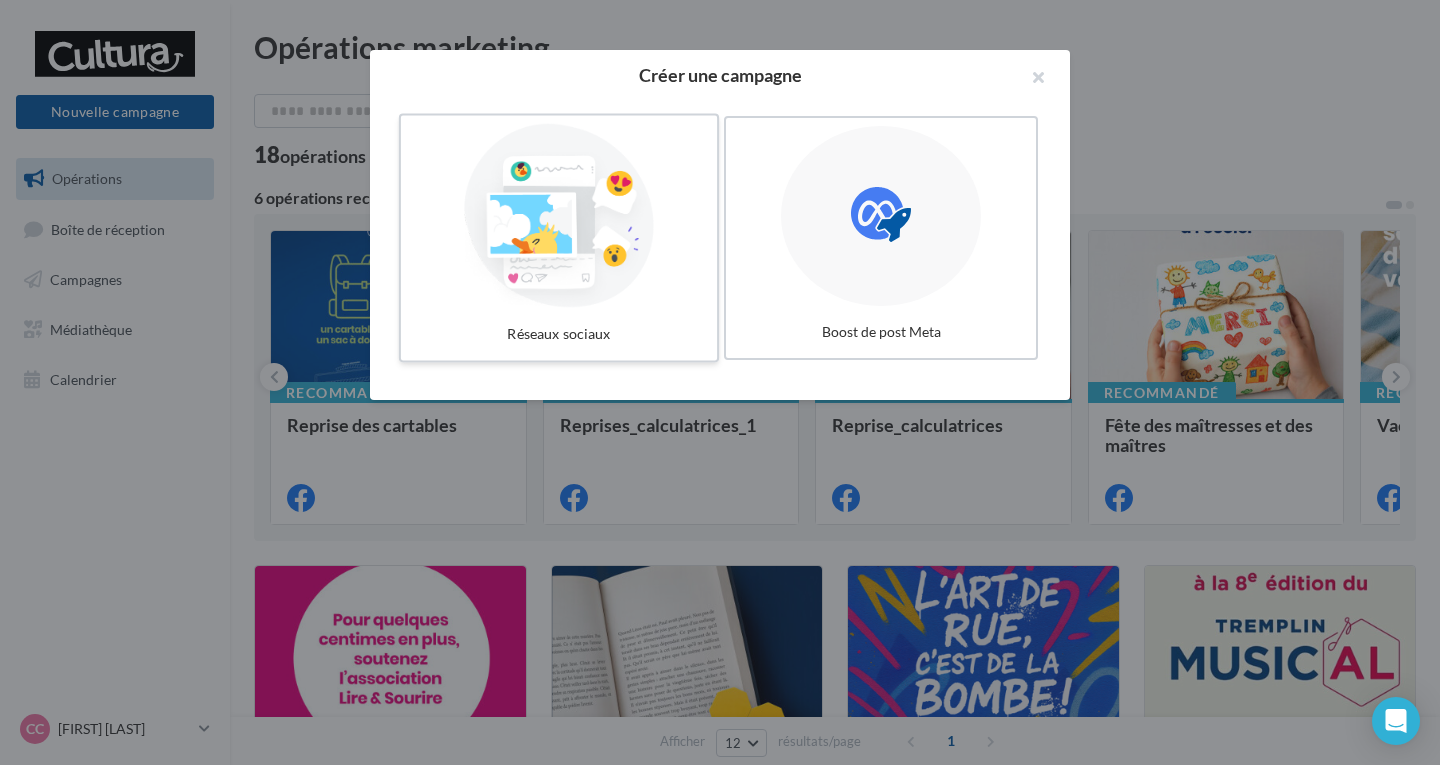 click at bounding box center [559, 216] 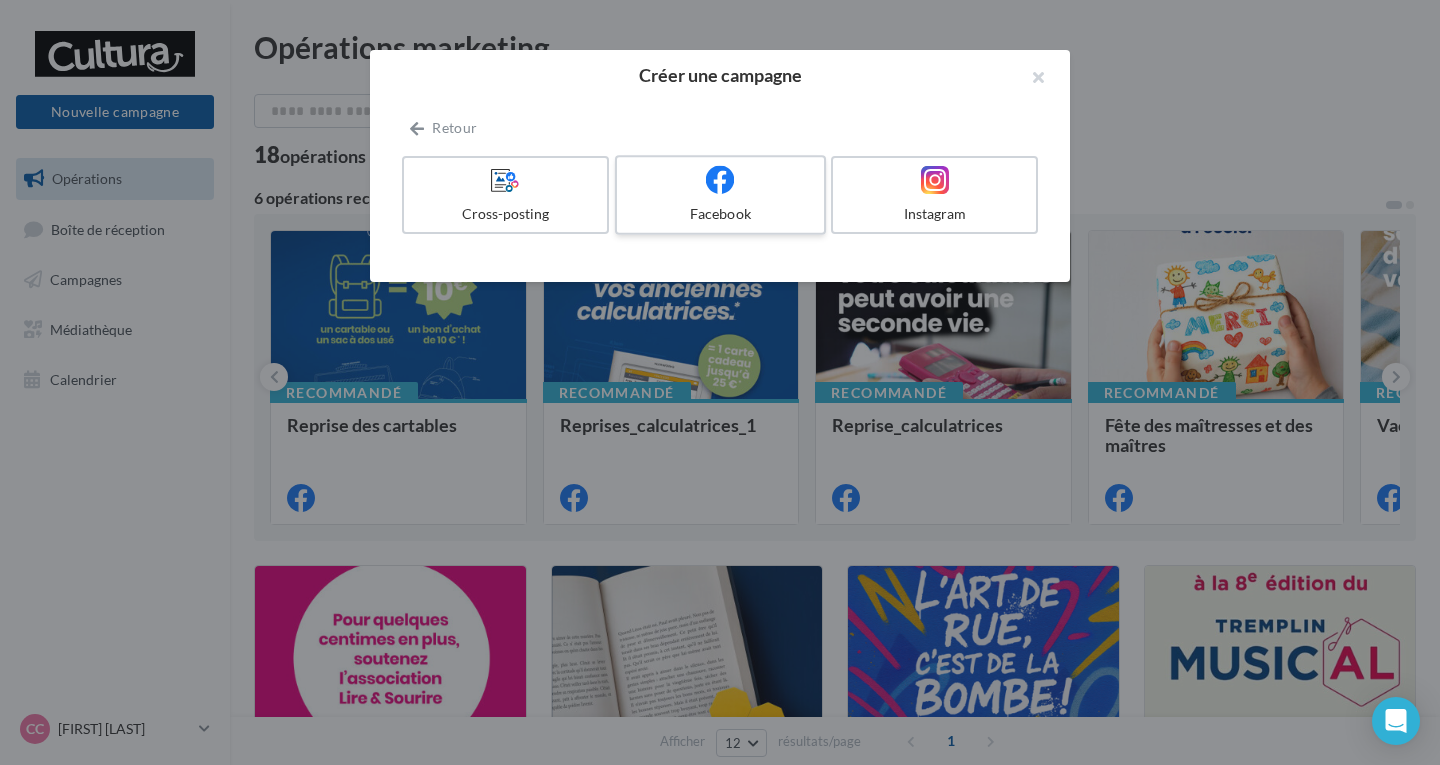 click on "Facebook" at bounding box center (720, 195) 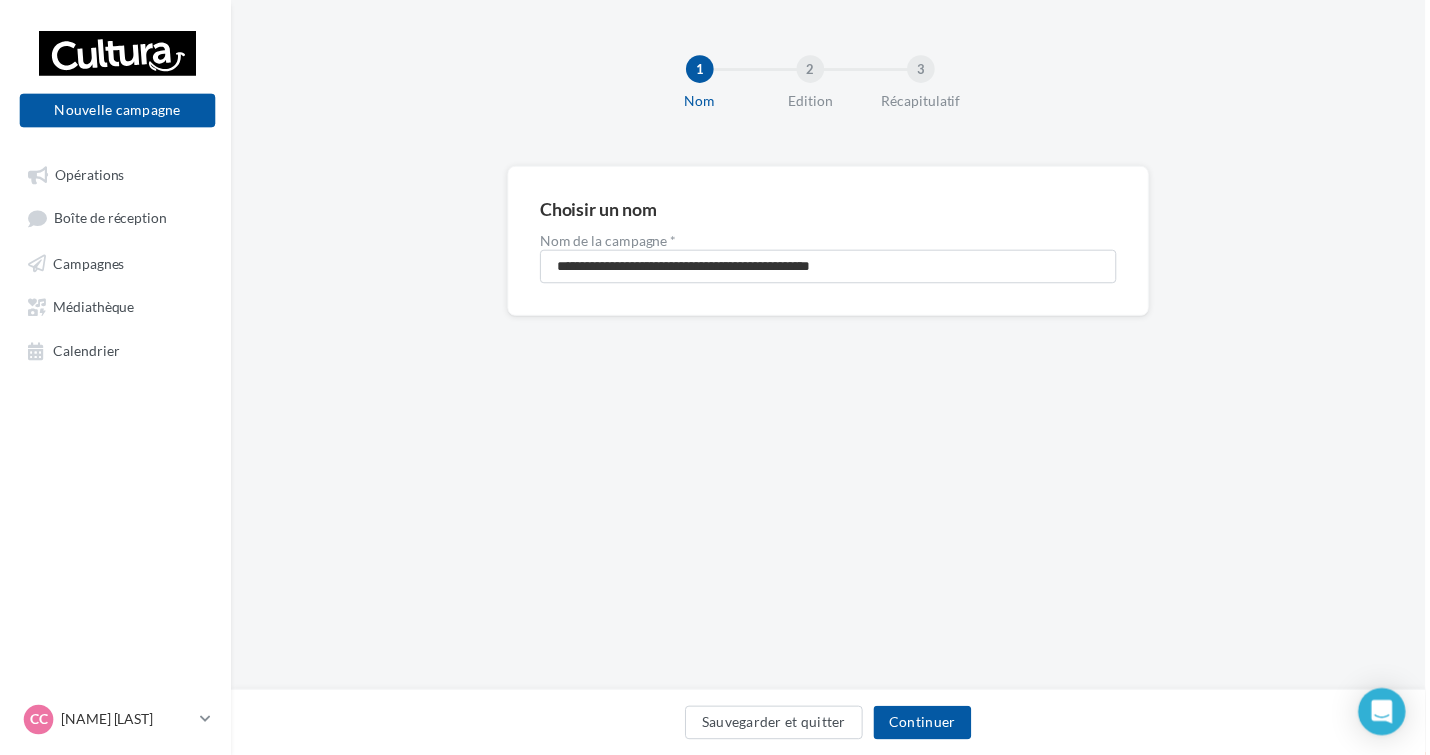scroll, scrollTop: 0, scrollLeft: 0, axis: both 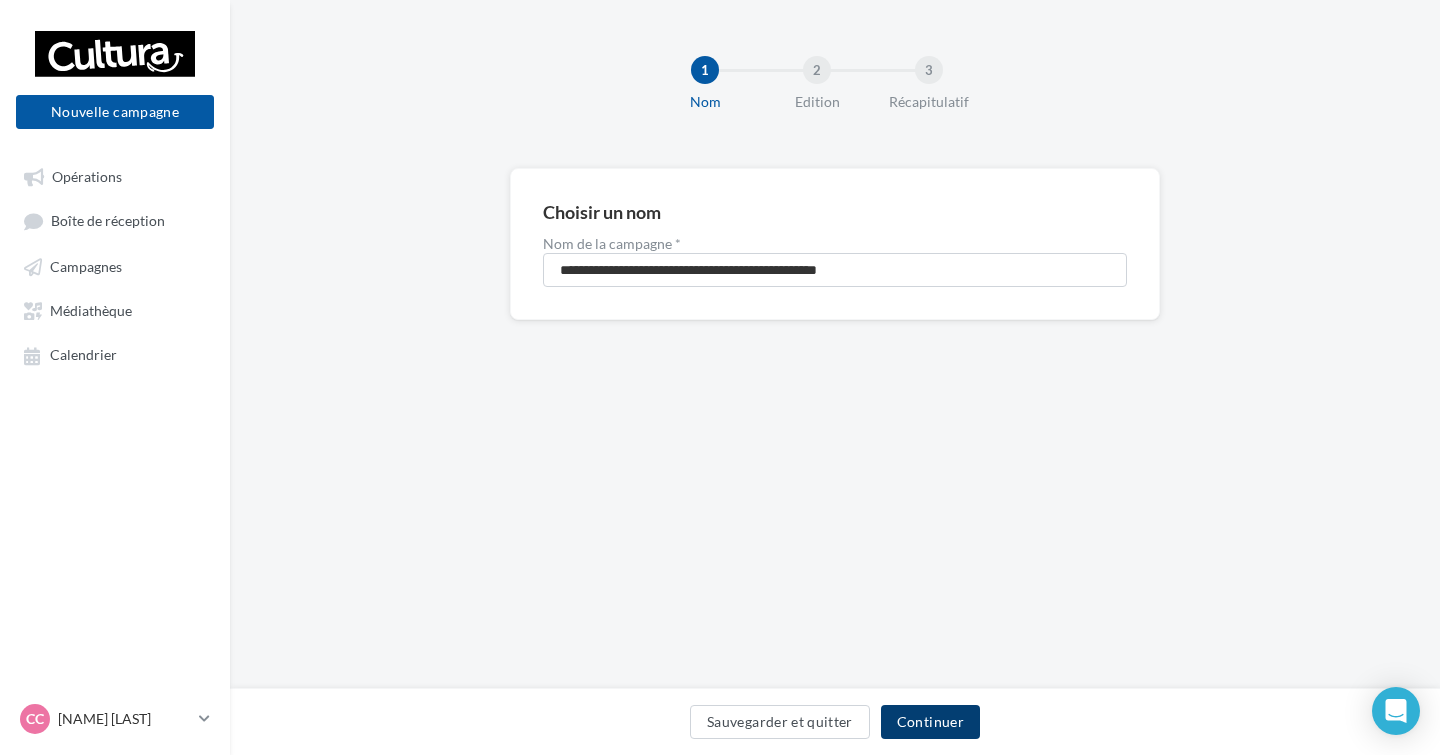 click on "Continuer" at bounding box center [930, 722] 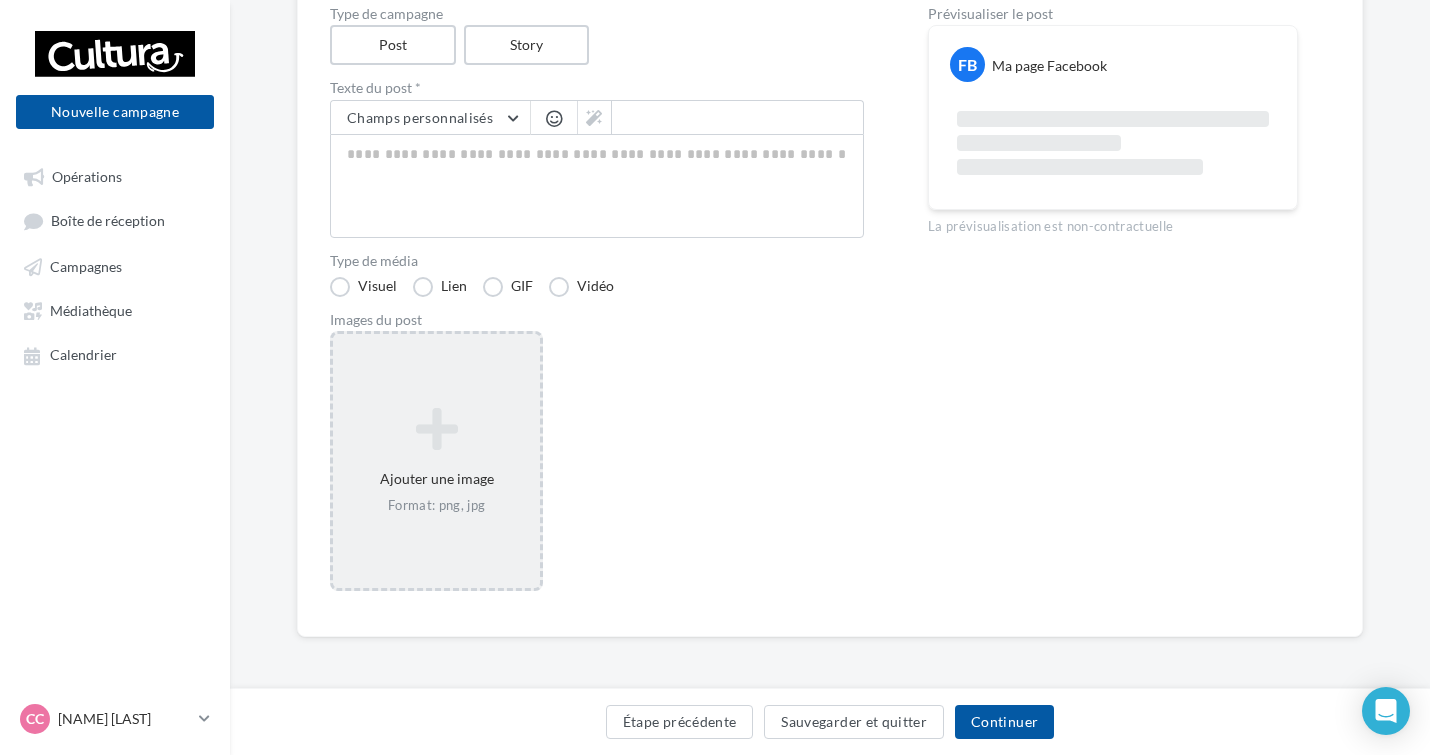 click on "Ajouter une image     Format: png, jpg" at bounding box center [436, 461] 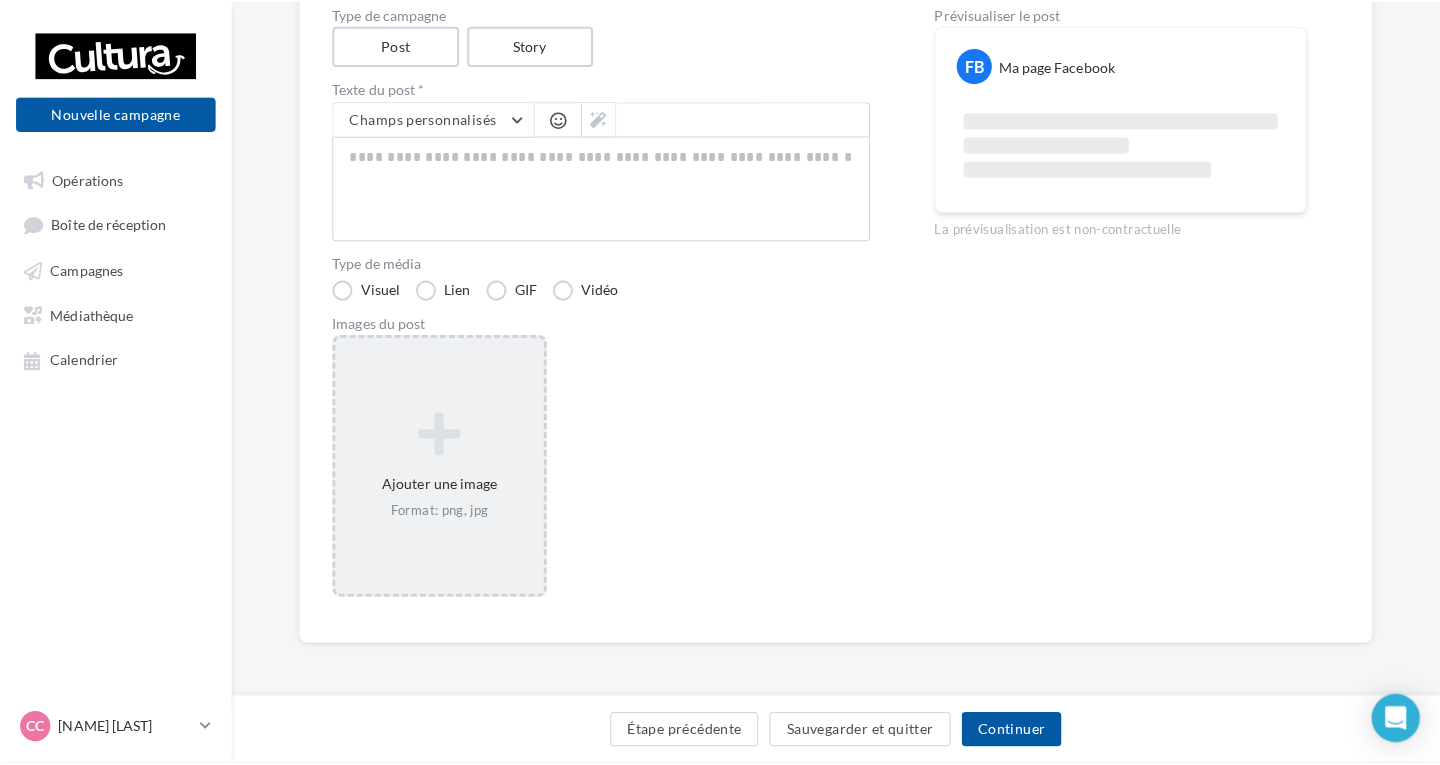 scroll, scrollTop: 218, scrollLeft: 0, axis: vertical 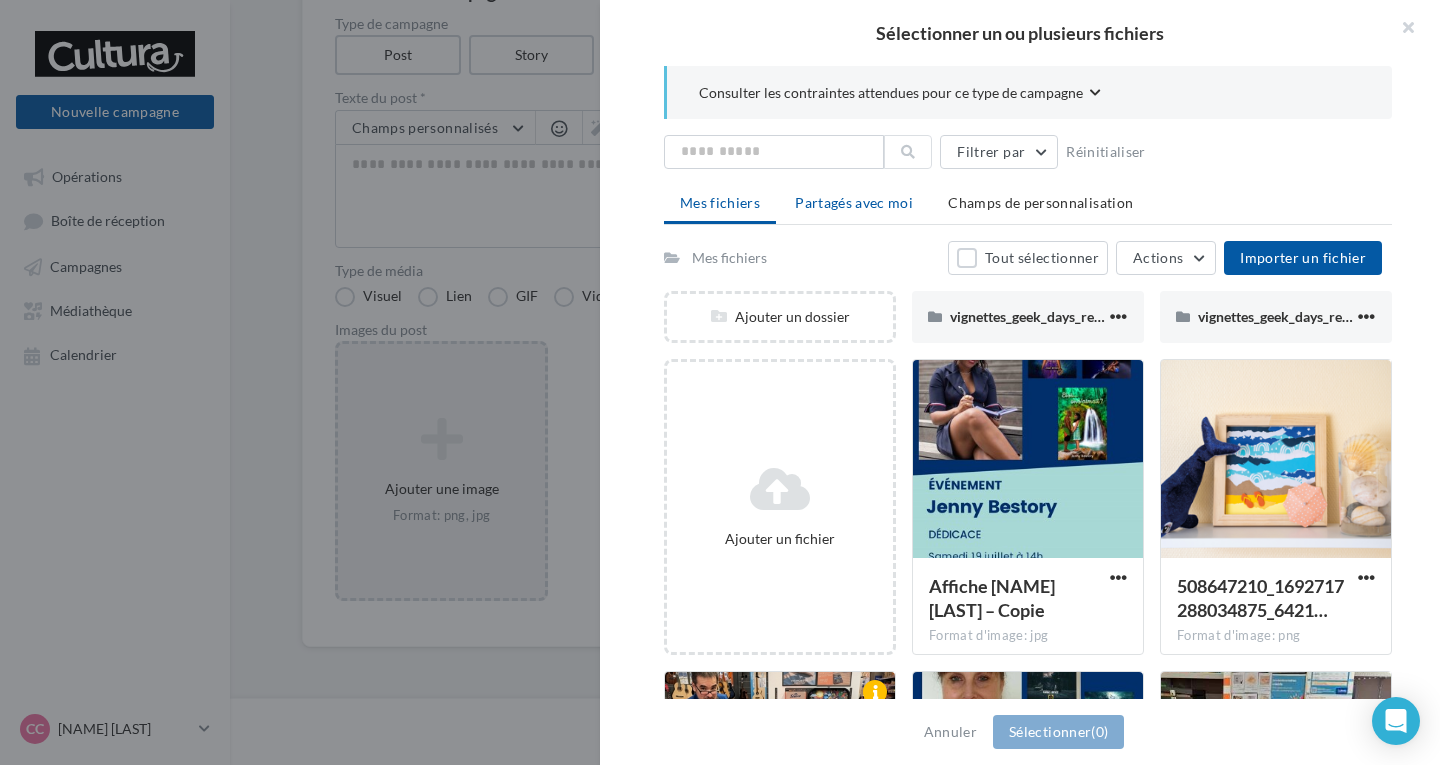 click on "Partagés avec moi" at bounding box center [854, 202] 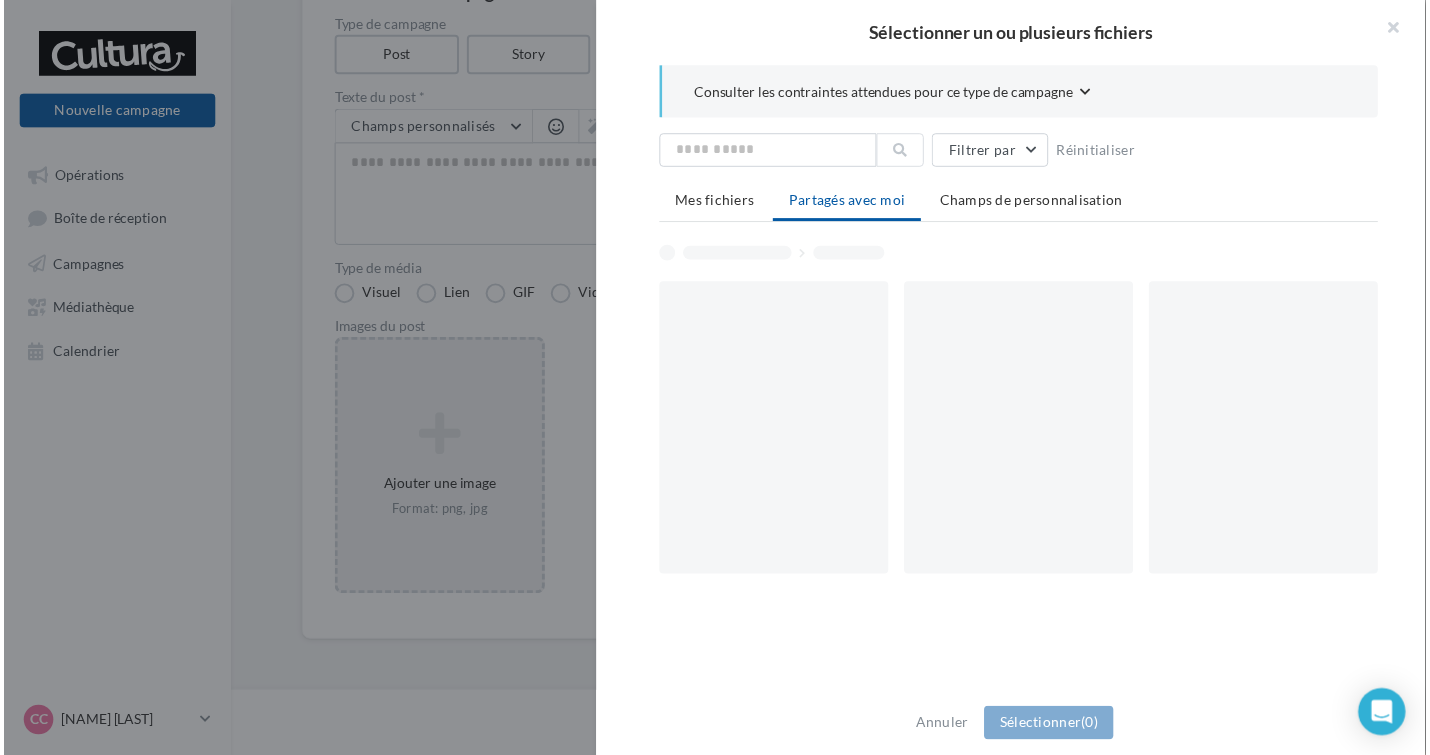 scroll, scrollTop: 228, scrollLeft: 0, axis: vertical 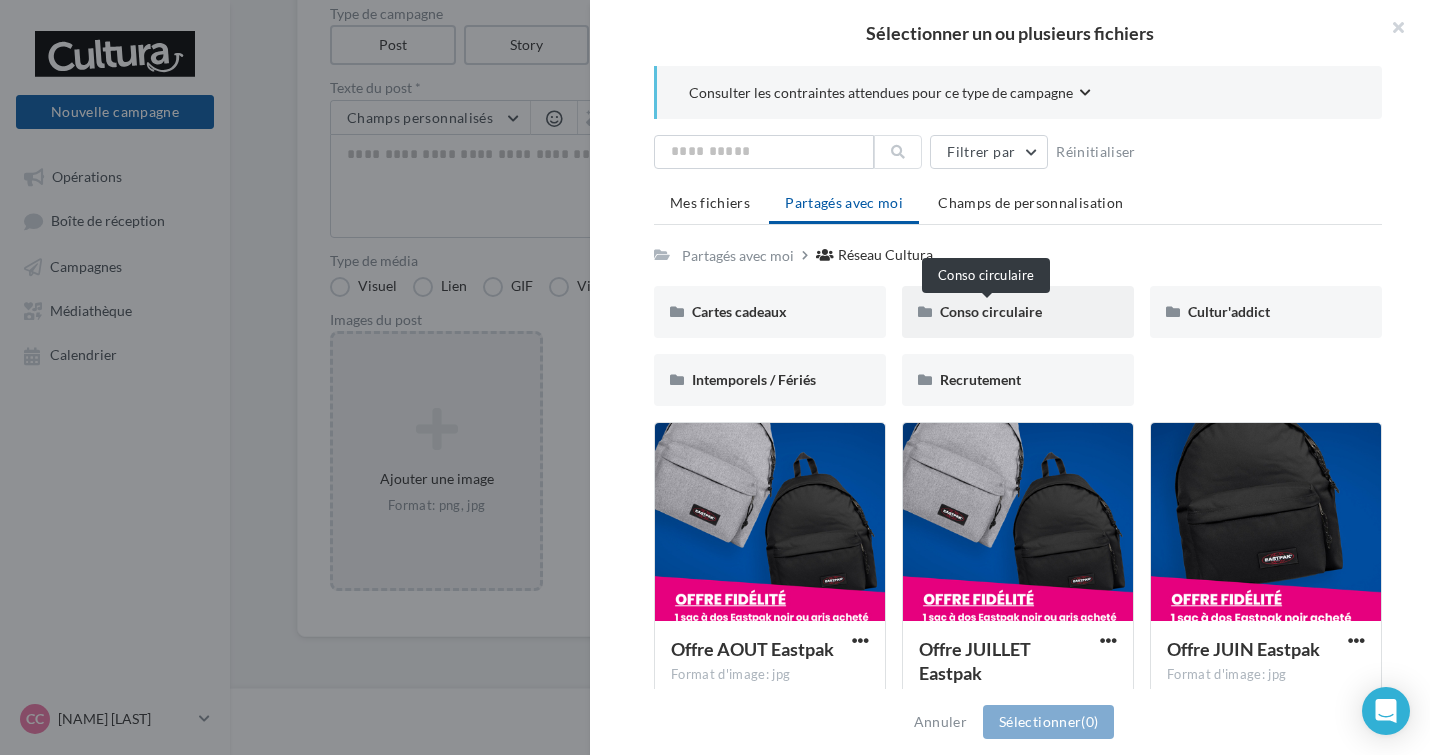 click on "Conso circulaire" at bounding box center (991, 311) 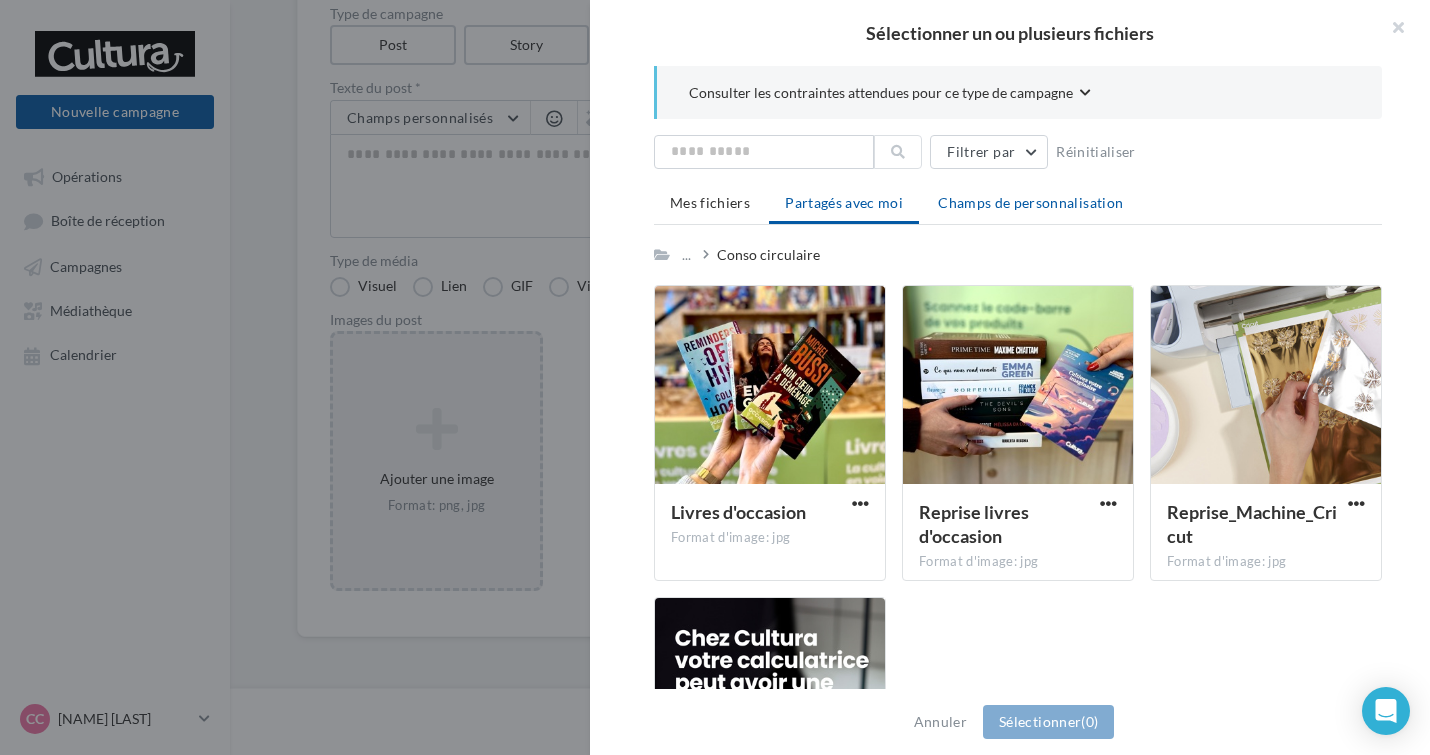 click on "Champs de personnalisation" at bounding box center (1030, 203) 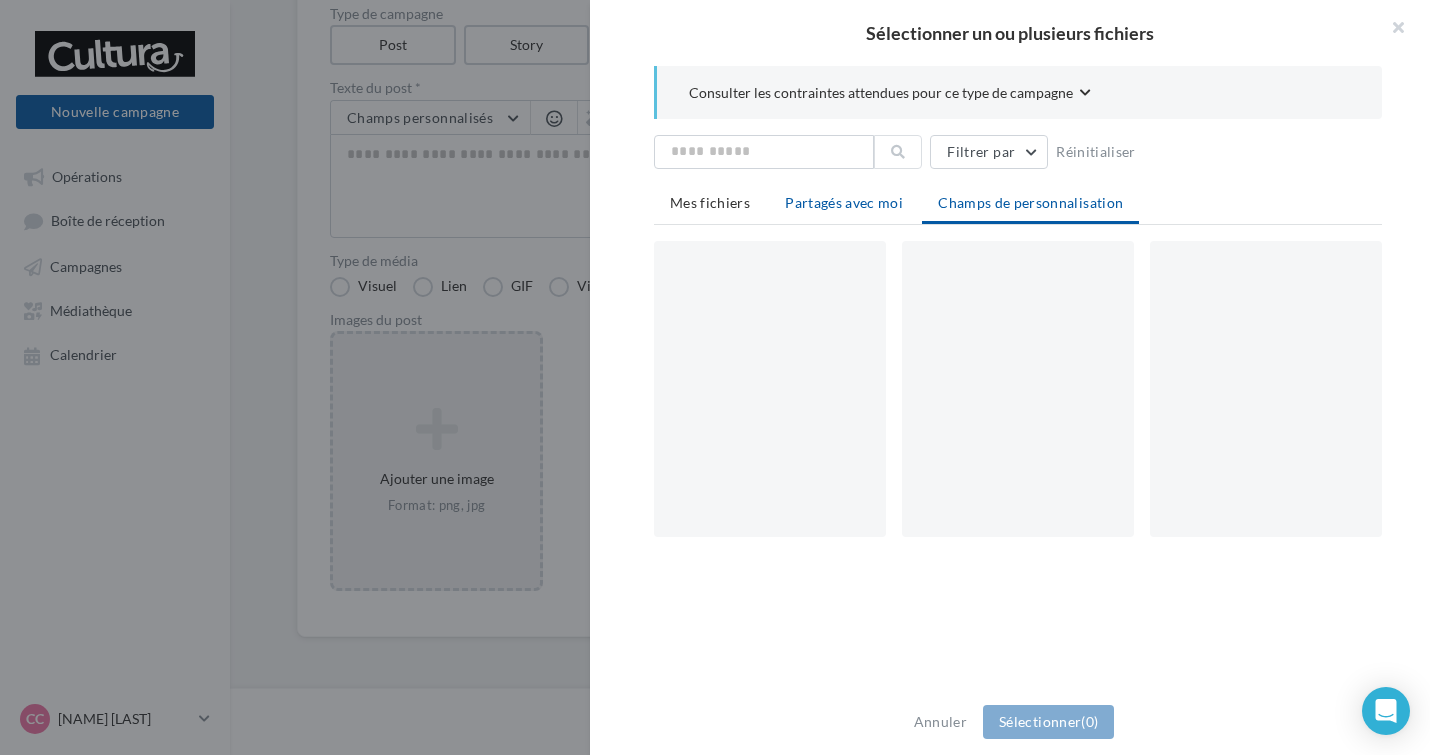 click on "Partagés avec moi" at bounding box center (844, 203) 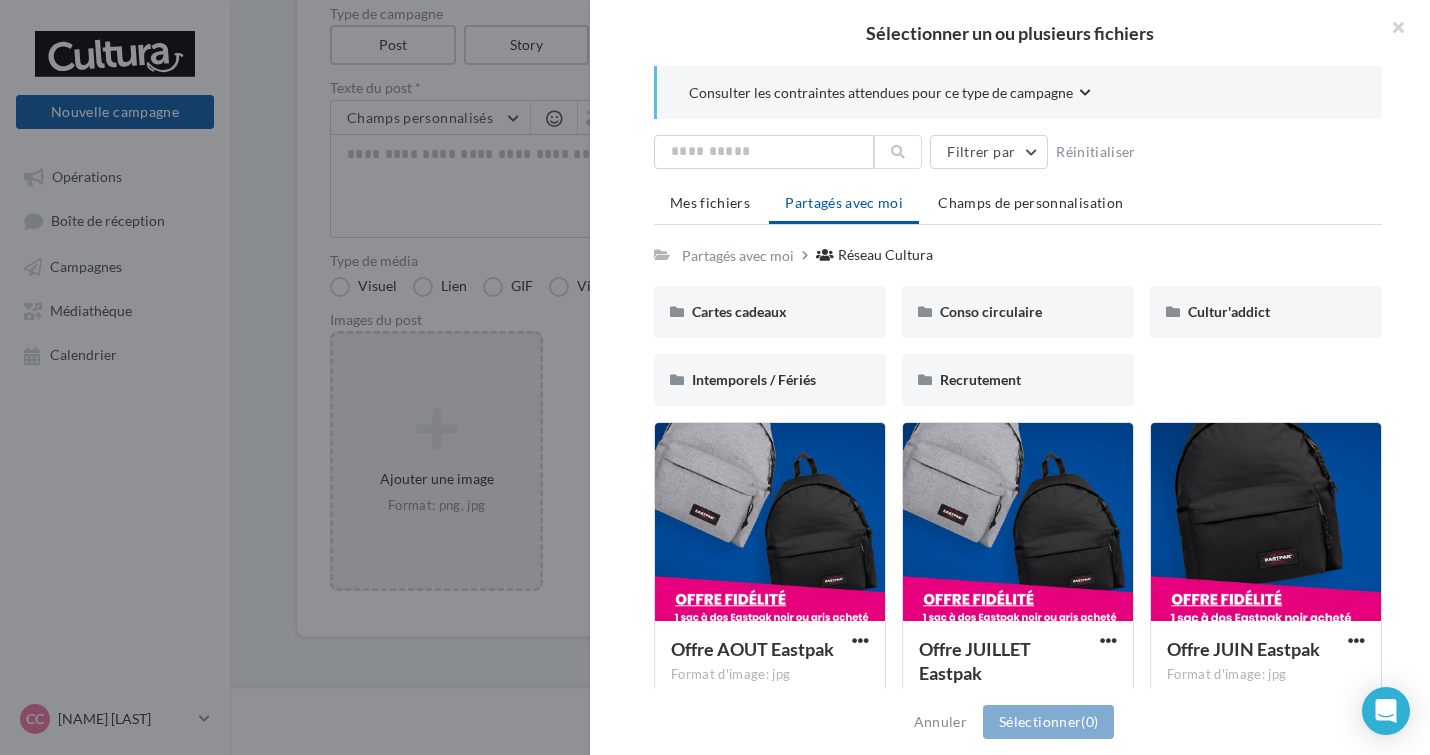 click on "Partagés avec moi" at bounding box center (844, 204) 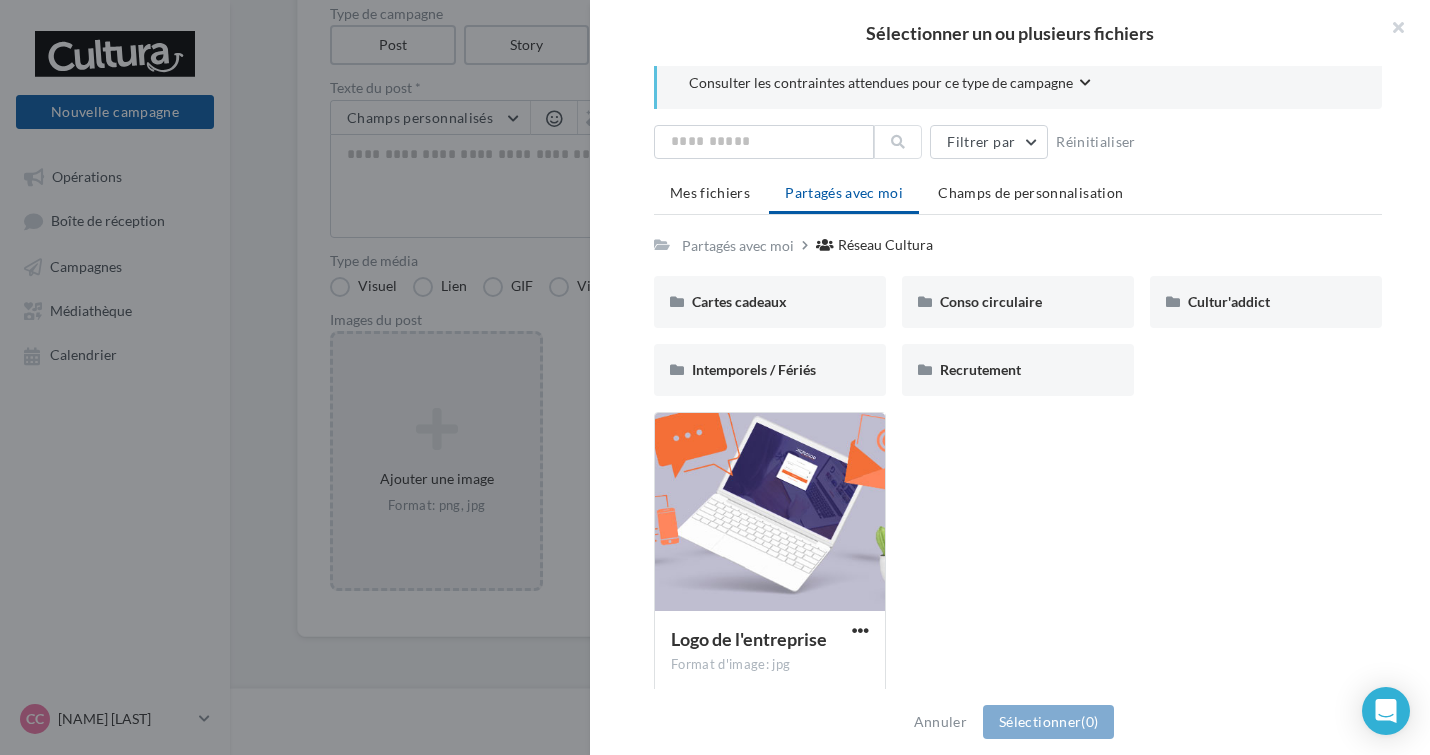 scroll, scrollTop: 0, scrollLeft: 0, axis: both 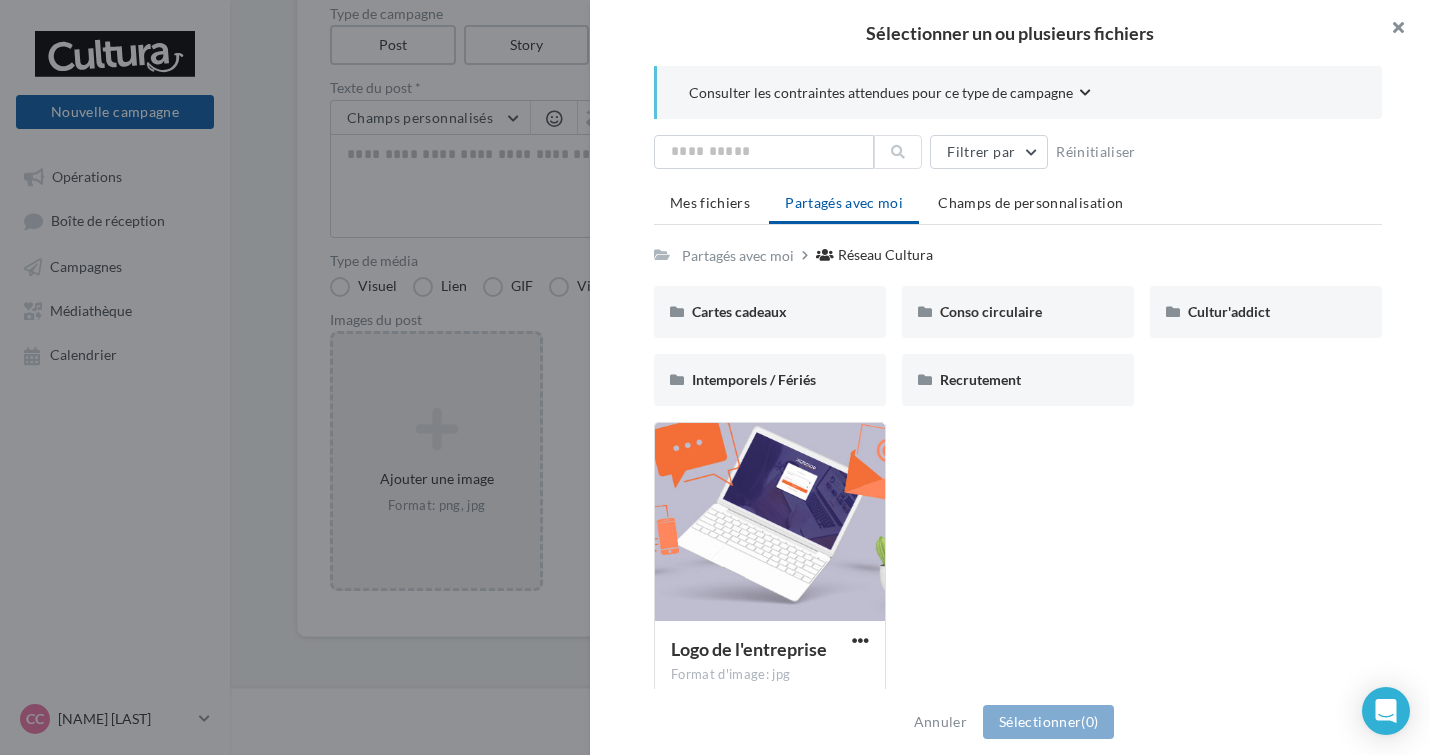 click at bounding box center [1390, 30] 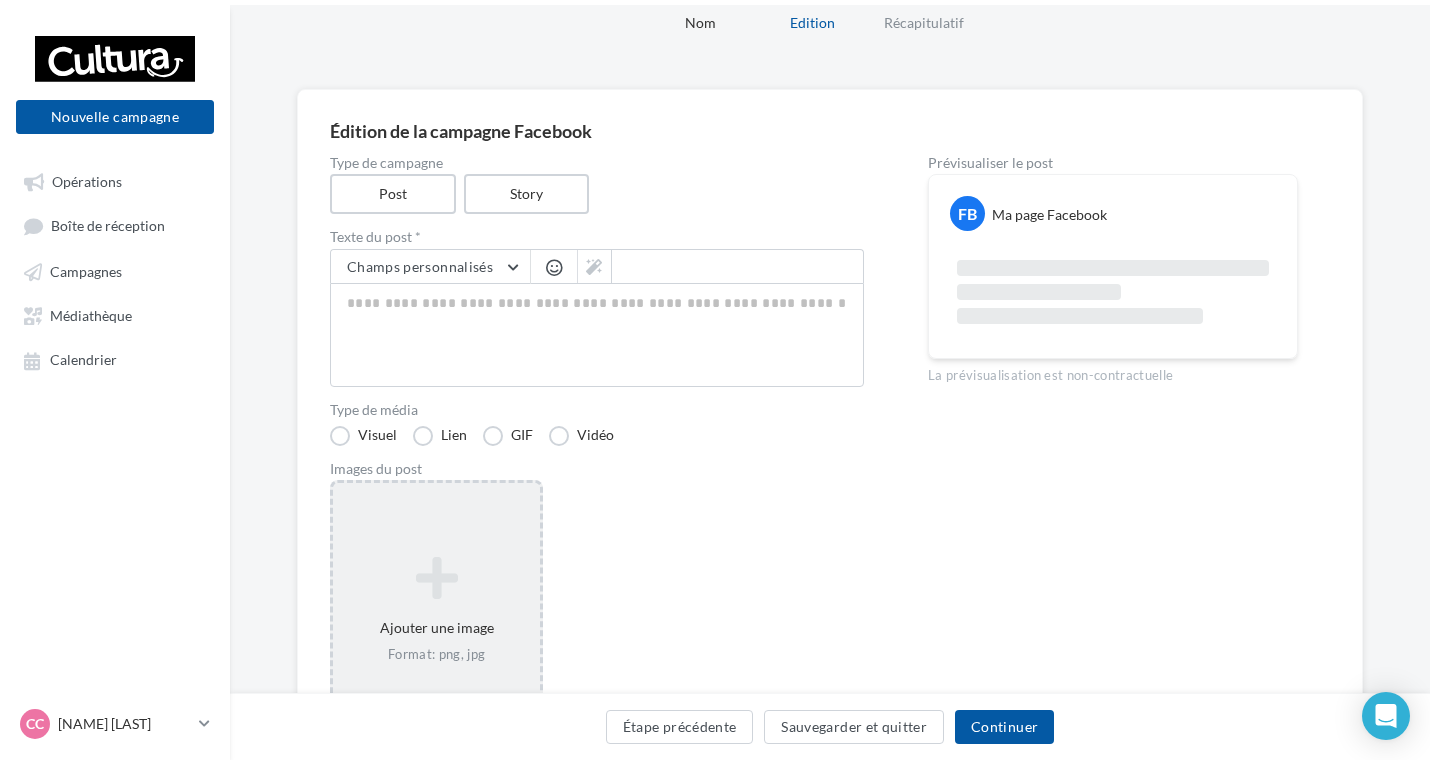 scroll, scrollTop: 0, scrollLeft: 0, axis: both 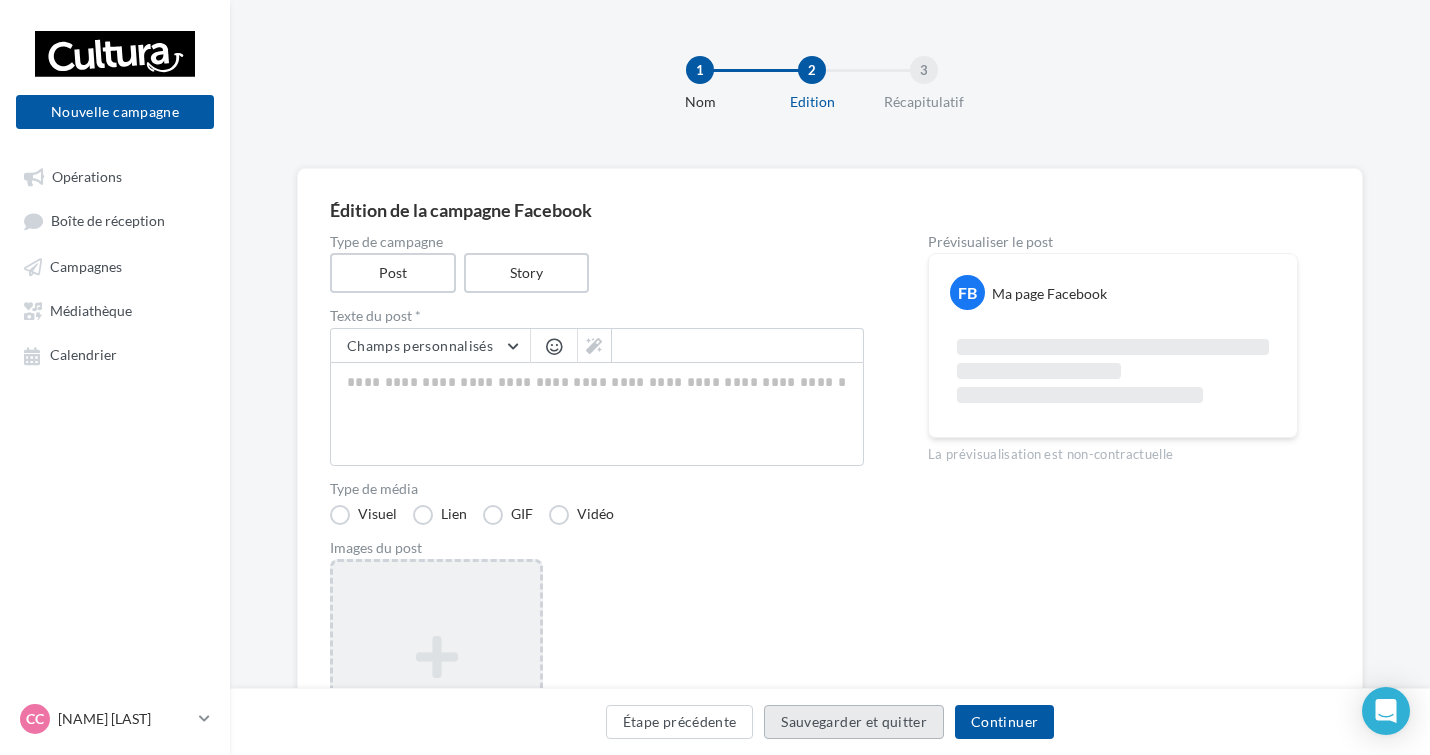 click on "Sauvegarder et quitter" at bounding box center (854, 722) 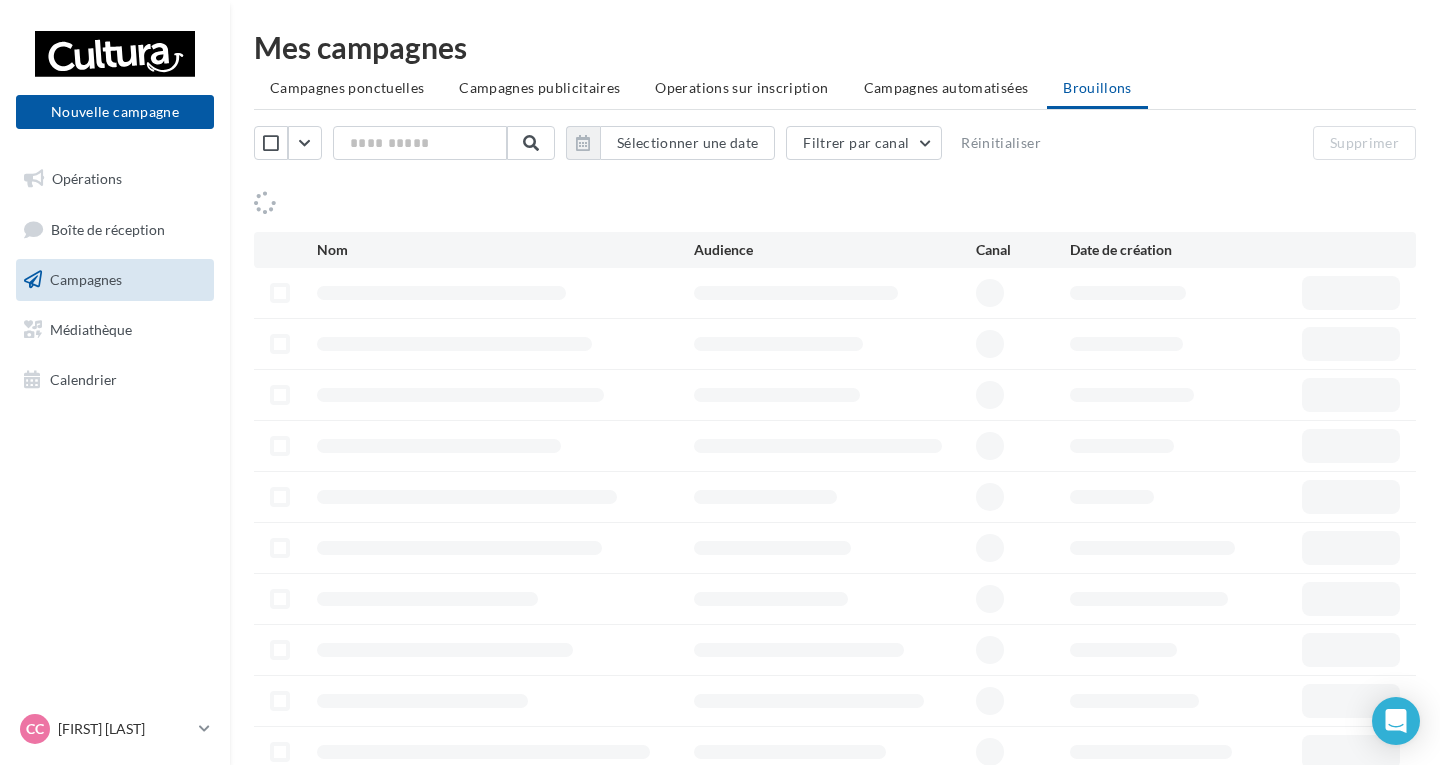 scroll, scrollTop: 0, scrollLeft: 0, axis: both 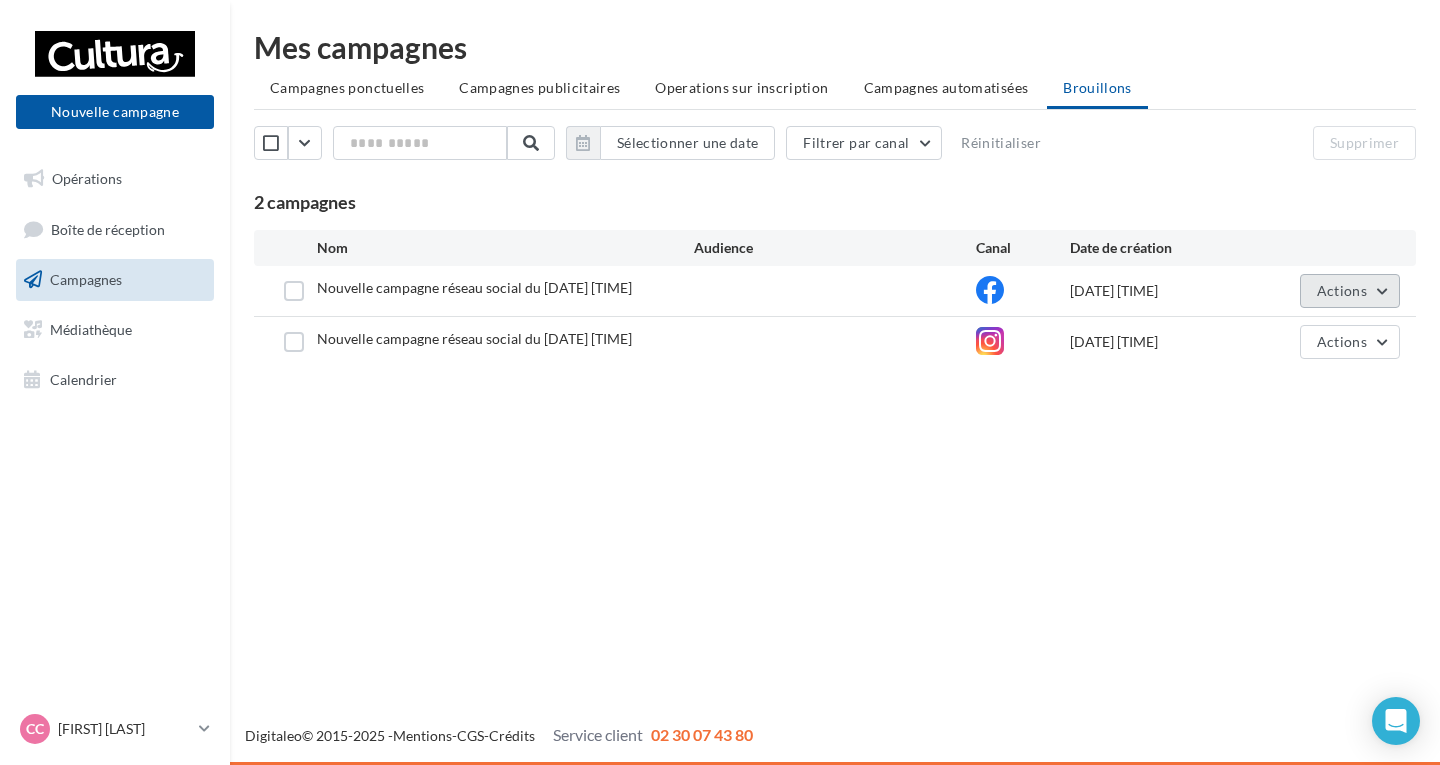 click on "Actions" at bounding box center (1350, 291) 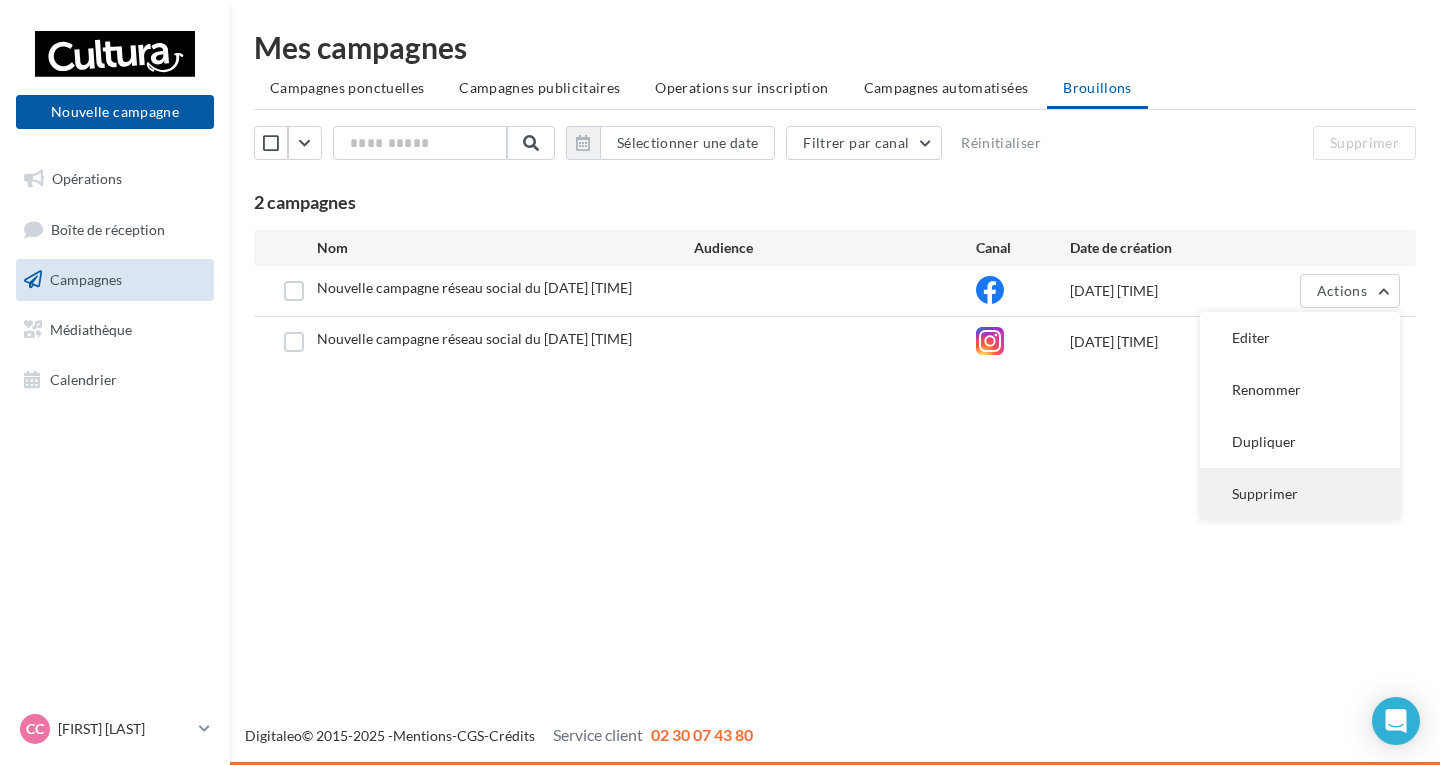 click on "Supprimer" at bounding box center (1300, 494) 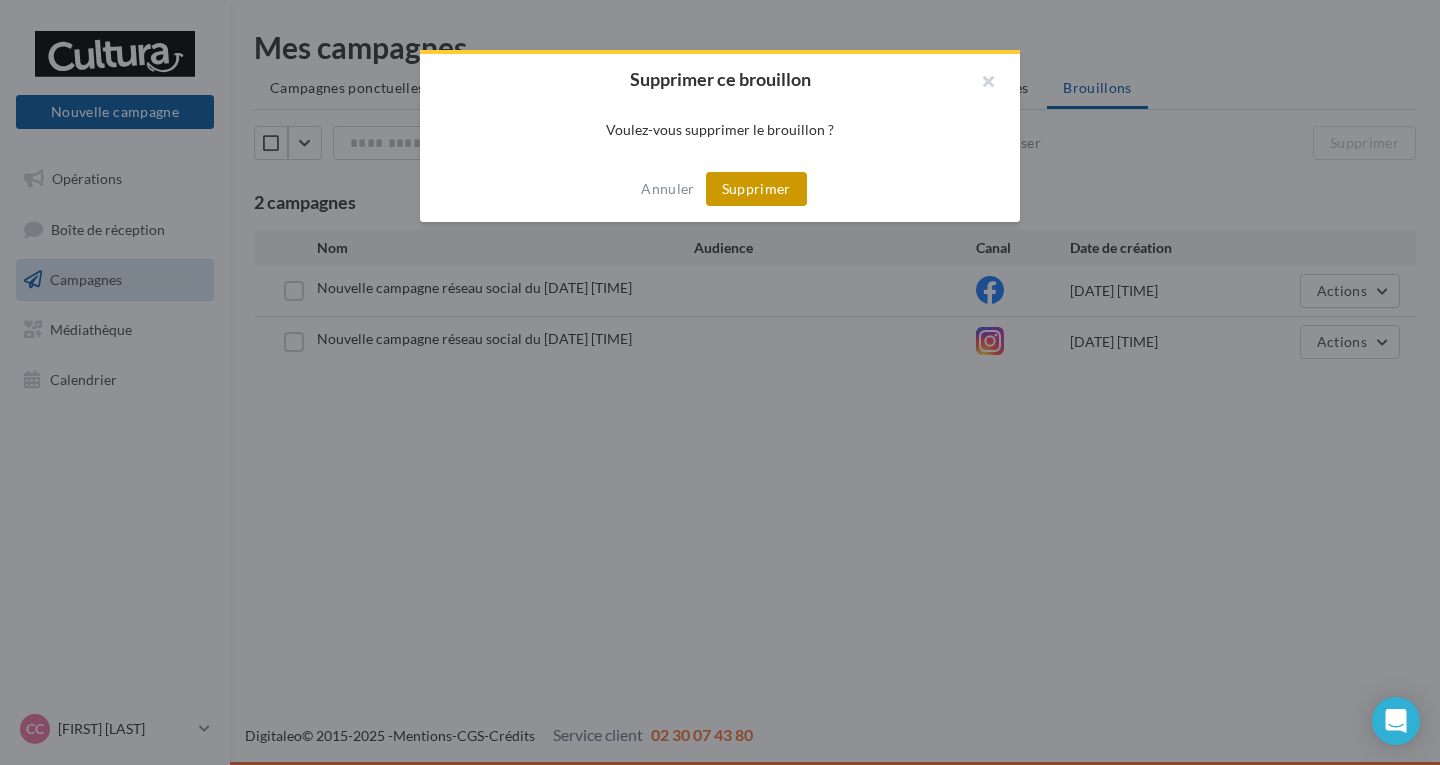 click on "Supprimer" at bounding box center [756, 189] 